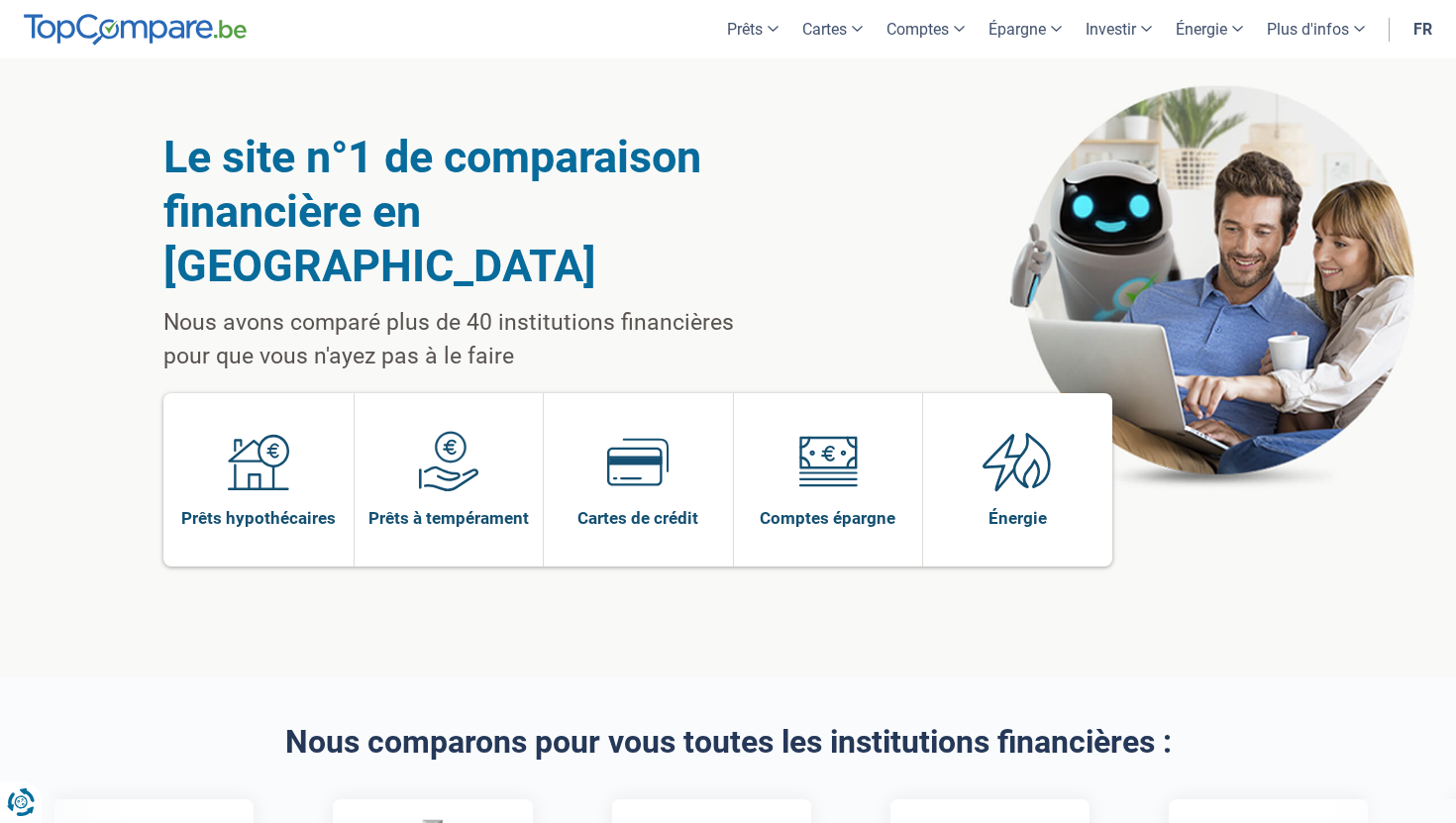 scroll, scrollTop: 370, scrollLeft: 0, axis: vertical 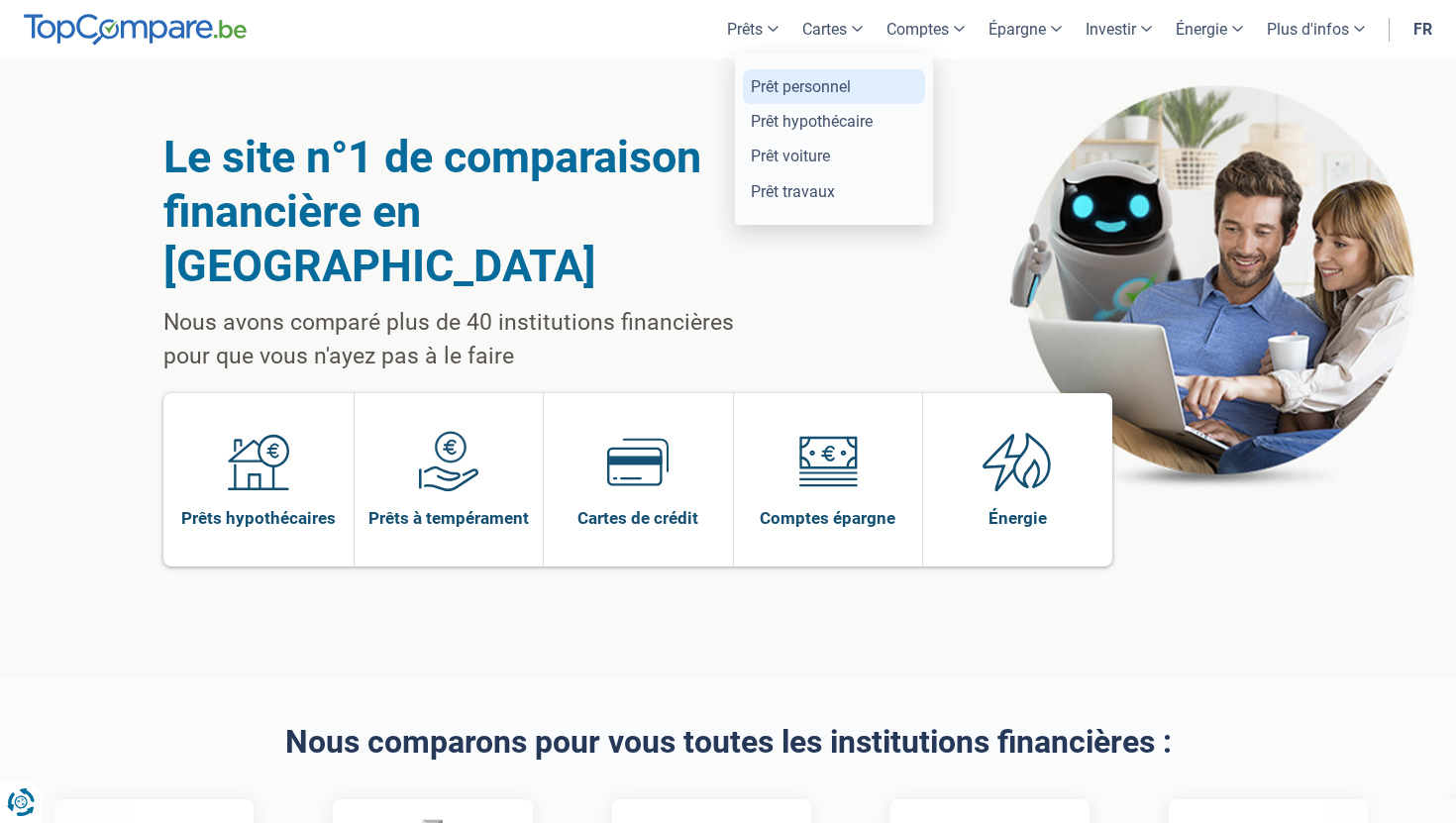 click on "Prêt personnel" at bounding box center [834, 86] 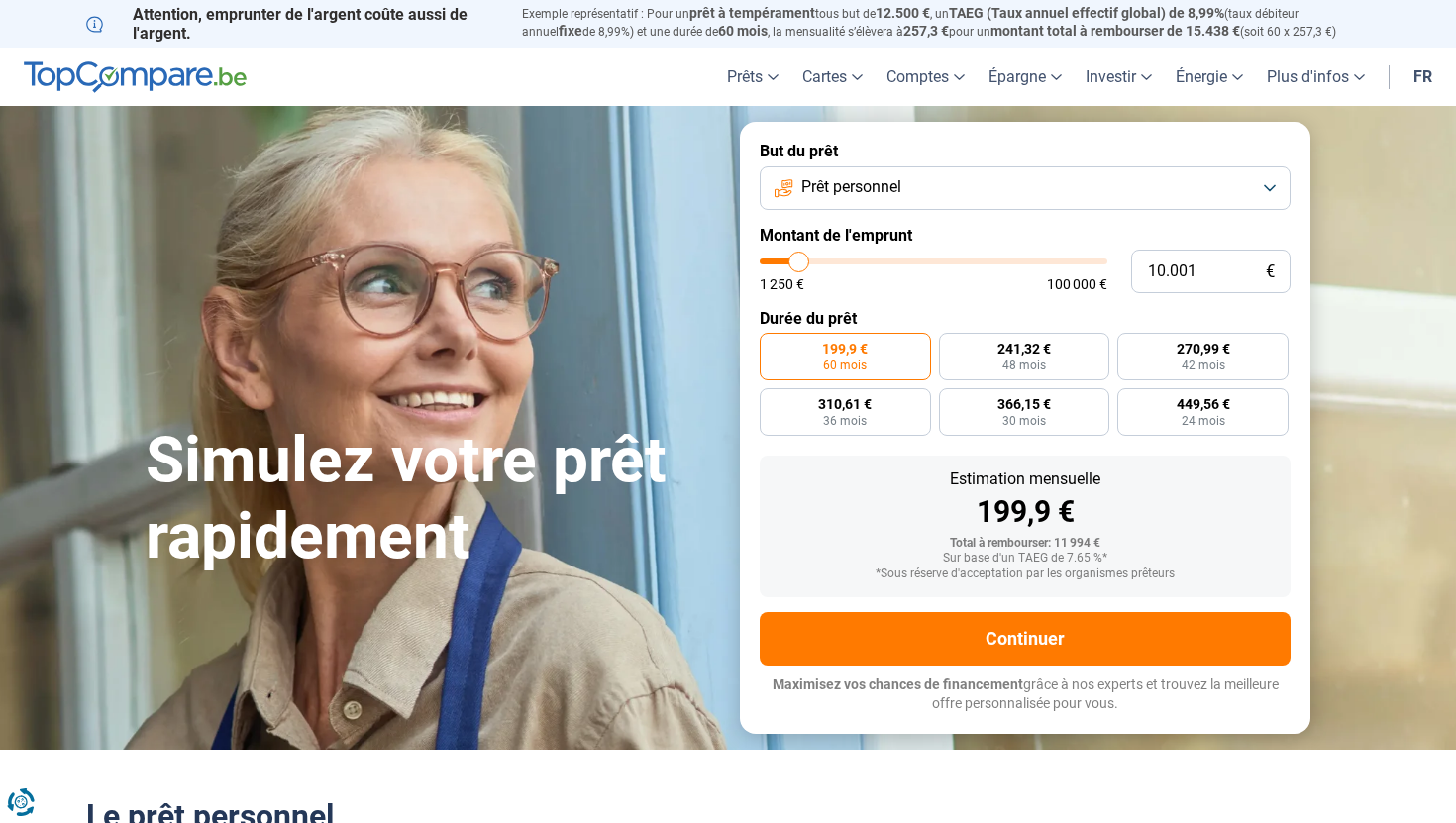 scroll, scrollTop: 0, scrollLeft: 0, axis: both 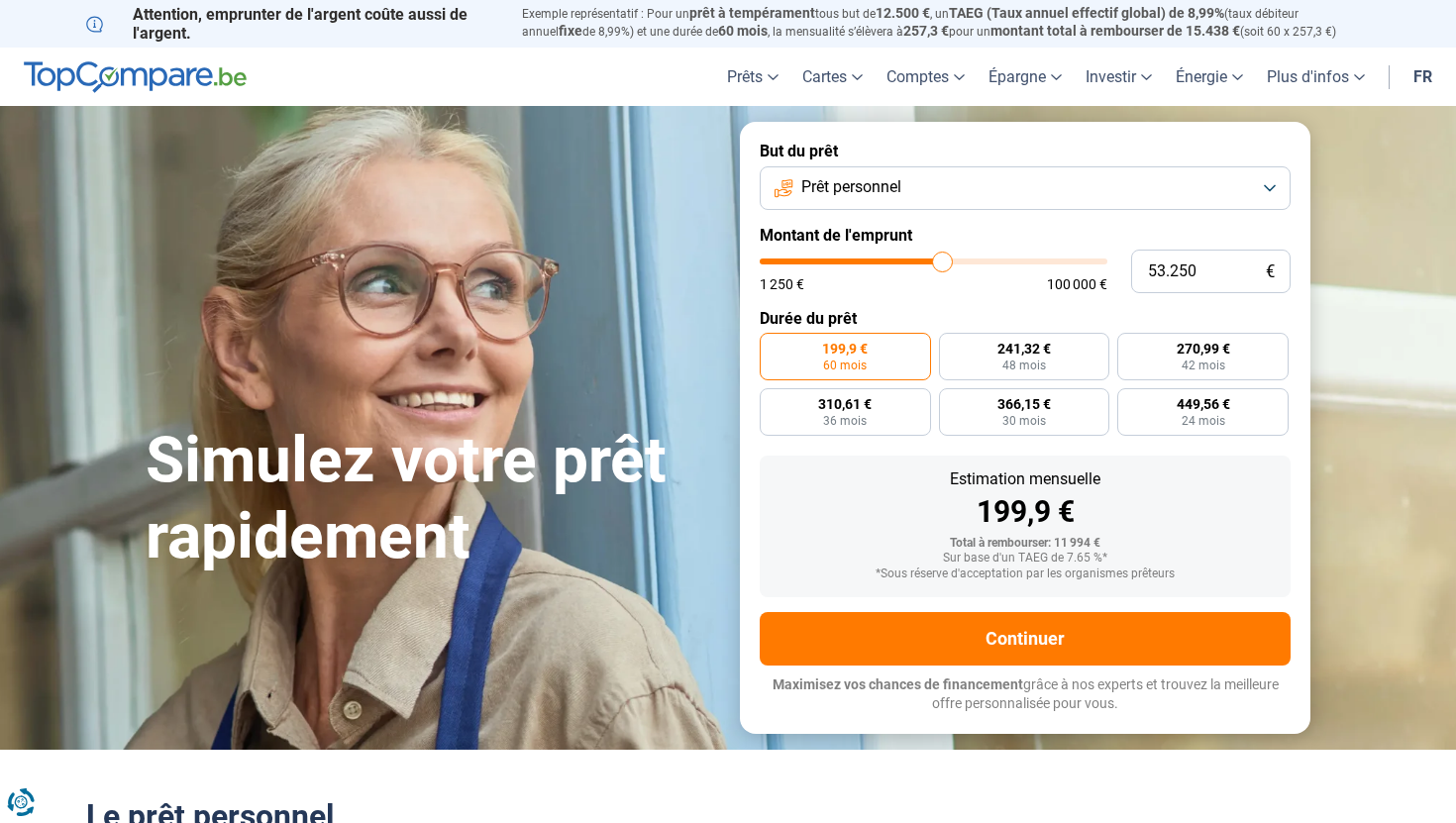 type on "53250" 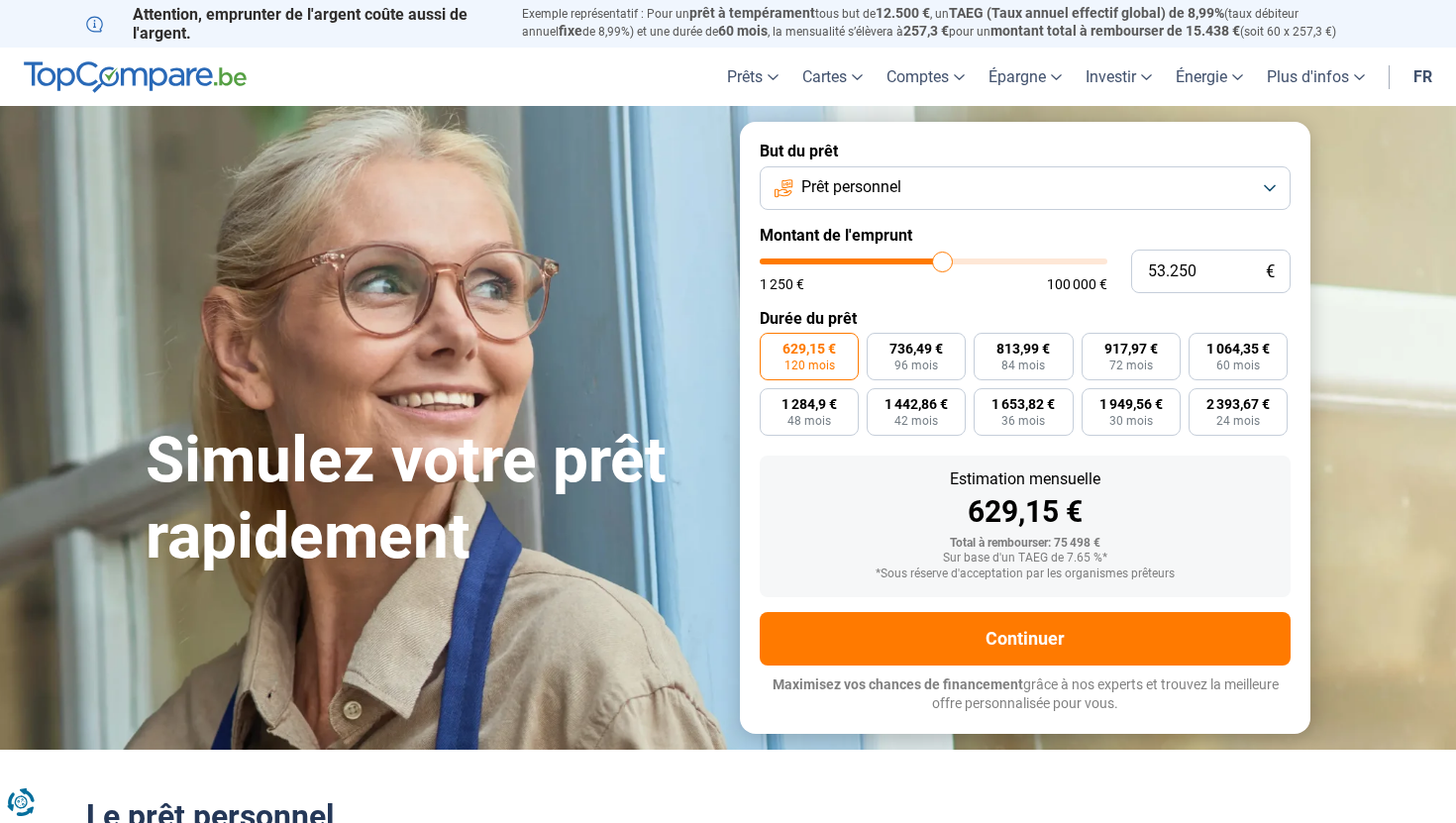 type on "46.750" 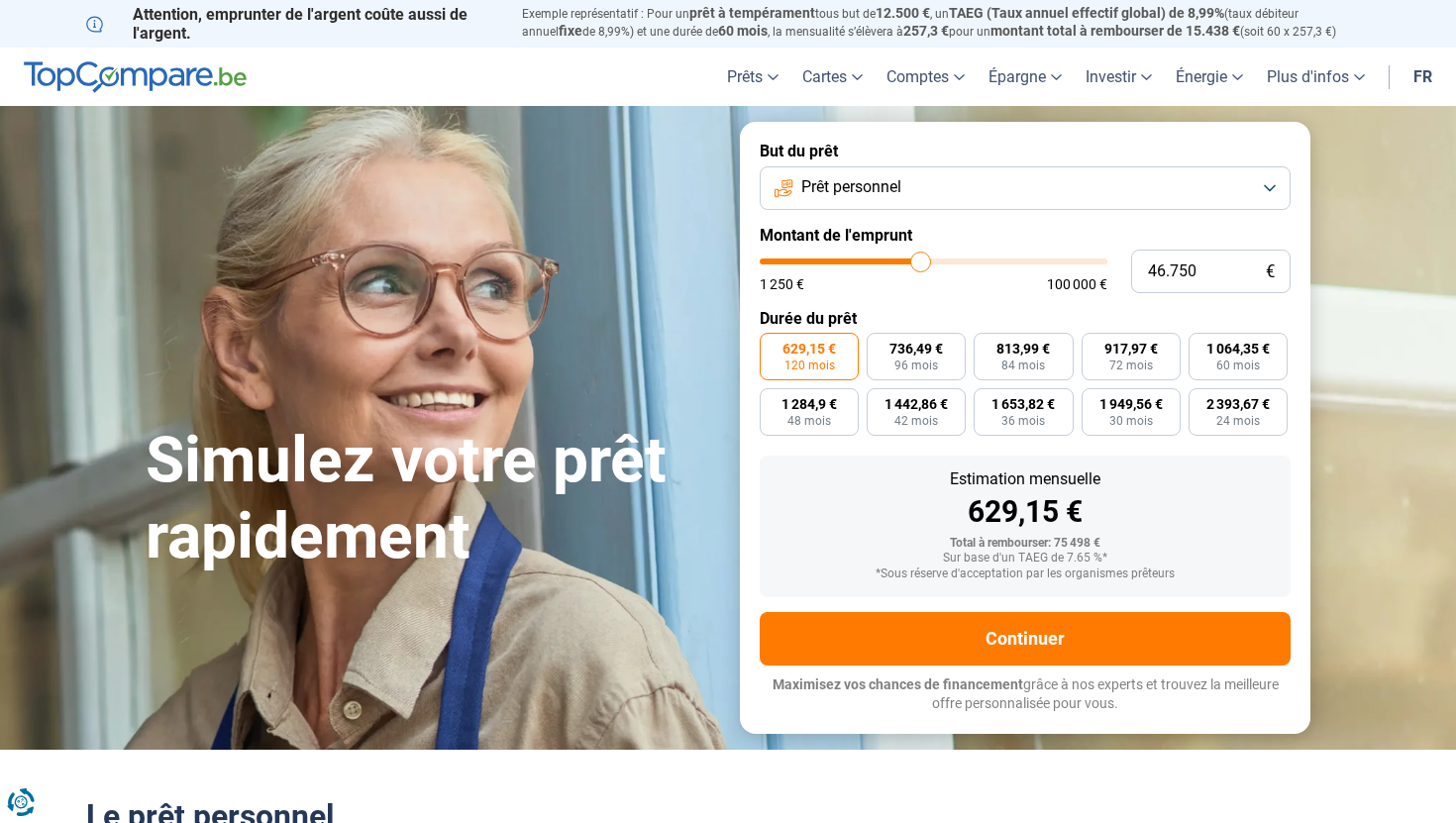 type on "46750" 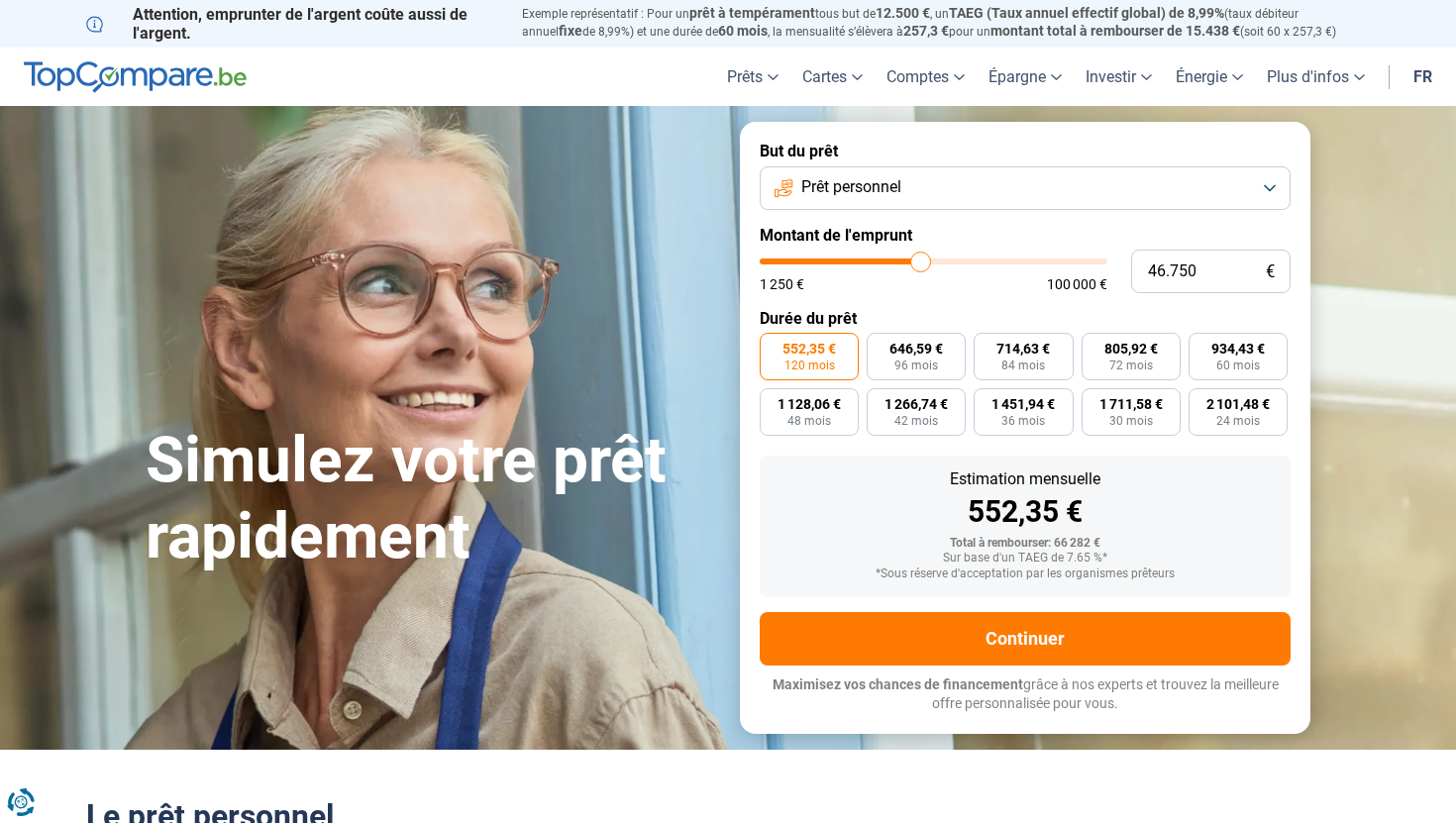 type on "40.500" 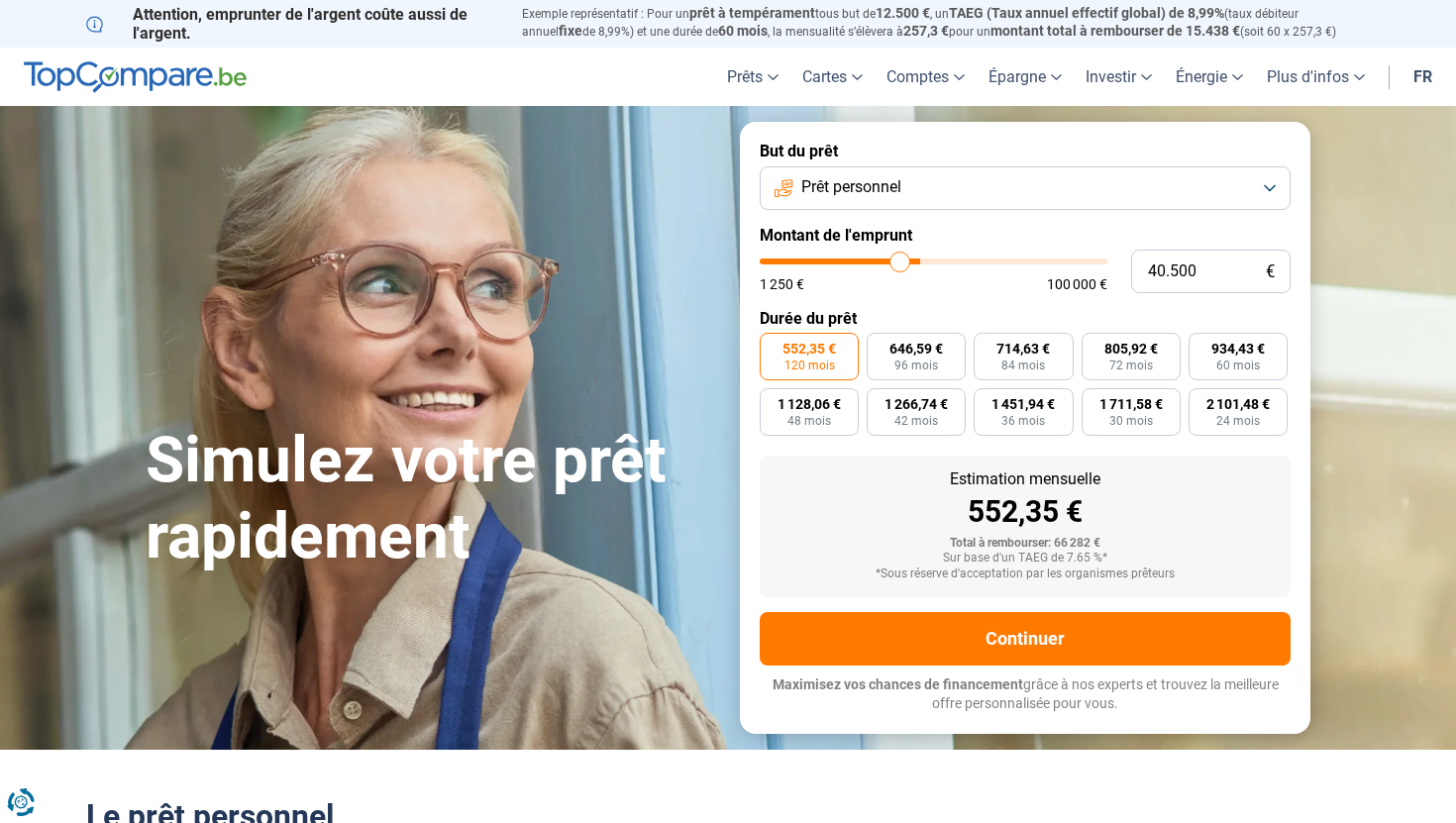 type on "40500" 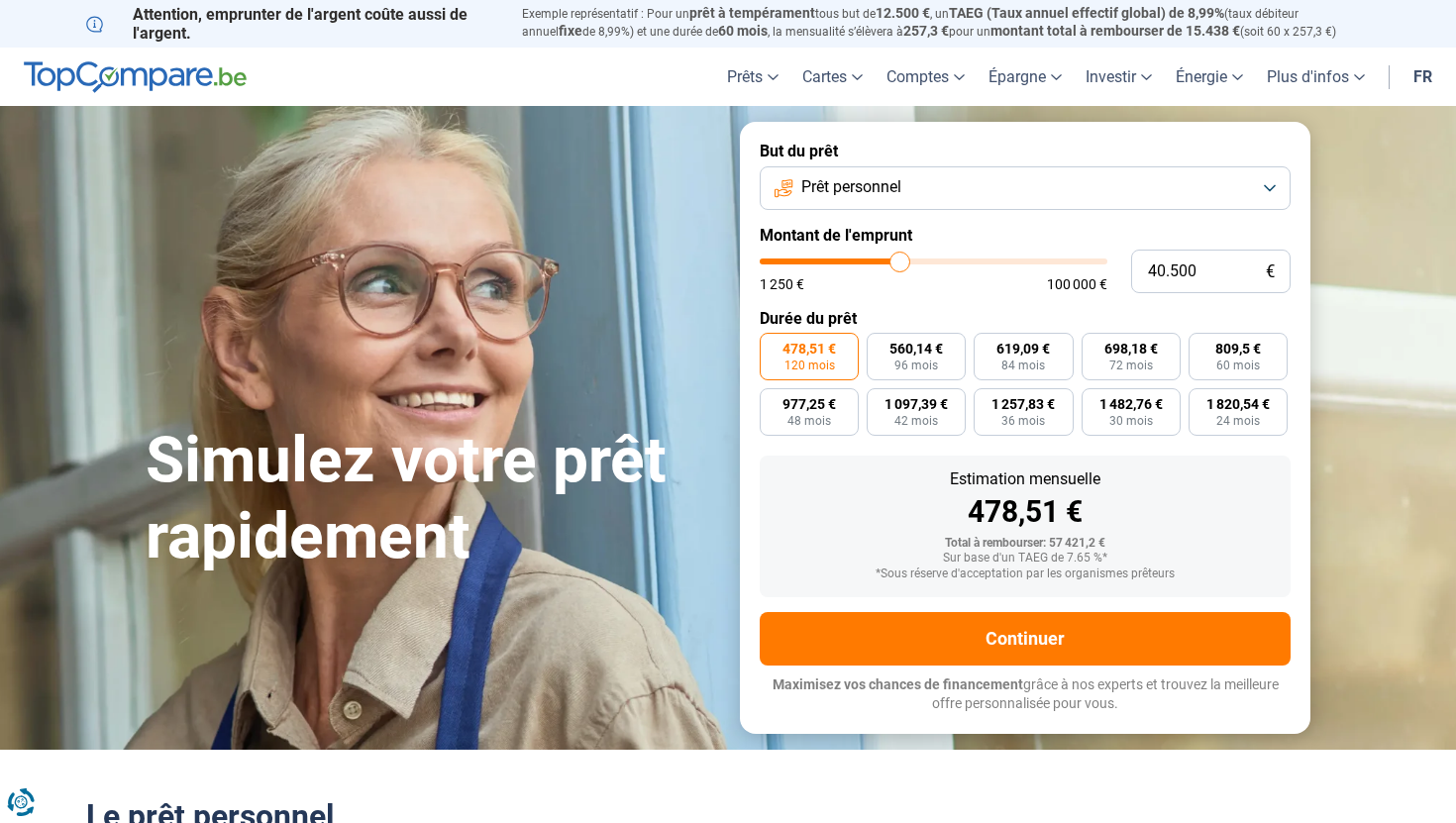 click at bounding box center [933, 261] 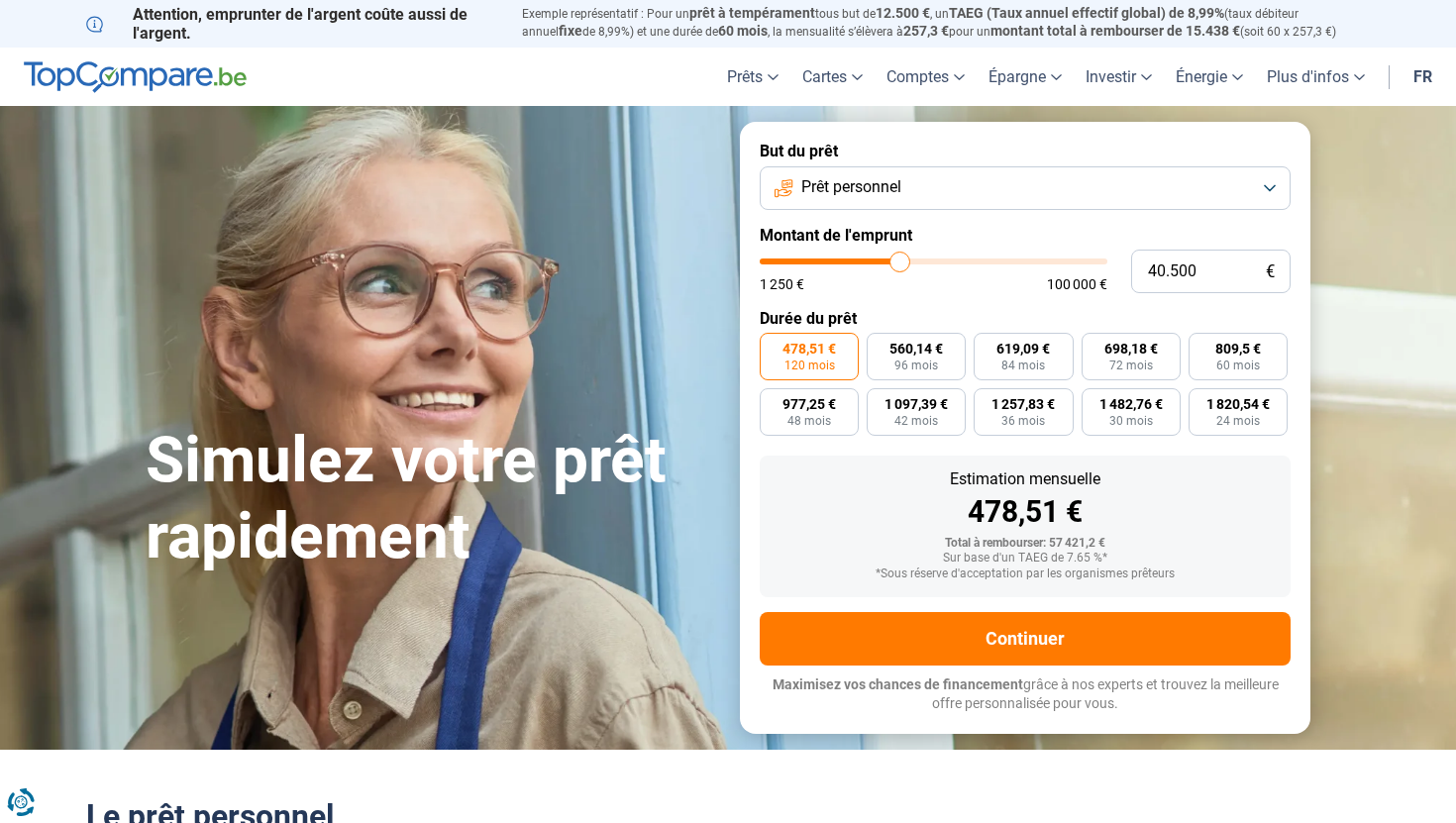 type on "36.000" 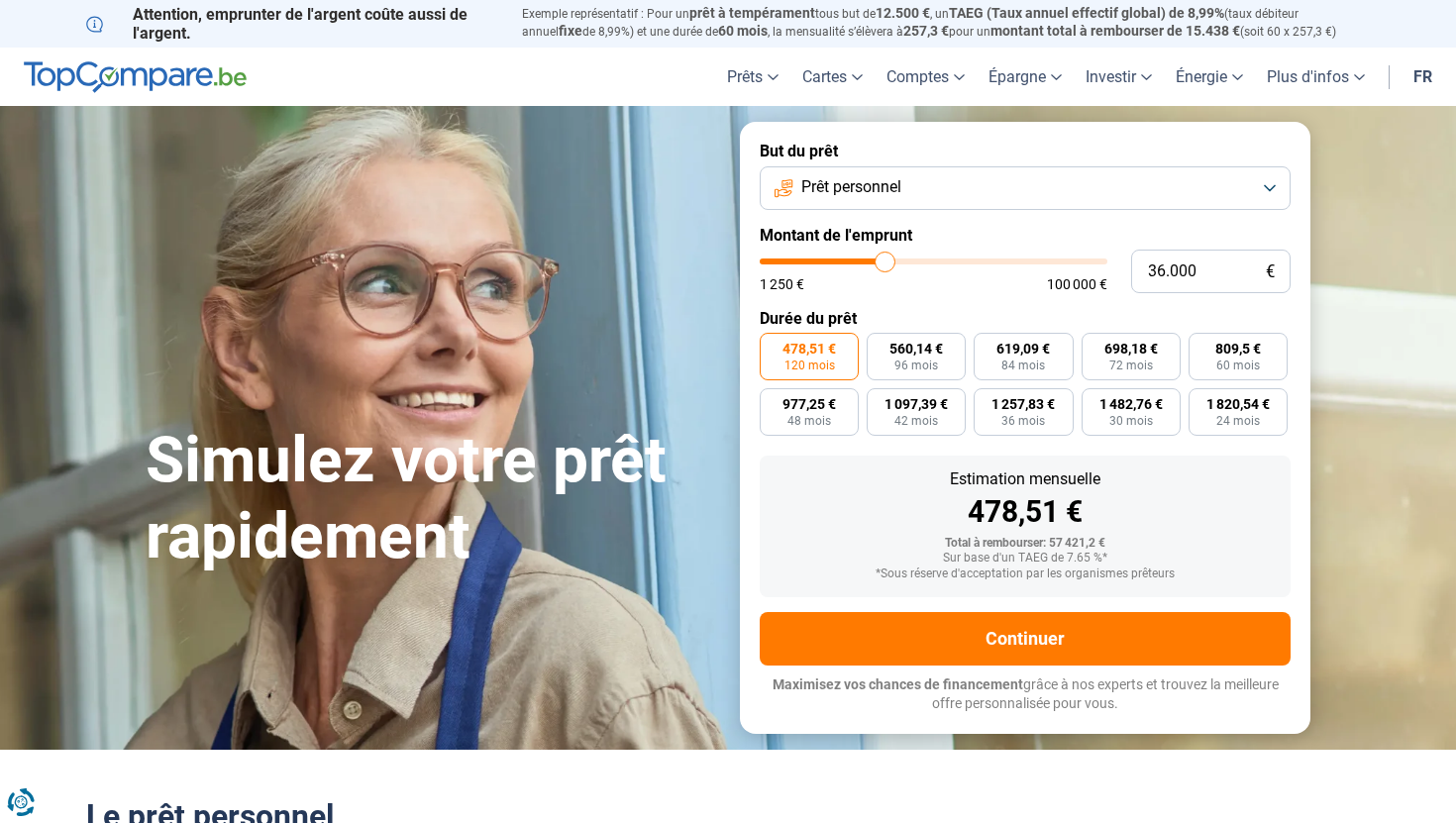 type on "36000" 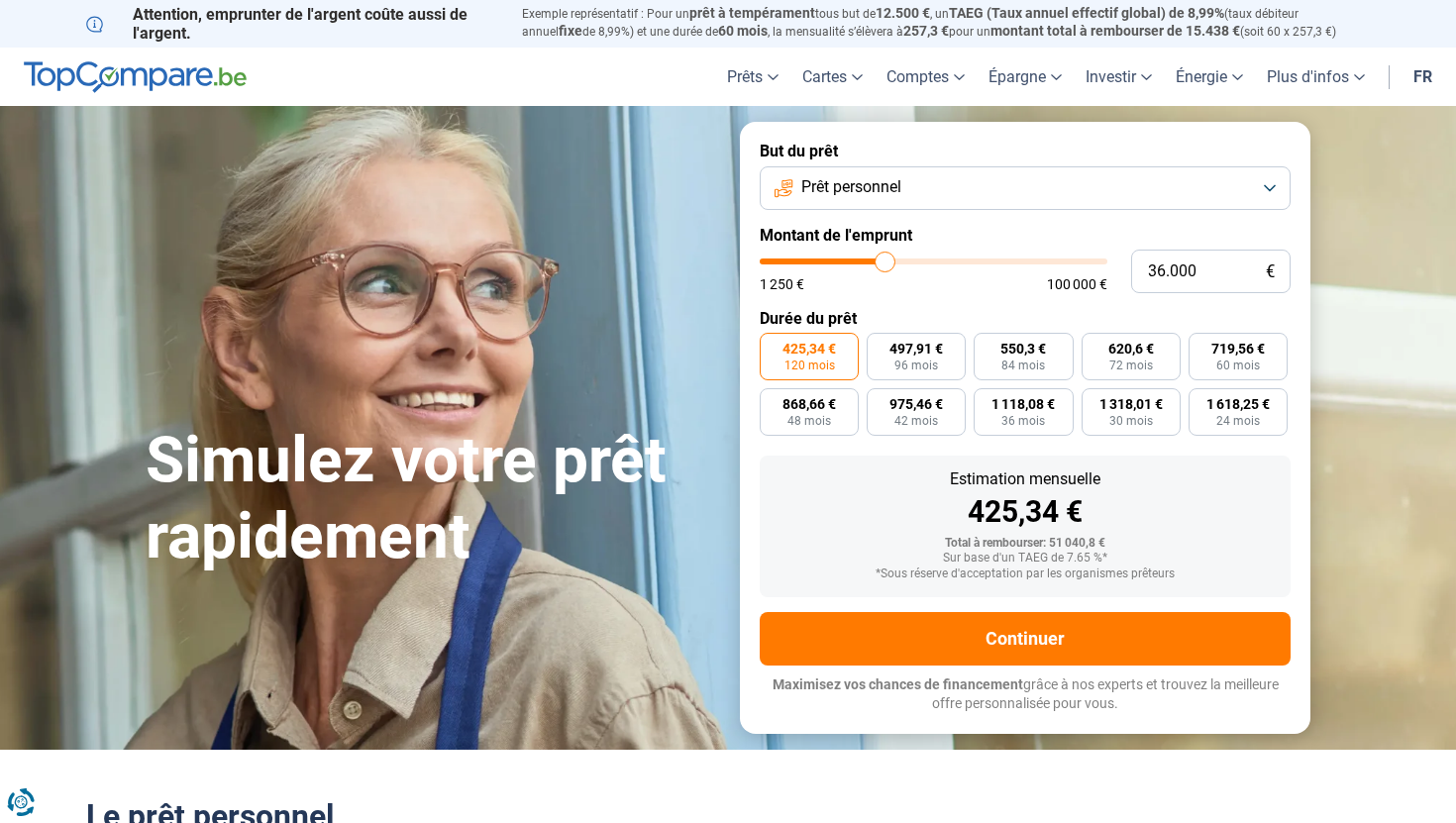 type on "40.750" 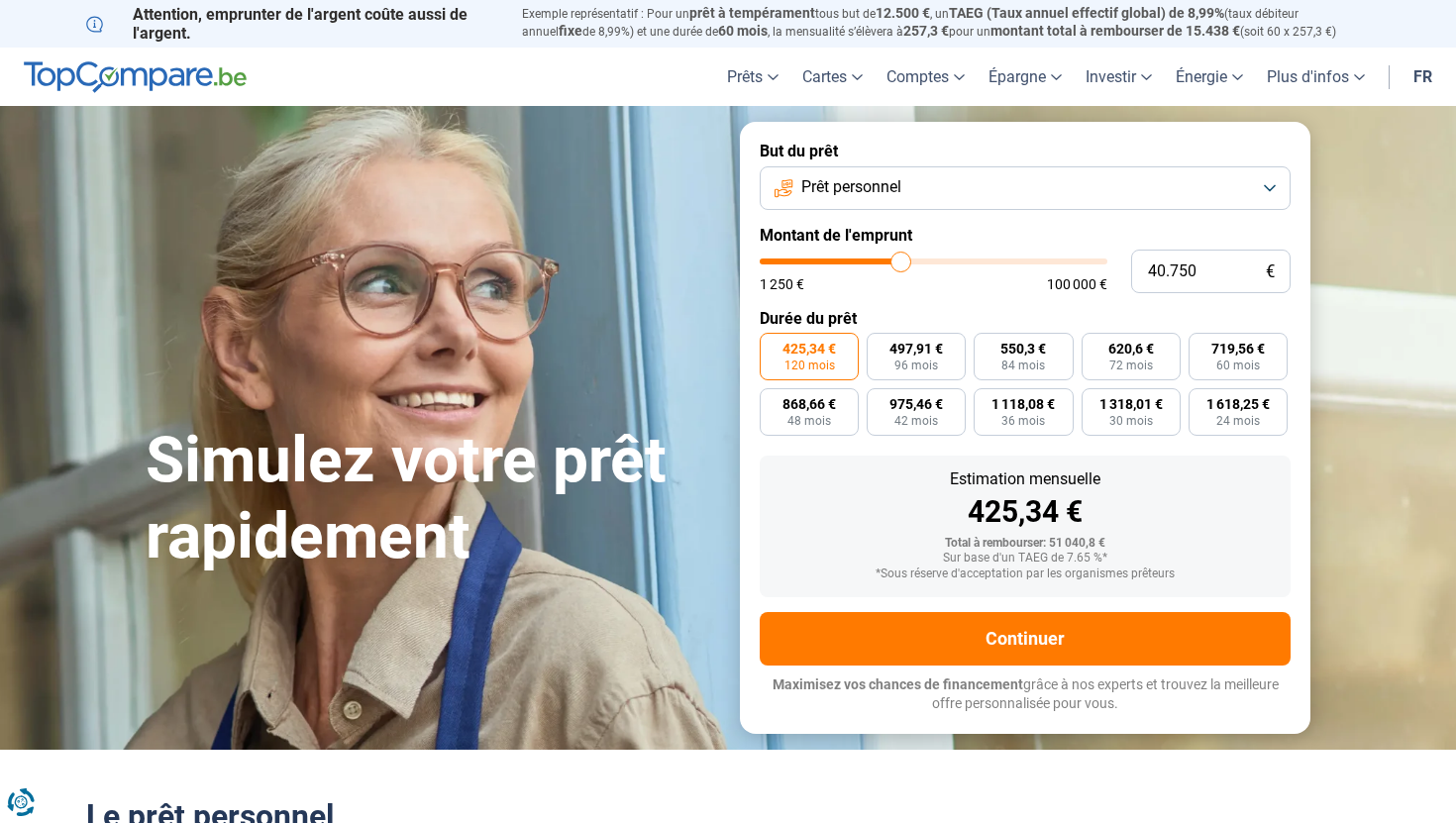 type on "40750" 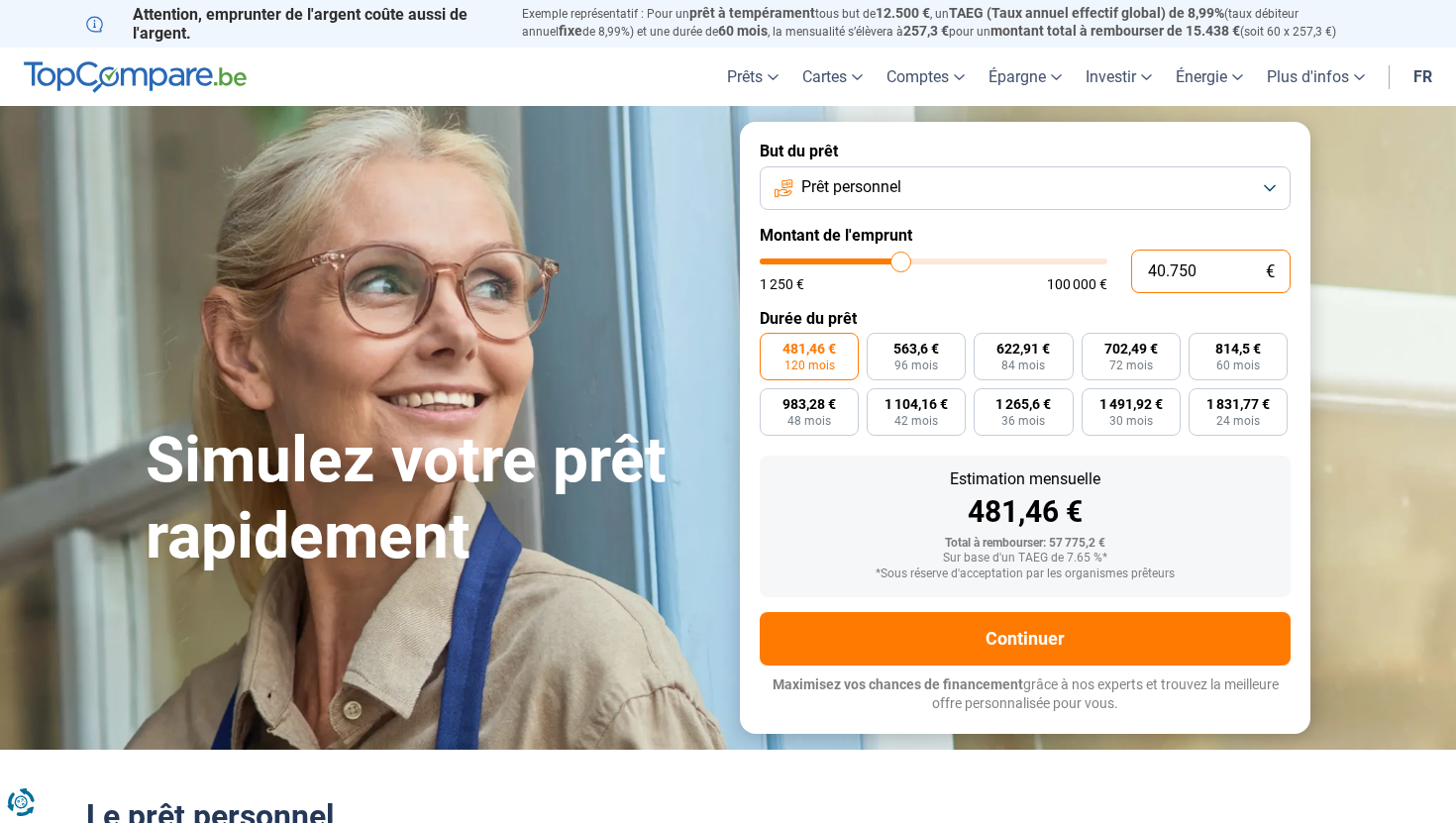 drag, startPoint x: 1171, startPoint y: 272, endPoint x: 1202, endPoint y: 274, distance: 31.06445 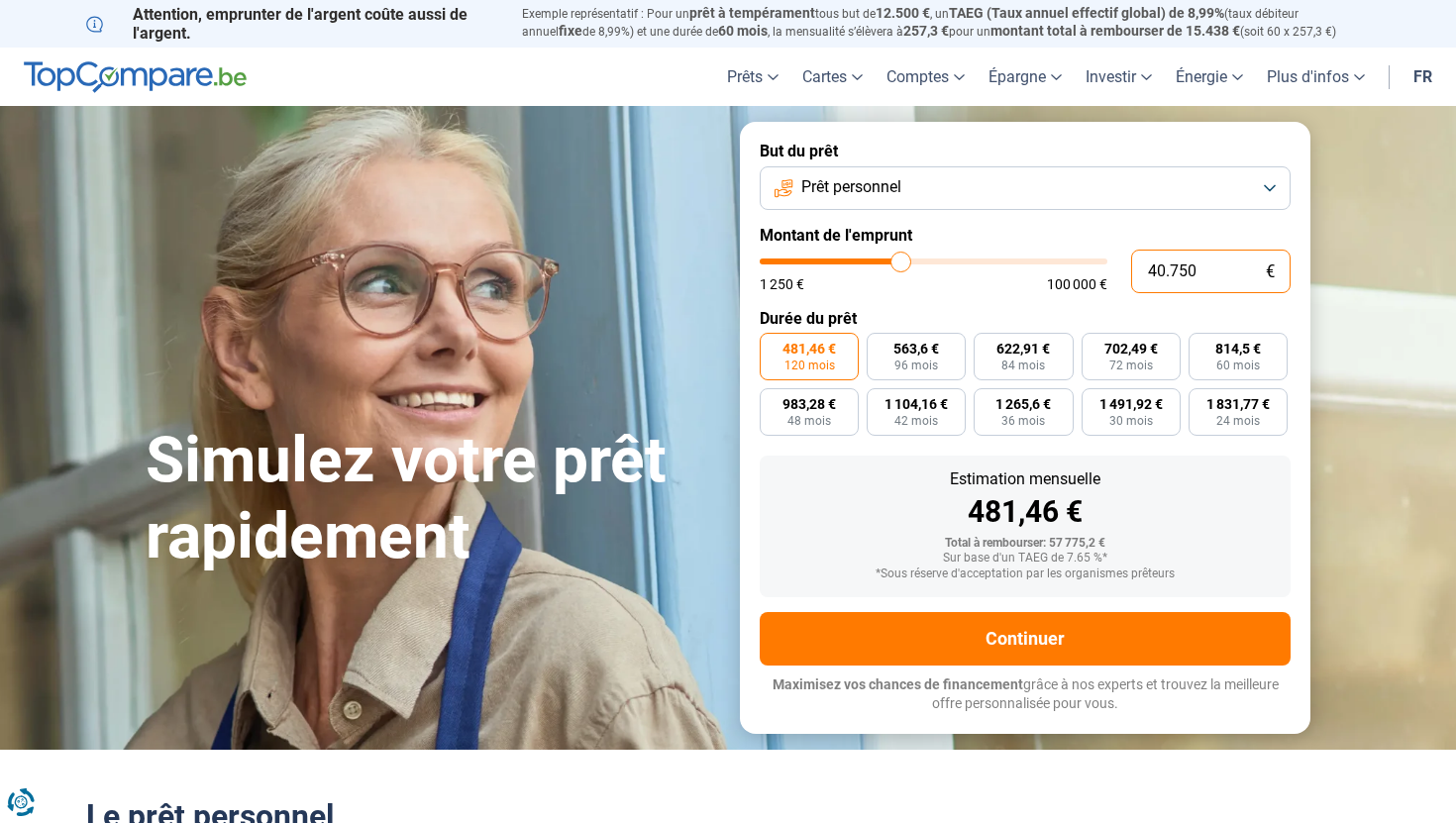 type on "400" 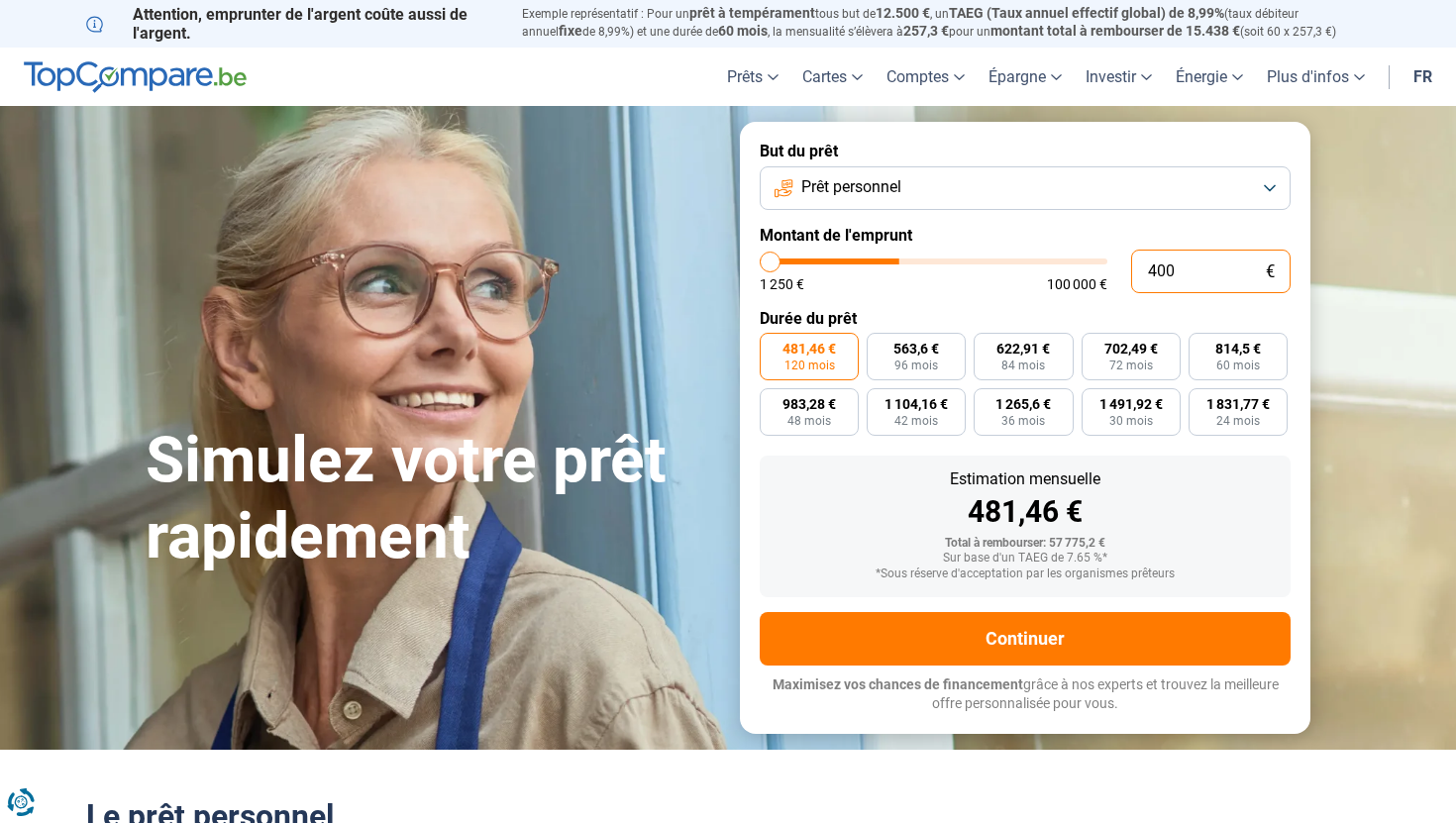 type on "4.000" 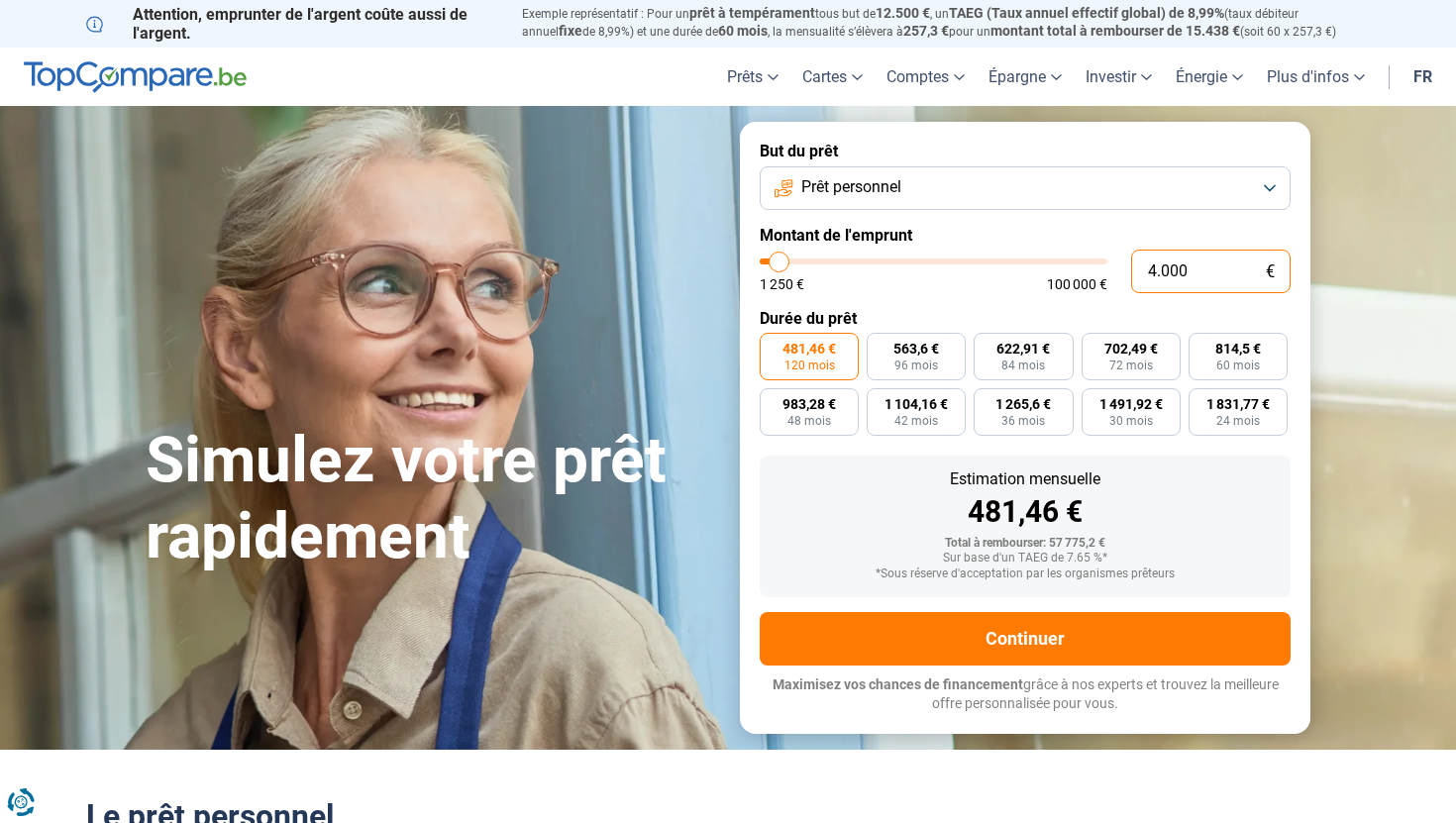 type on "40.000" 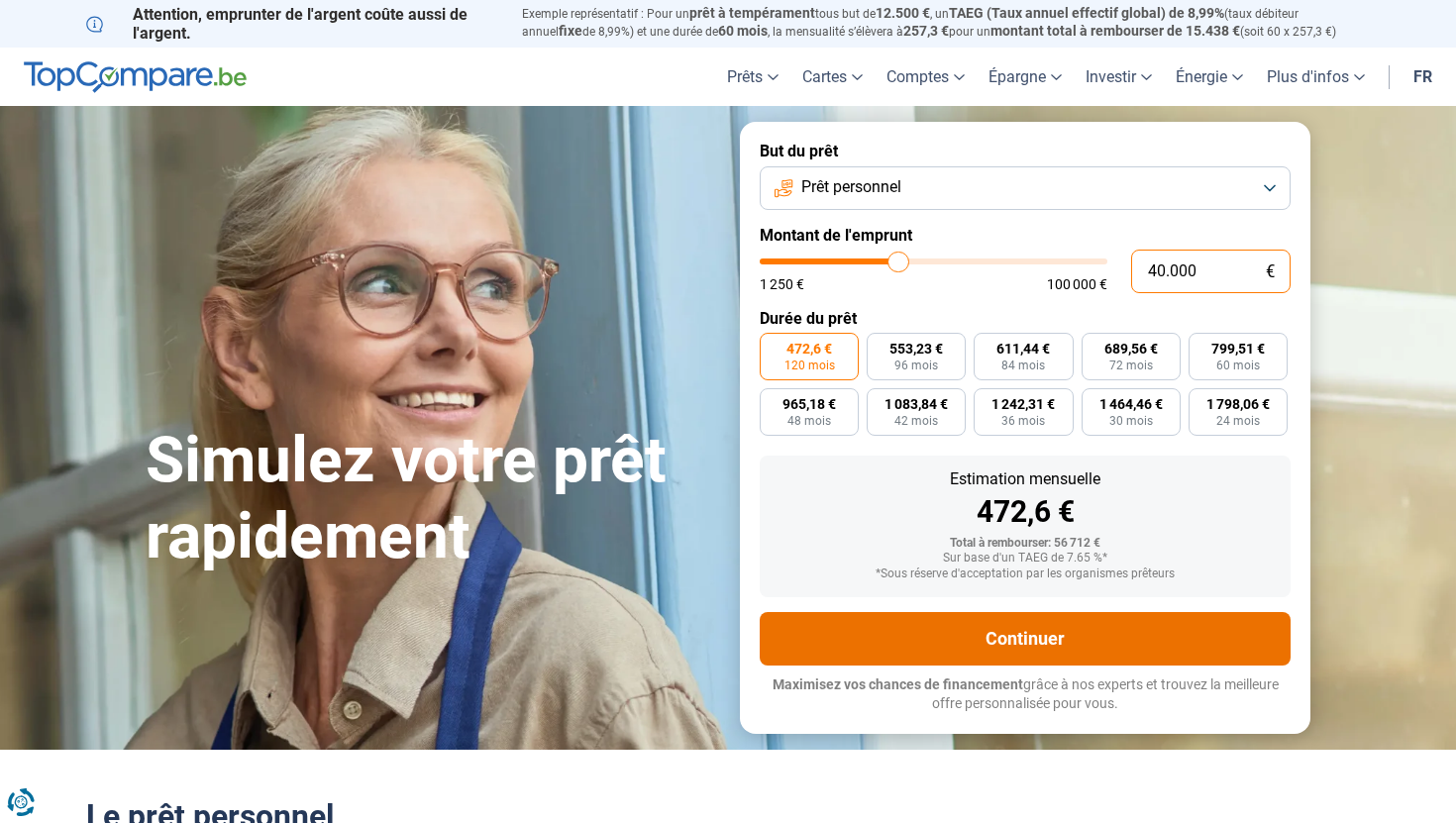 type on "40.000" 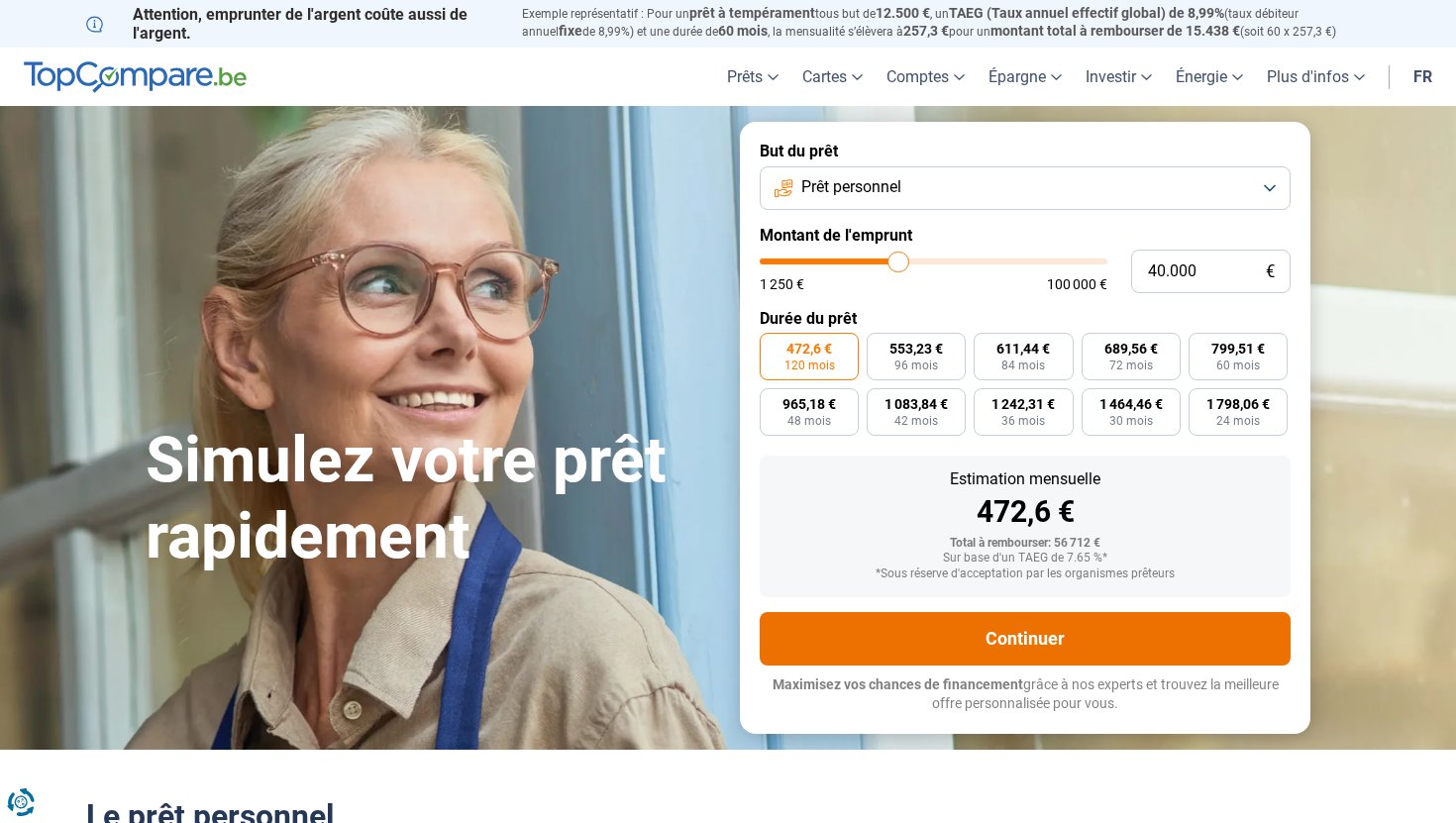 click on "Continuer" at bounding box center (1025, 639) 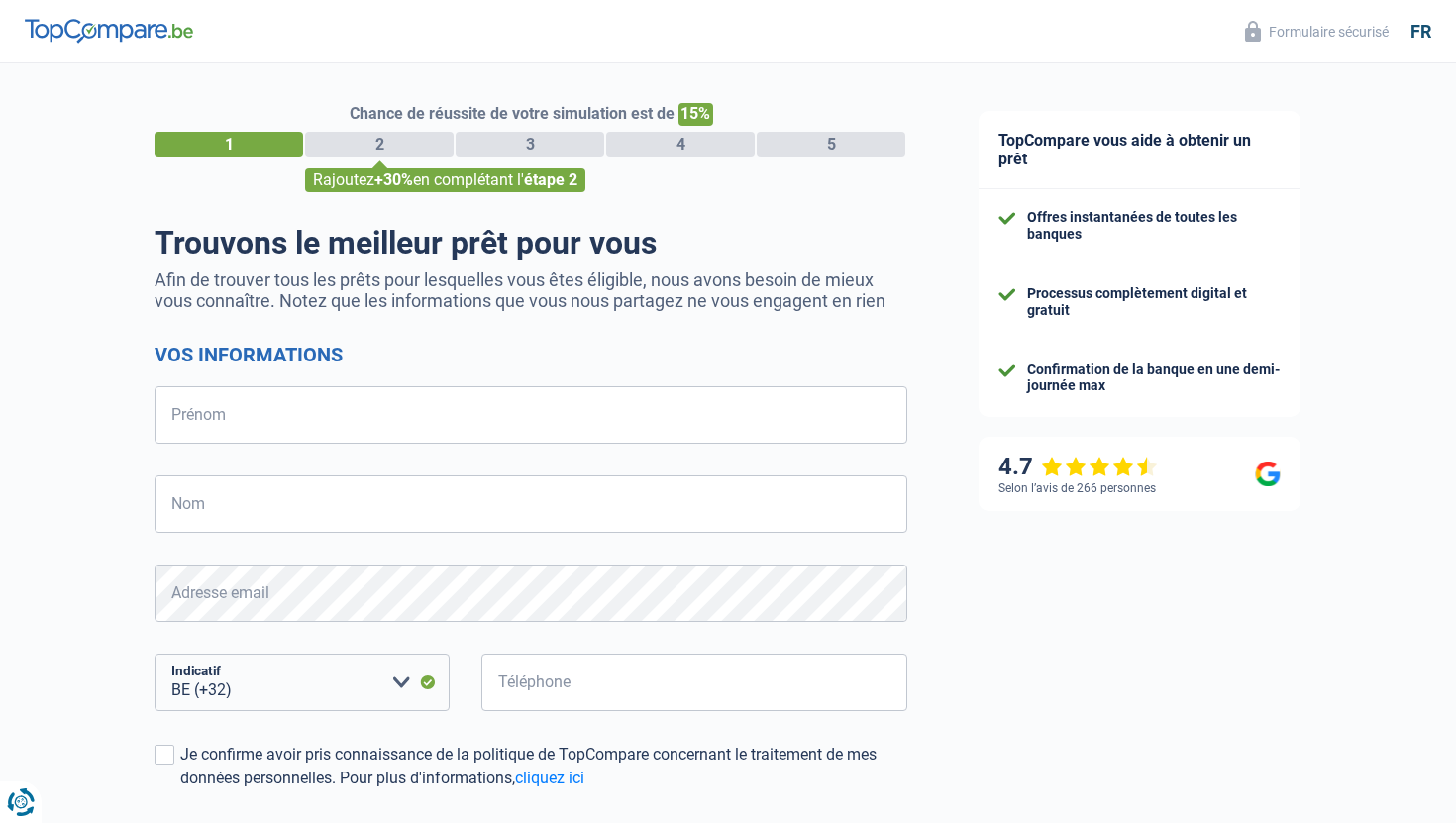 select on "32" 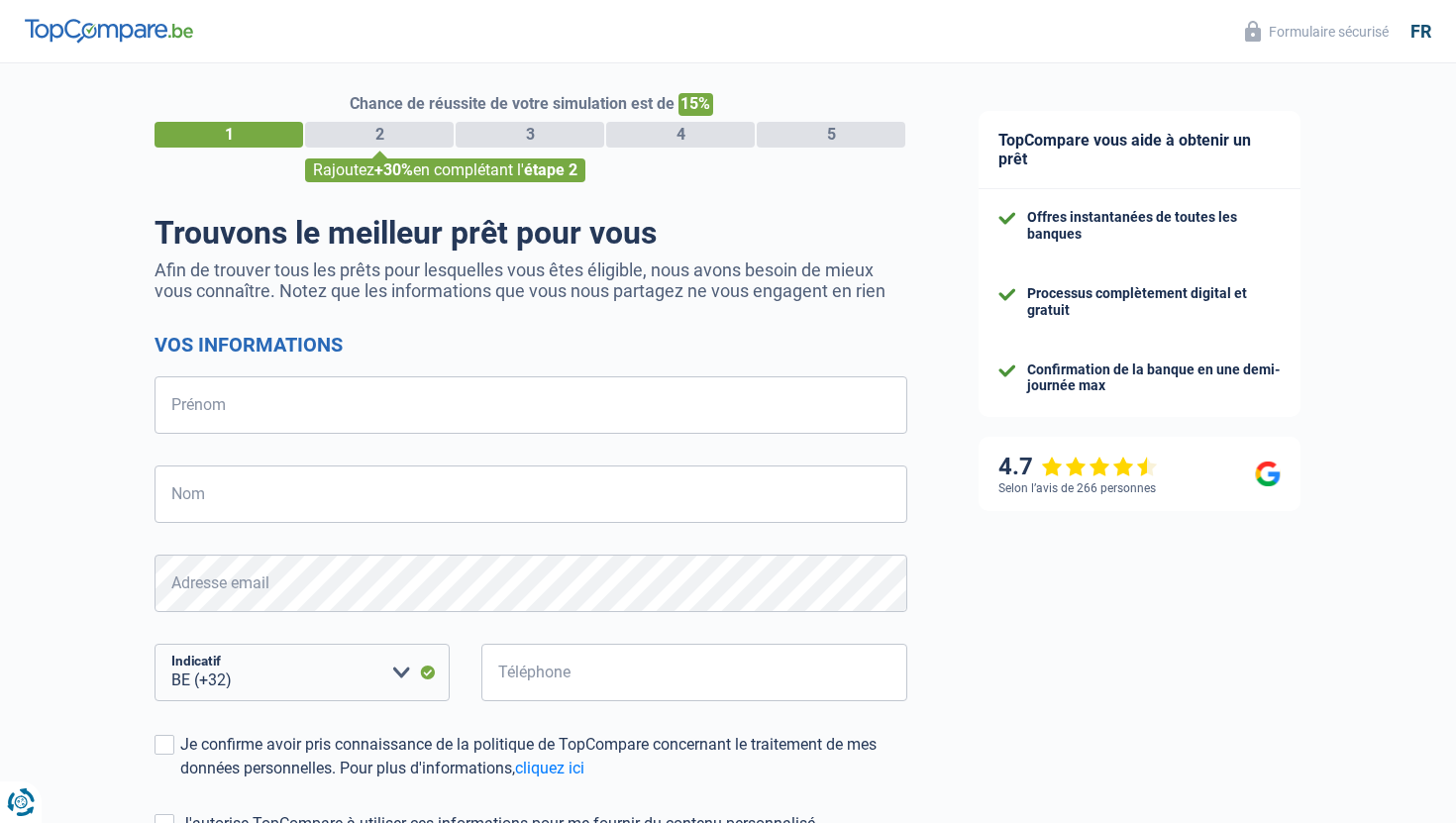 scroll, scrollTop: 0, scrollLeft: 0, axis: both 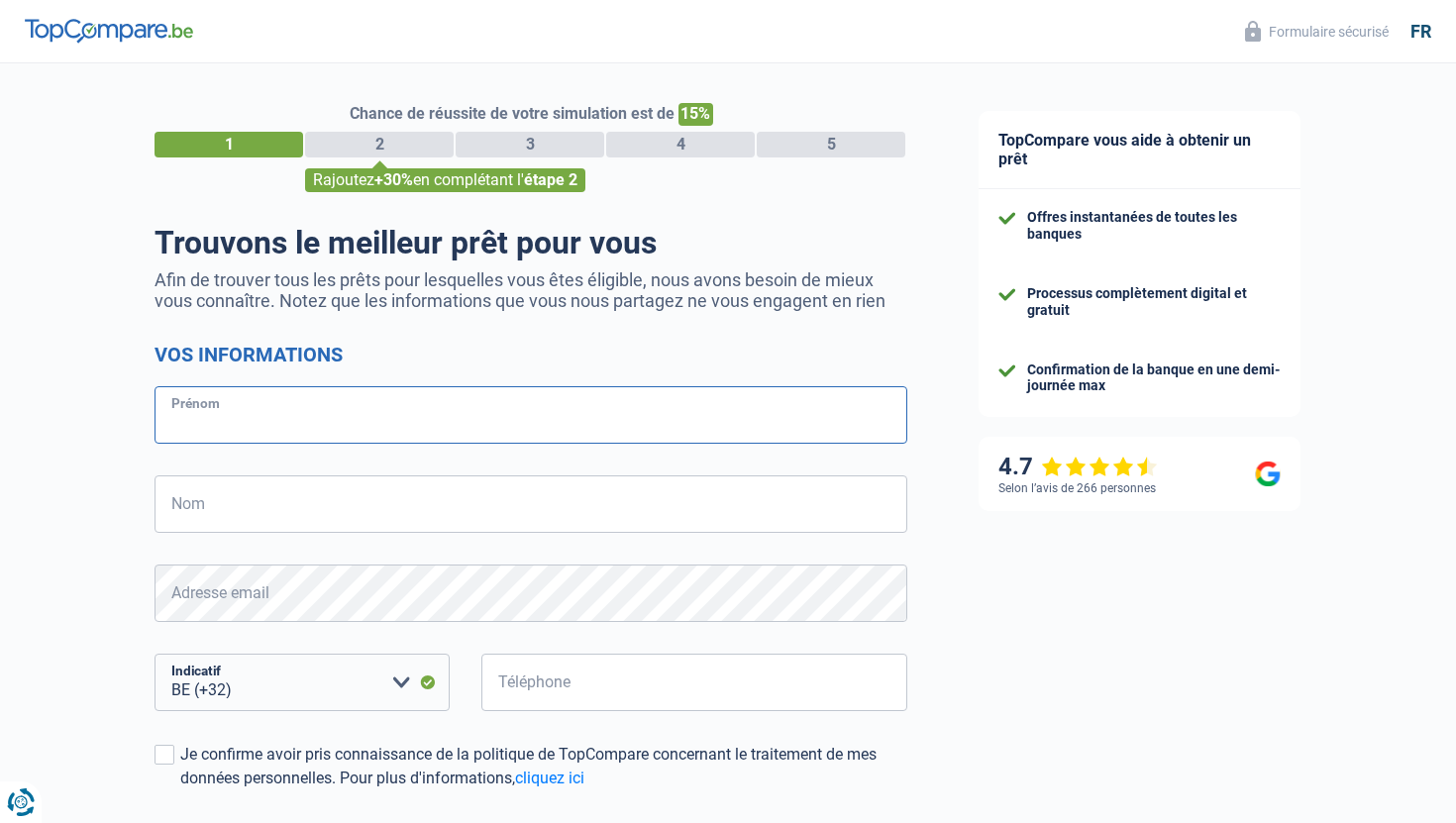 click on "Prénom" at bounding box center [531, 415] 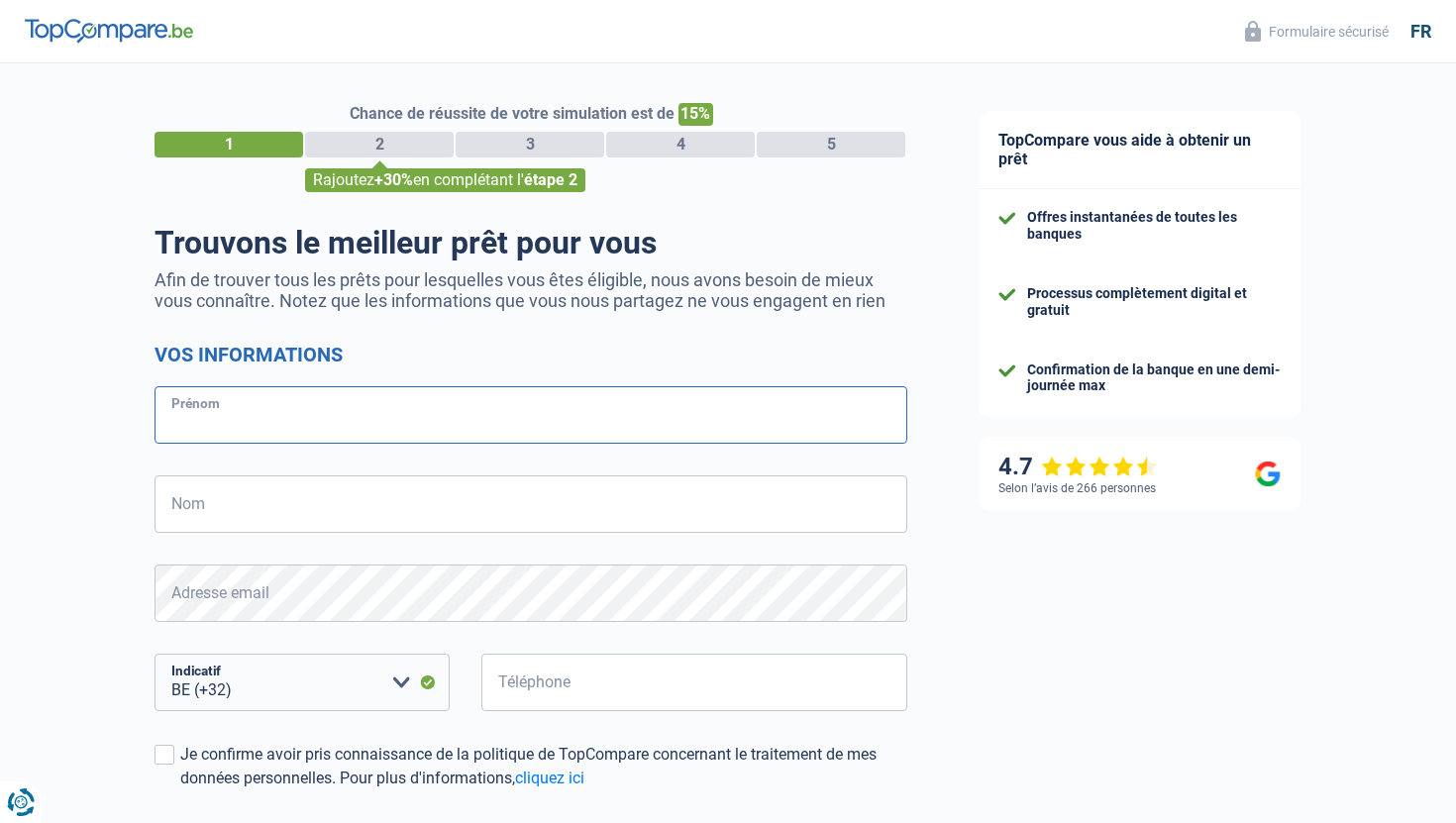type on "Giudice" 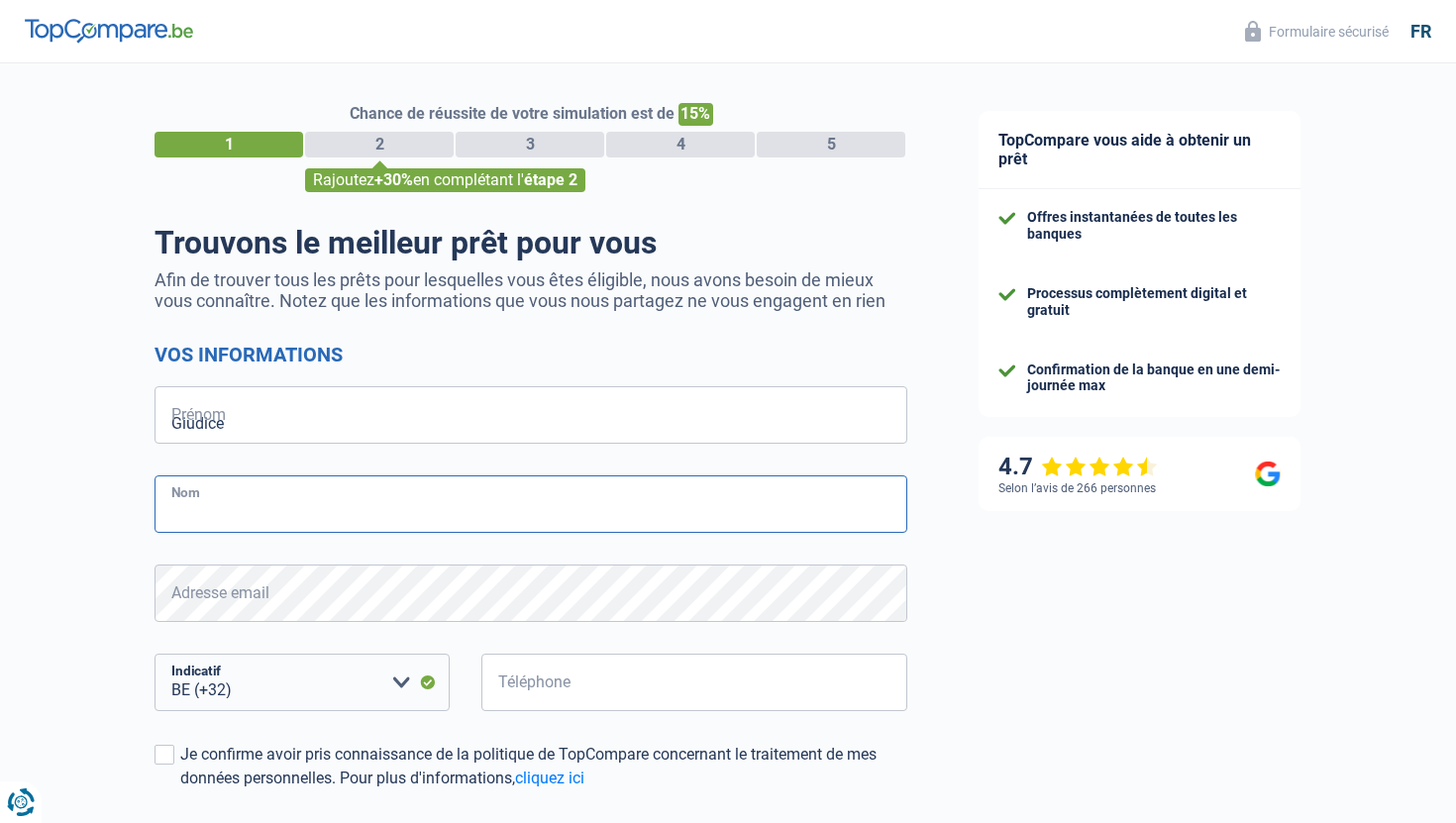 type on "Davide" 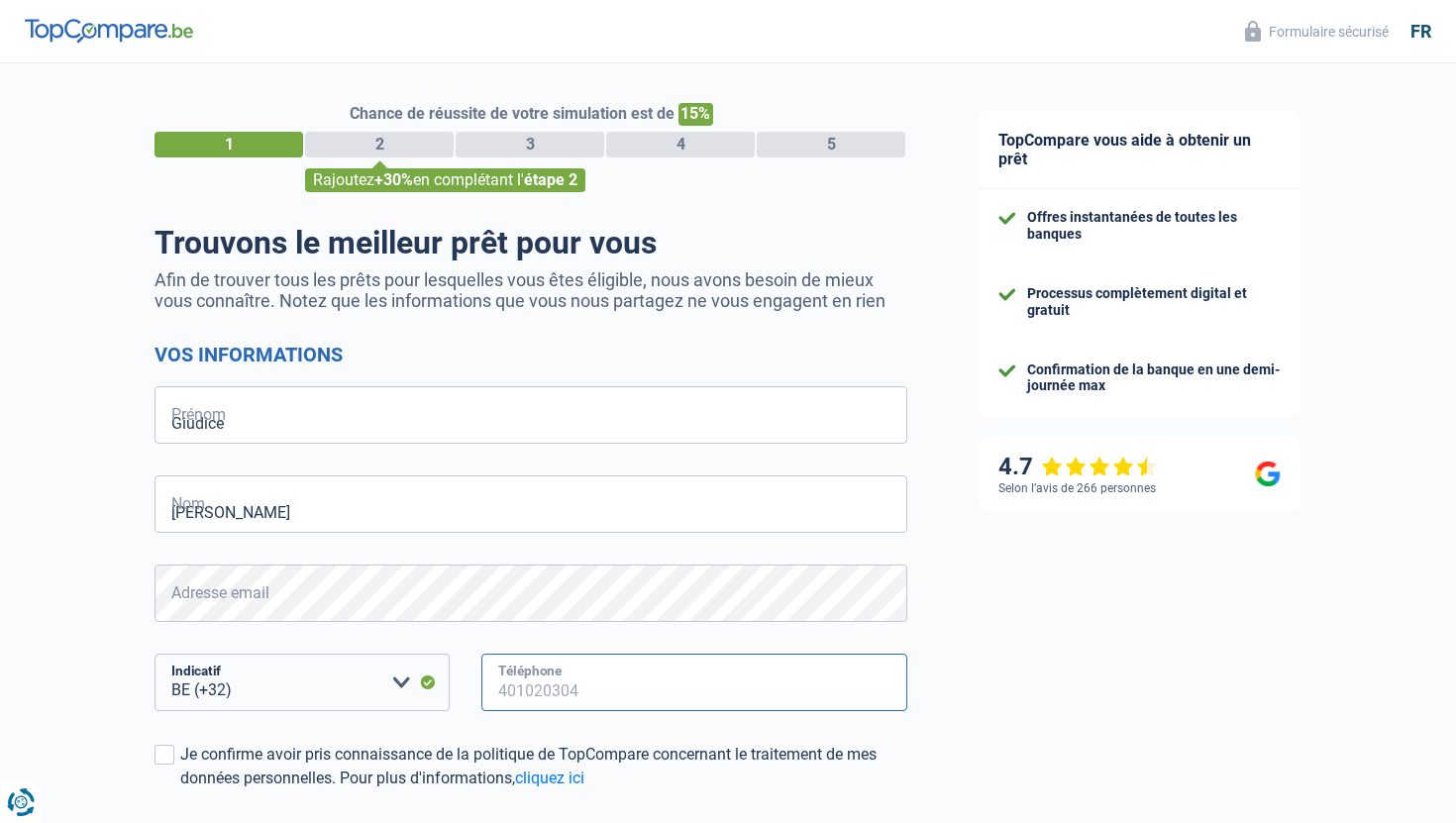 type on "920585329" 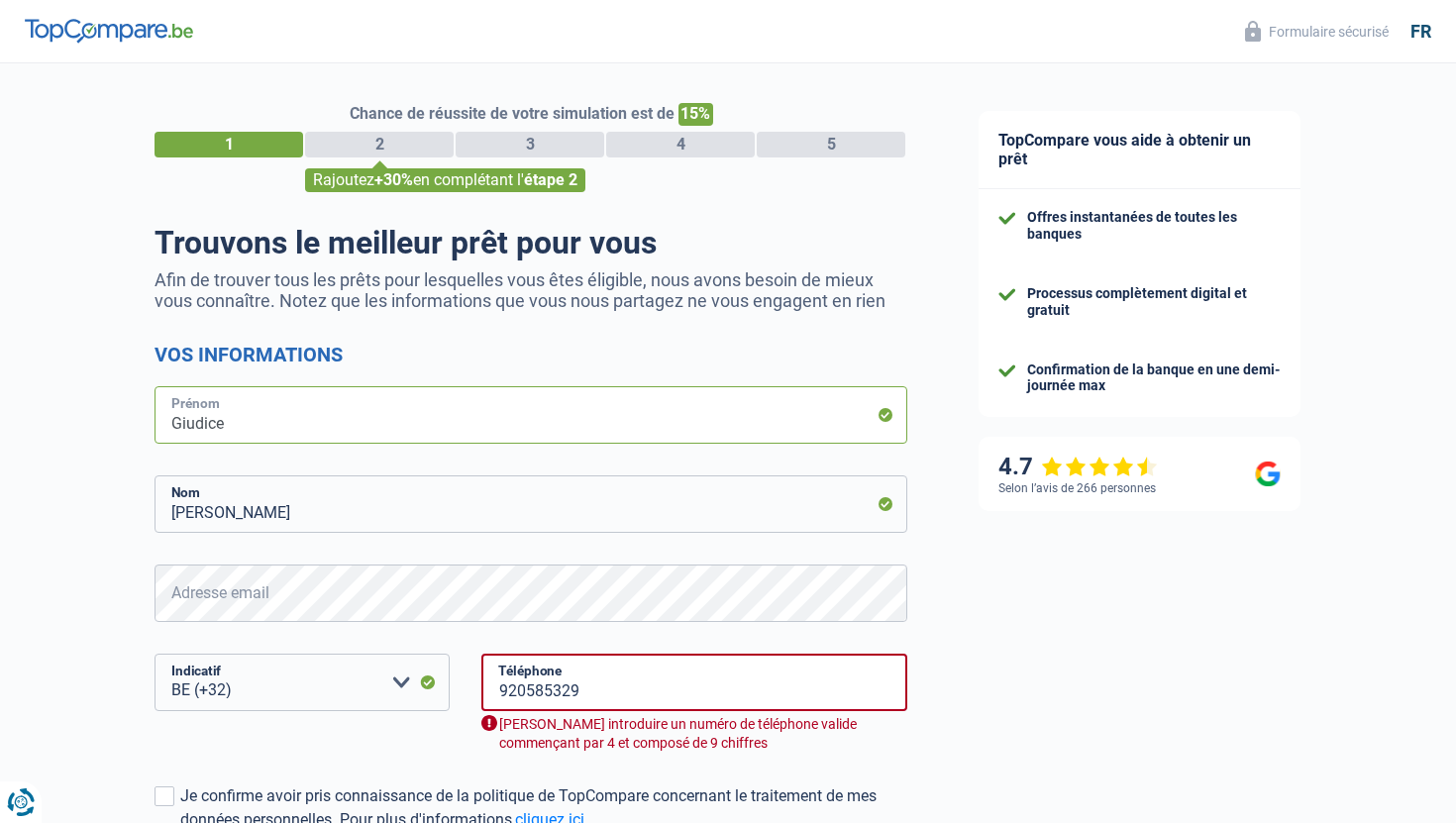 drag, startPoint x: 376, startPoint y: 424, endPoint x: 104, endPoint y: 427, distance: 272.01654 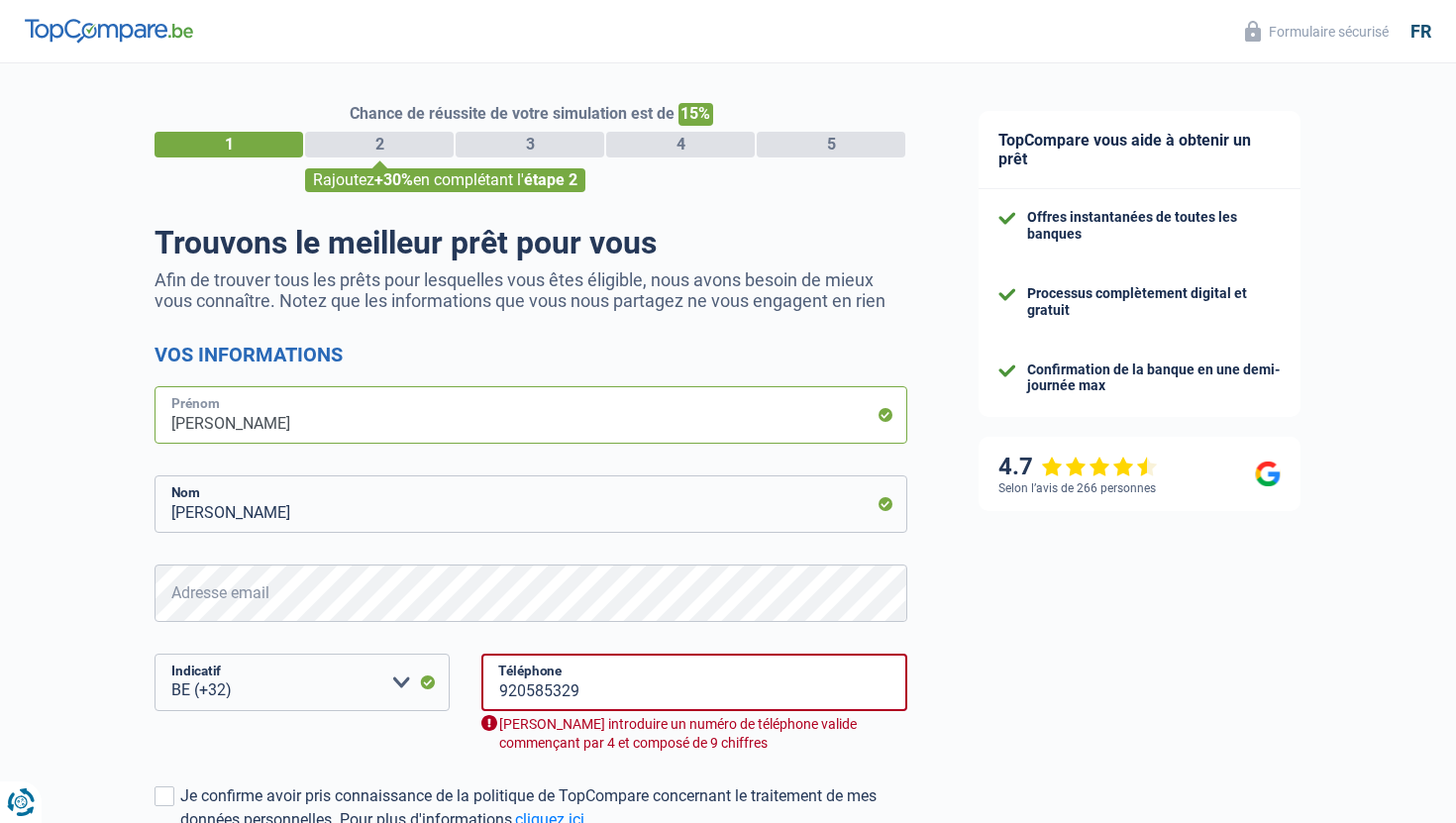 type on "DAVIDE" 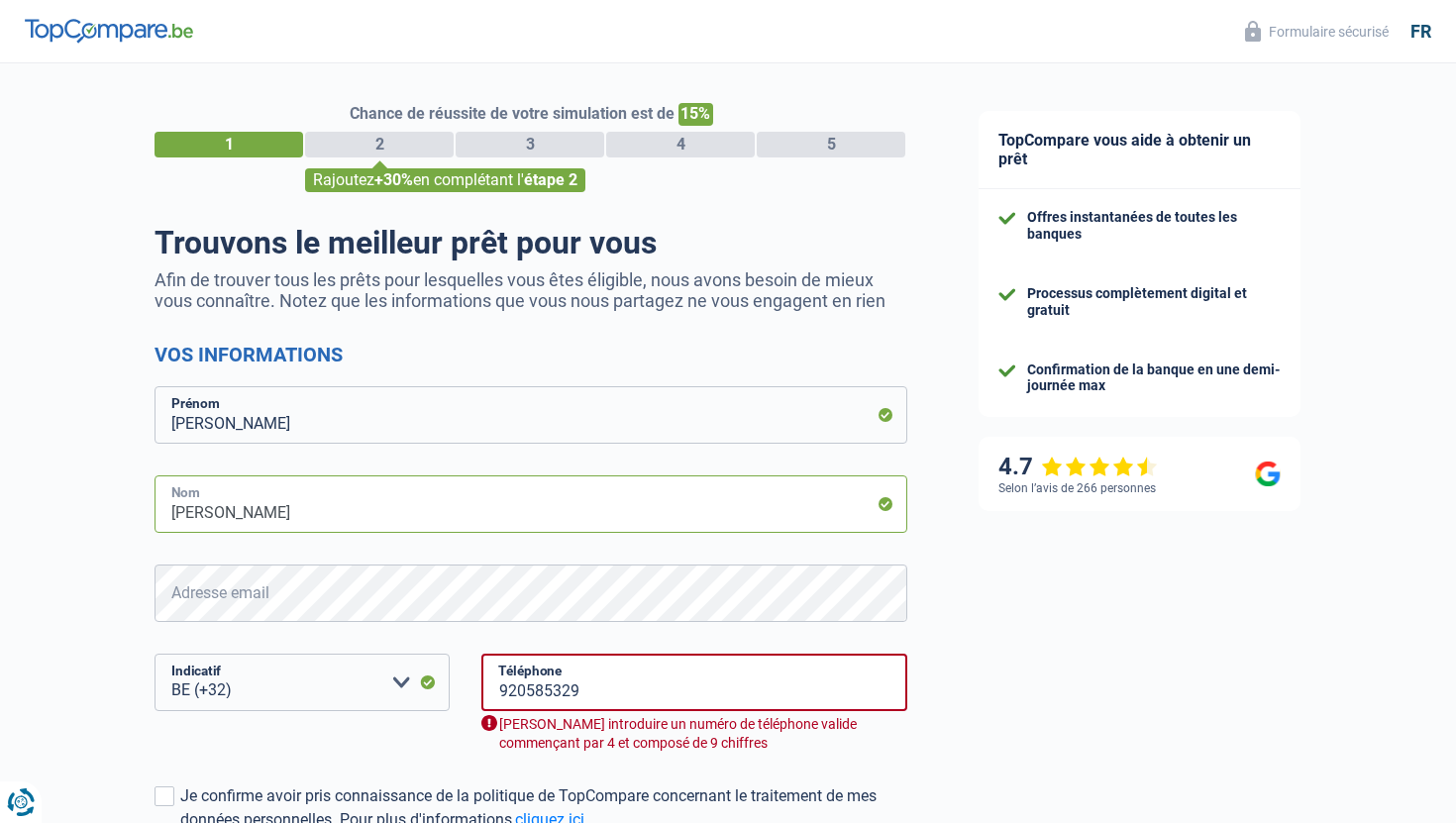 click on "Davide" at bounding box center [531, 504] 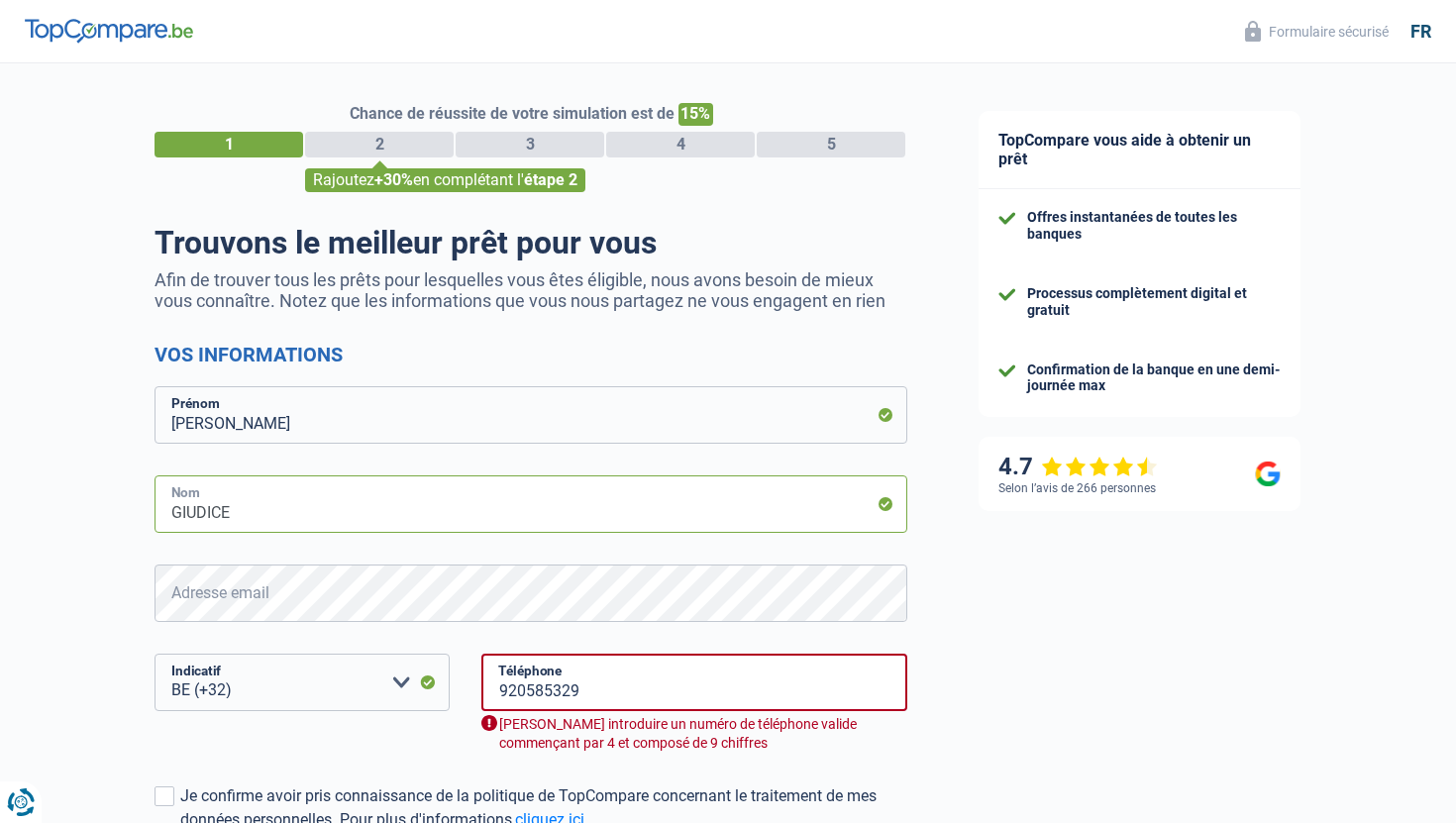 type on "GIUDICE" 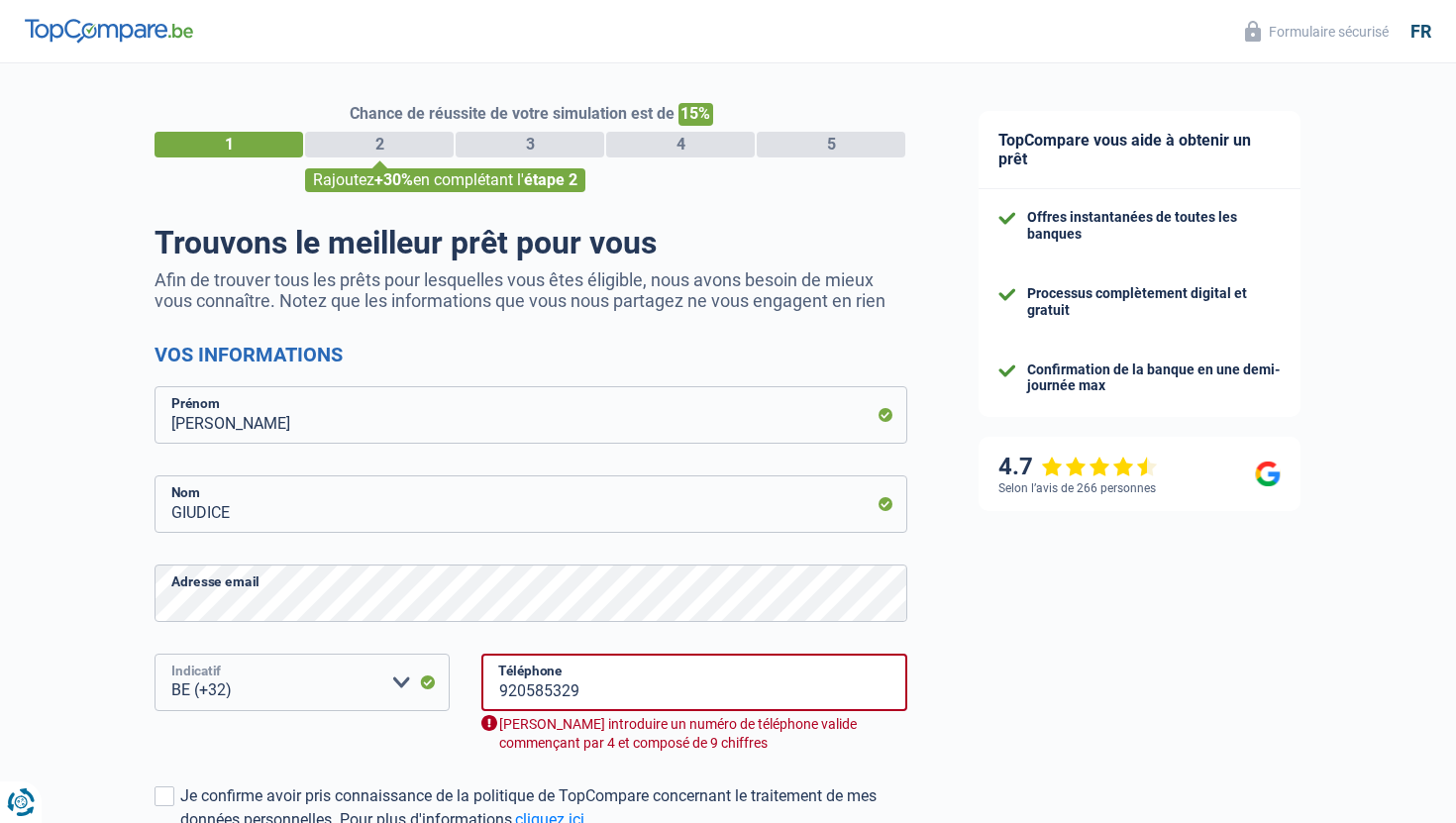 click on "BE (+32) LU (+352)
Veuillez sélectionner une option" at bounding box center (302, 682) 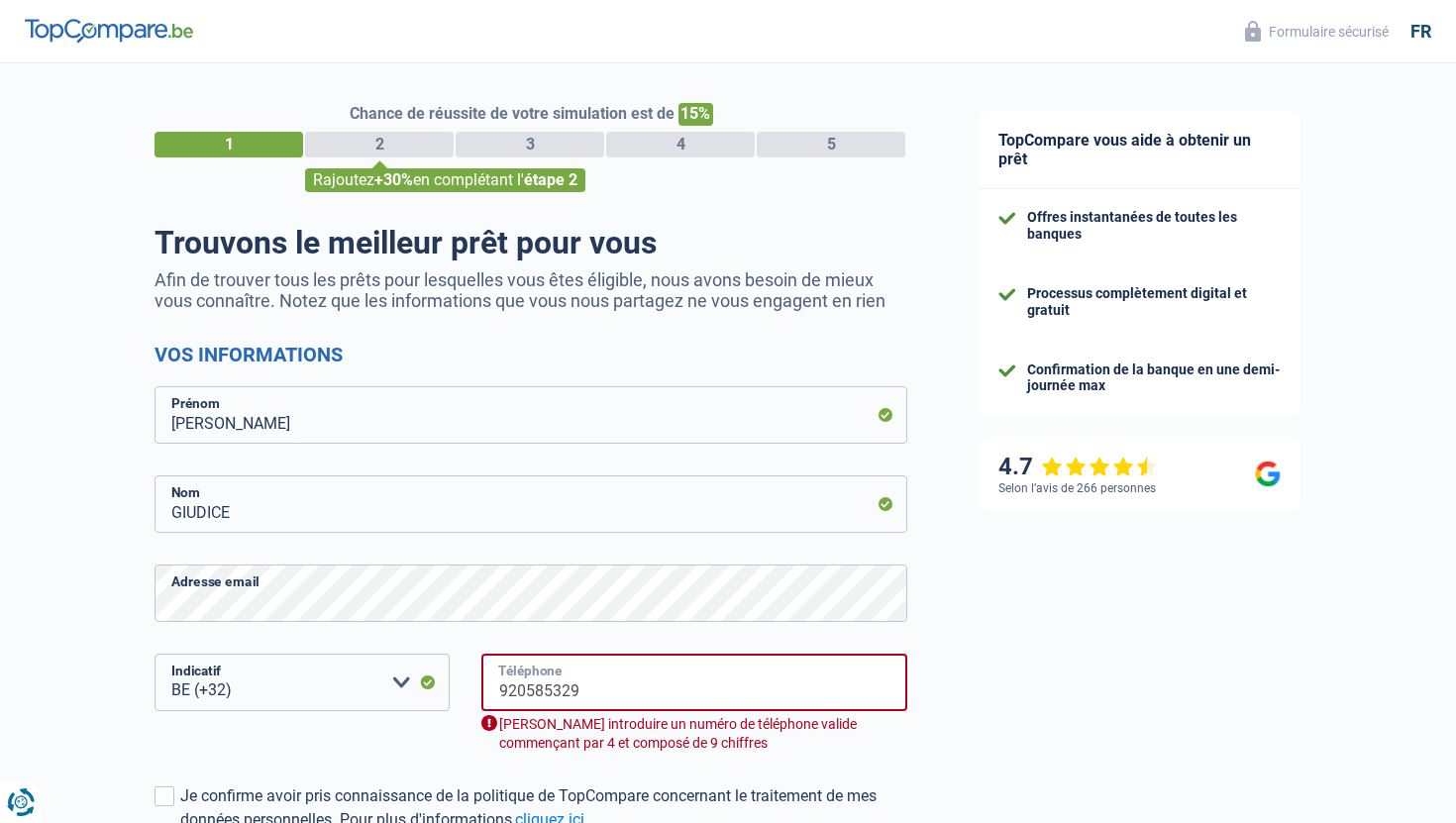 drag, startPoint x: 616, startPoint y: 684, endPoint x: 489, endPoint y: 686, distance: 127.01575 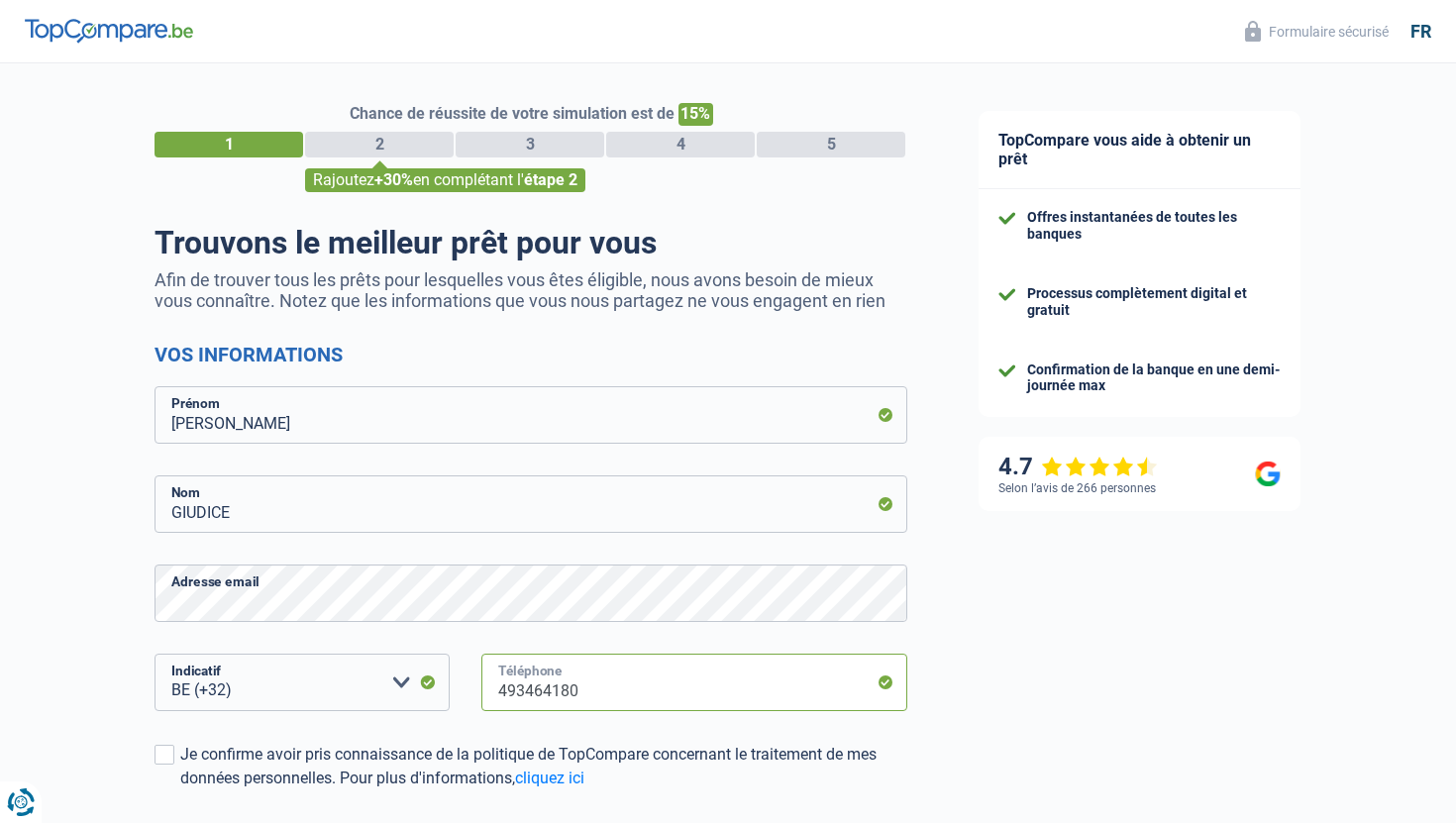 scroll, scrollTop: 248, scrollLeft: 0, axis: vertical 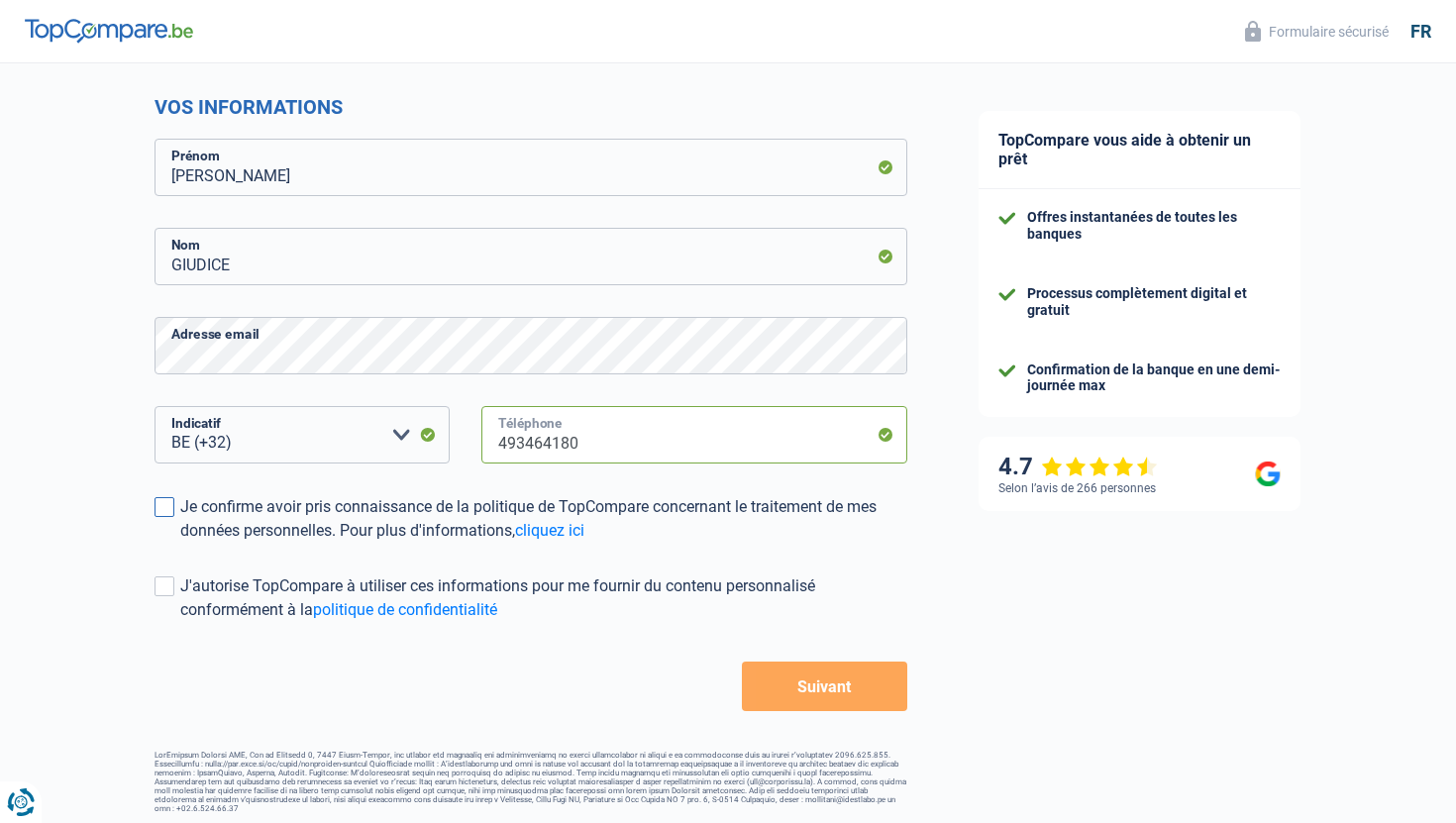 type on "493464180" 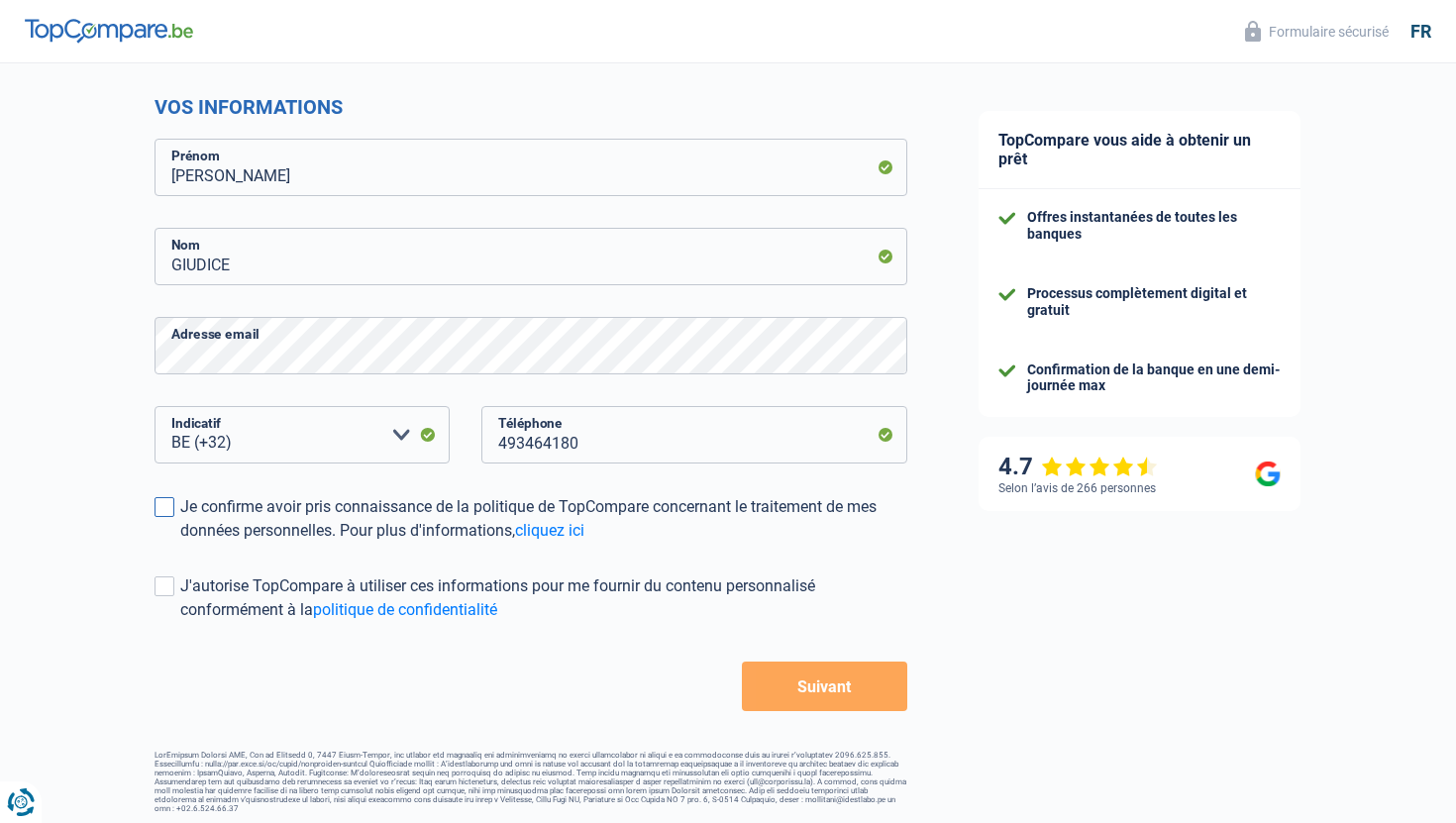 click at bounding box center [164, 507] 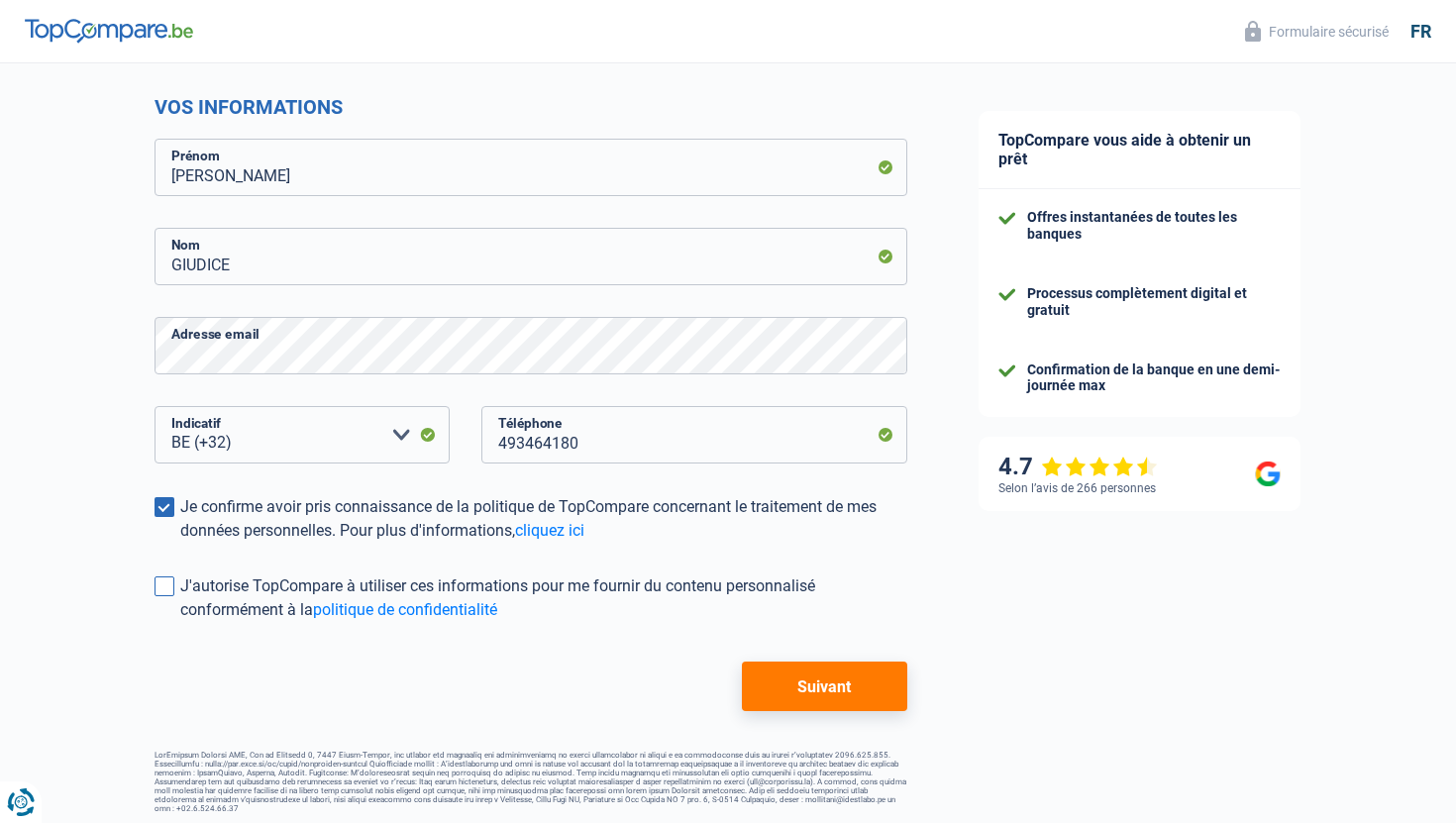 click at bounding box center [164, 586] 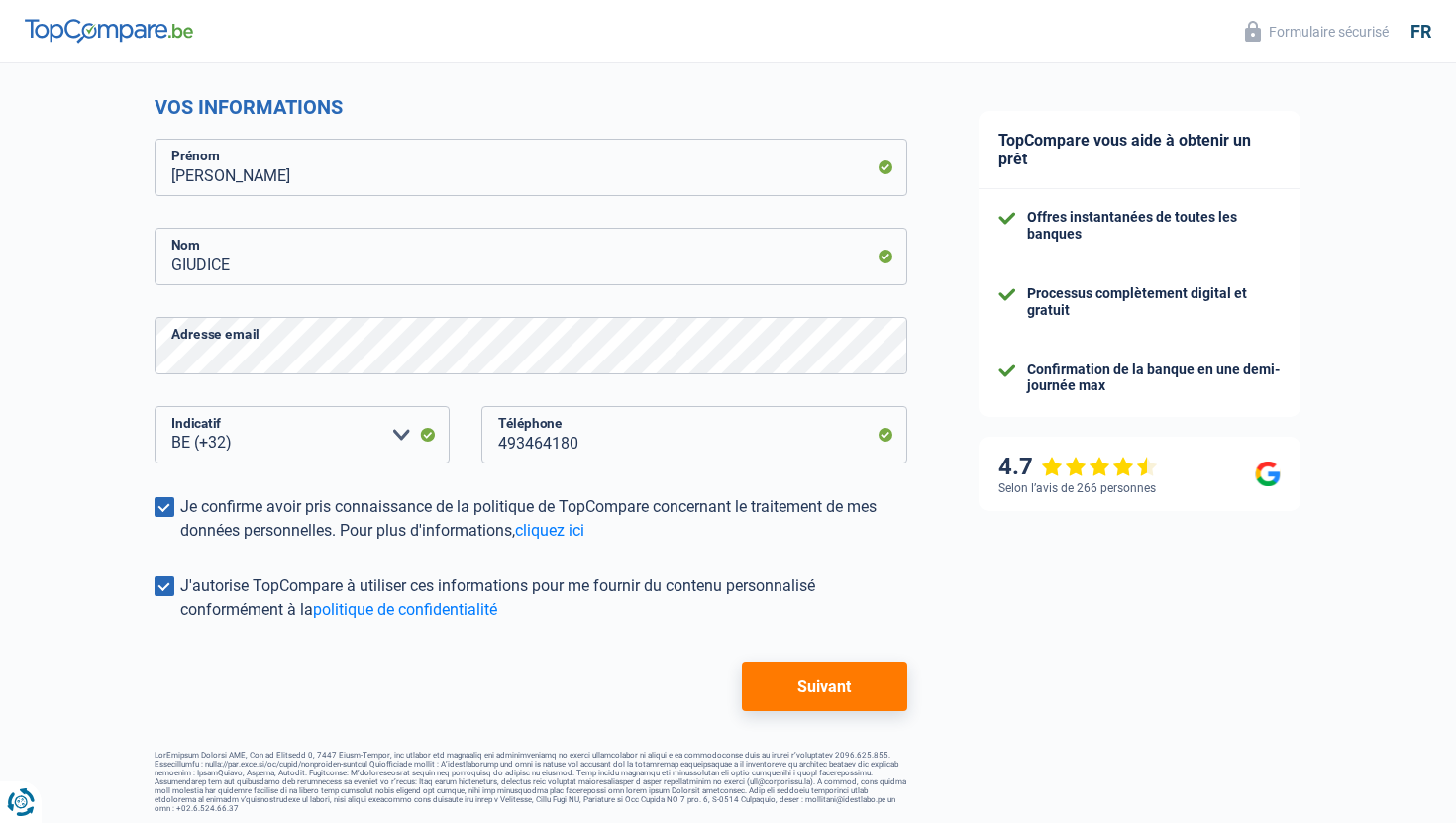 click on "Suivant" at bounding box center [824, 686] 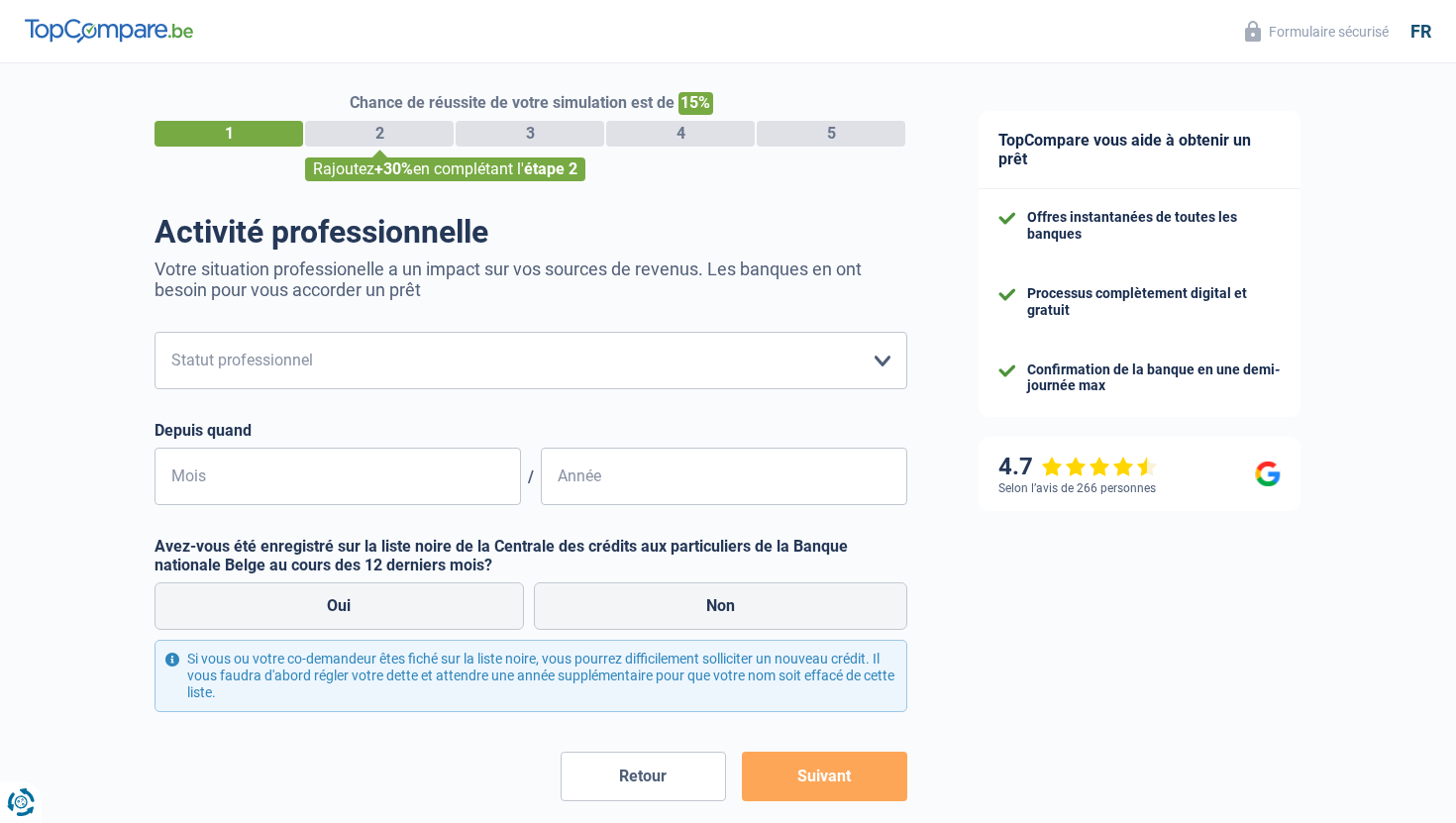 scroll, scrollTop: 0, scrollLeft: 0, axis: both 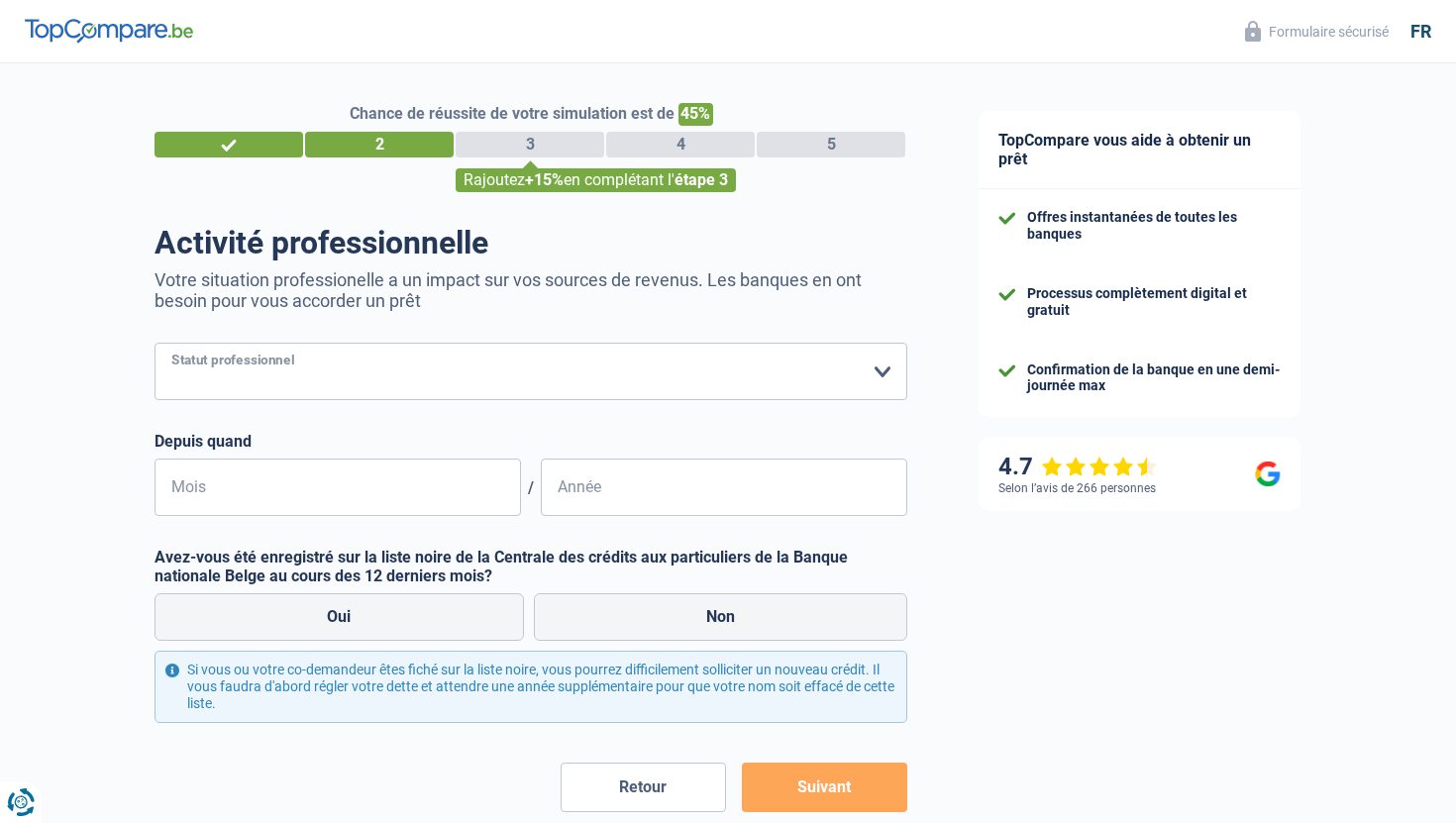 click on "Ouvrier Employé privé Employé public Invalide Indépendant Pensionné Chômeur Mutuelle Femme au foyer Sans profession Allocataire sécurité/Intégration social (SPF Sécurité Sociale, CPAS) Etudiant Profession libérale Commerçant Rentier Pré-pensionné
Veuillez sélectionner une option" at bounding box center (531, 371) 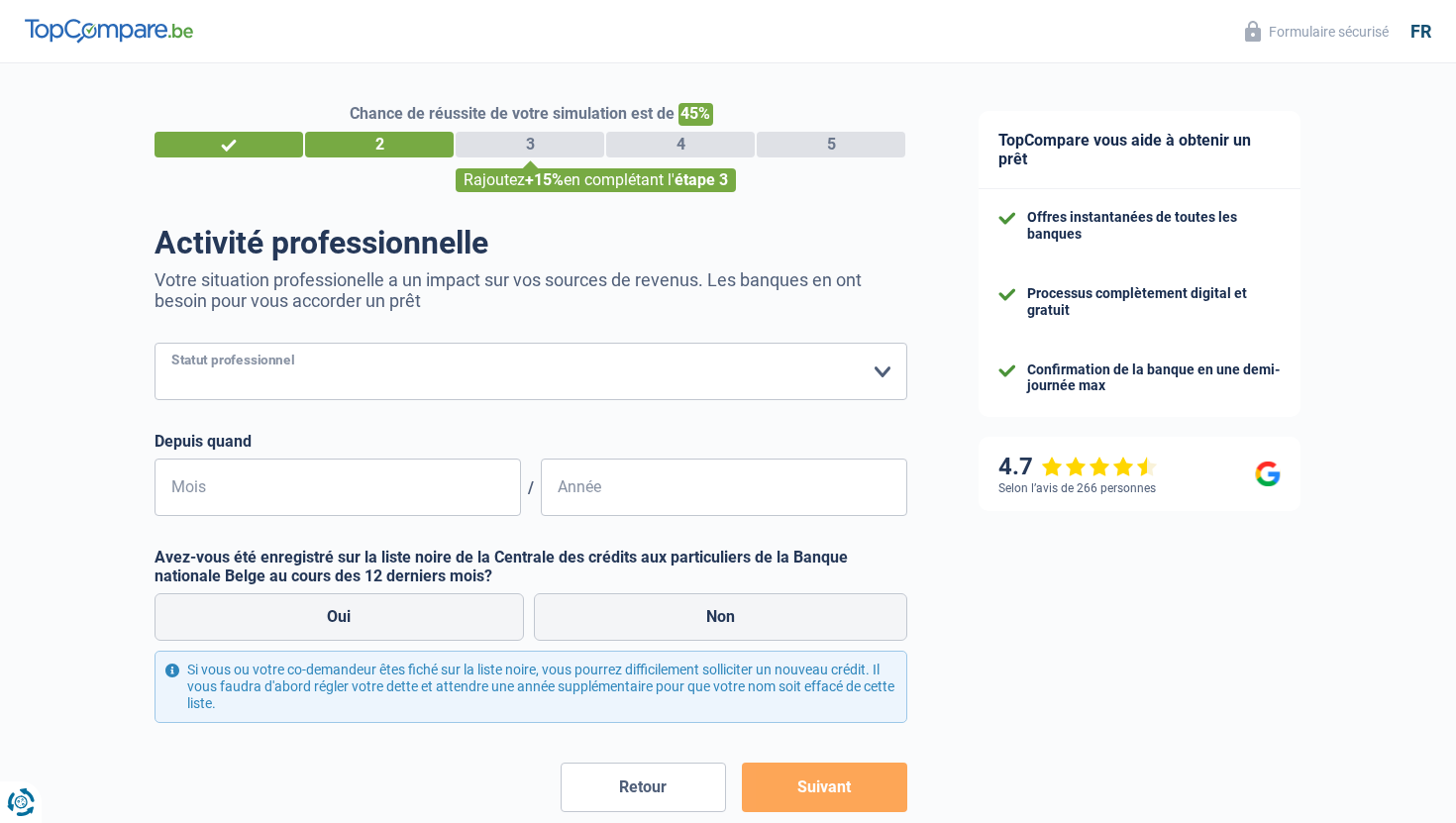 select on "privateEmployee" 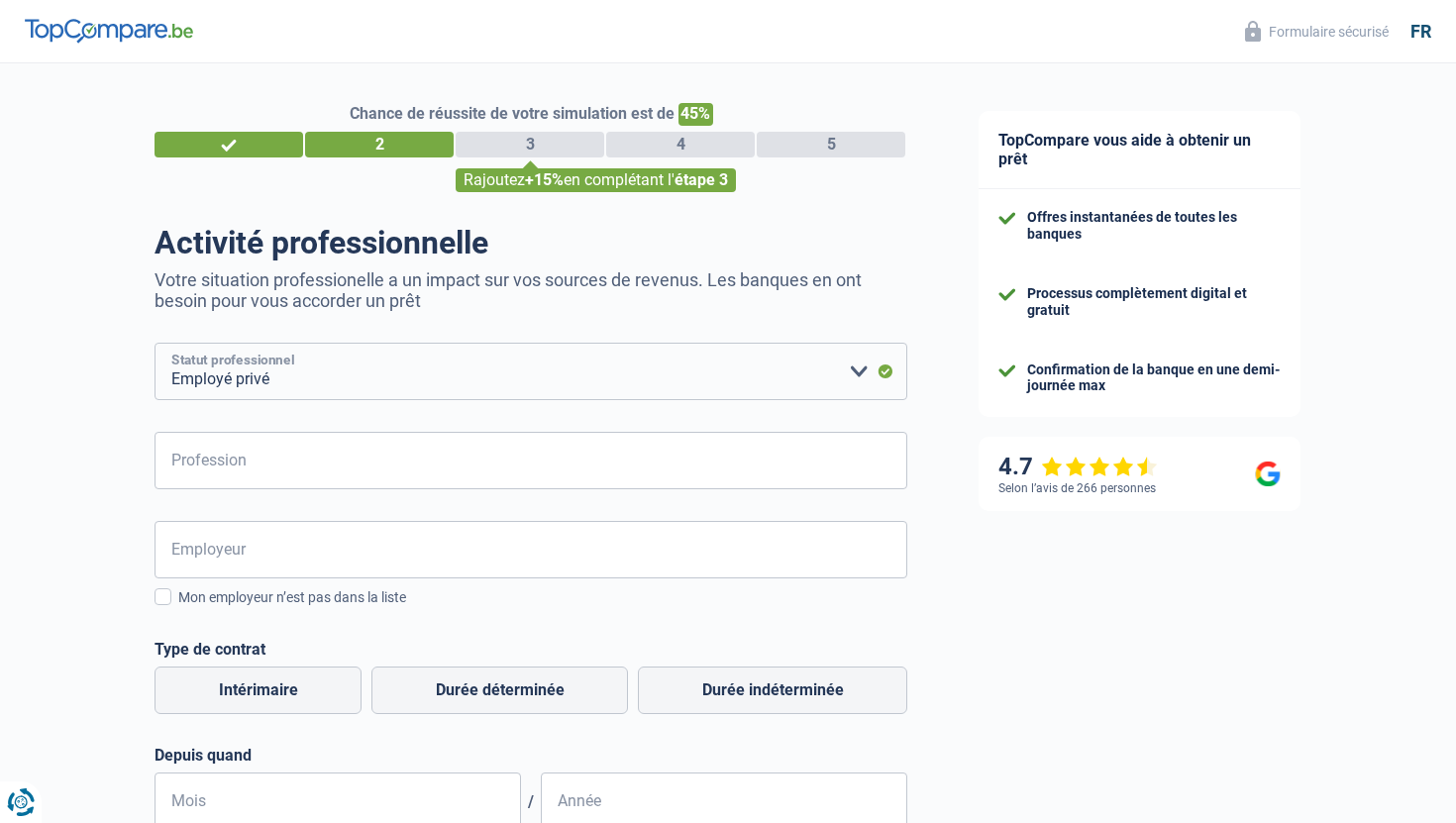 click on "Ouvrier Employé privé Employé public Invalide Indépendant Pensionné Chômeur Mutuelle Femme au foyer Sans profession Allocataire sécurité/Intégration social (SPF Sécurité Sociale, CPAS) Etudiant Profession libérale Commerçant Rentier Pré-pensionné
Veuillez sélectionner une option" at bounding box center [531, 371] 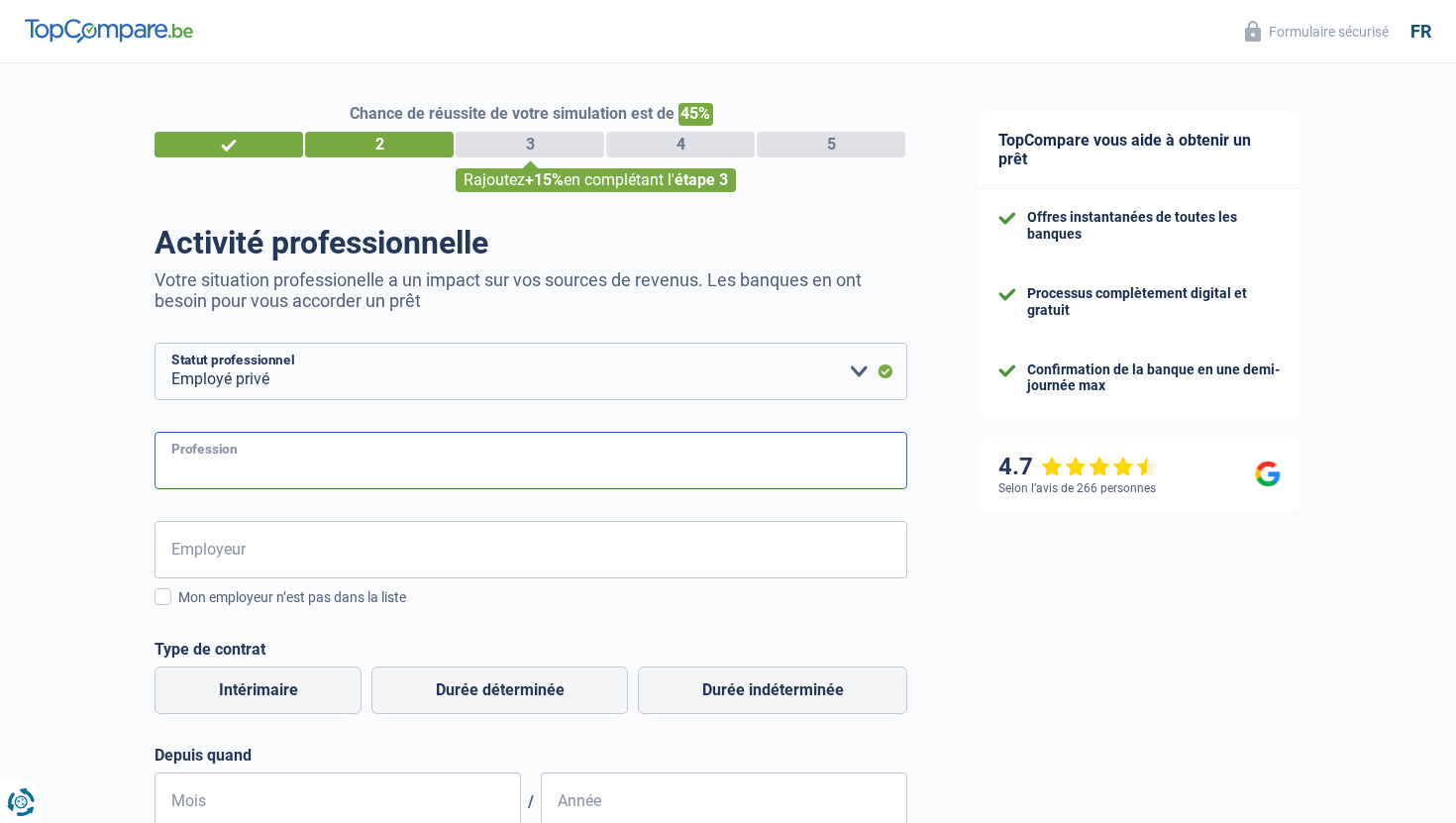 click on "Profession" at bounding box center [531, 461] 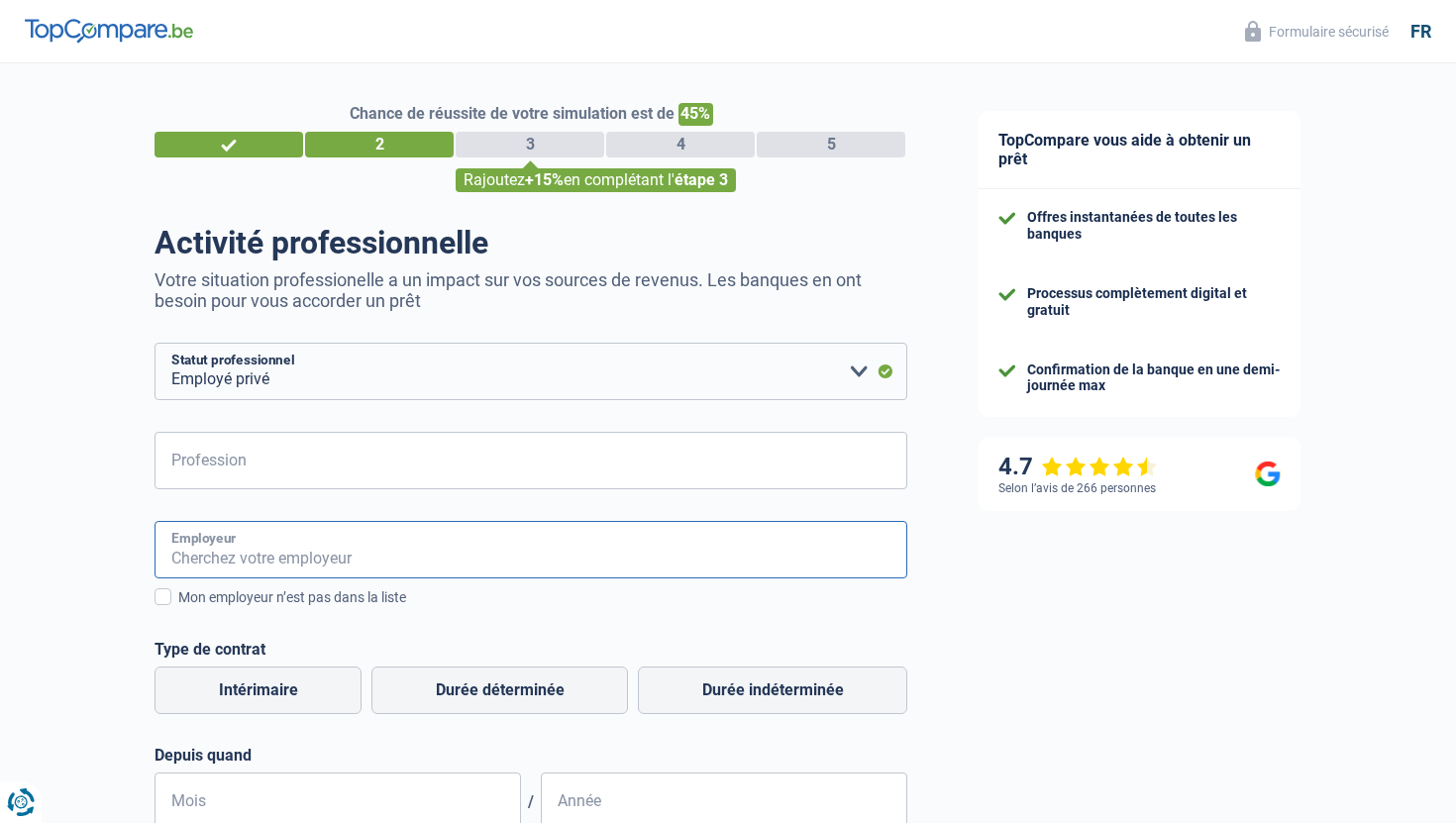 click on "Employeur" at bounding box center (531, 550) 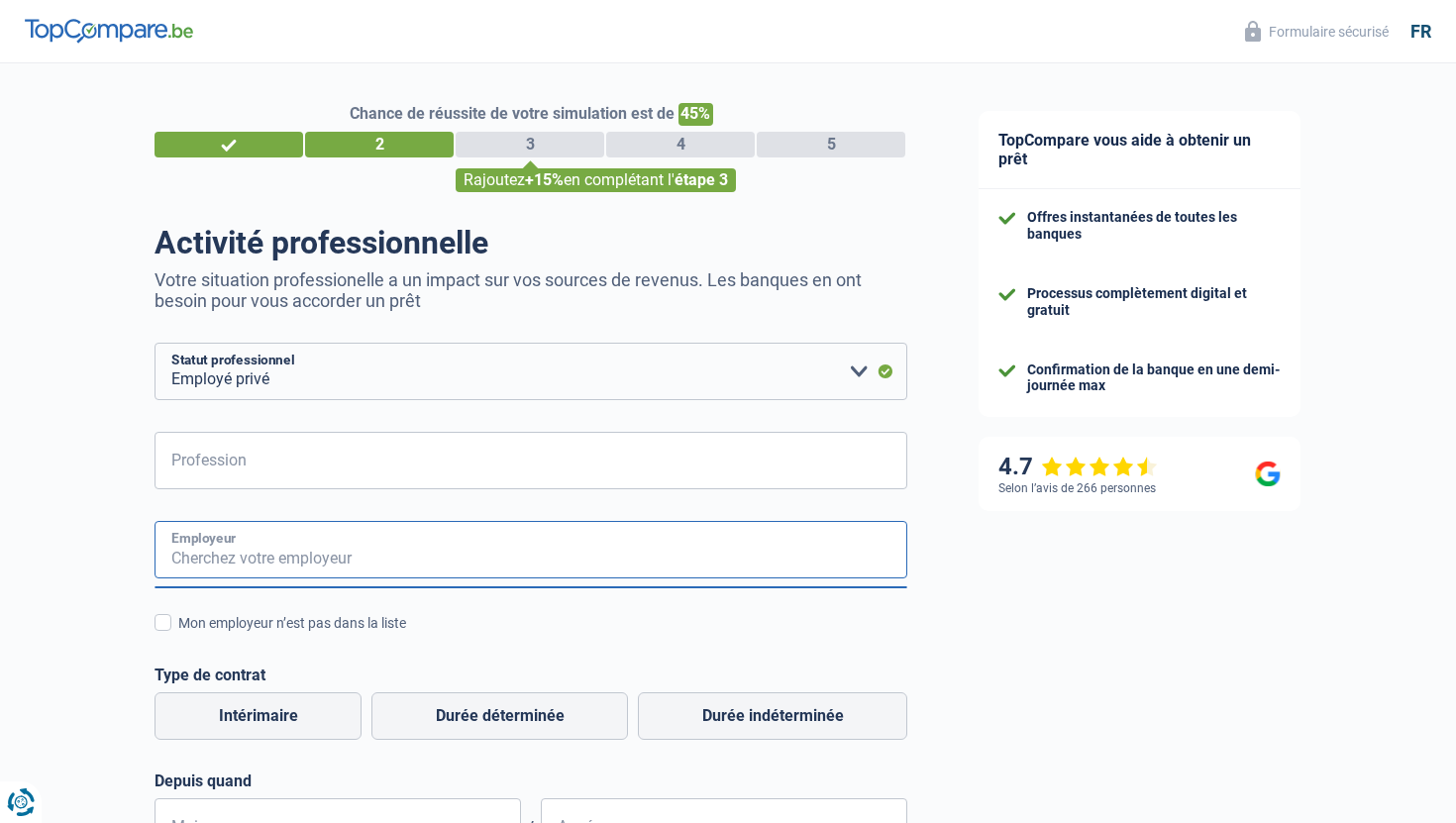 click on "Employeur" at bounding box center [531, 550] 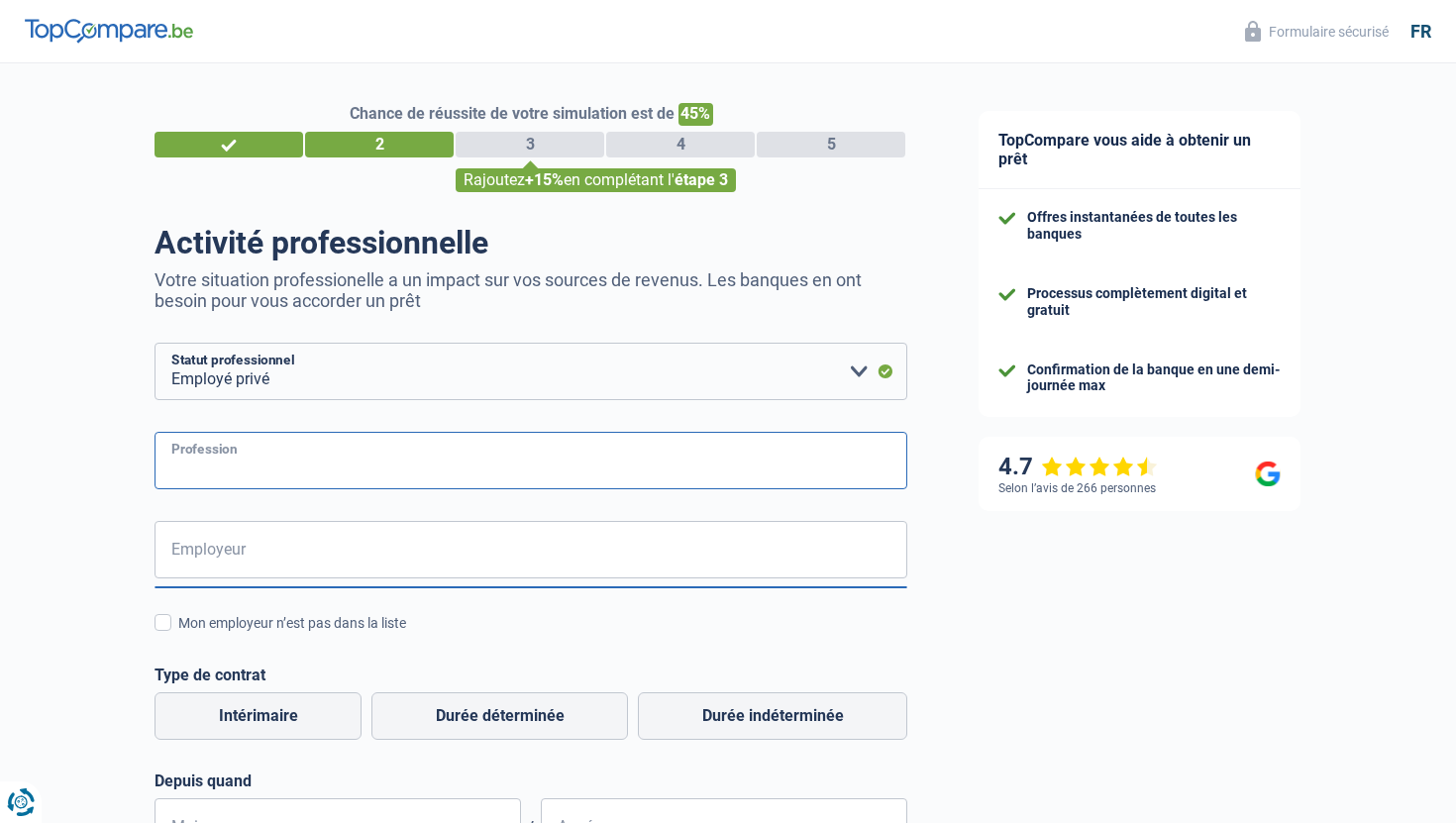 click on "Profession" at bounding box center (531, 461) 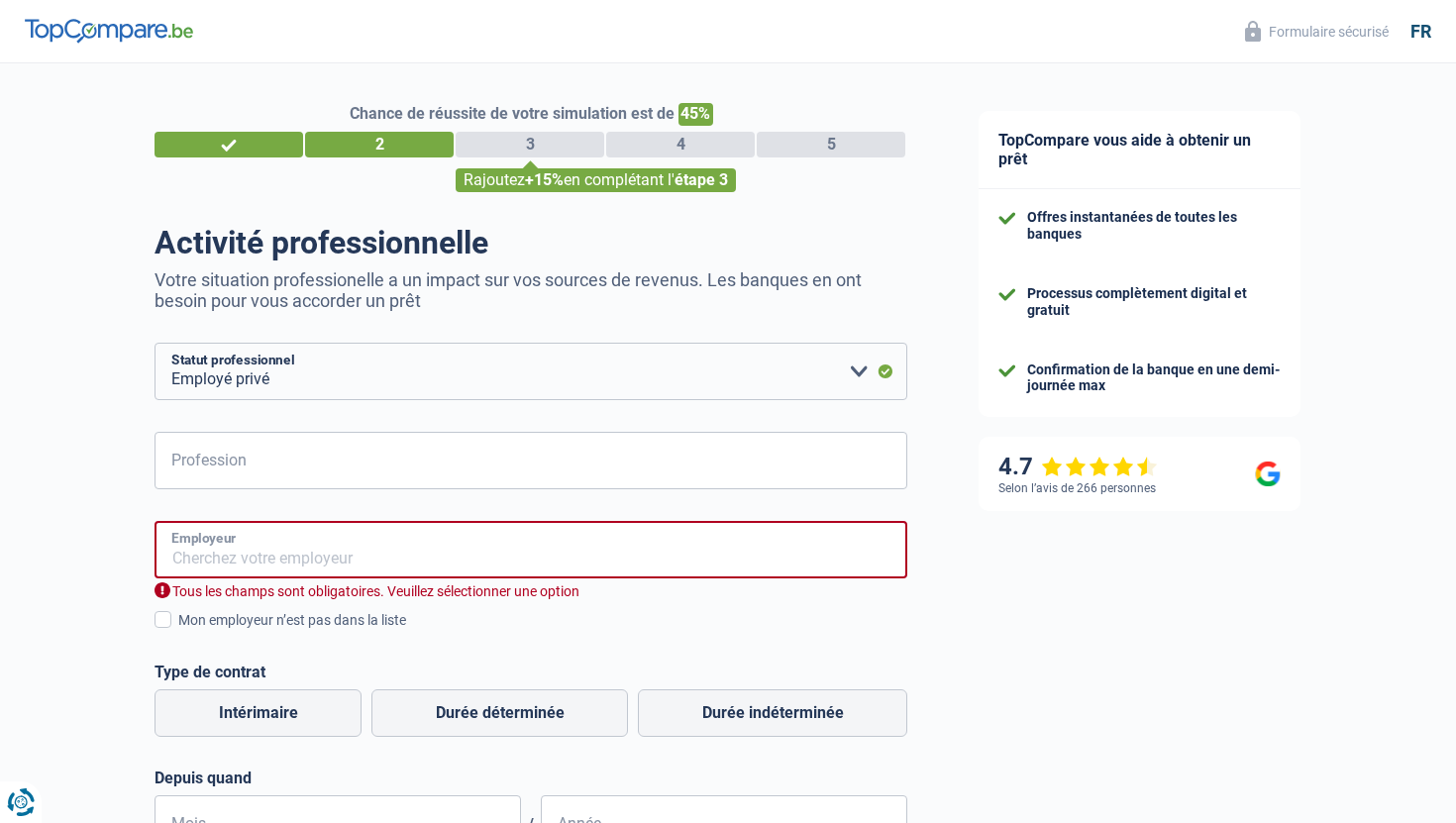 click on "Employeur" at bounding box center [531, 550] 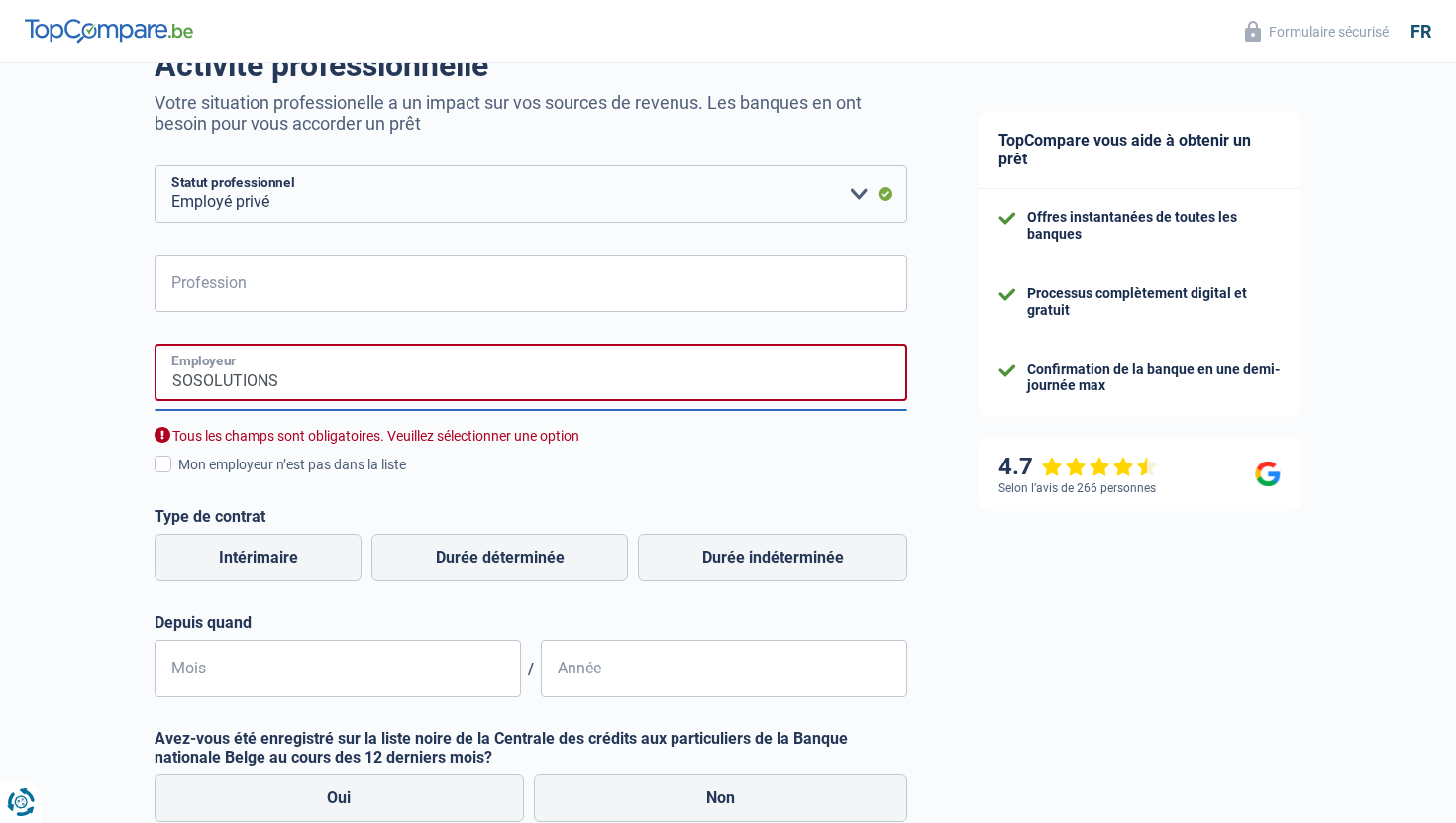scroll, scrollTop: 193, scrollLeft: 0, axis: vertical 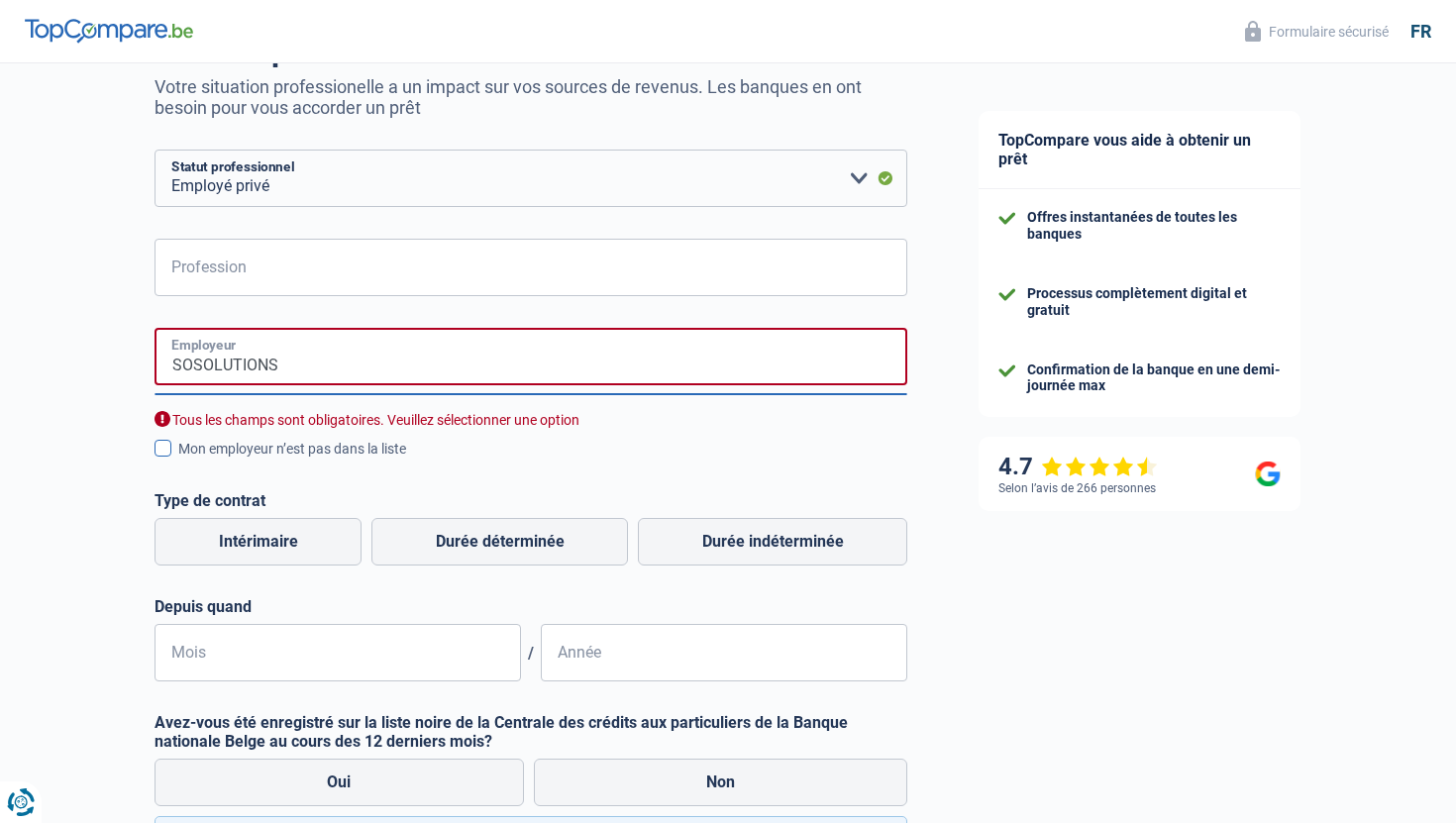 type on "SOSOLUTIONS" 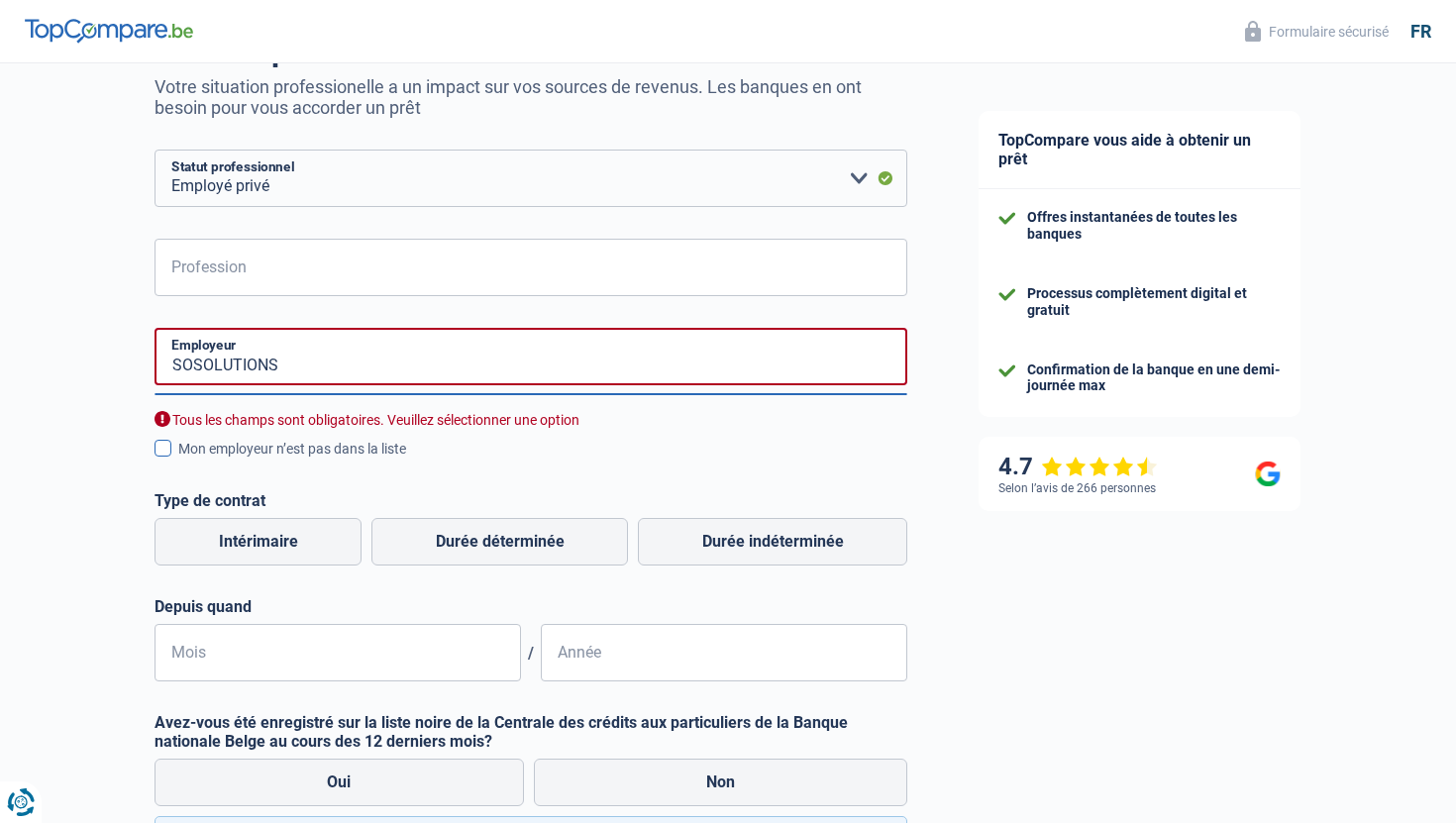 click at bounding box center (162, 448) 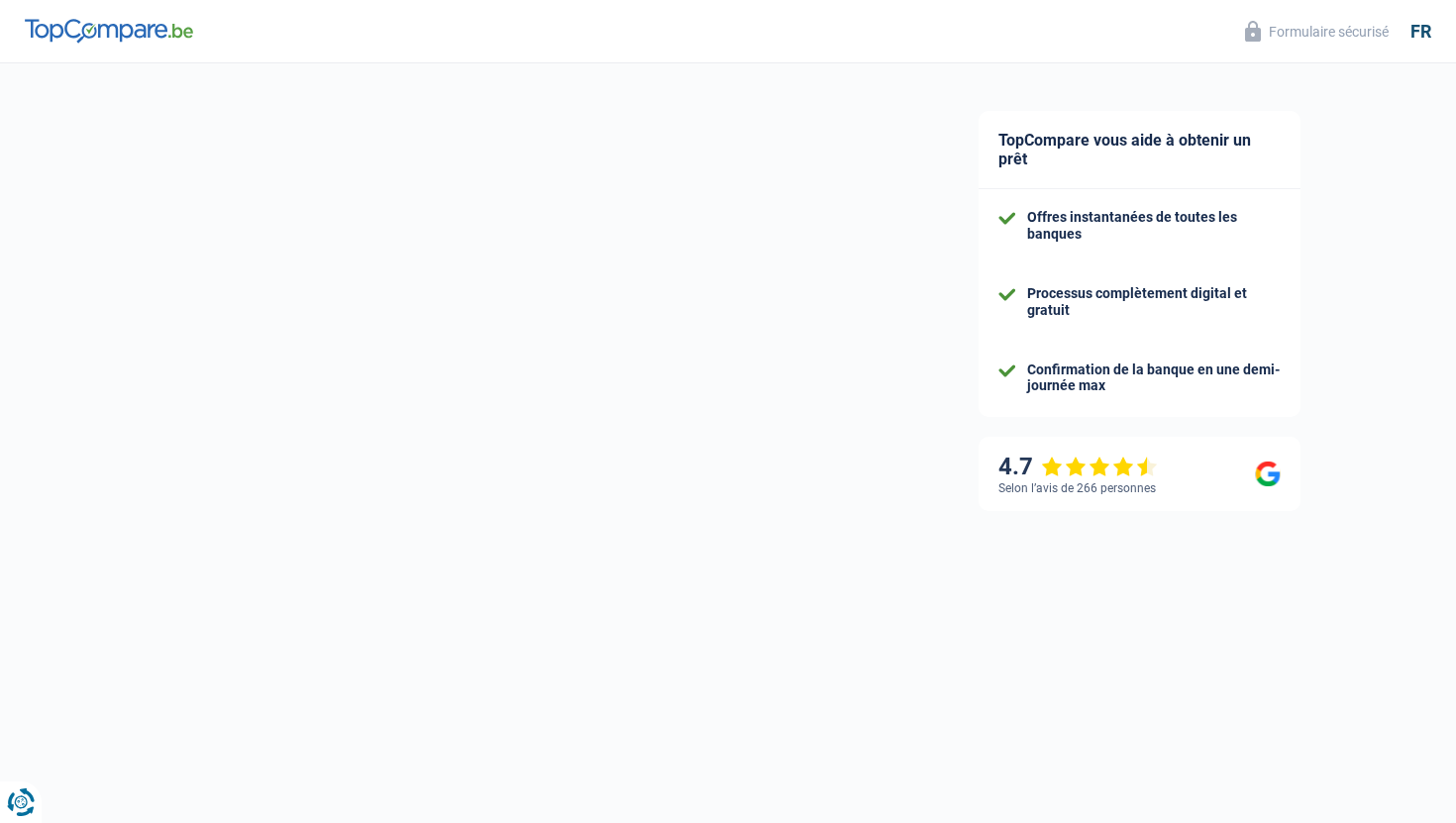 select on "32" 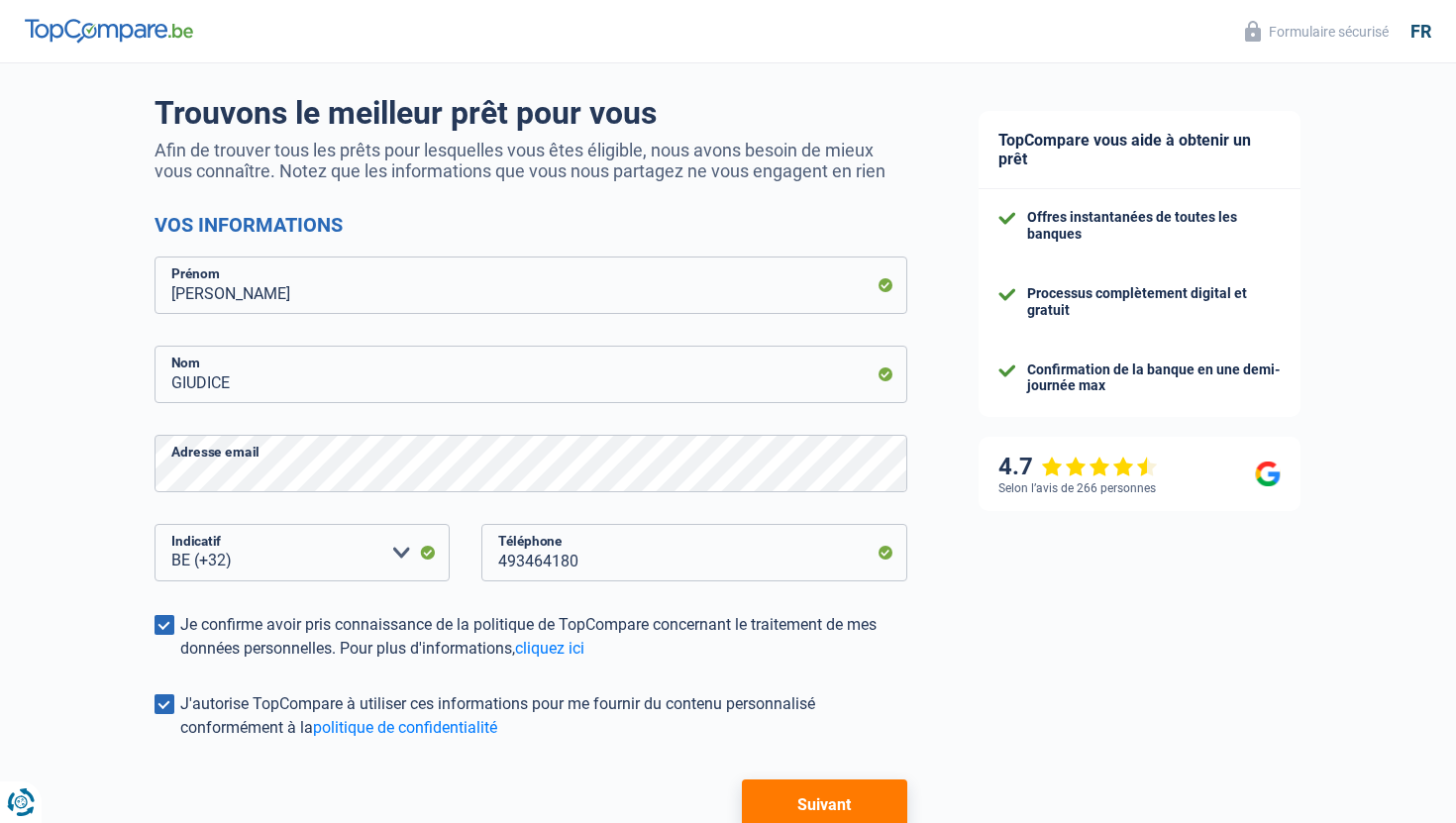 scroll, scrollTop: 248, scrollLeft: 0, axis: vertical 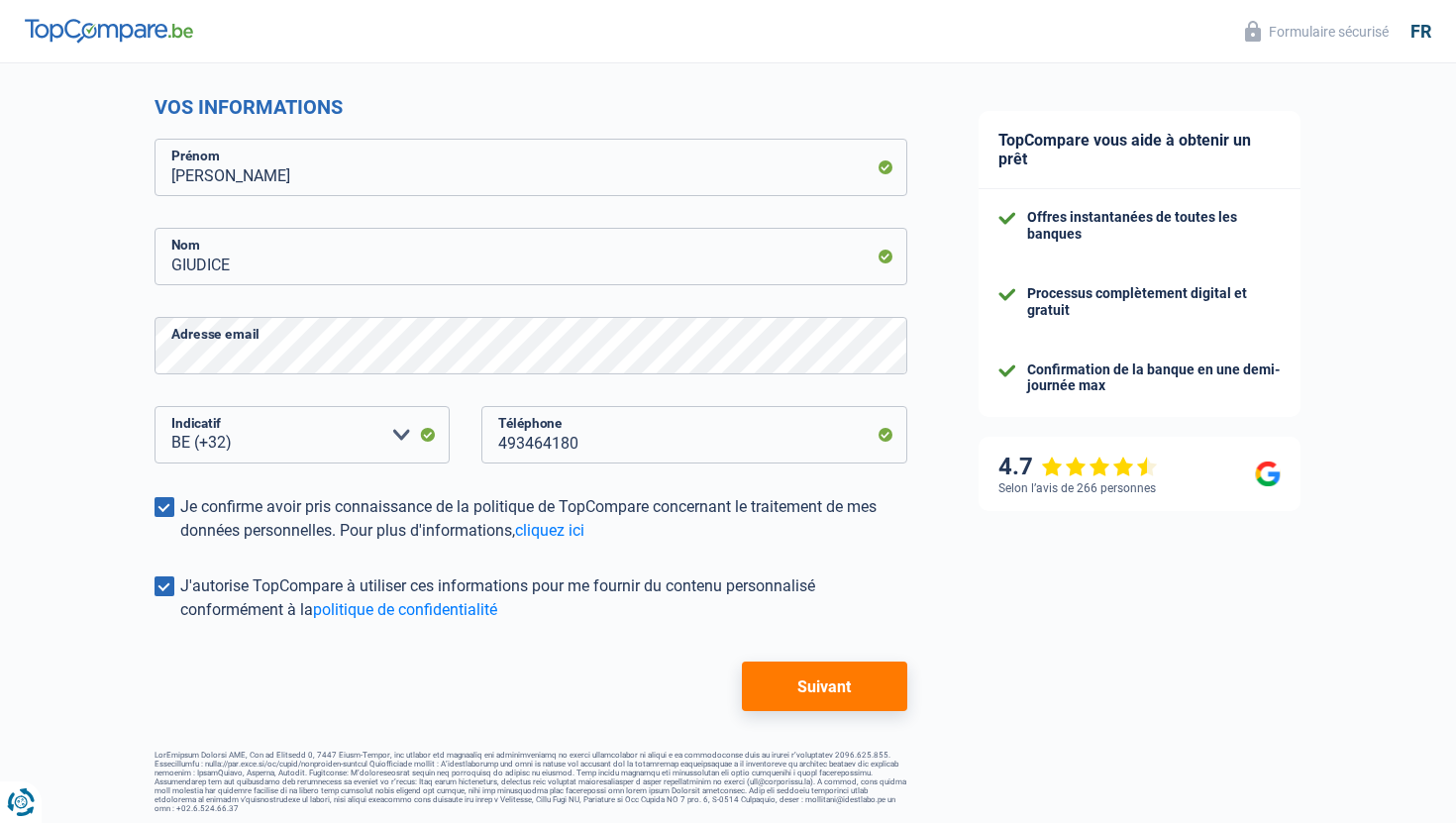 click on "Suivant" at bounding box center [824, 686] 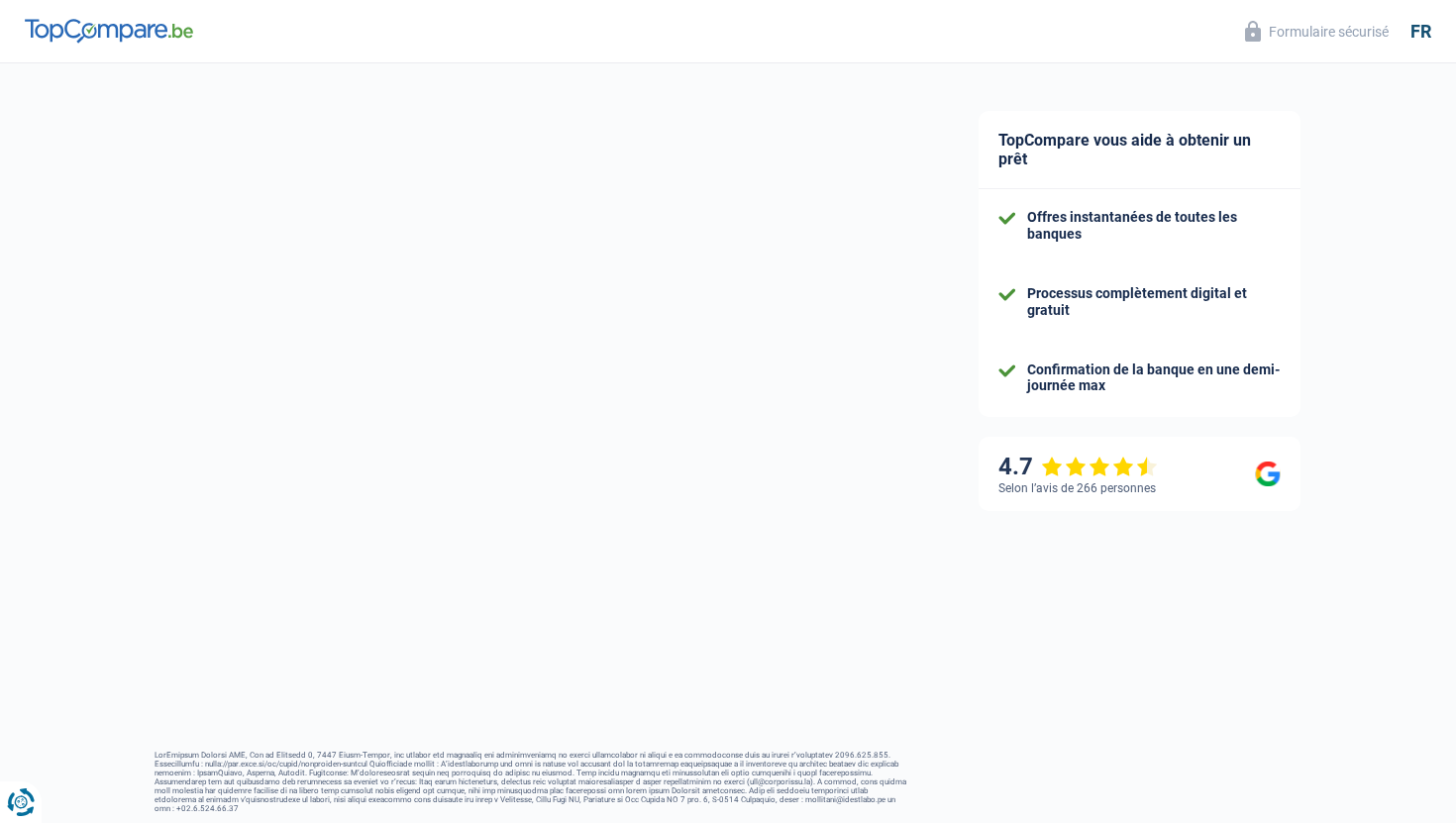select on "privateEmployee" 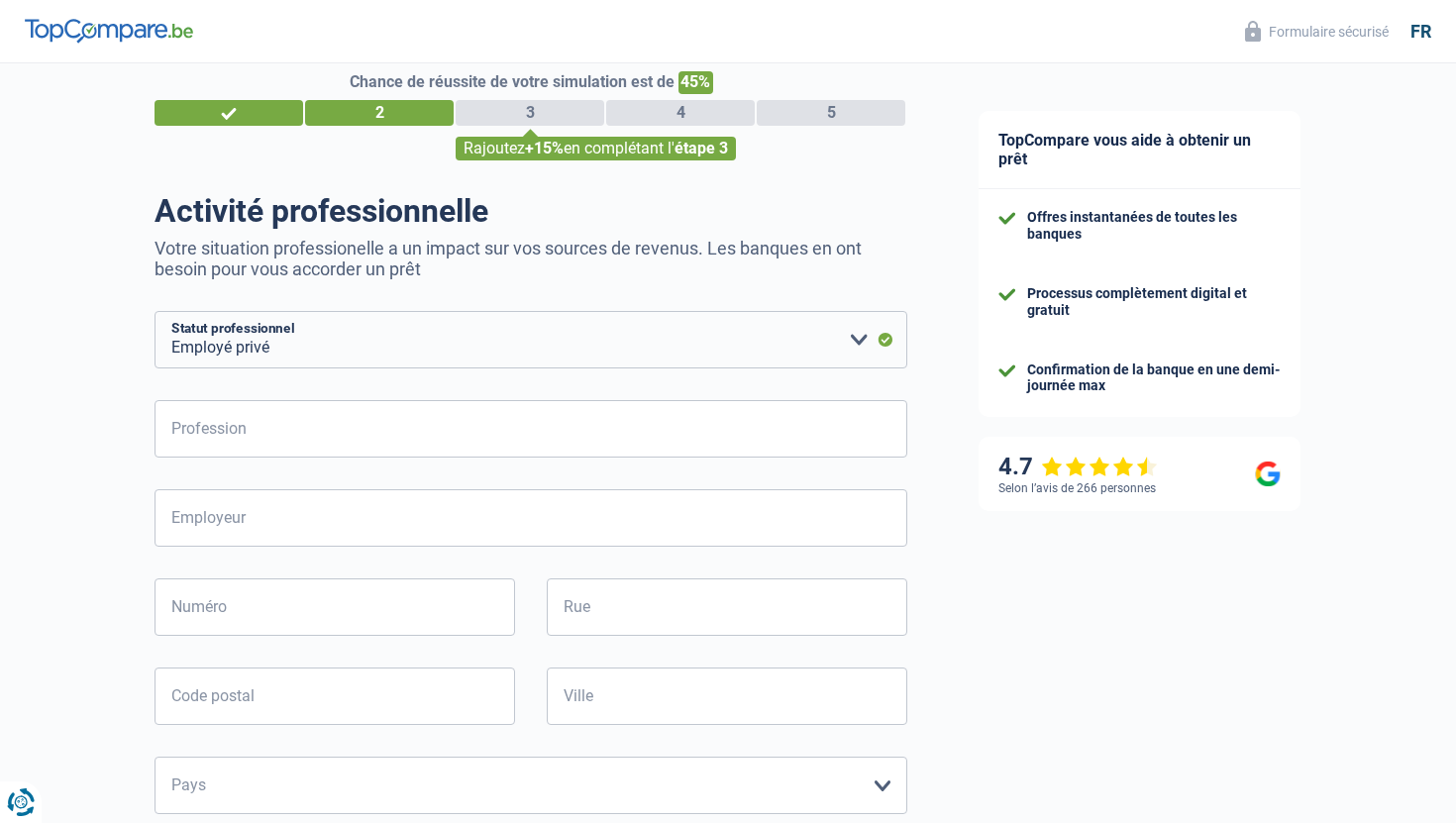 scroll, scrollTop: 0, scrollLeft: 0, axis: both 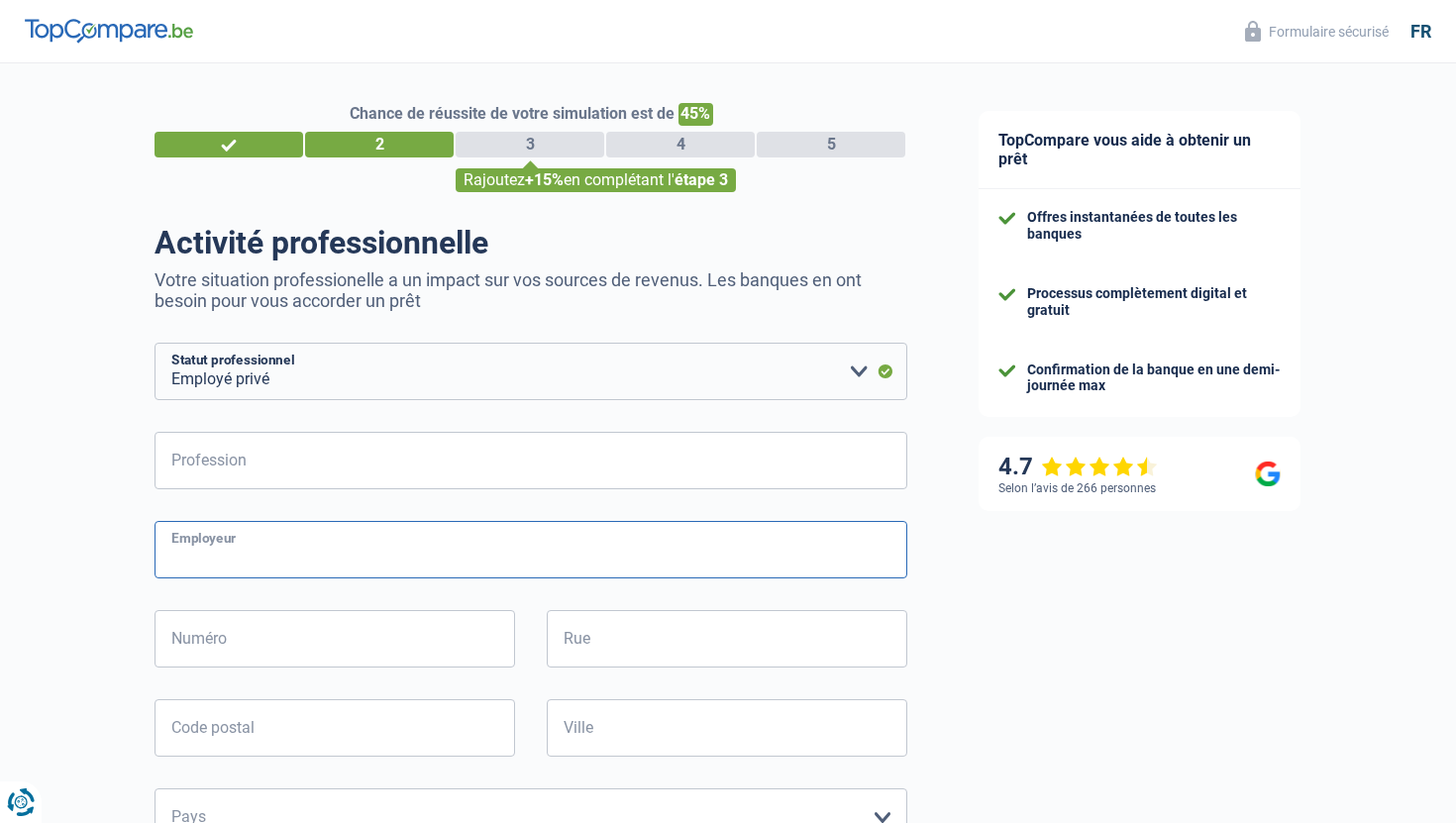 click on "Employeur" at bounding box center [531, 550] 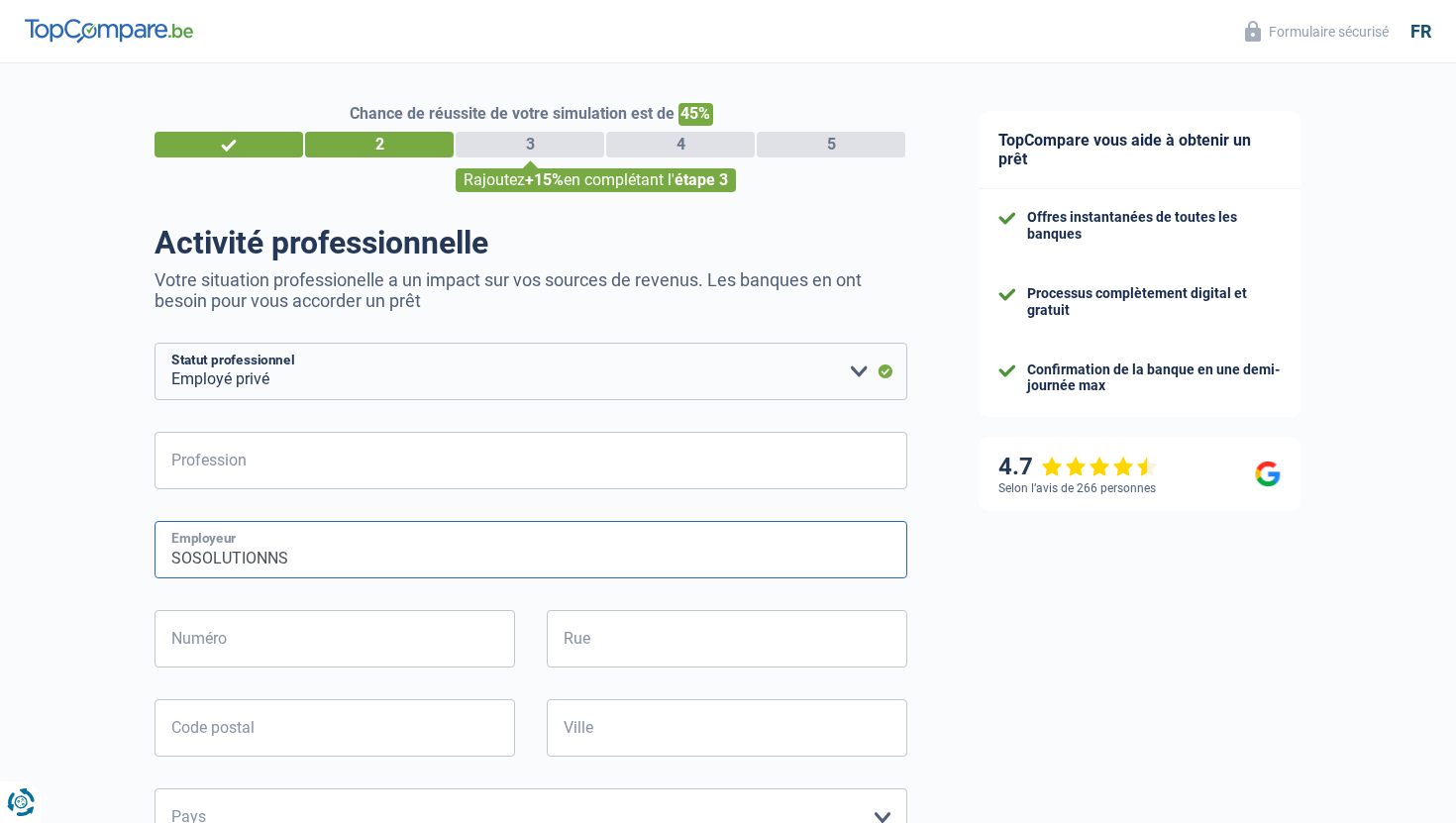 type on "SOSOLUTIONNS" 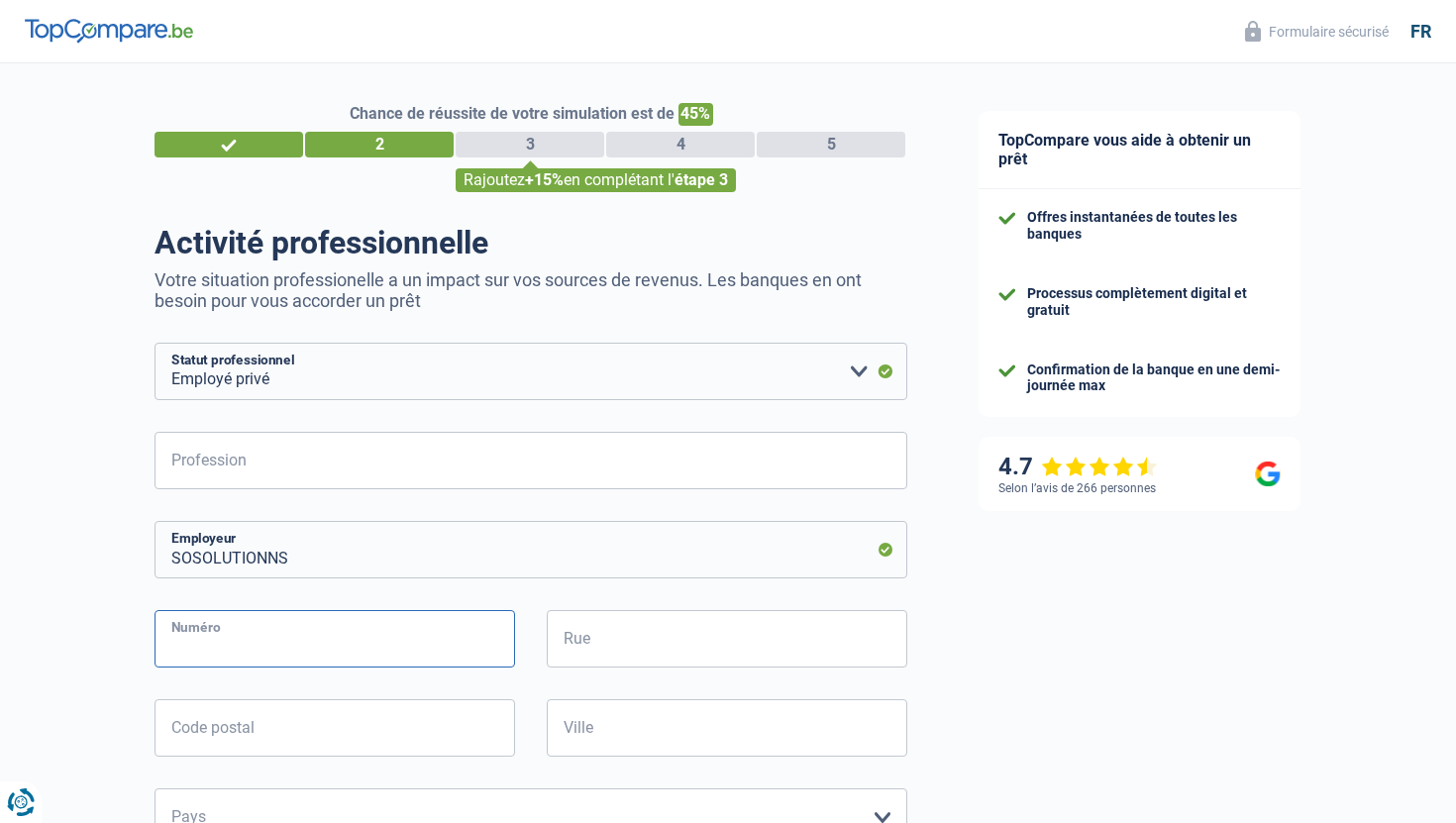 click on "Numéro" at bounding box center [335, 639] 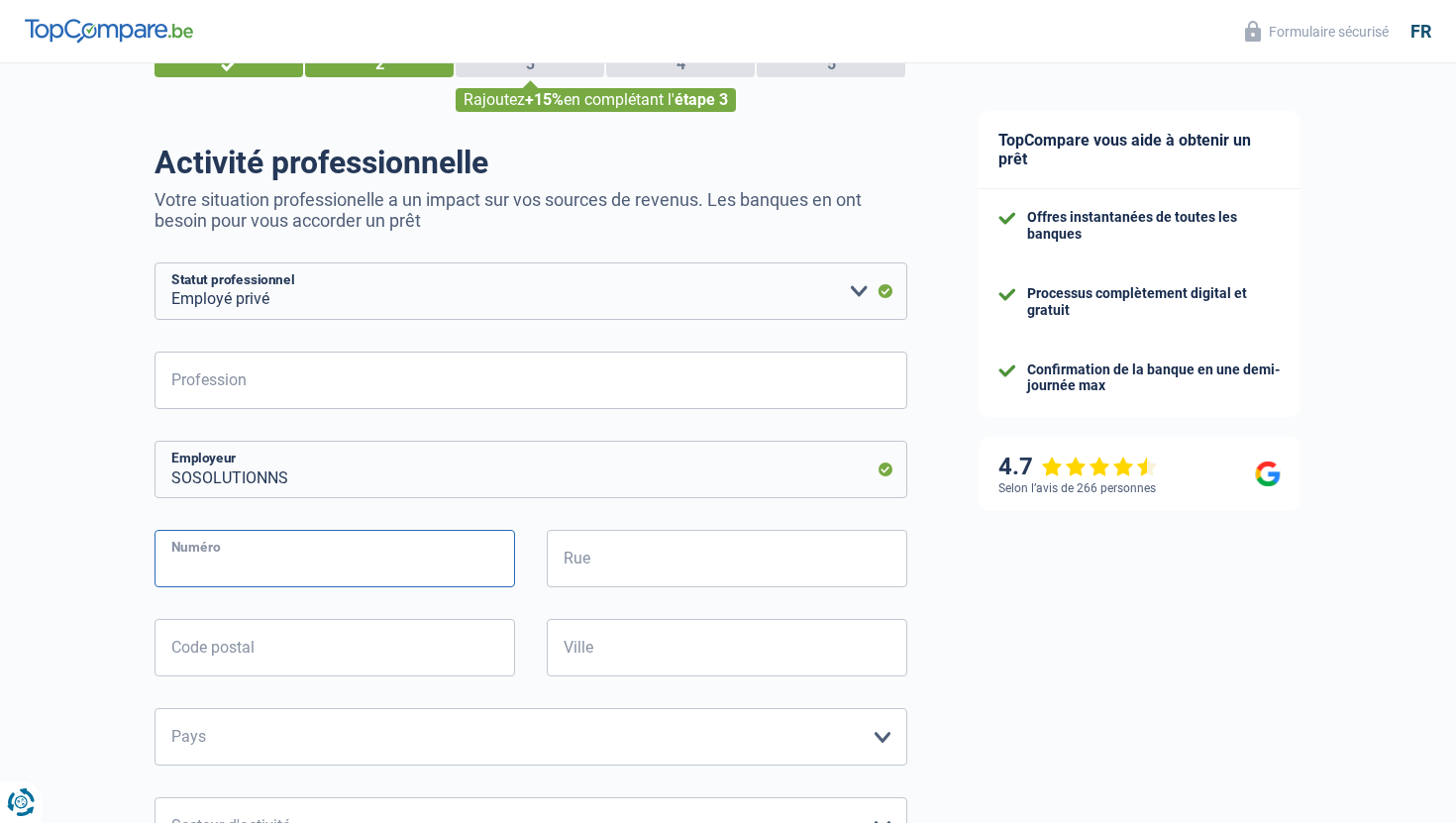 scroll, scrollTop: 75, scrollLeft: 0, axis: vertical 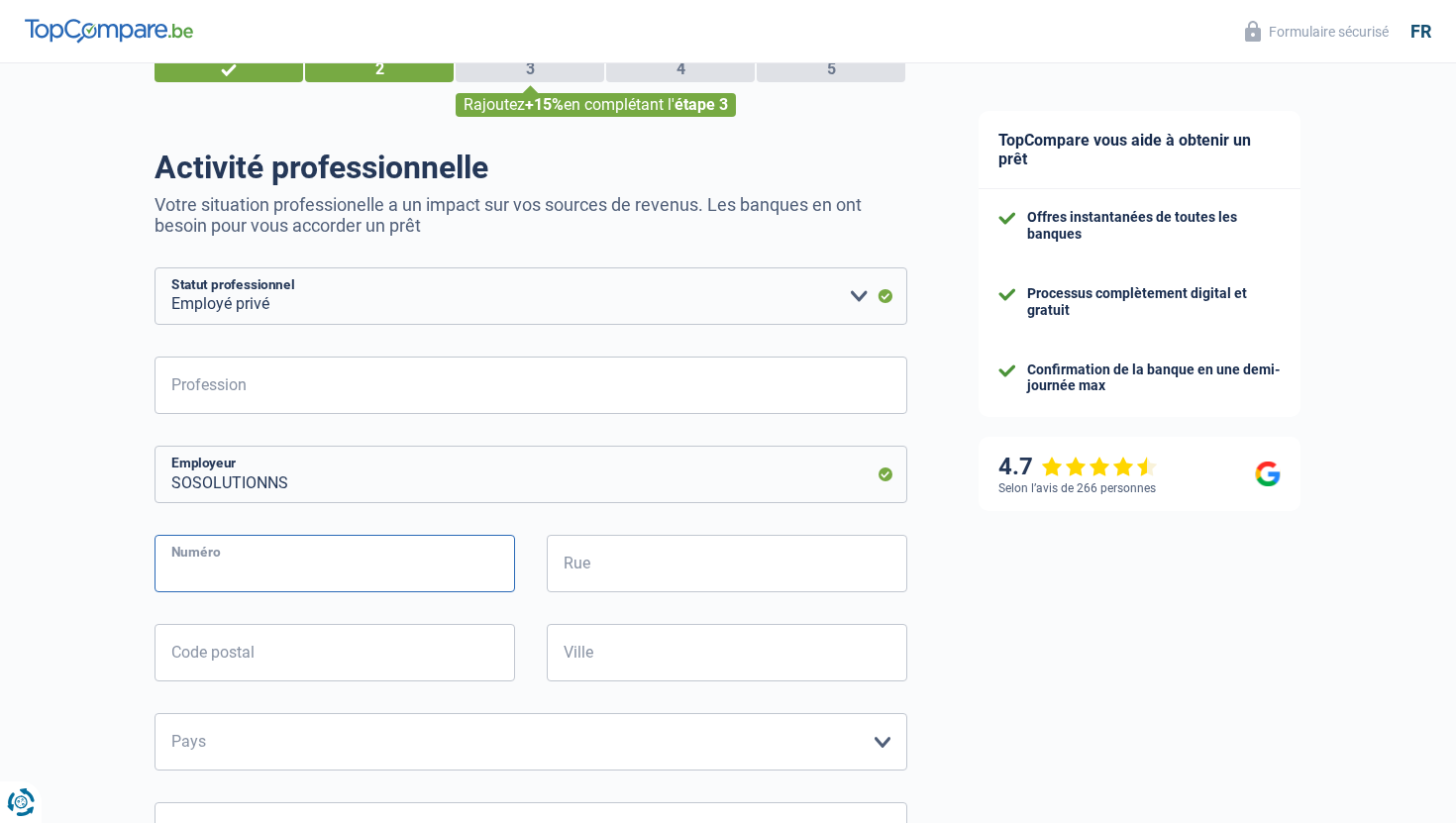 type on "+" 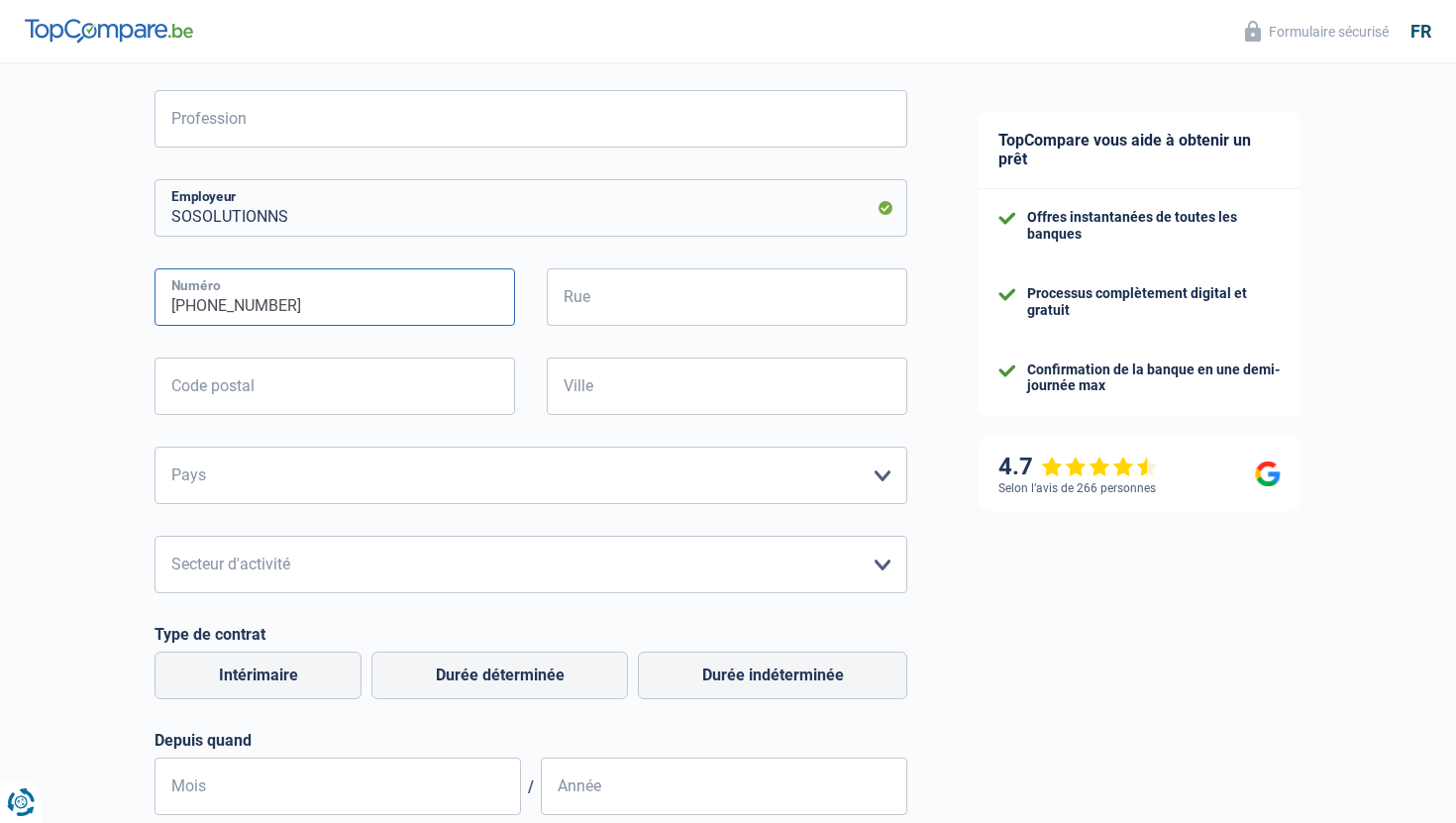 scroll, scrollTop: 352, scrollLeft: 0, axis: vertical 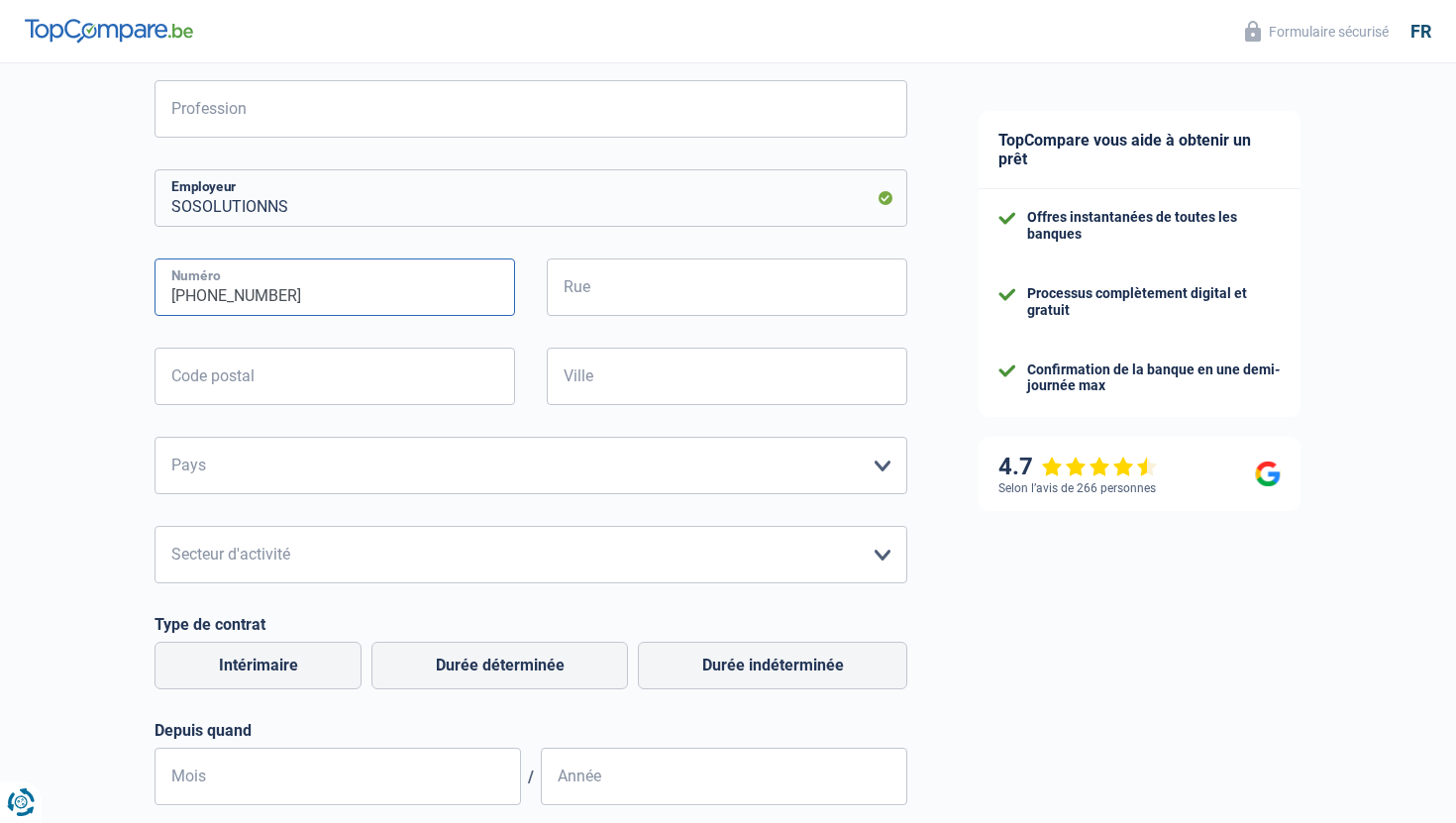 type on "+32478248816" 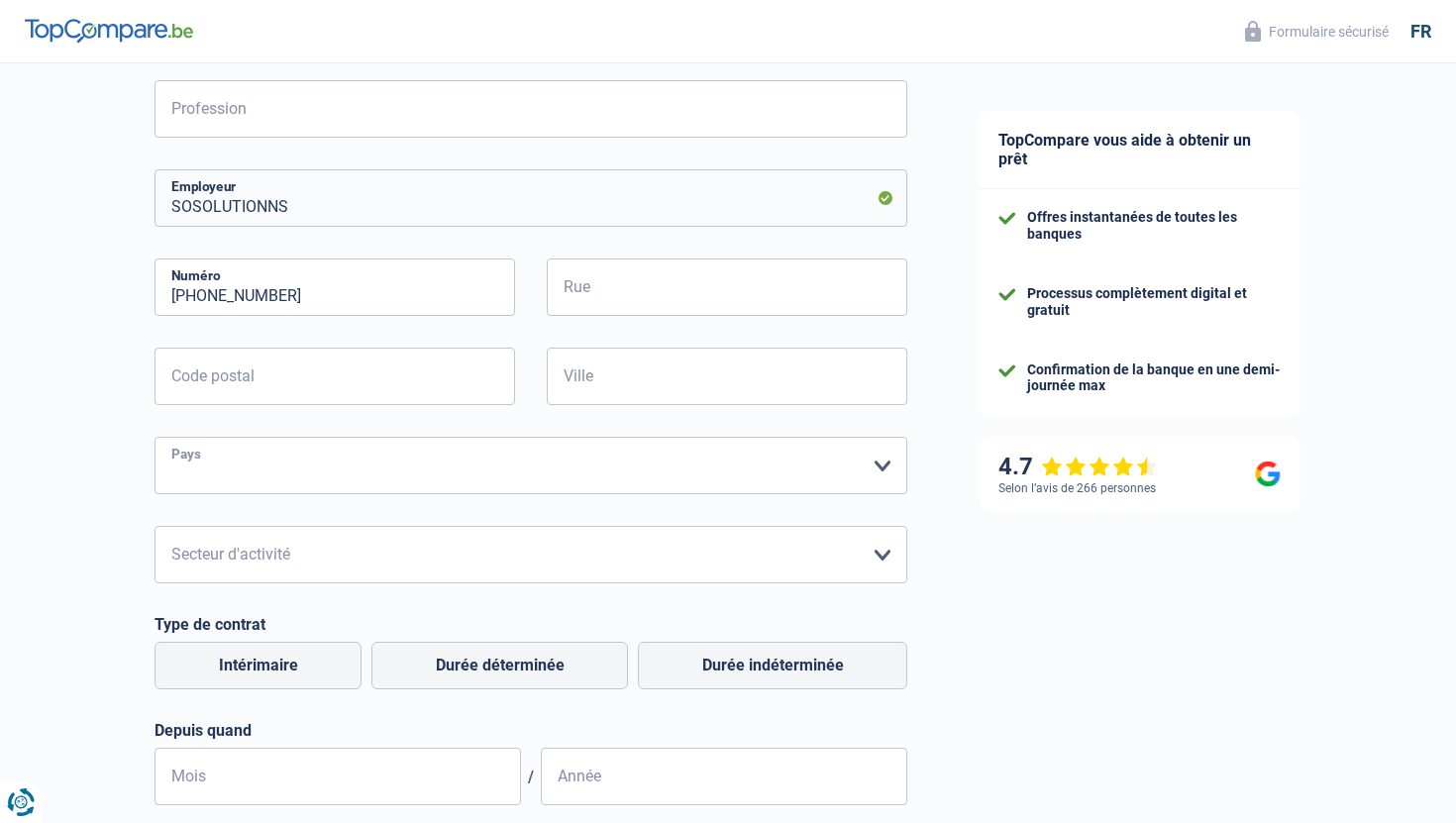 click on "+32478248816
Numéro
Seuls les lettres et chiffres sont acceptés. Les caractères spéciaux et accents ne sont pas autorisés
Rue
Tous les champs sont obligatoires. Veuillez fournir une réponse plus longue
Code postal
Tous les champs sont obligatoires. Veuillez fournir une réponse plus longue
Ville
Tous les champs sont obligatoires. Veuillez fournir une réponse plus longue       Belgique France Allemagne Italie Luxembourg Pays-Bas Espagne Suisse
Veuillez sélectionner une option
Pays
Tous les champs sont obligatoires. Veuillez sélectionner une option" at bounding box center [531, 376] 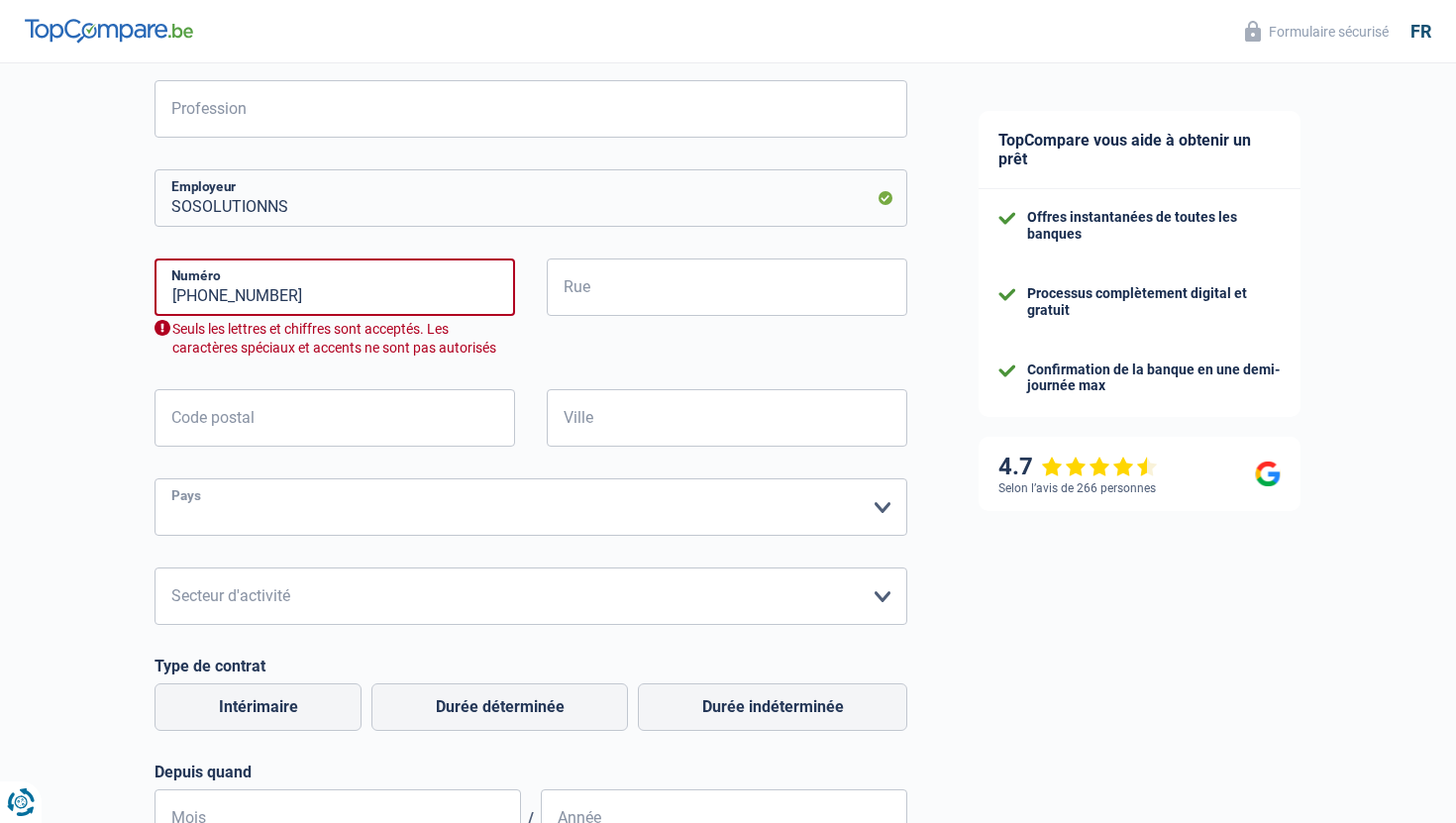 select on "BE" 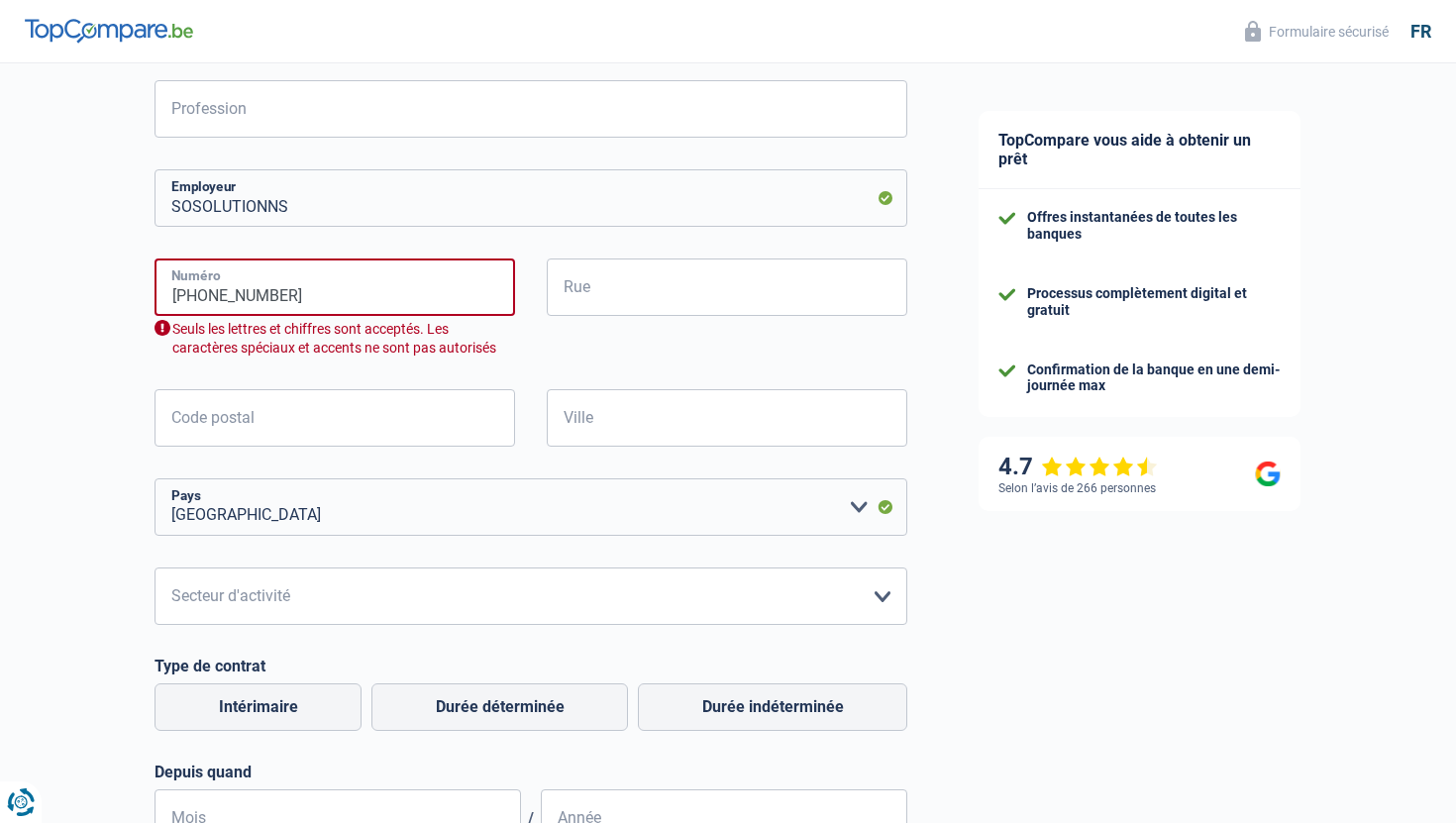 click on "+32478248816" at bounding box center [335, 287] 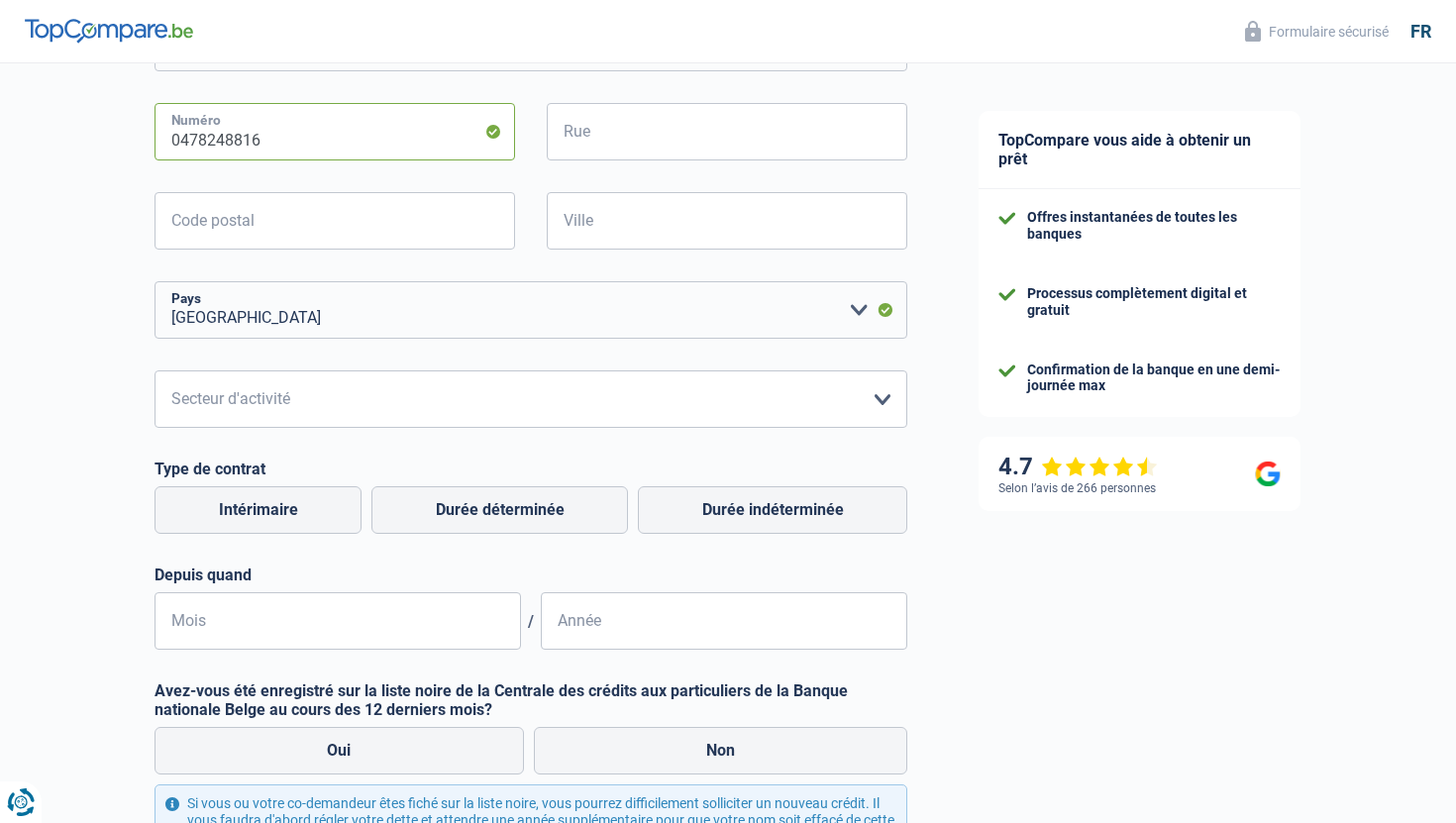 scroll, scrollTop: 508, scrollLeft: 0, axis: vertical 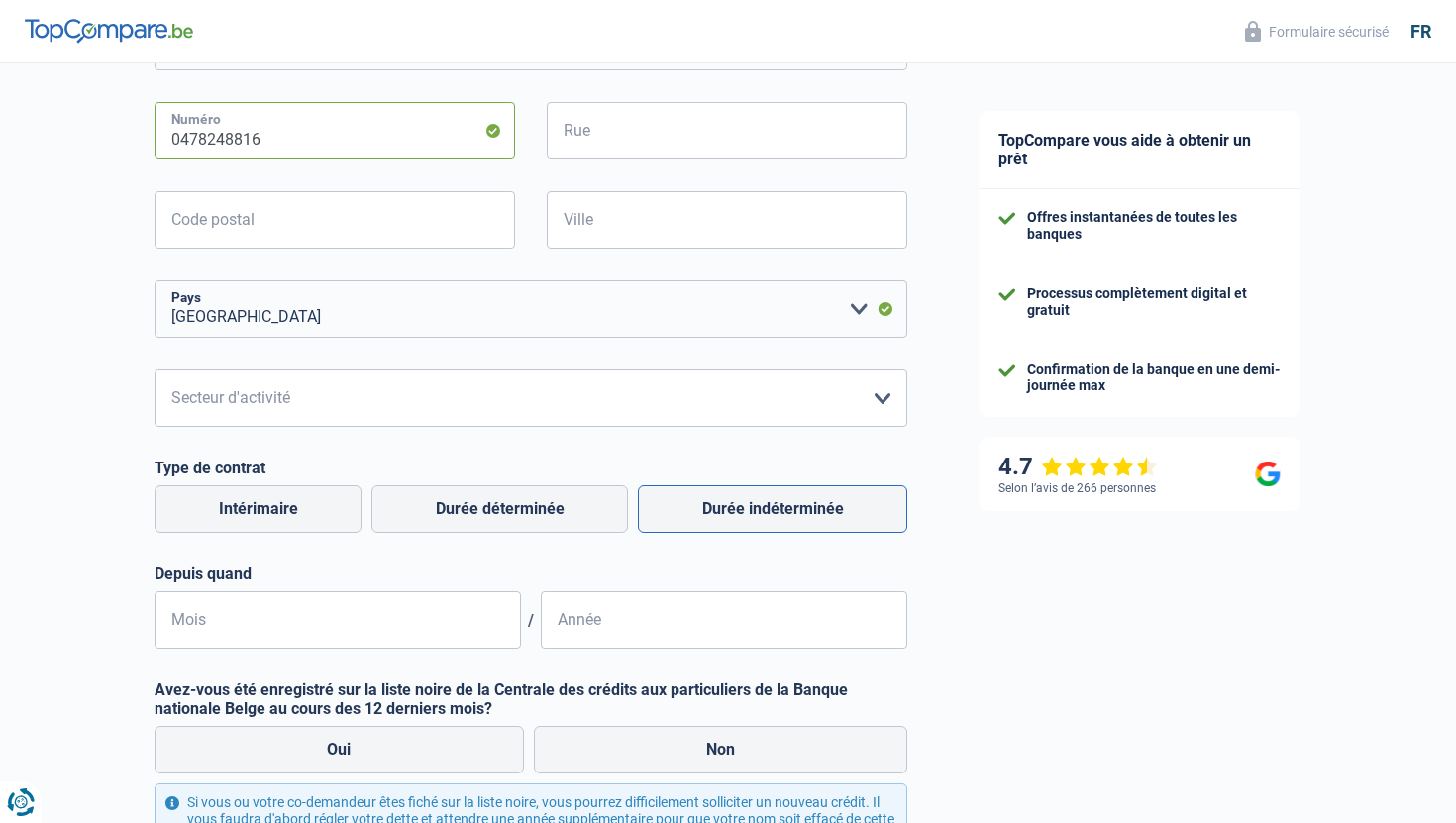 type on "0478248816" 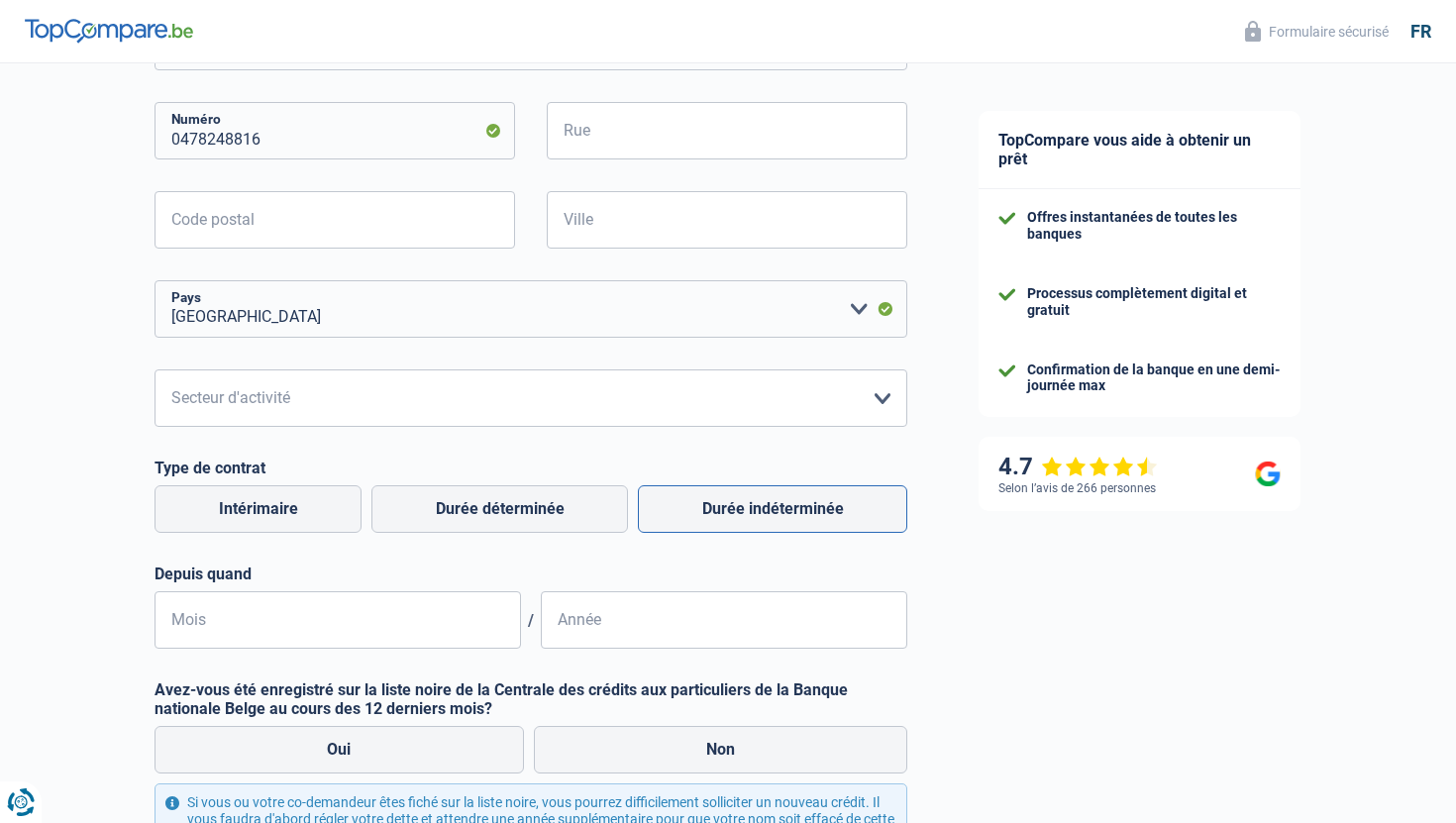 click on "Durée indéterminée" at bounding box center (773, 509) 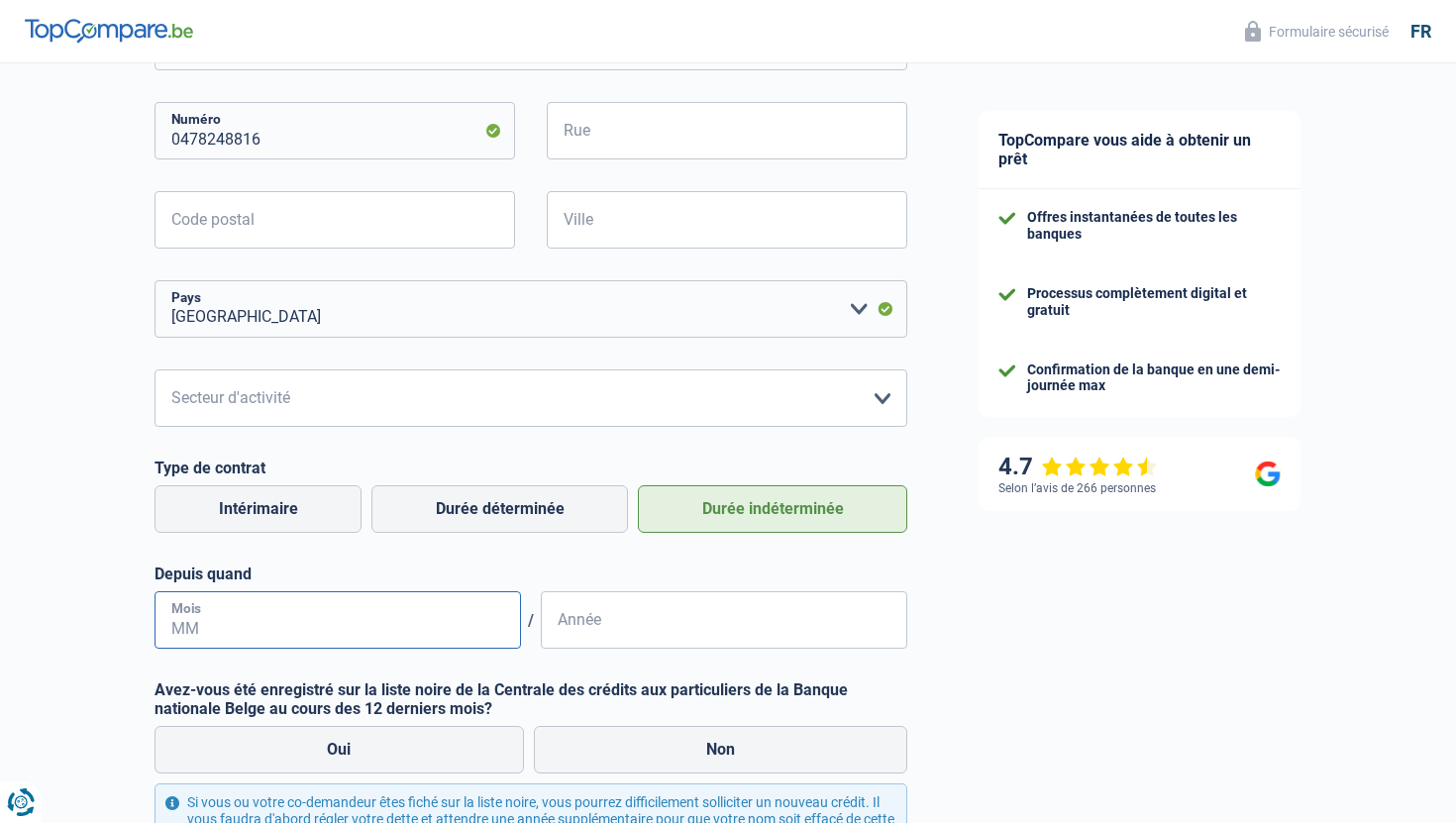 click on "Mois" at bounding box center (338, 620) 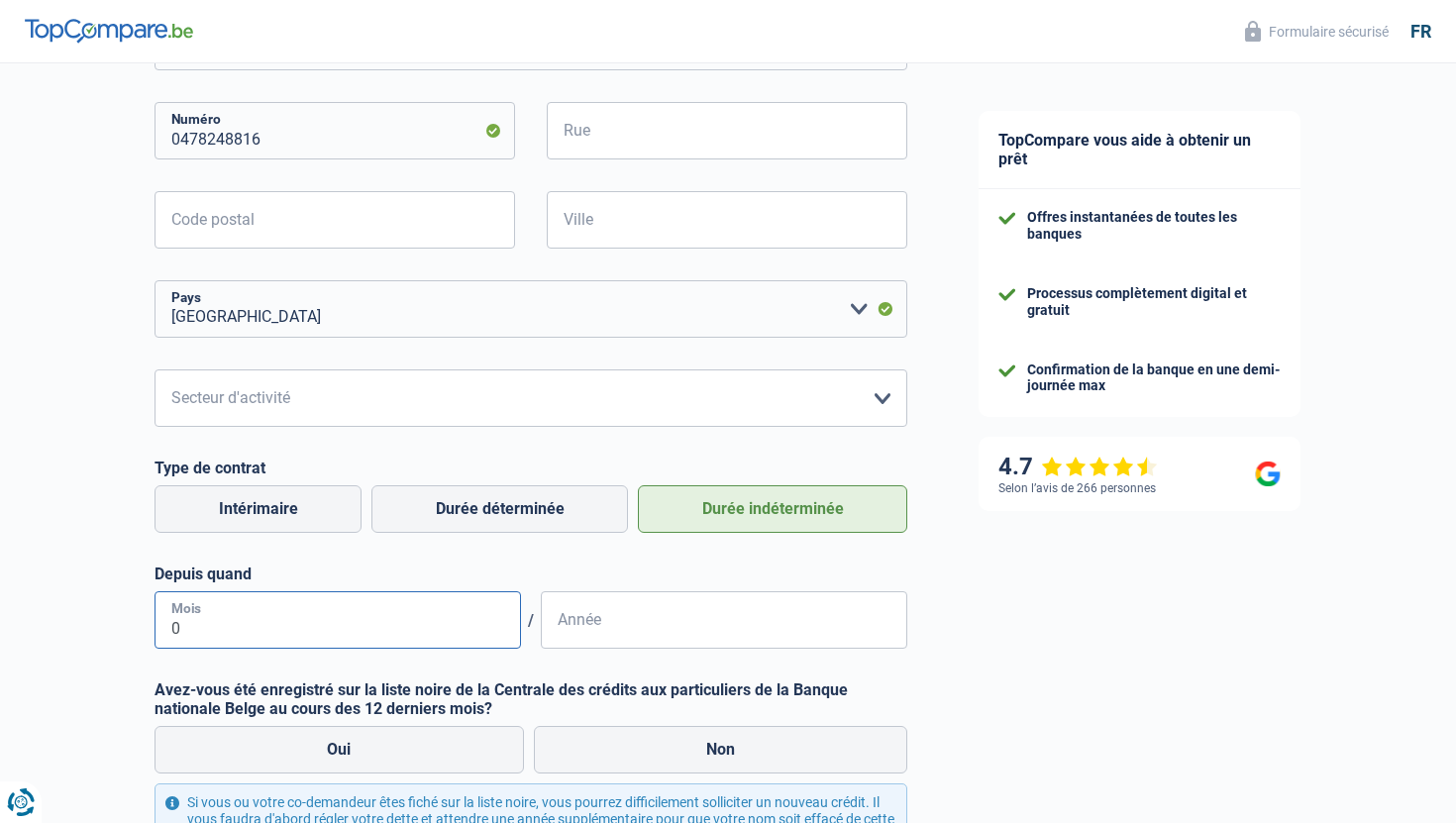 type on "01" 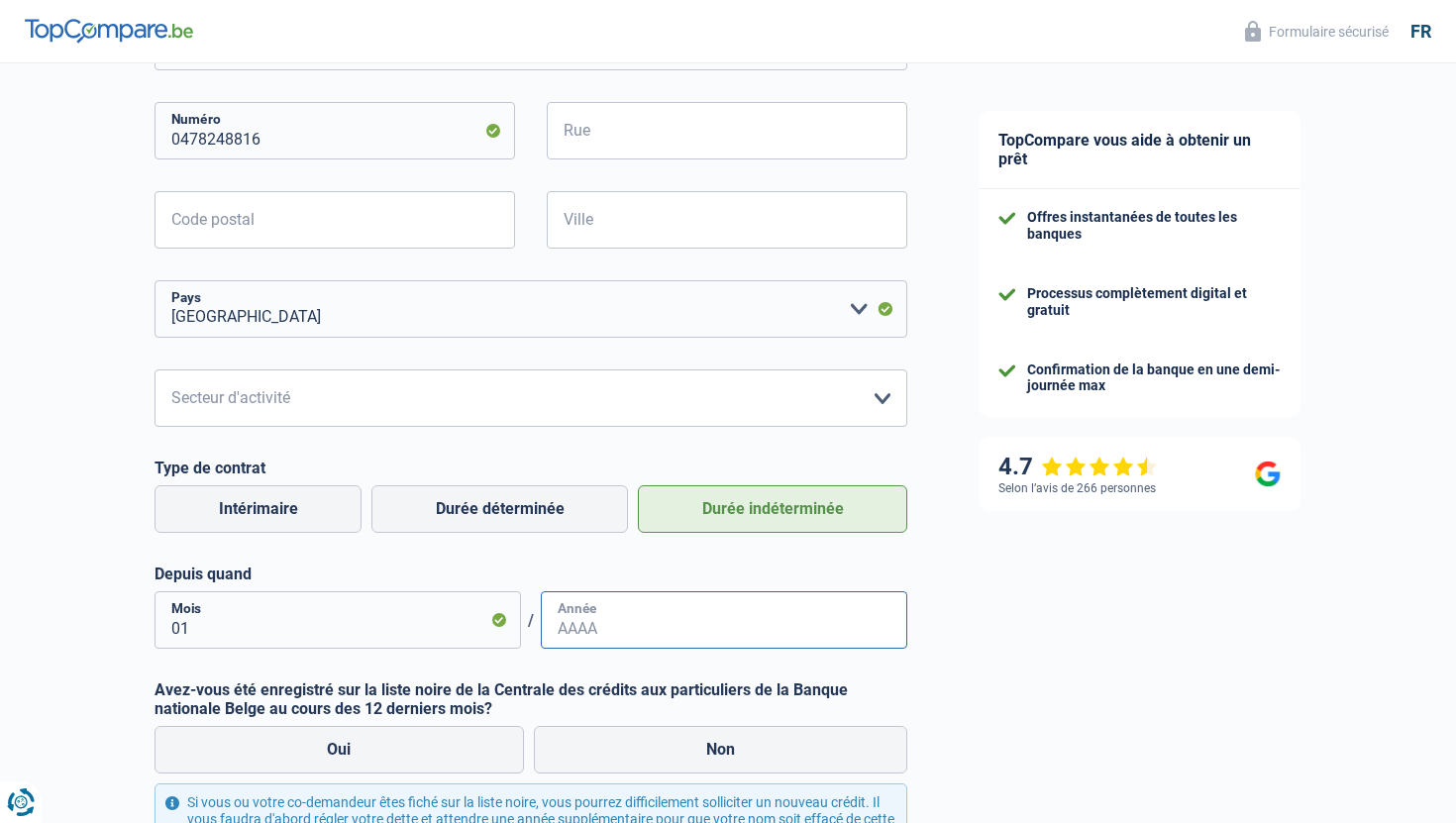 click on "Année" at bounding box center (724, 620) 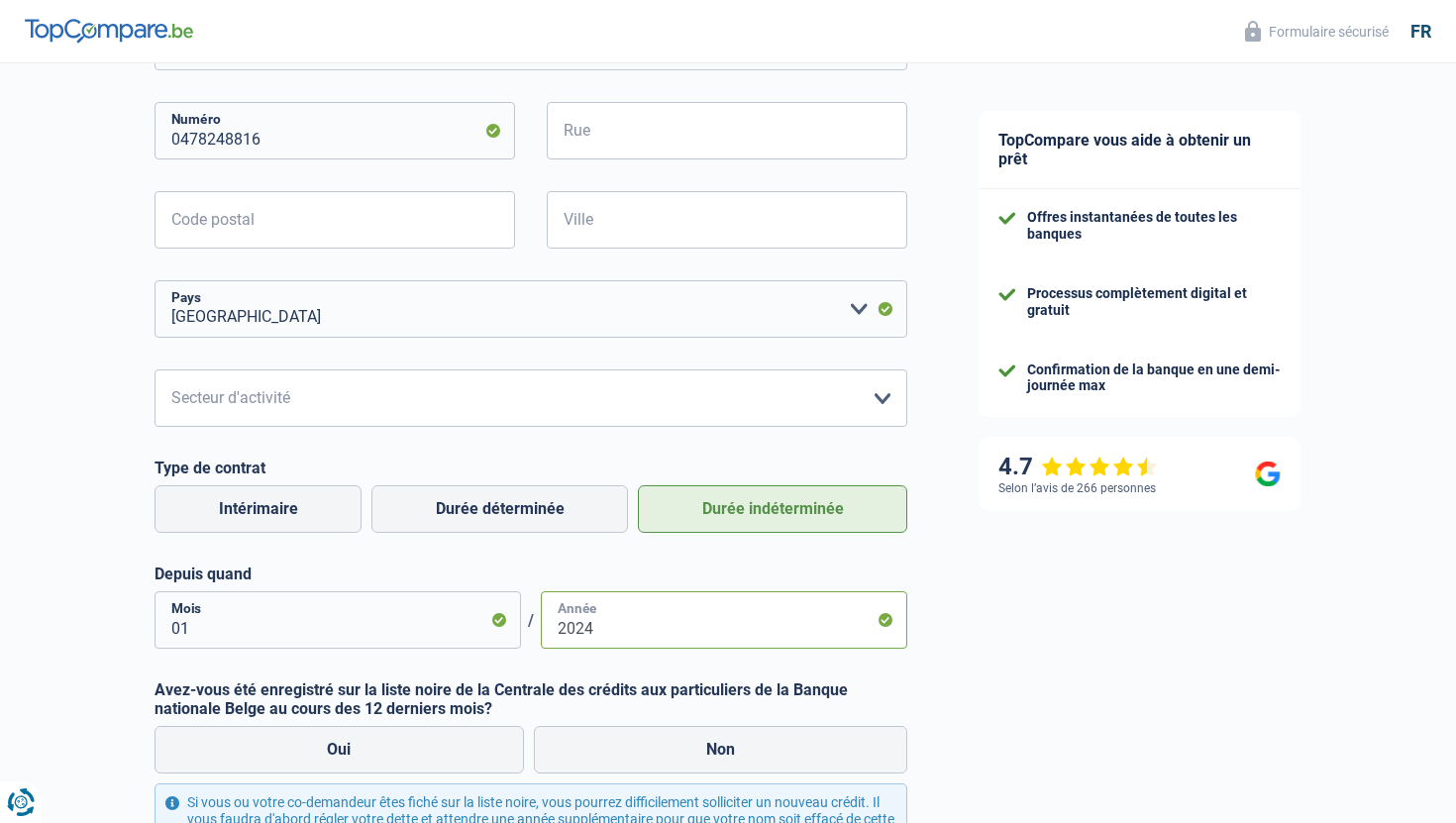 type on "2024" 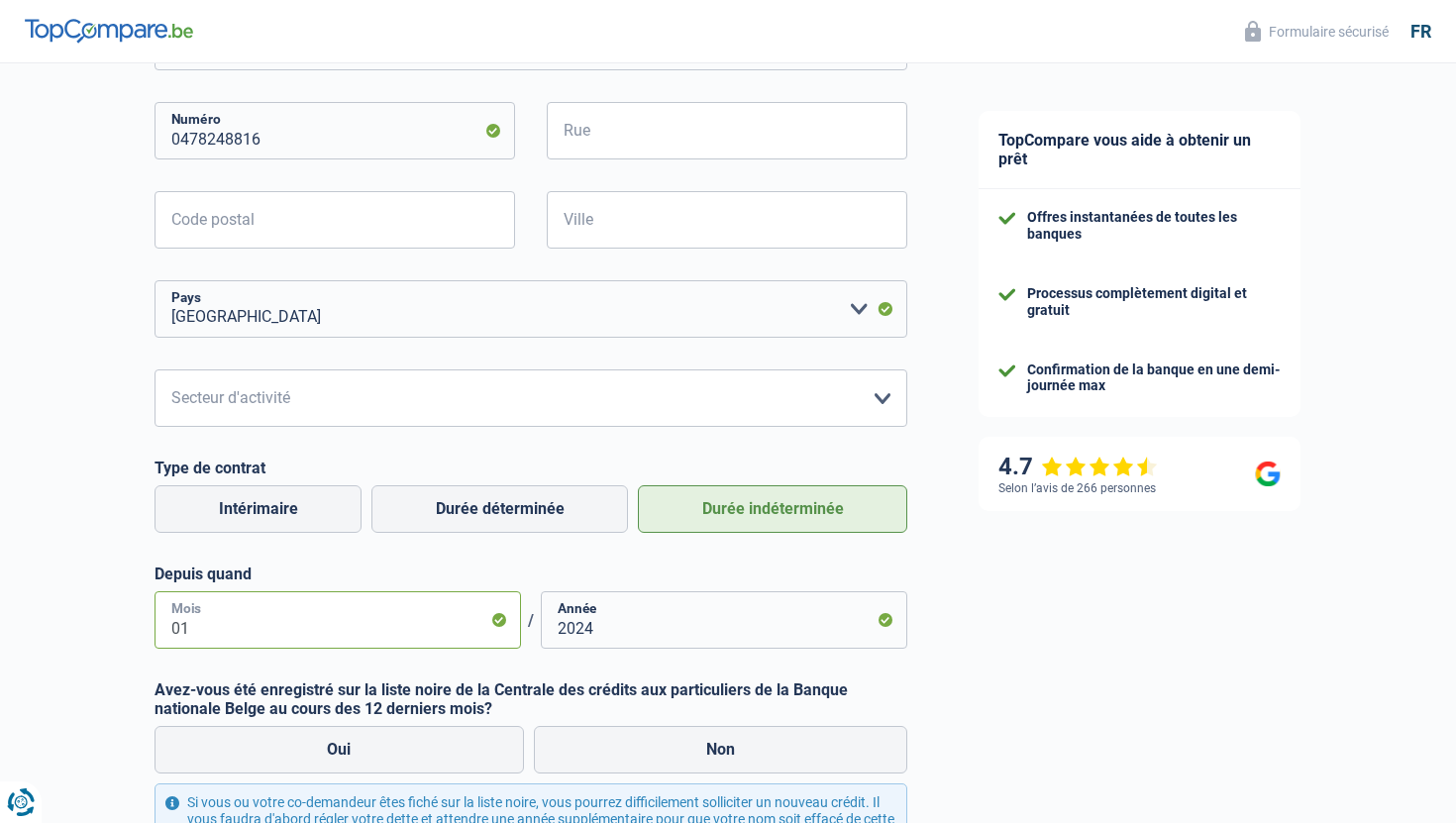 click on "01" at bounding box center (338, 620) 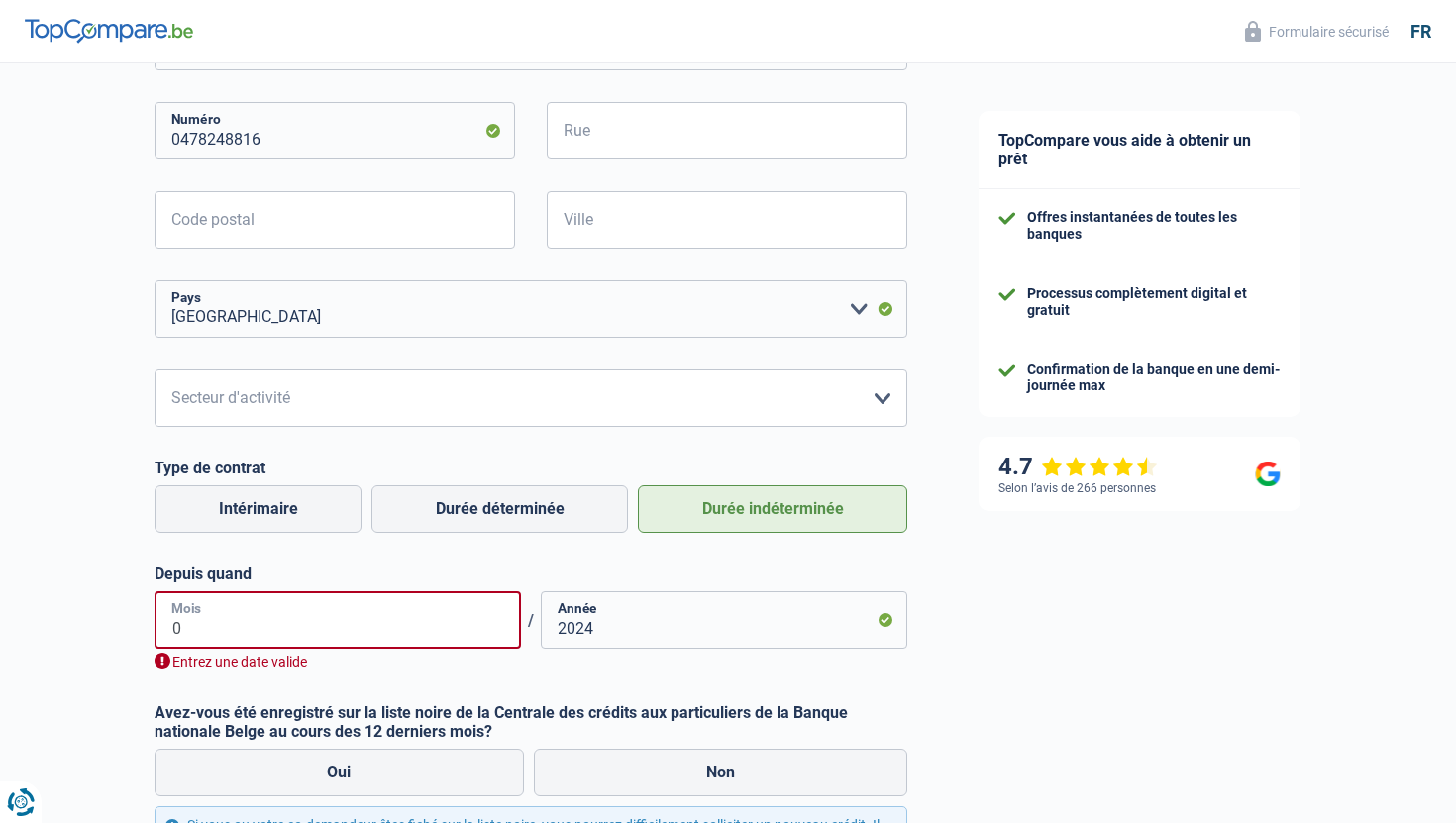 type on "09" 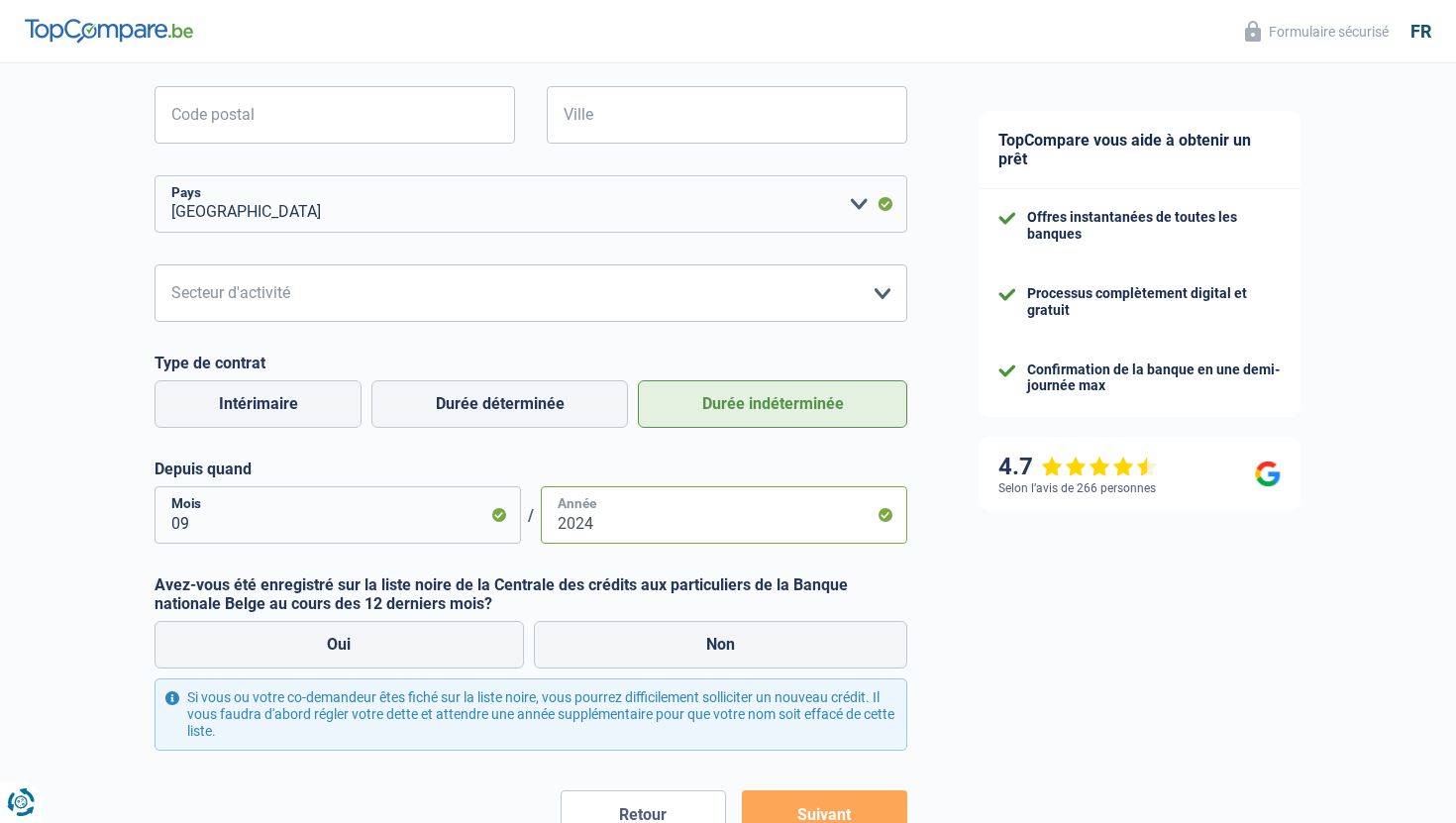 scroll, scrollTop: 634, scrollLeft: 0, axis: vertical 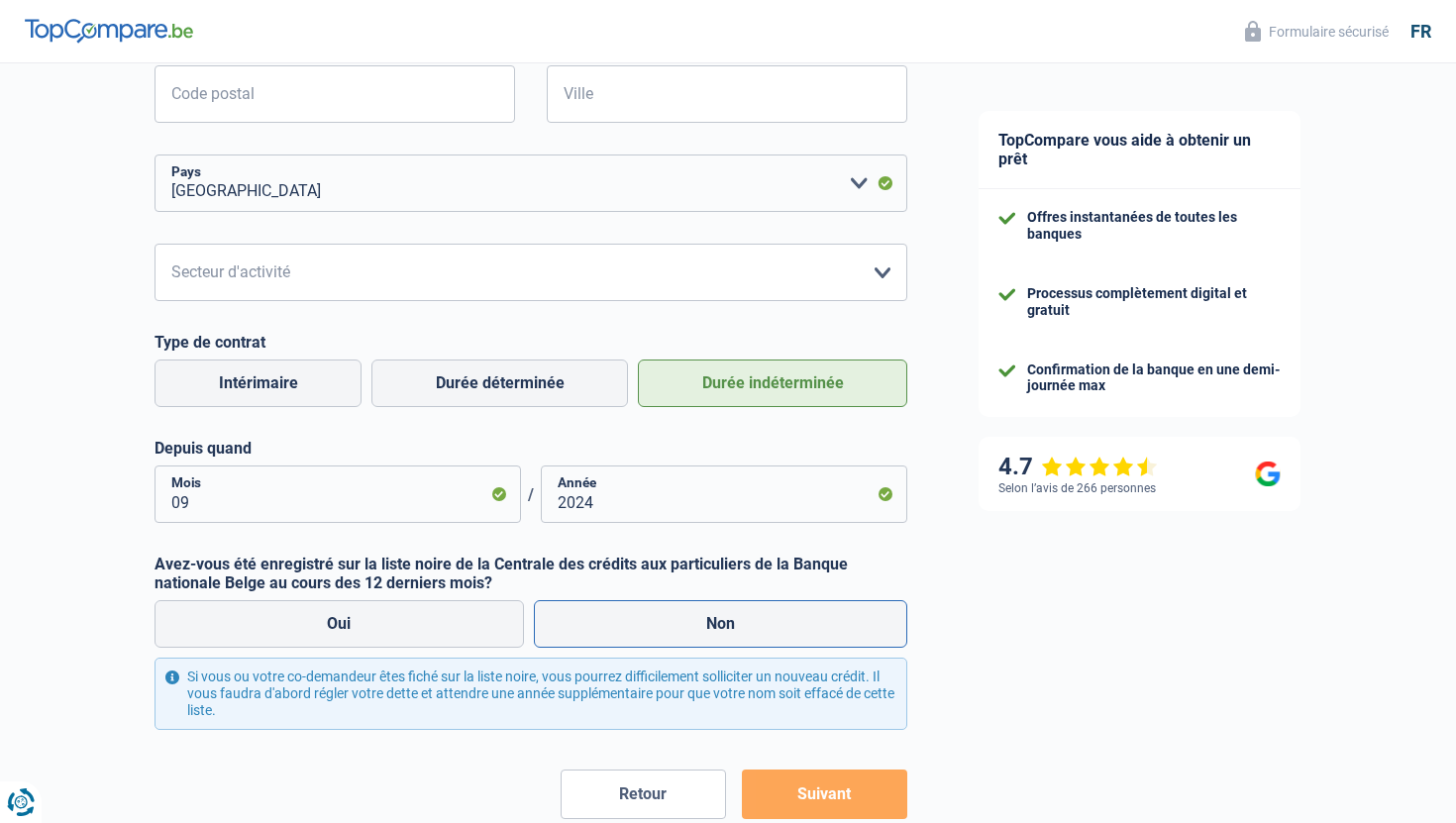 click on "Non" at bounding box center [721, 624] 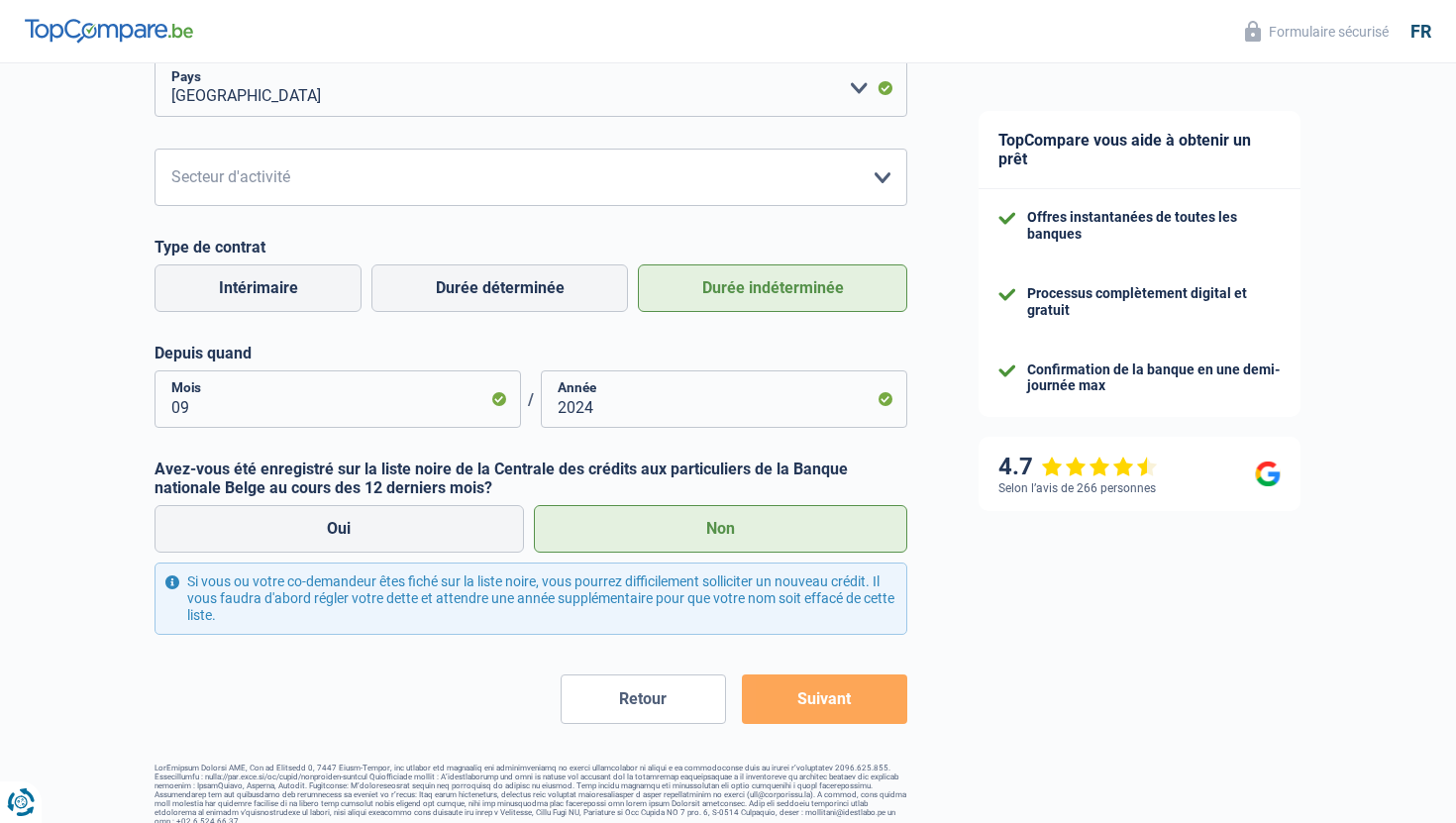 scroll, scrollTop: 741, scrollLeft: 0, axis: vertical 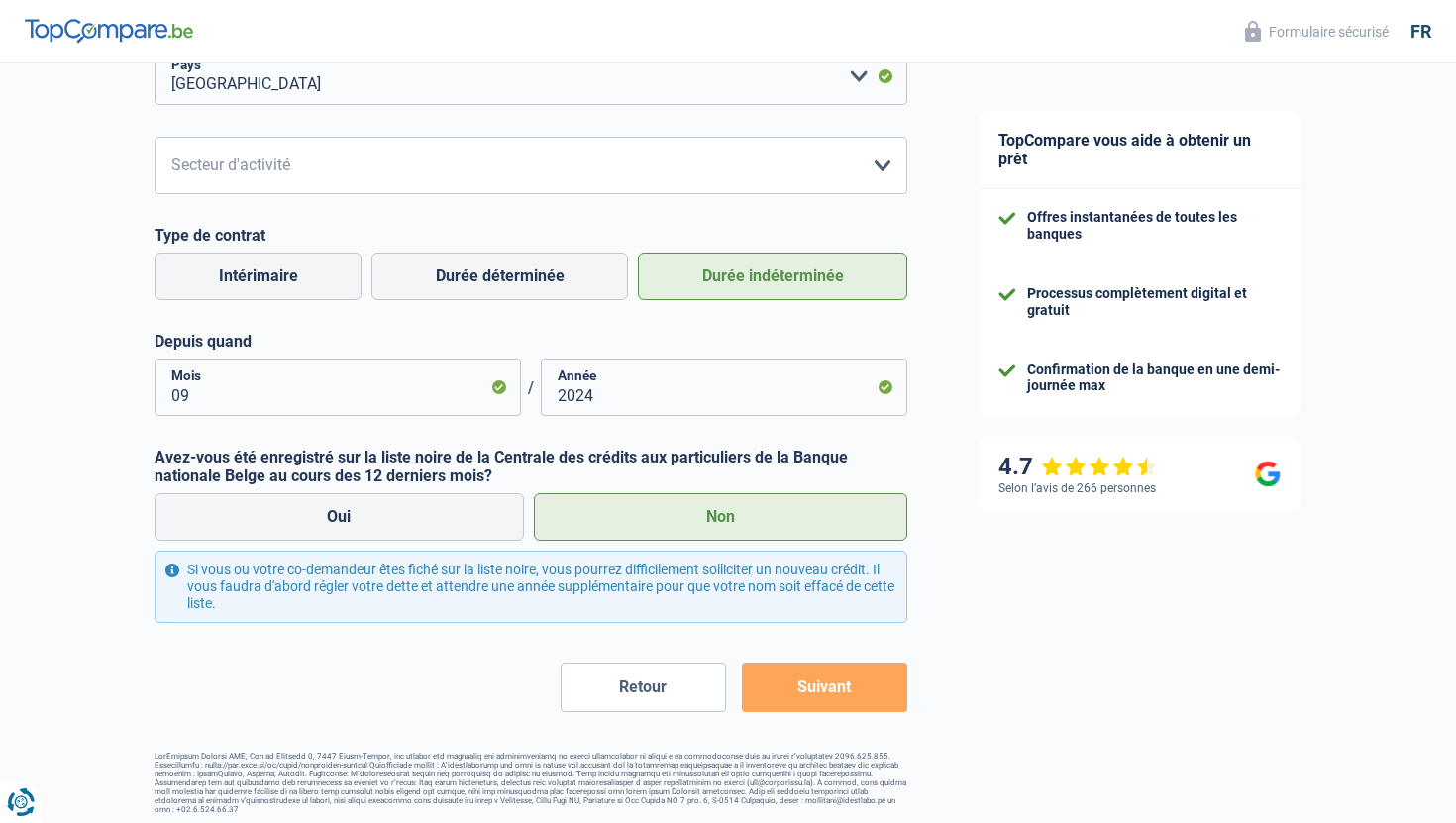 click on "Suivant" at bounding box center (824, 687) 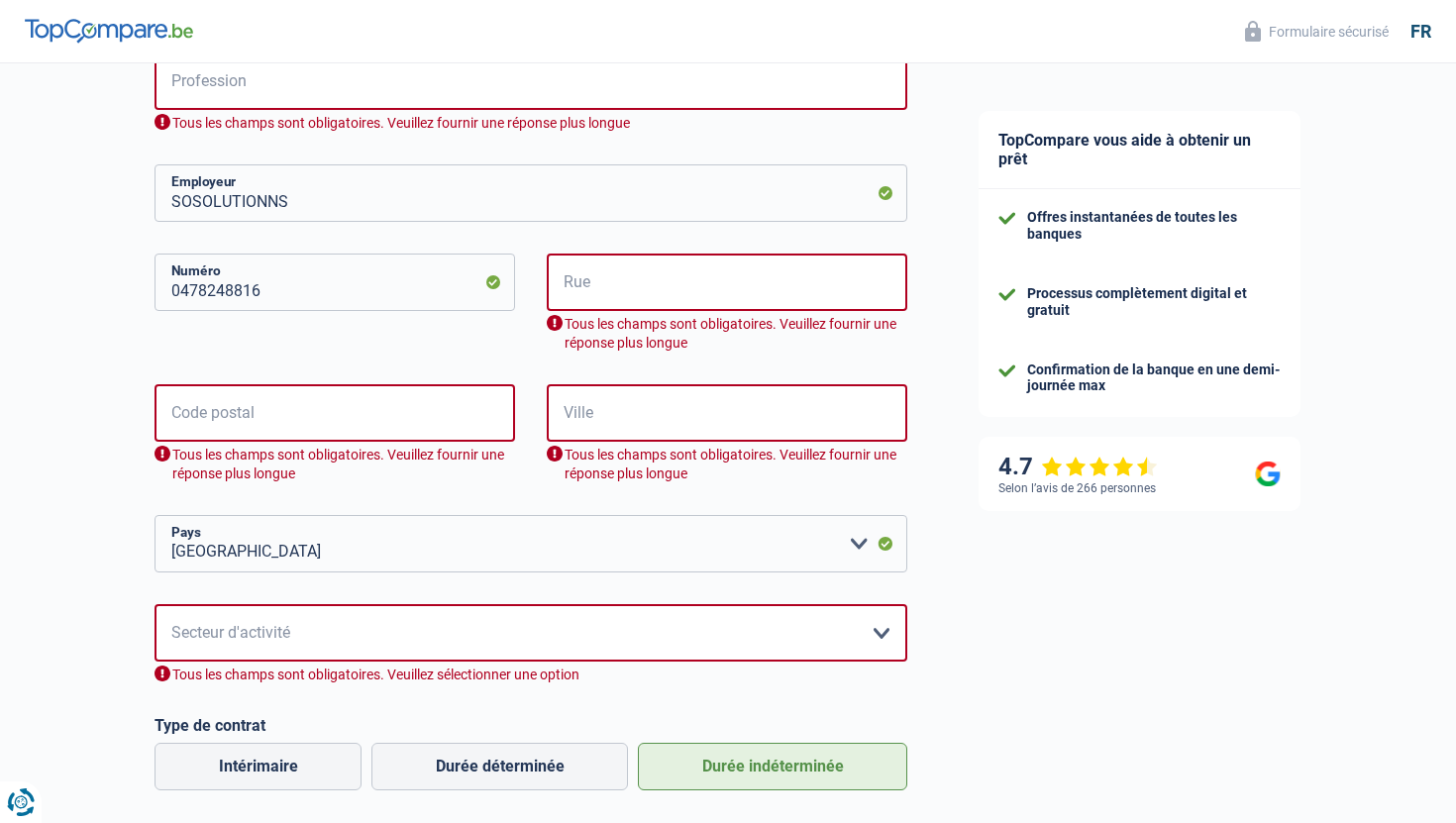 scroll, scrollTop: 364, scrollLeft: 0, axis: vertical 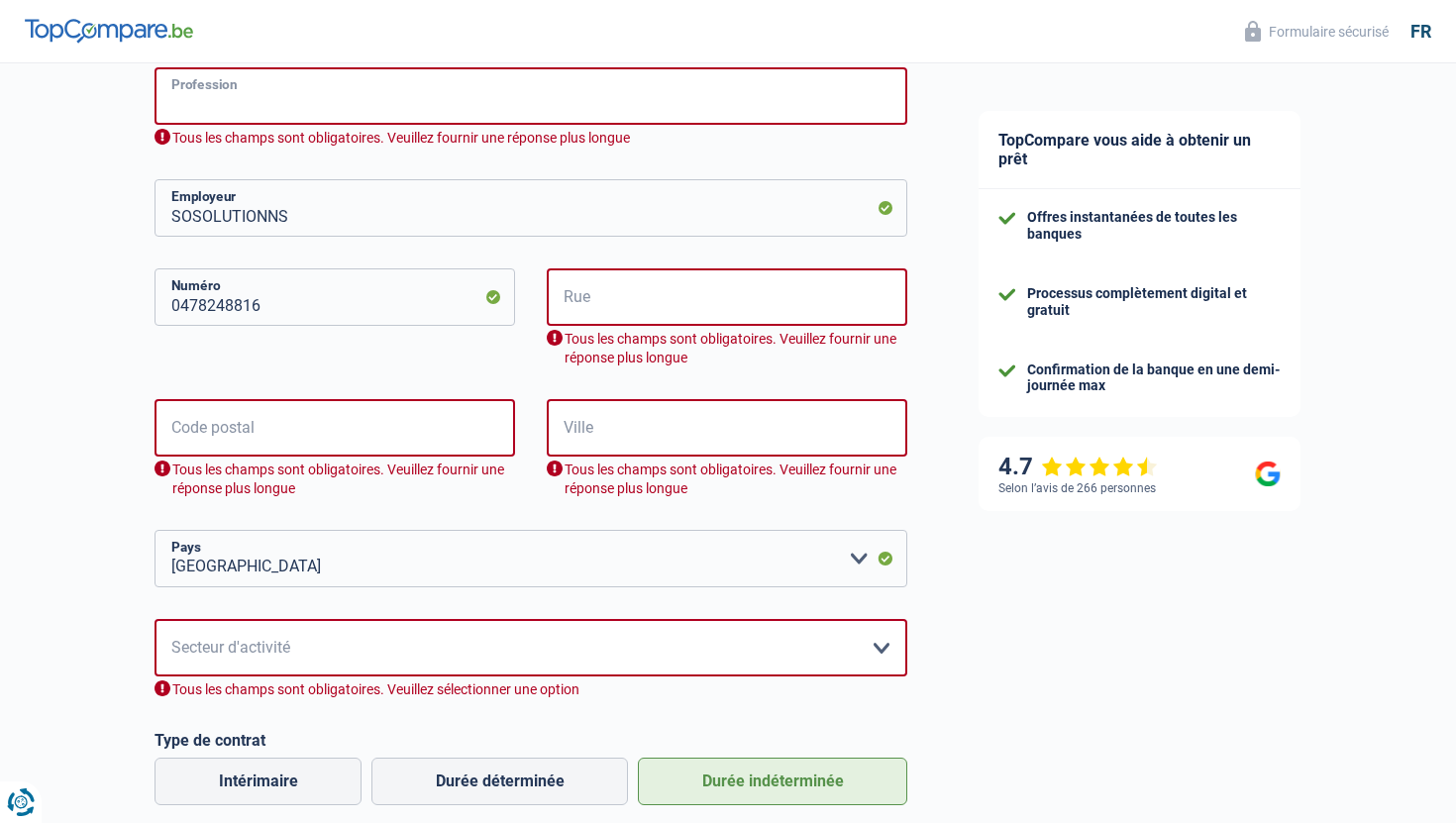 click on "Profession" at bounding box center (531, 96) 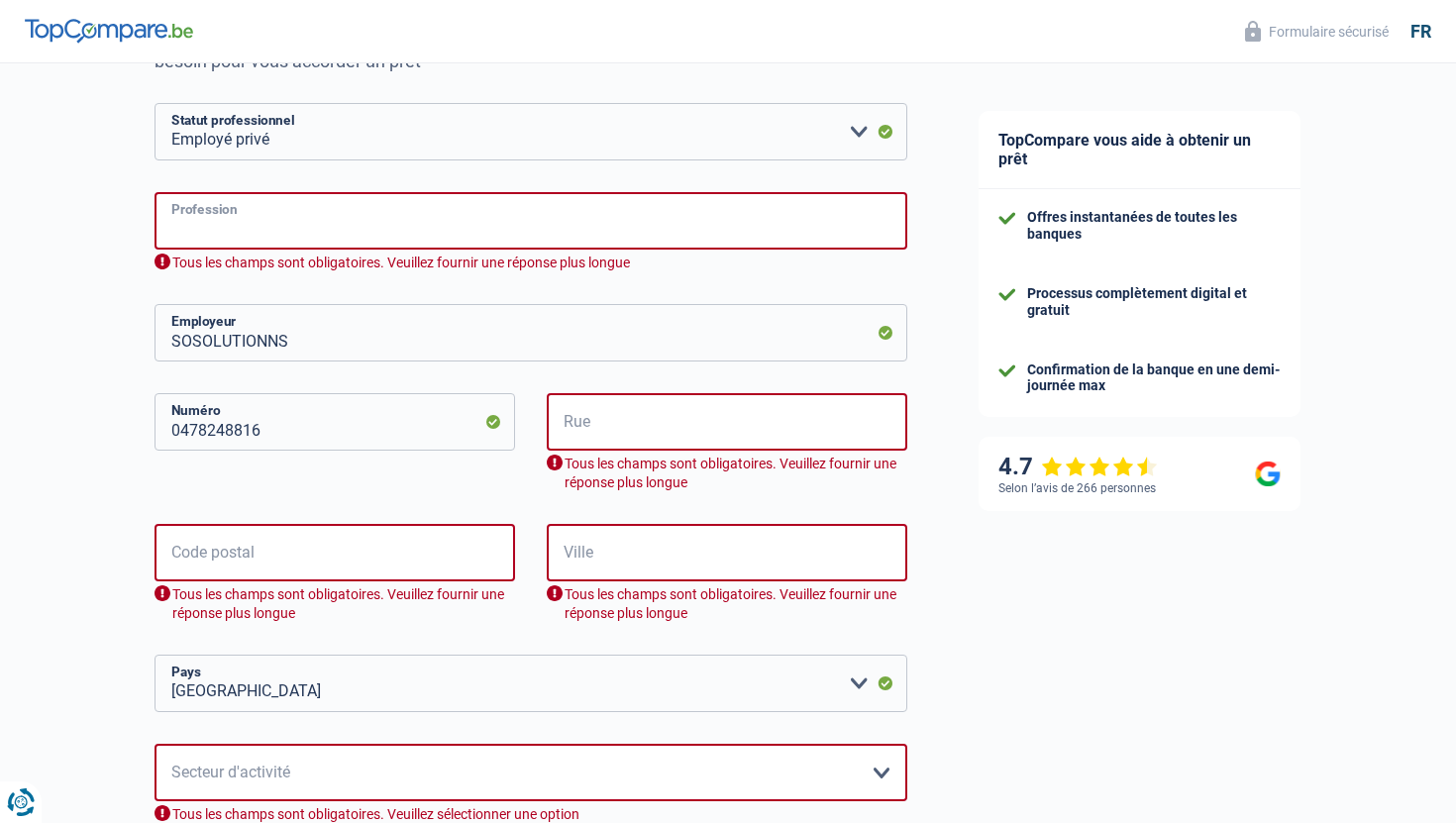 scroll, scrollTop: 223, scrollLeft: 0, axis: vertical 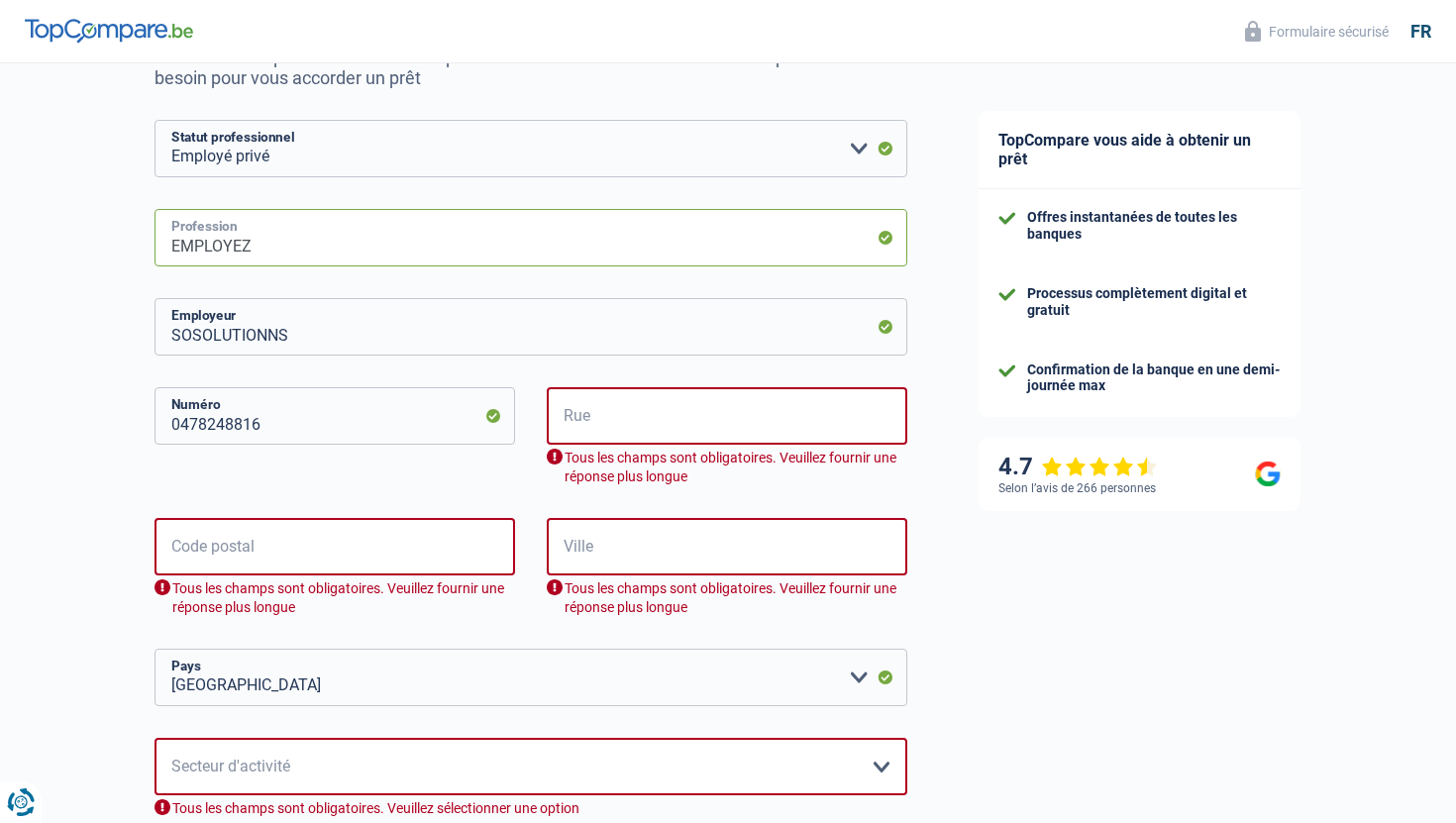 type on "EMPLOYEZ" 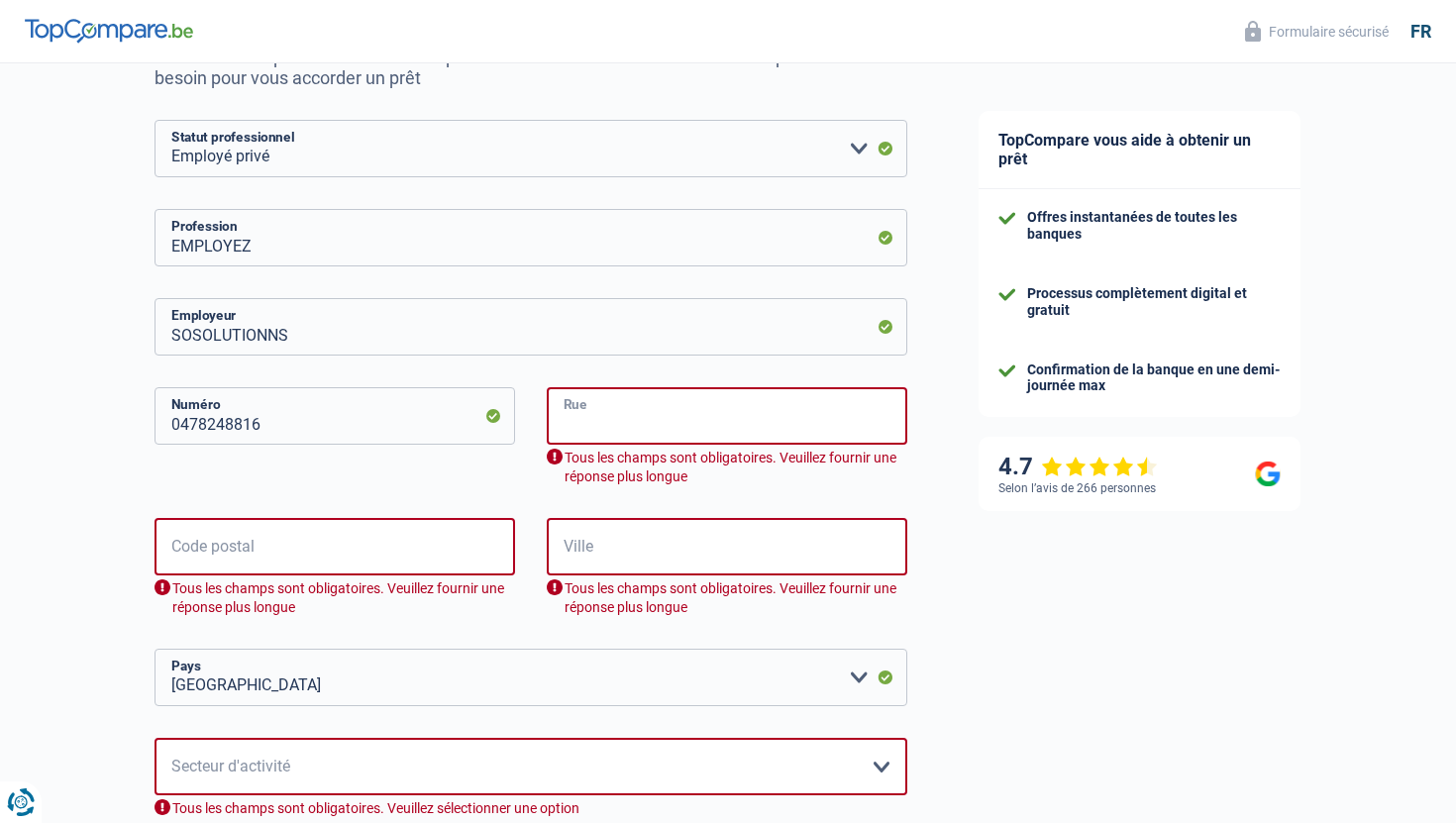 click on "Rue" at bounding box center (727, 416) 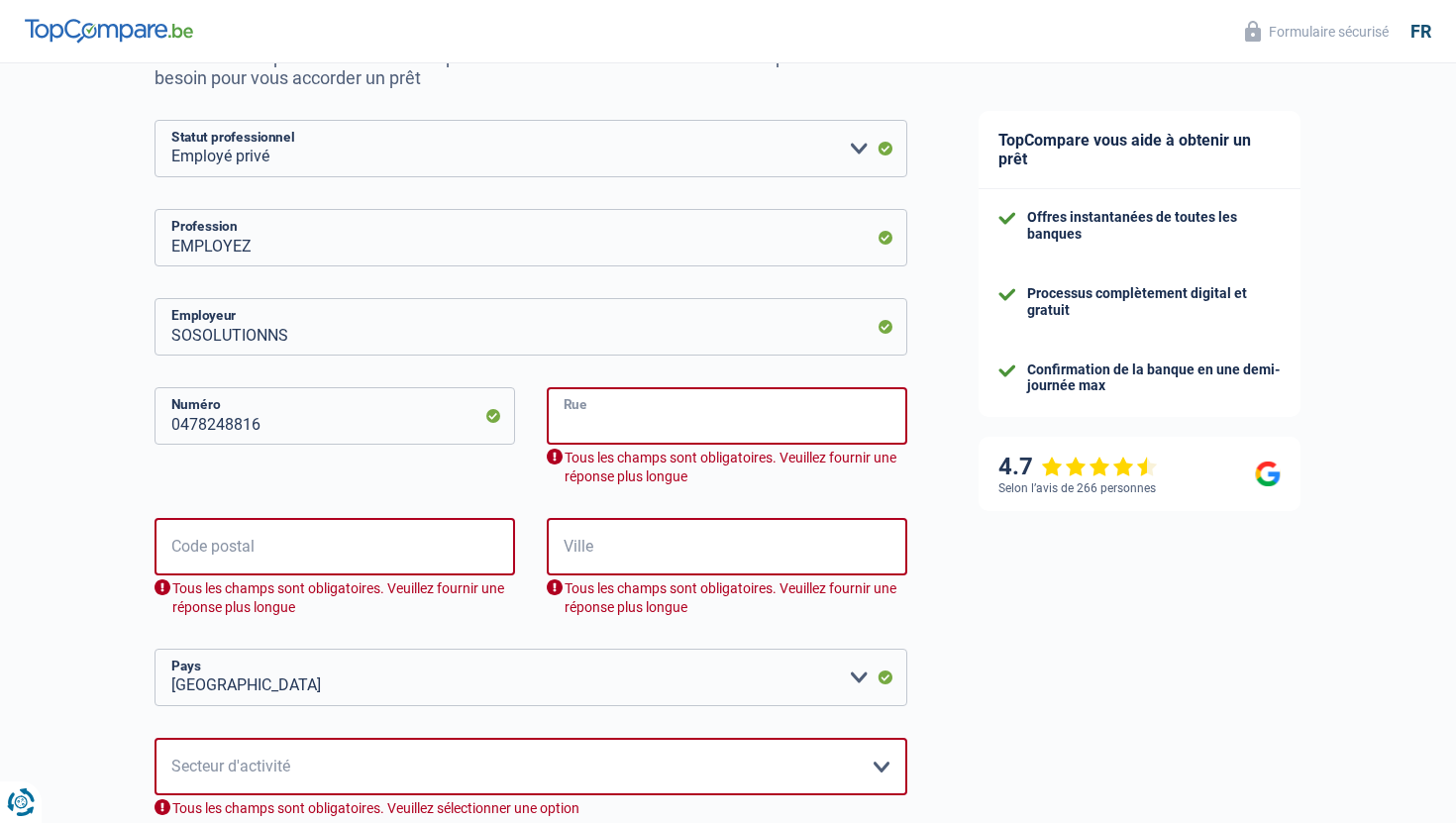 click on "Rue" at bounding box center (727, 416) 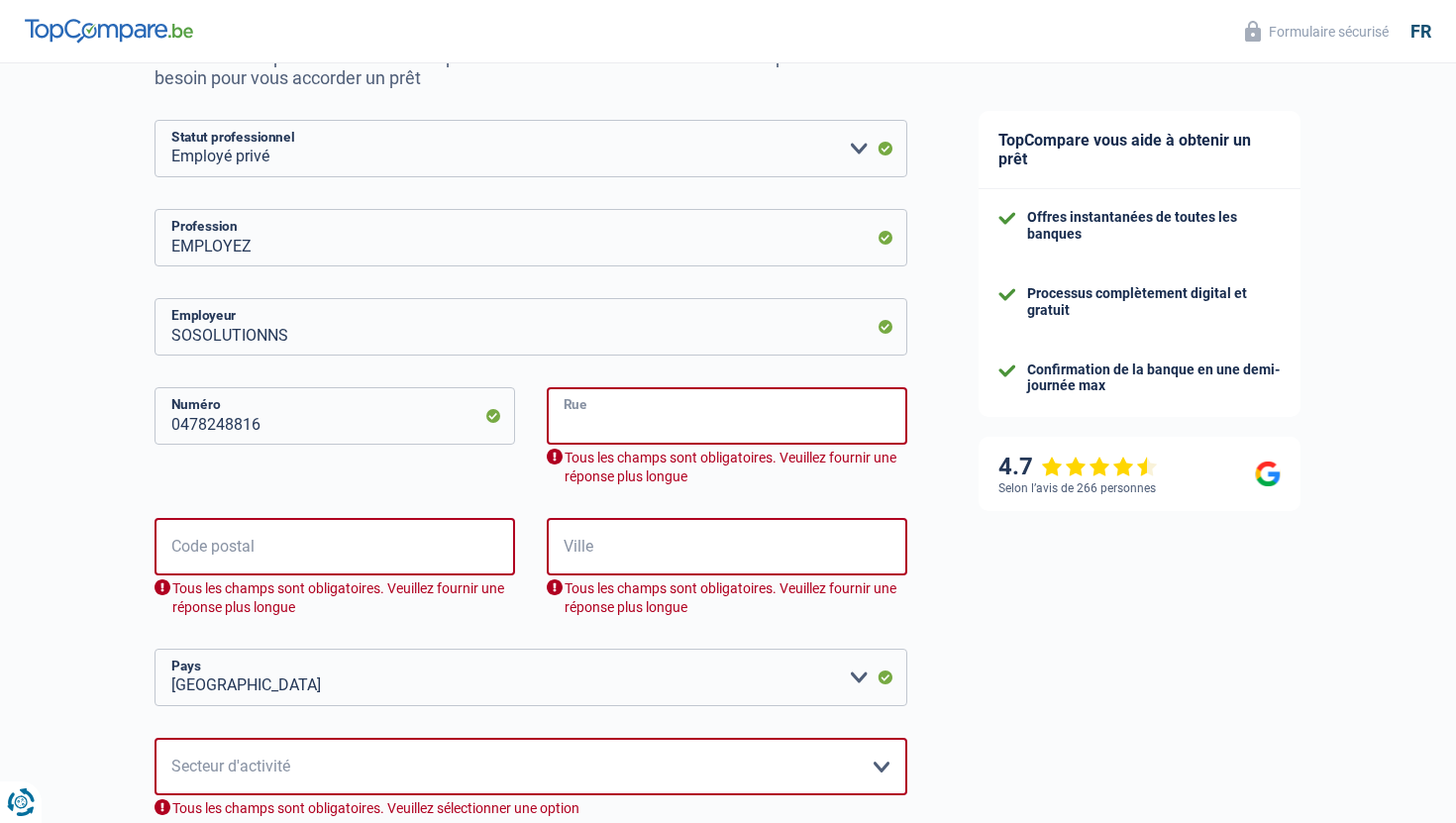 click on "Rue" at bounding box center [727, 416] 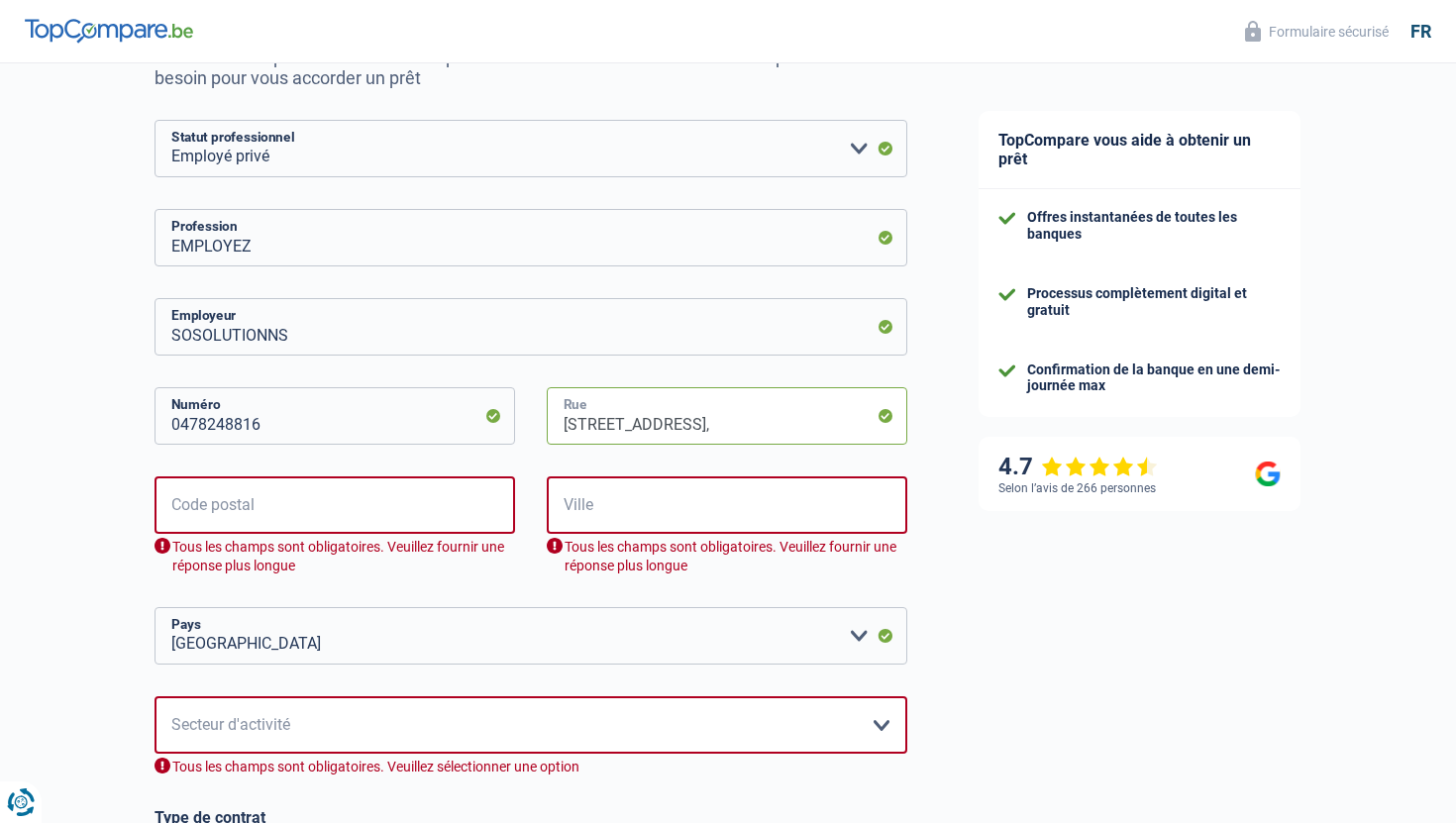 type on "Rue Saint‑Vincent 95," 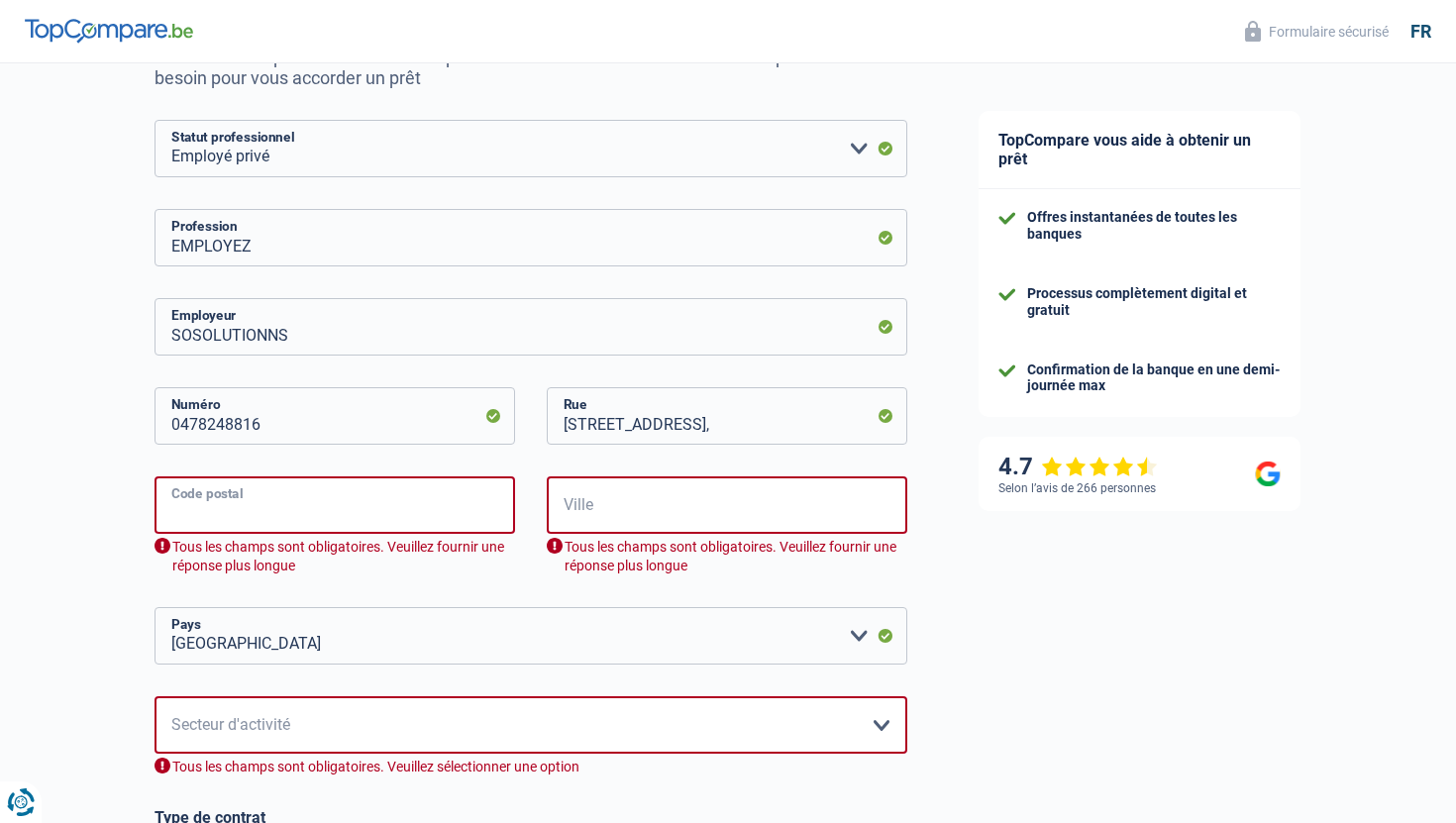 click on "Code postal" at bounding box center [335, 505] 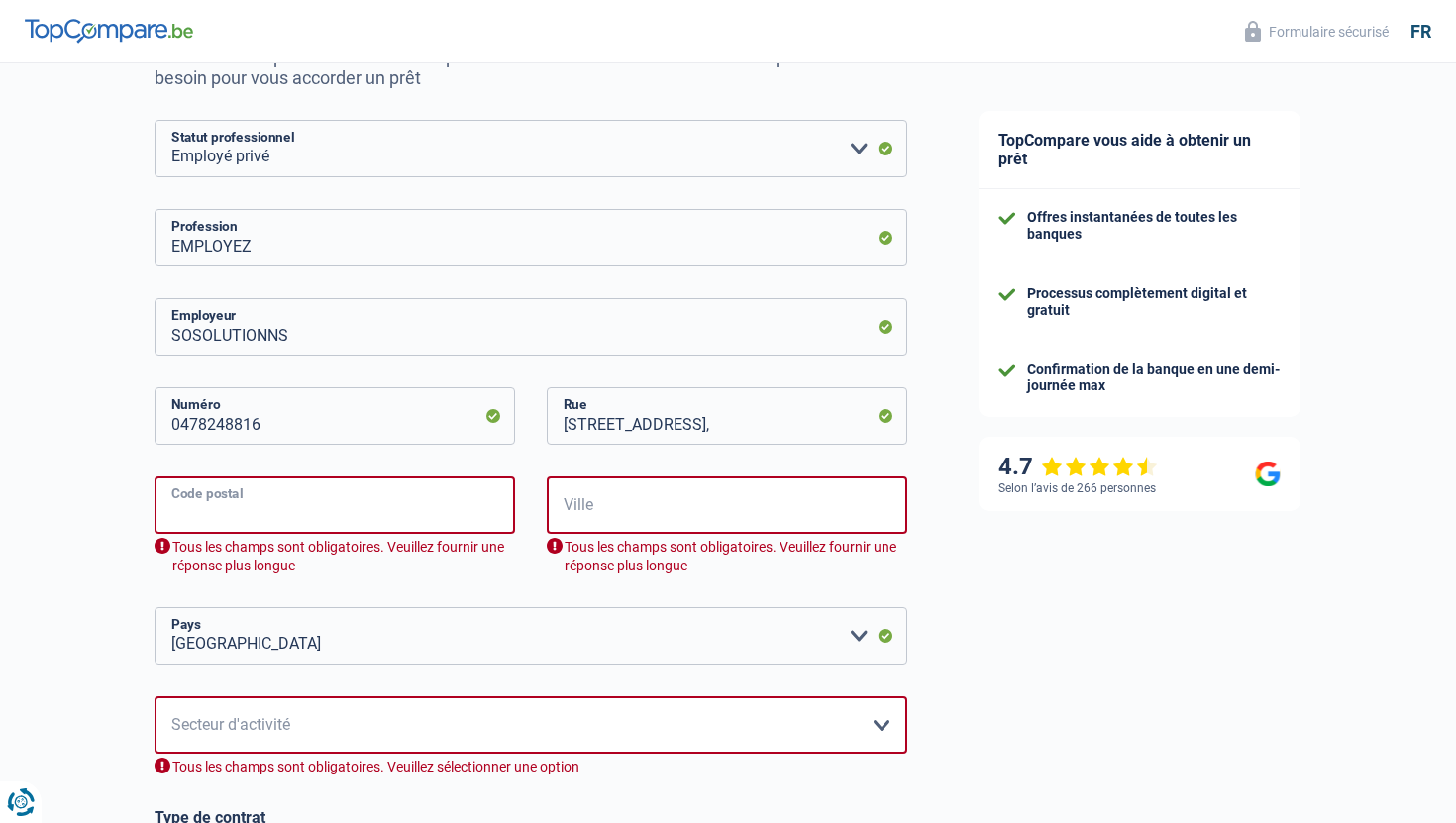 click on "Code postal" at bounding box center (335, 505) 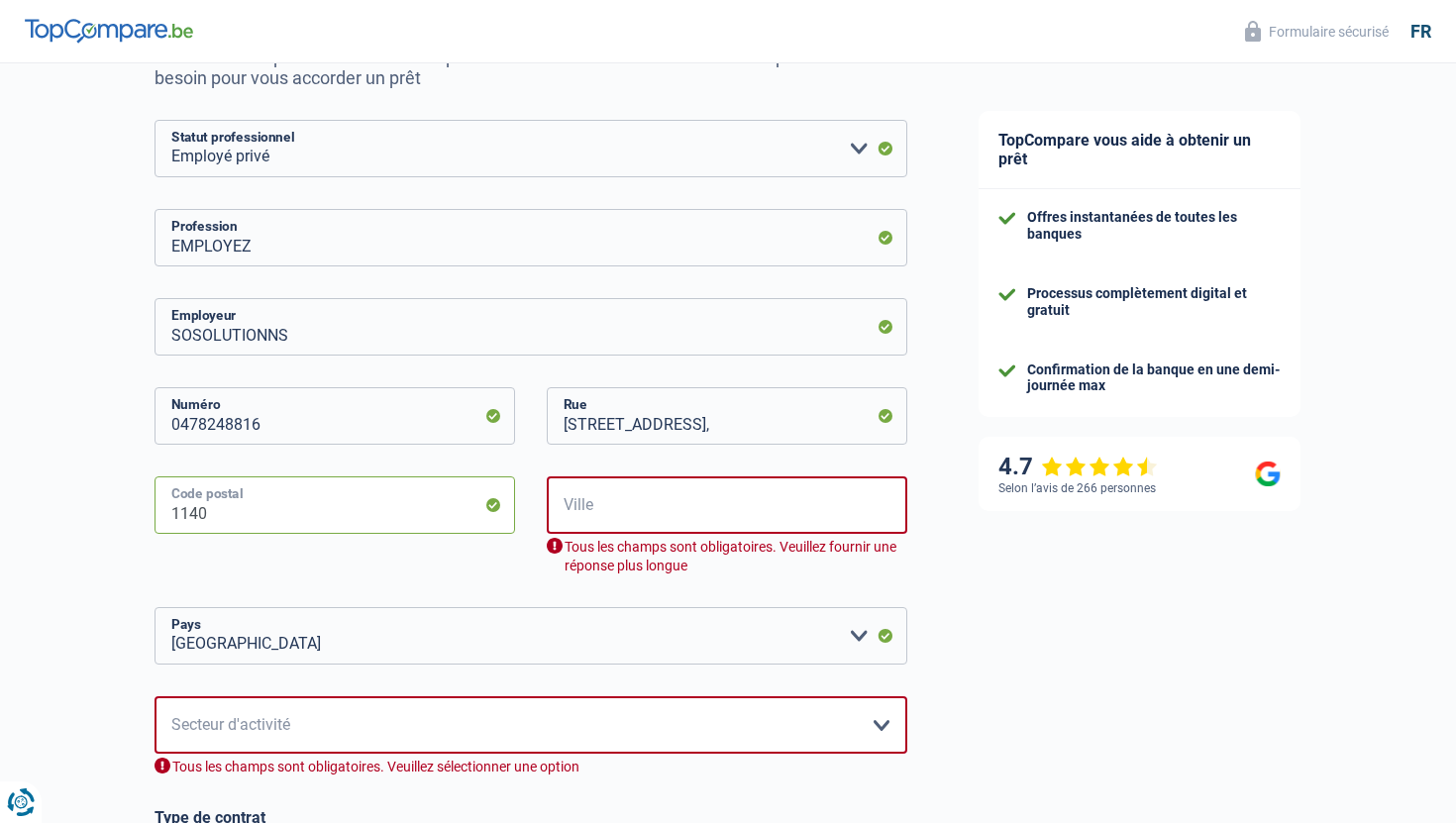 type on "1140" 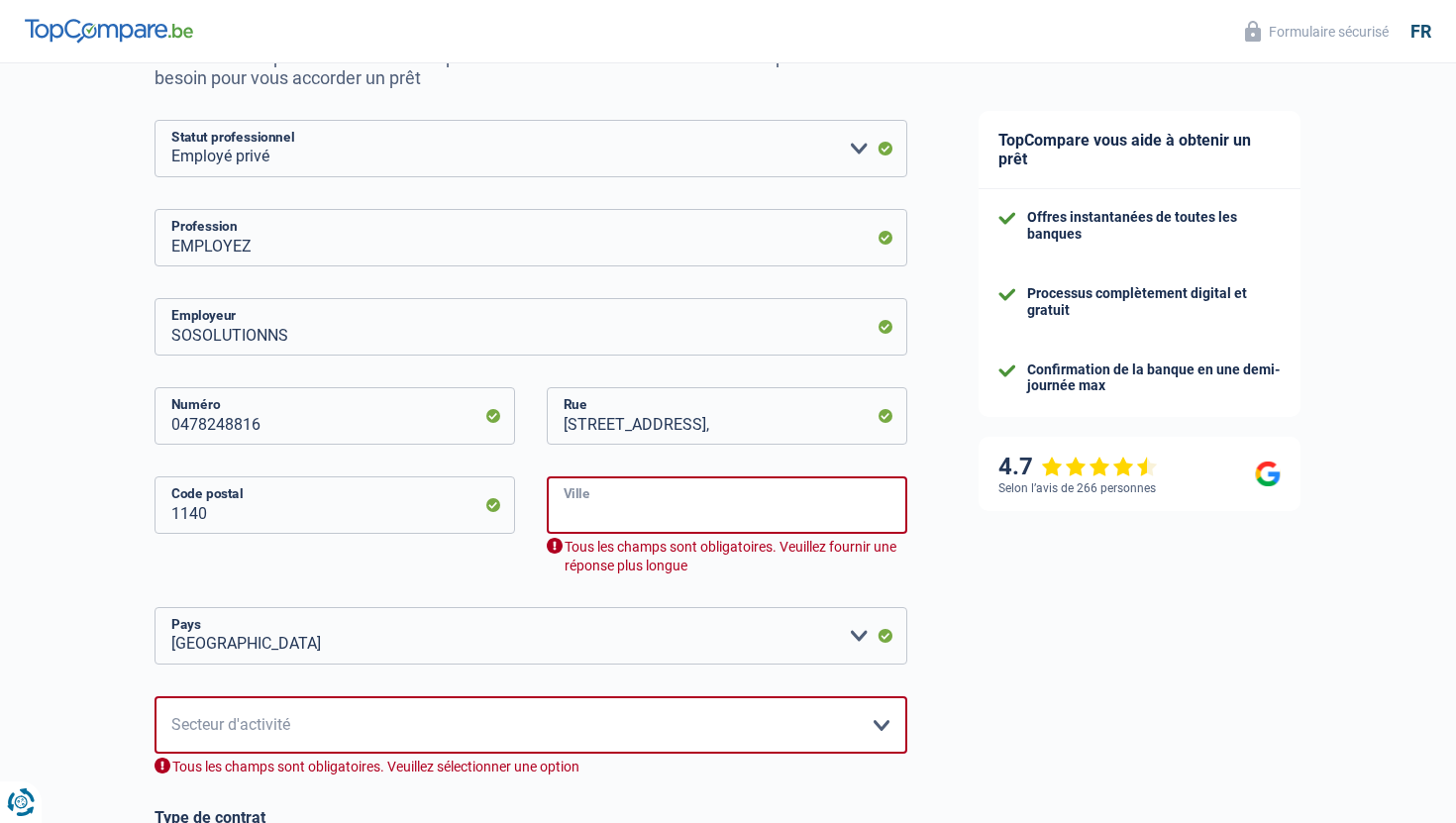 click on "Ville" at bounding box center [727, 505] 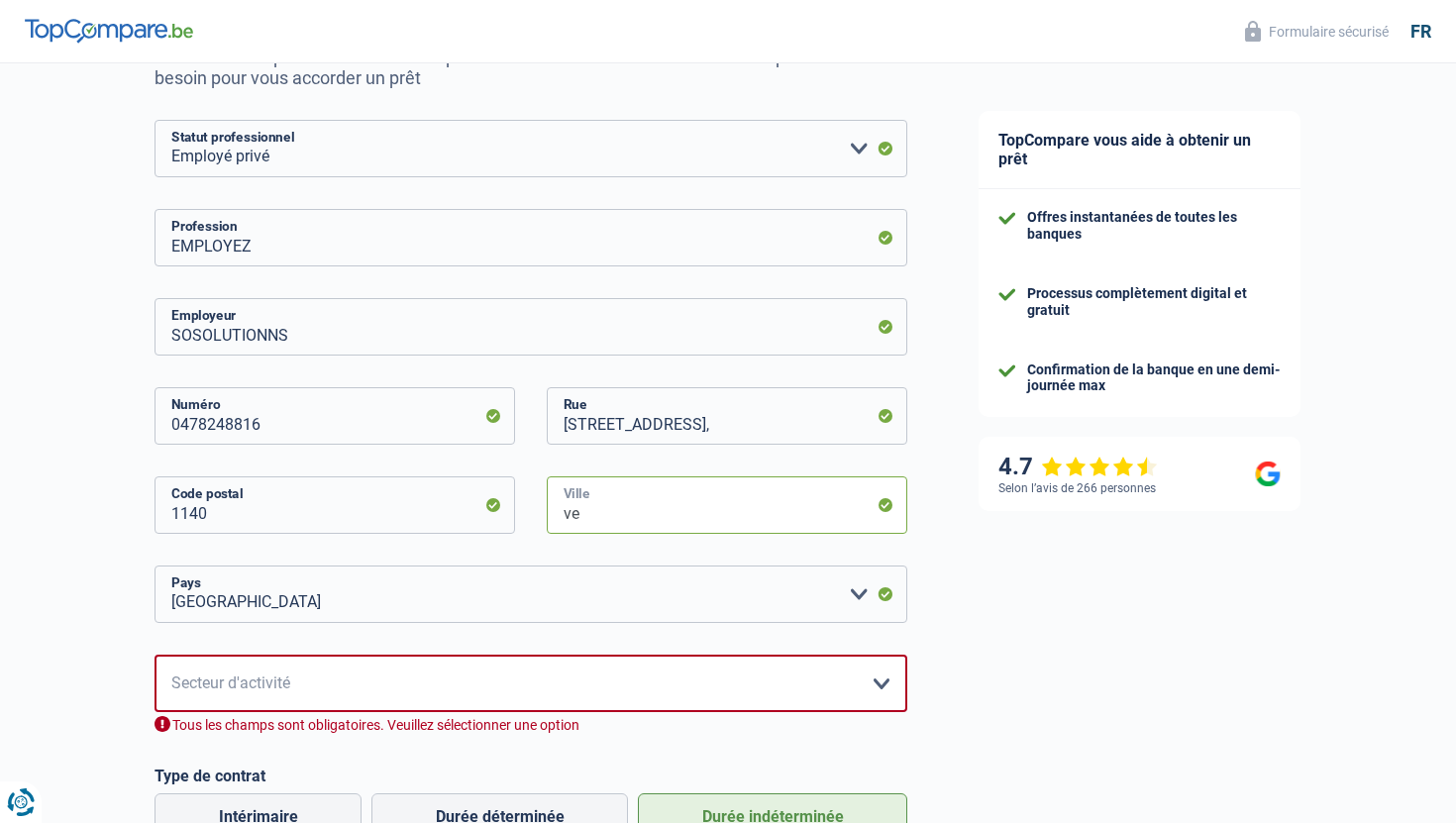 type on "v" 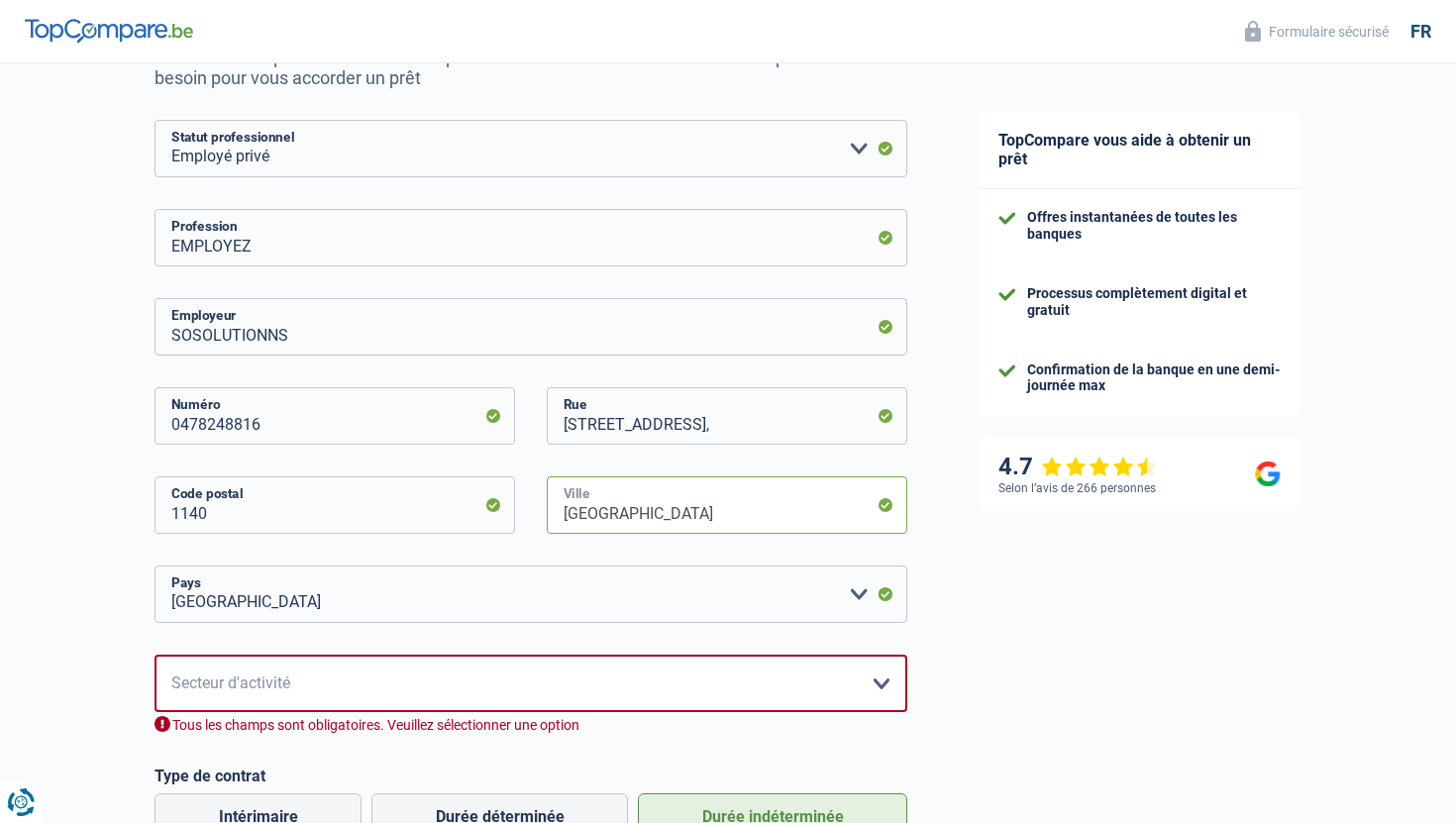type on "bruxelles" 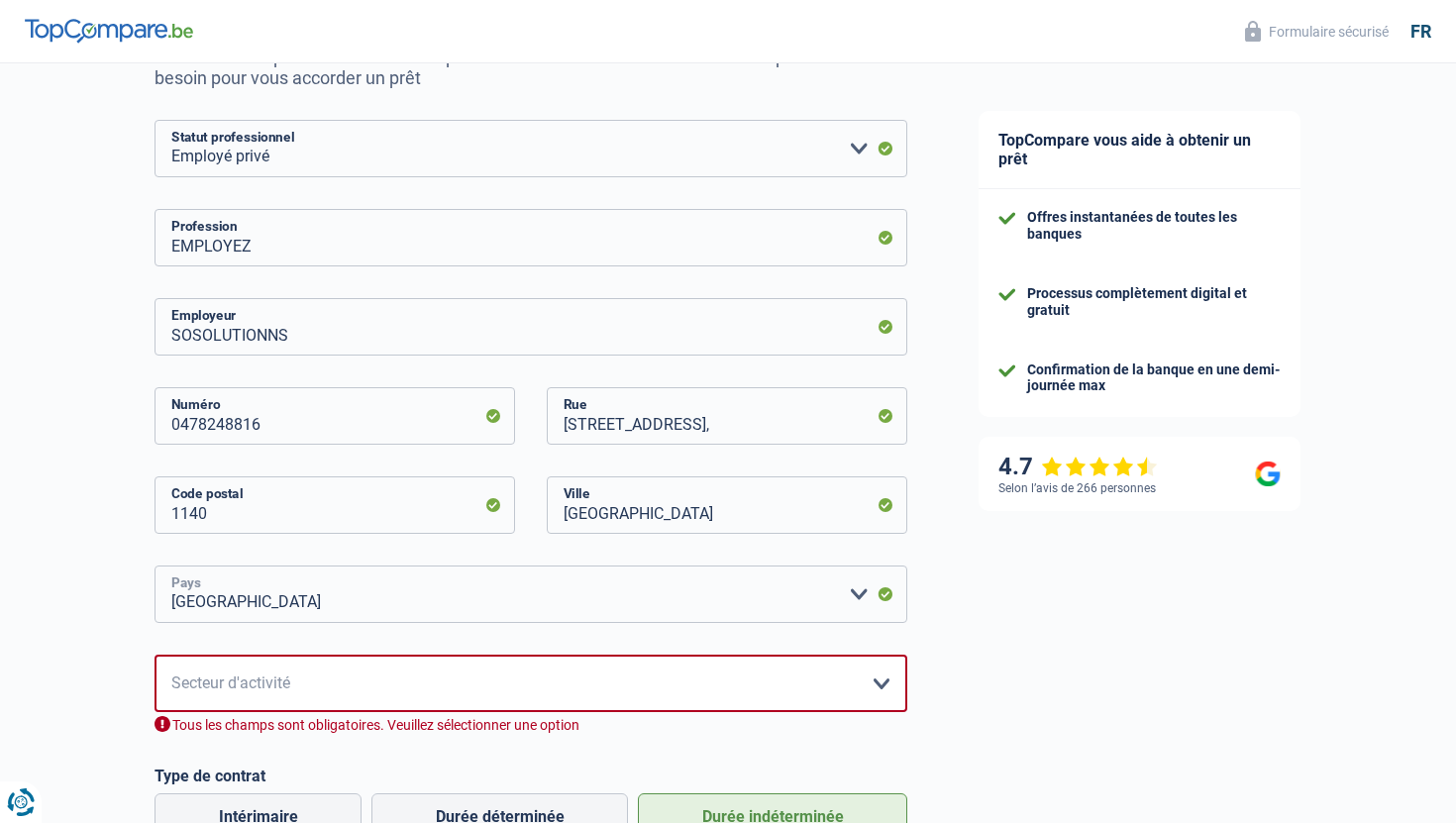 click on "Belgique France Allemagne Italie Luxembourg Pays-Bas Espagne Suisse
Veuillez sélectionner une option" at bounding box center [531, 594] 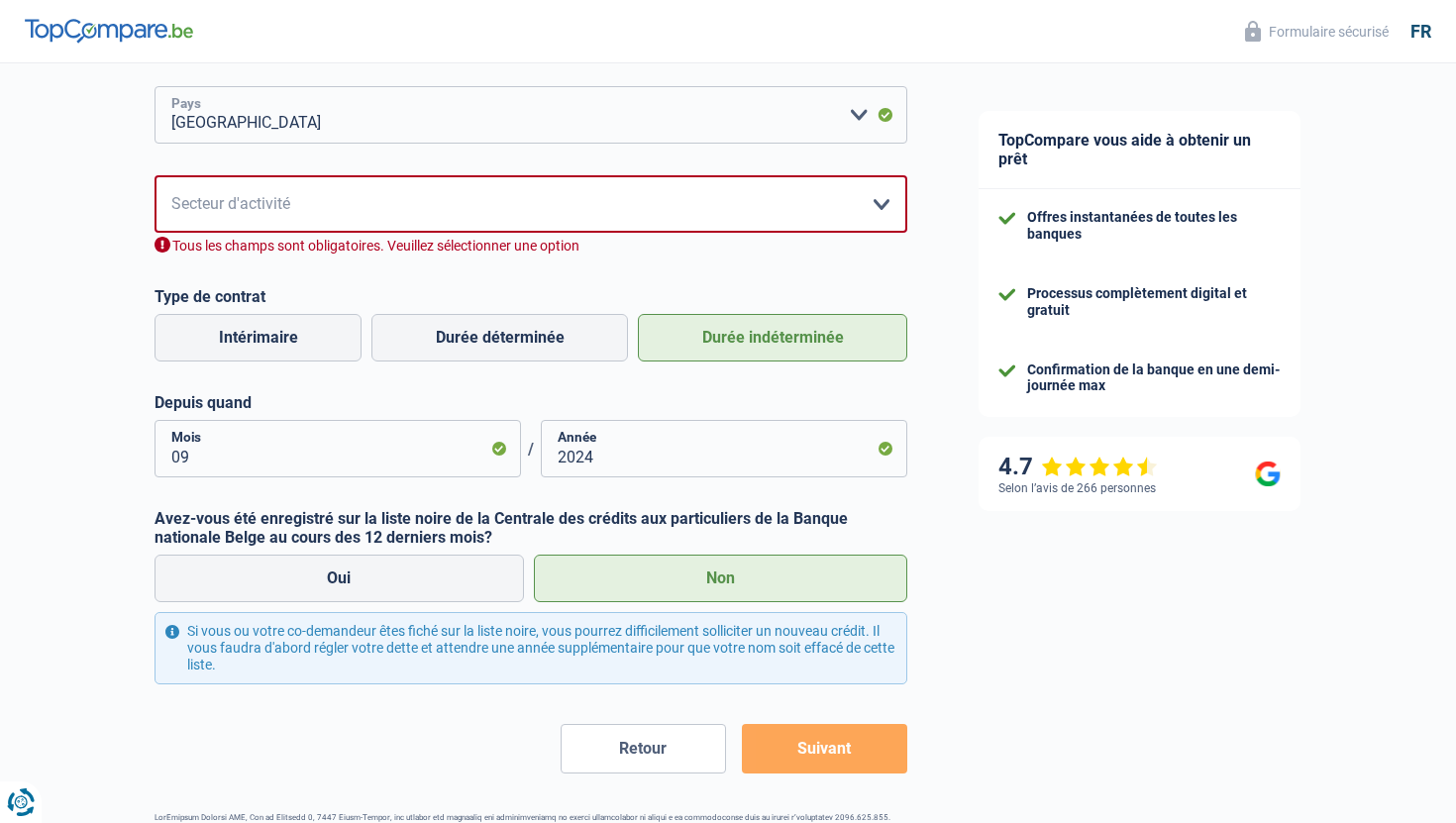scroll, scrollTop: 764, scrollLeft: 0, axis: vertical 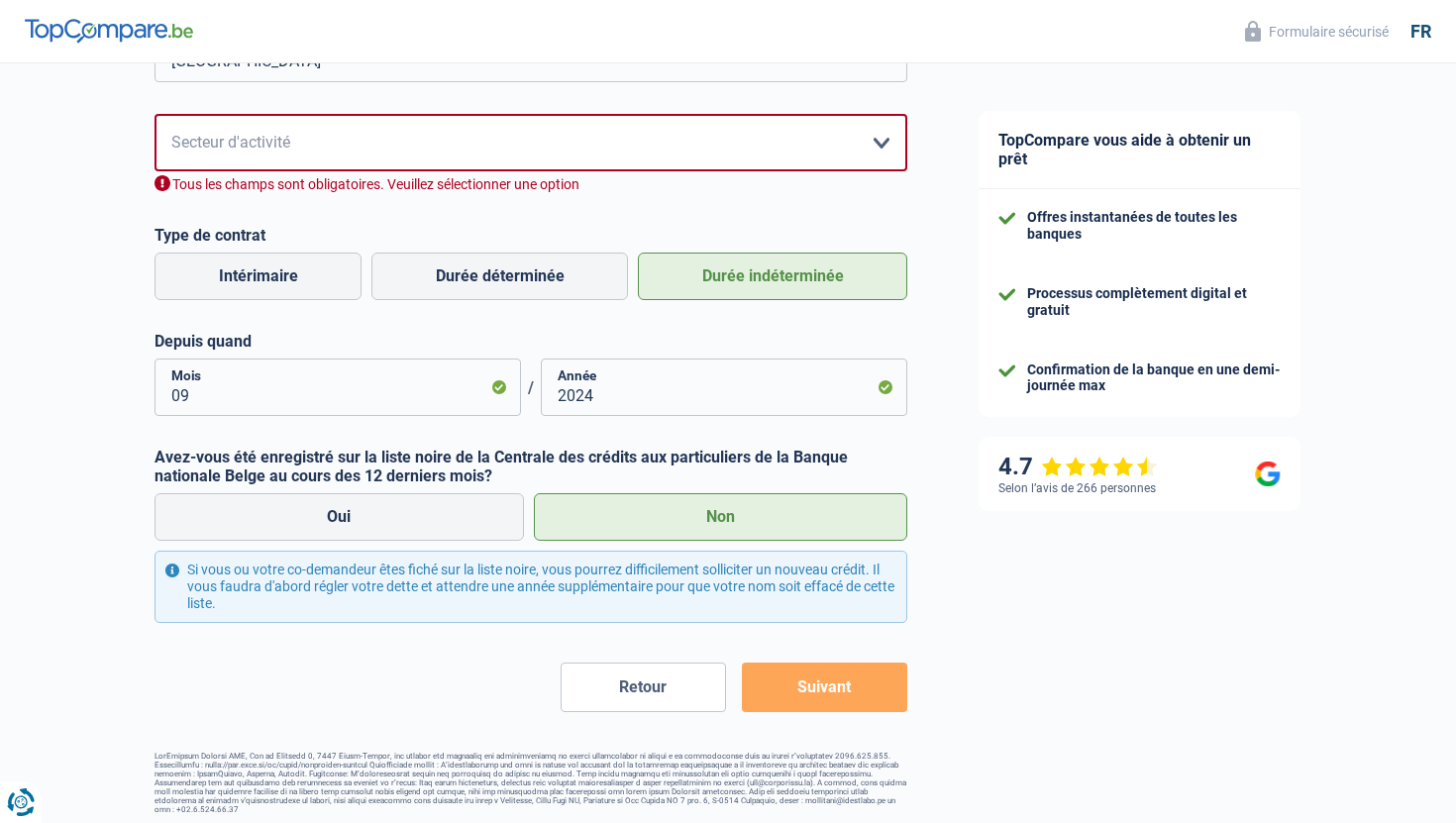 click on "Suivant" at bounding box center (824, 687) 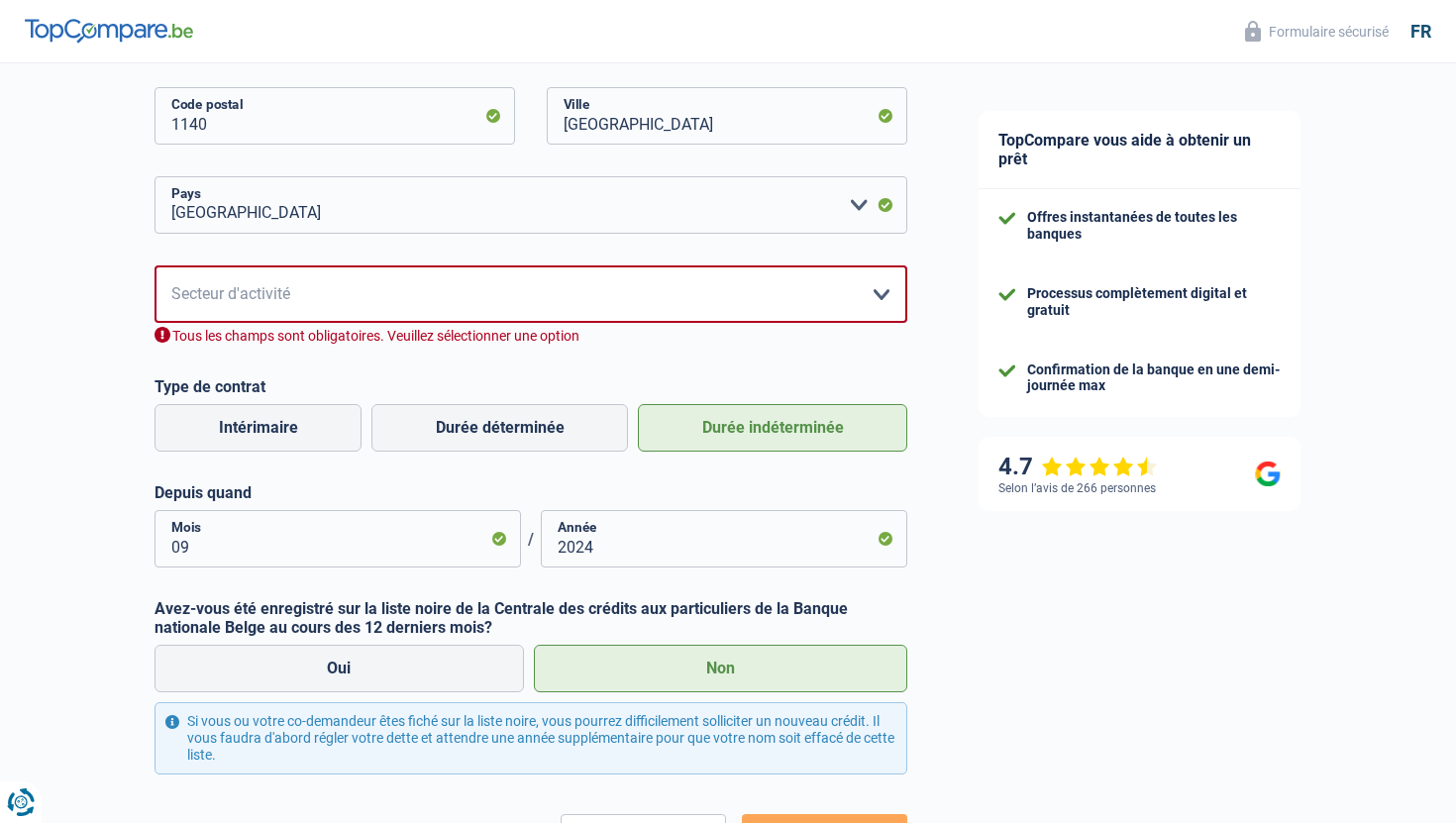 scroll, scrollTop: 605, scrollLeft: 0, axis: vertical 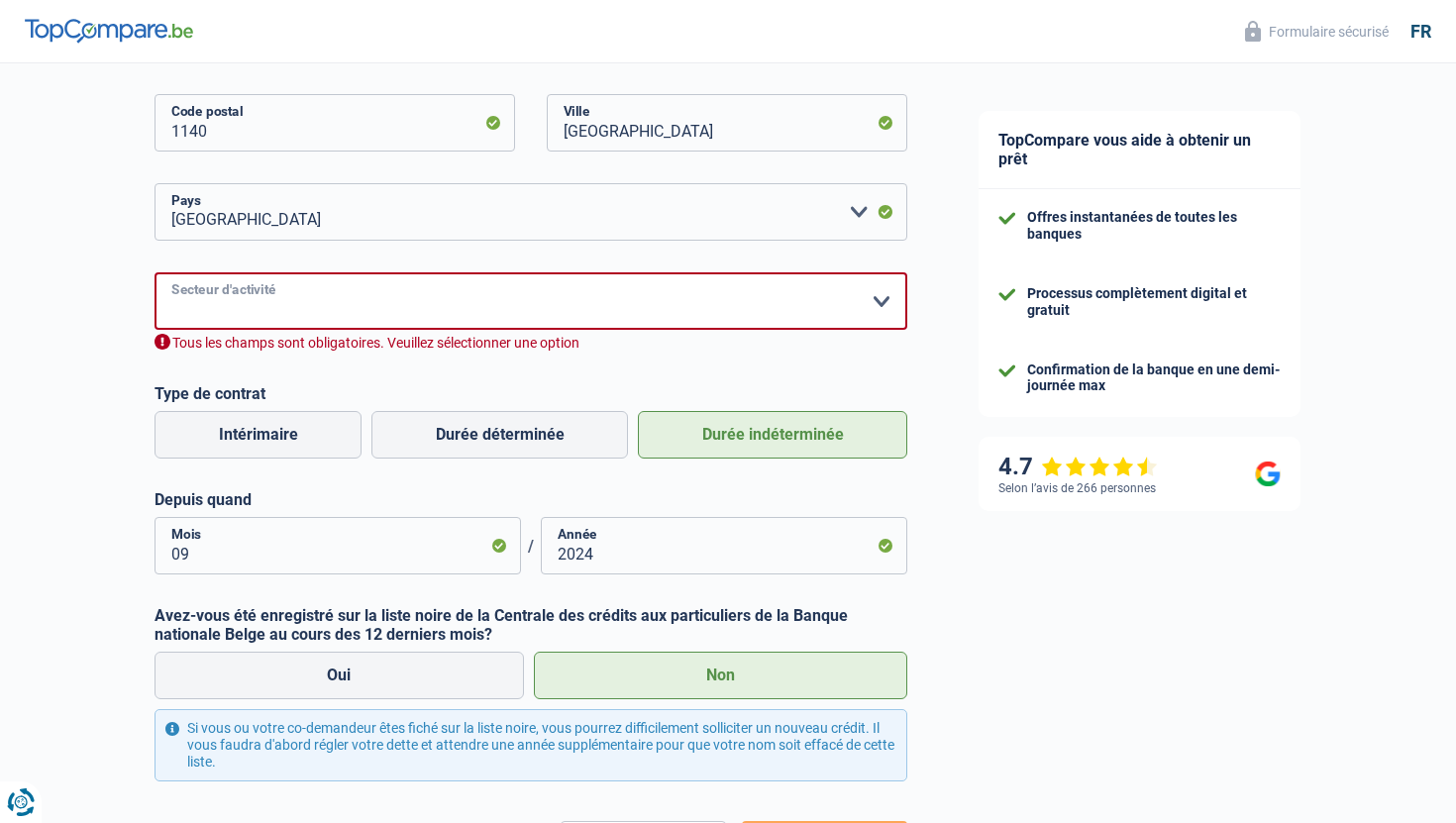 click on "Agriculture/Pêche Industrie Horeca Courier/Fitness/Taxi Construction Banques/Assurances Etat/Université ou Union Européenne Petites entreprises (-50pers) Grandes entreprises (+50pers) Autres institutions internationales
Veuillez sélectionner une option" at bounding box center (531, 301) 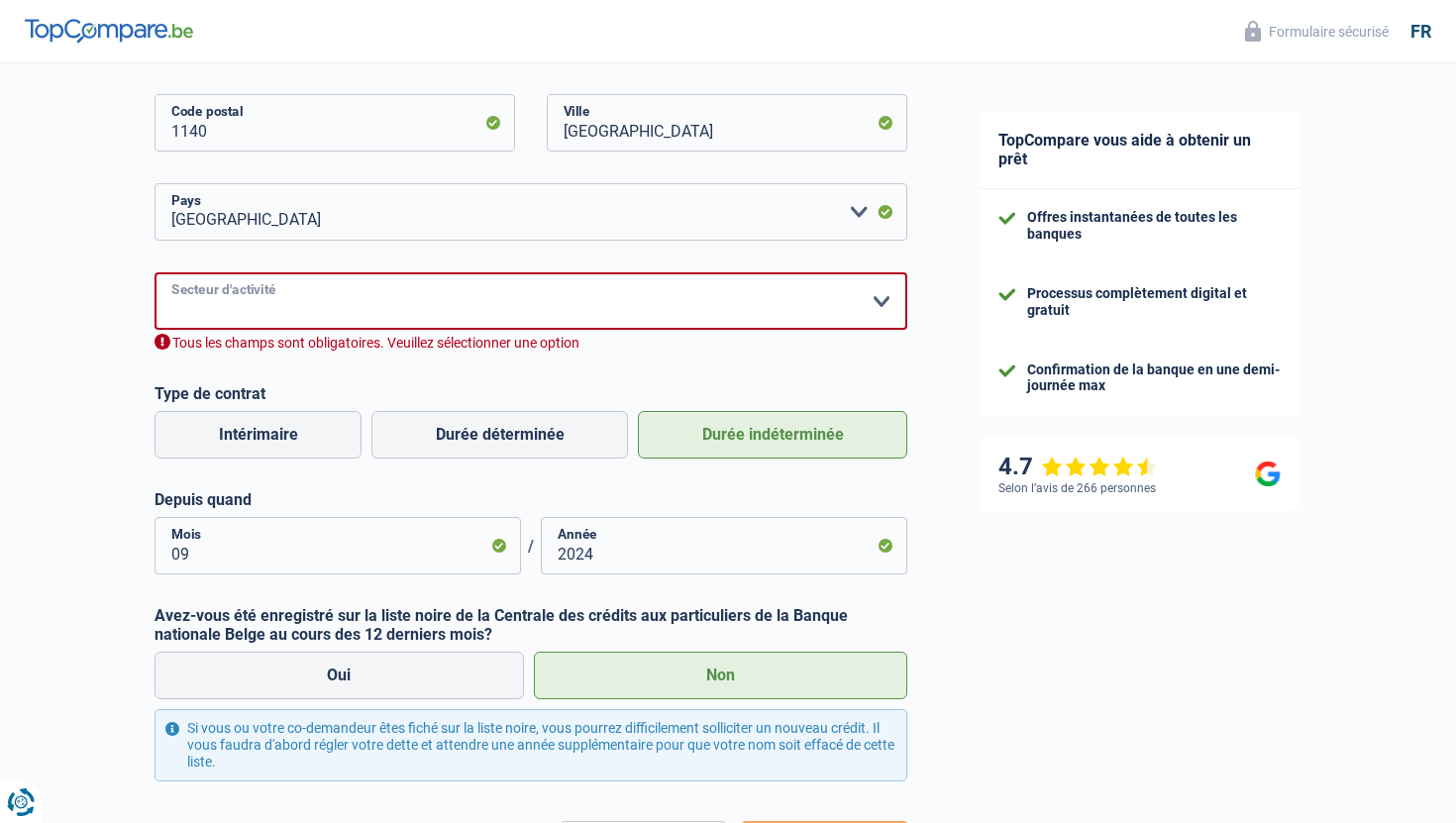 select on "construction" 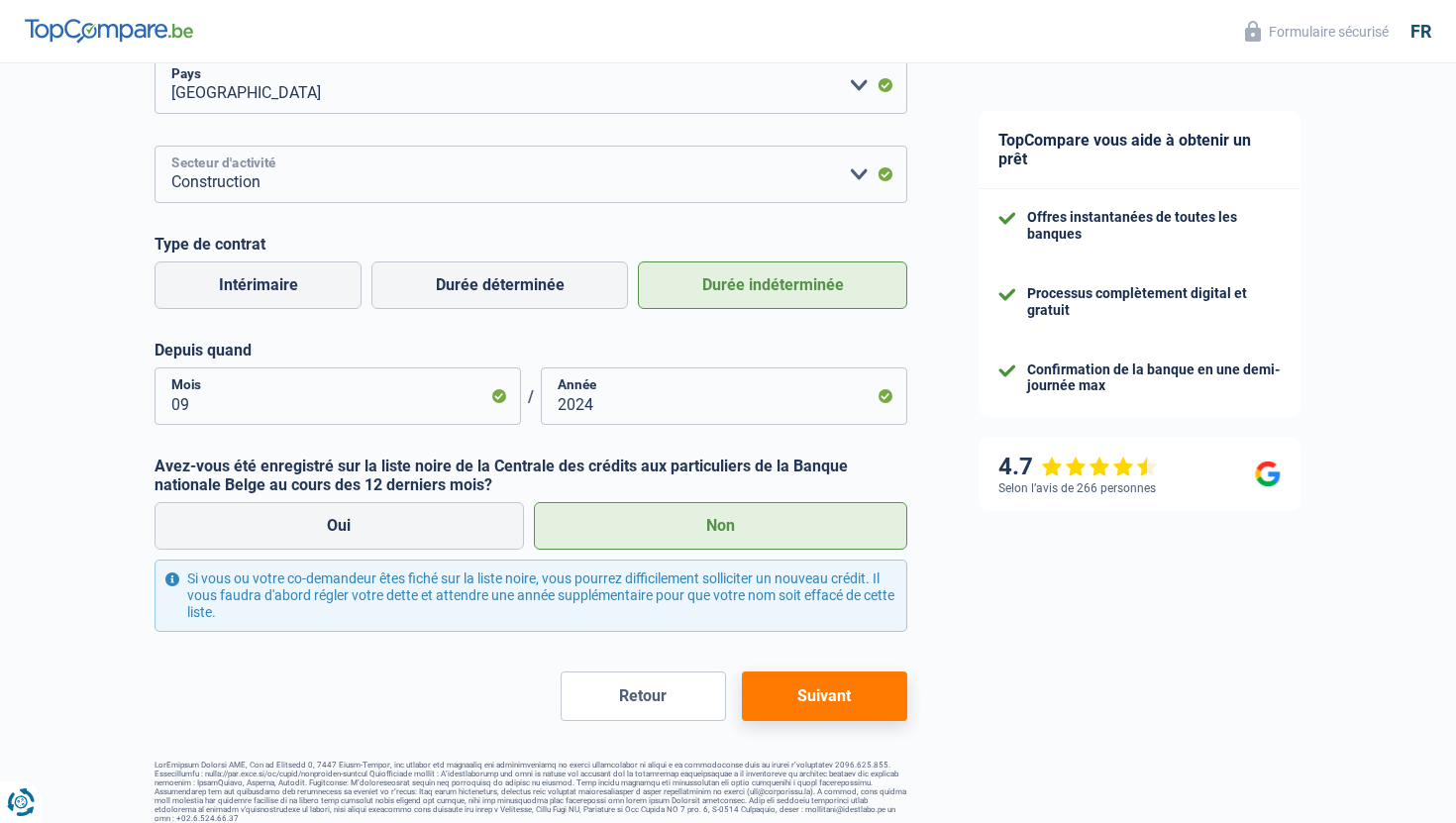 scroll, scrollTop: 741, scrollLeft: 0, axis: vertical 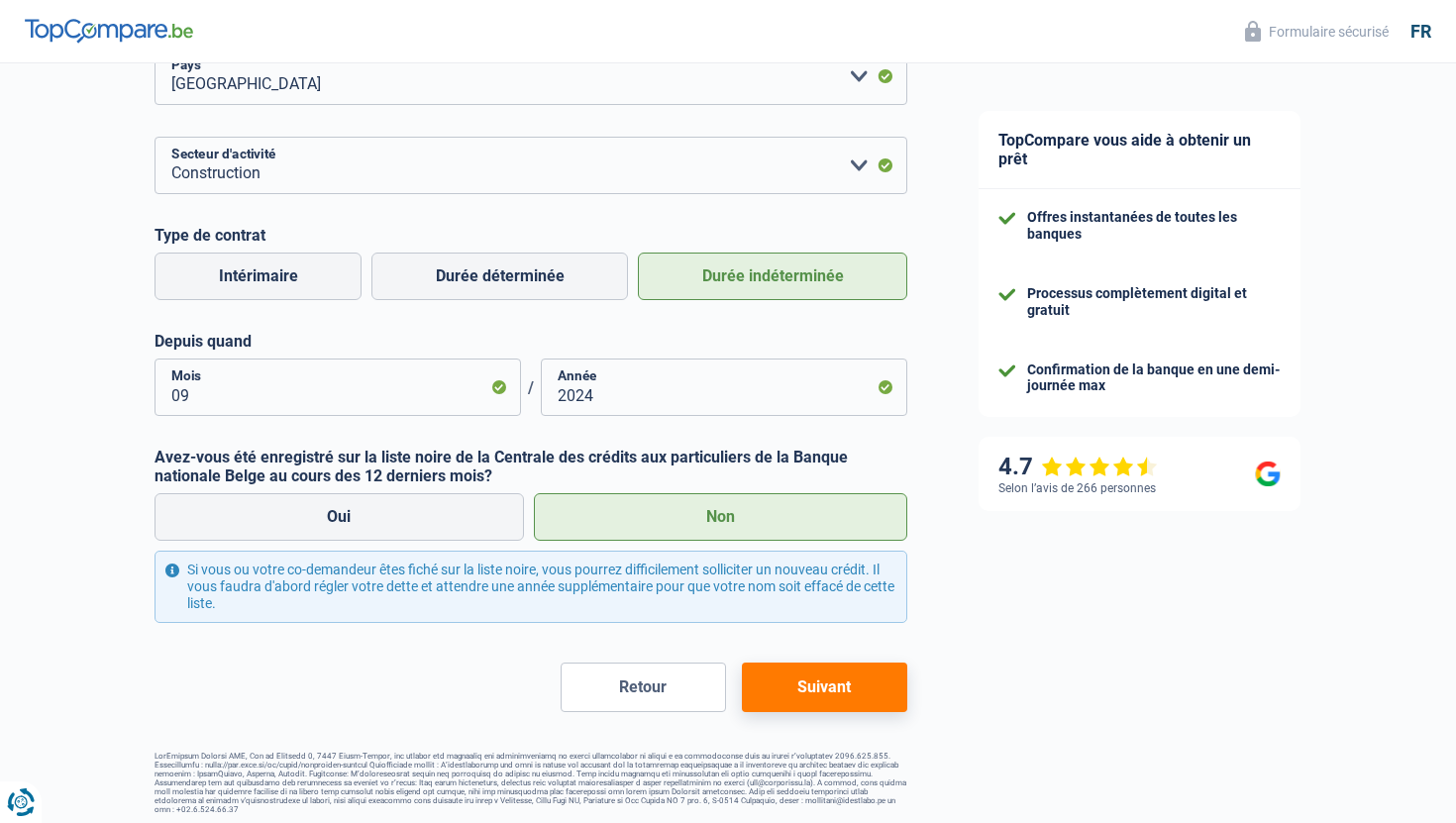 click on "Suivant" at bounding box center [824, 687] 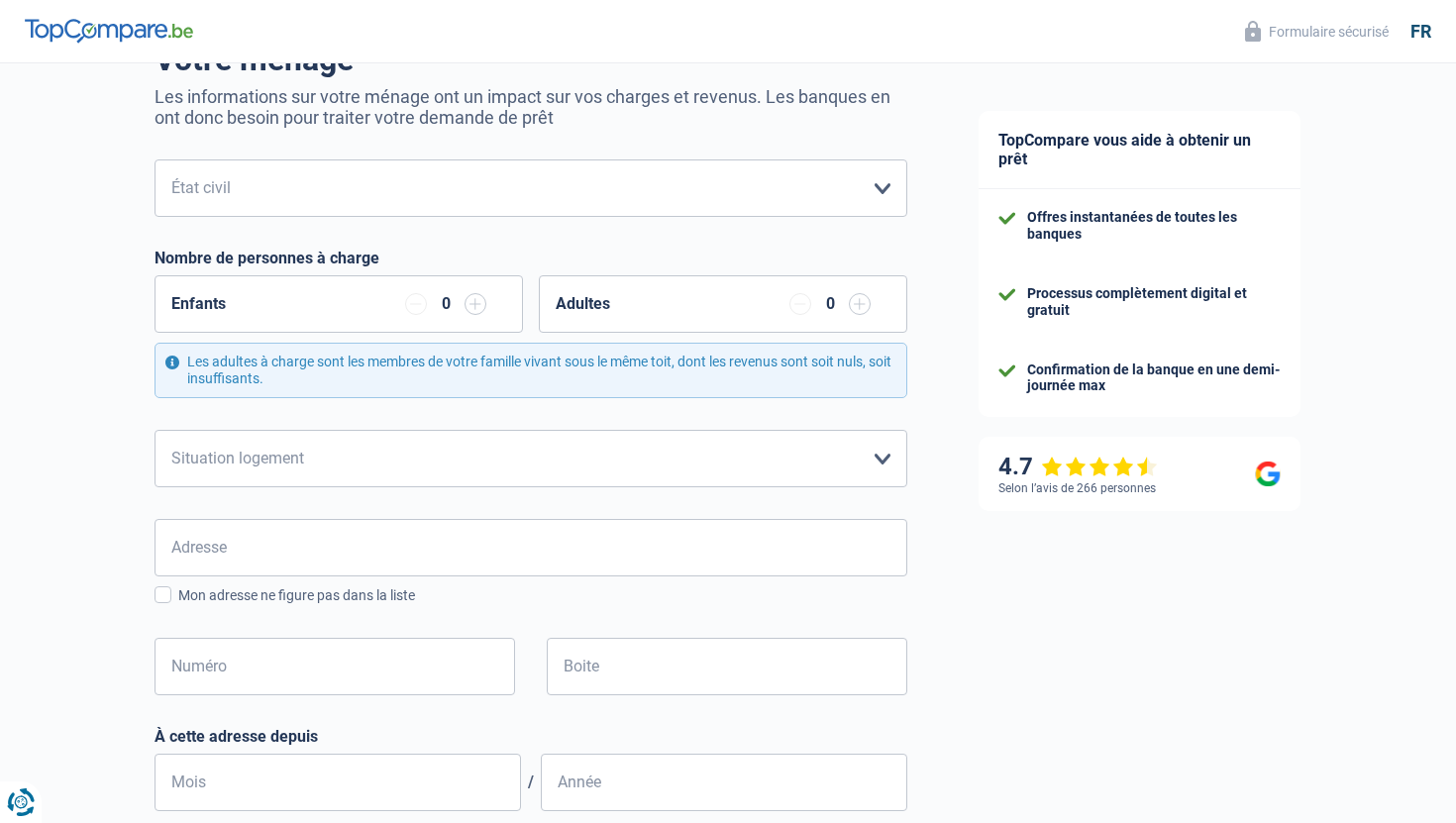 scroll, scrollTop: 0, scrollLeft: 0, axis: both 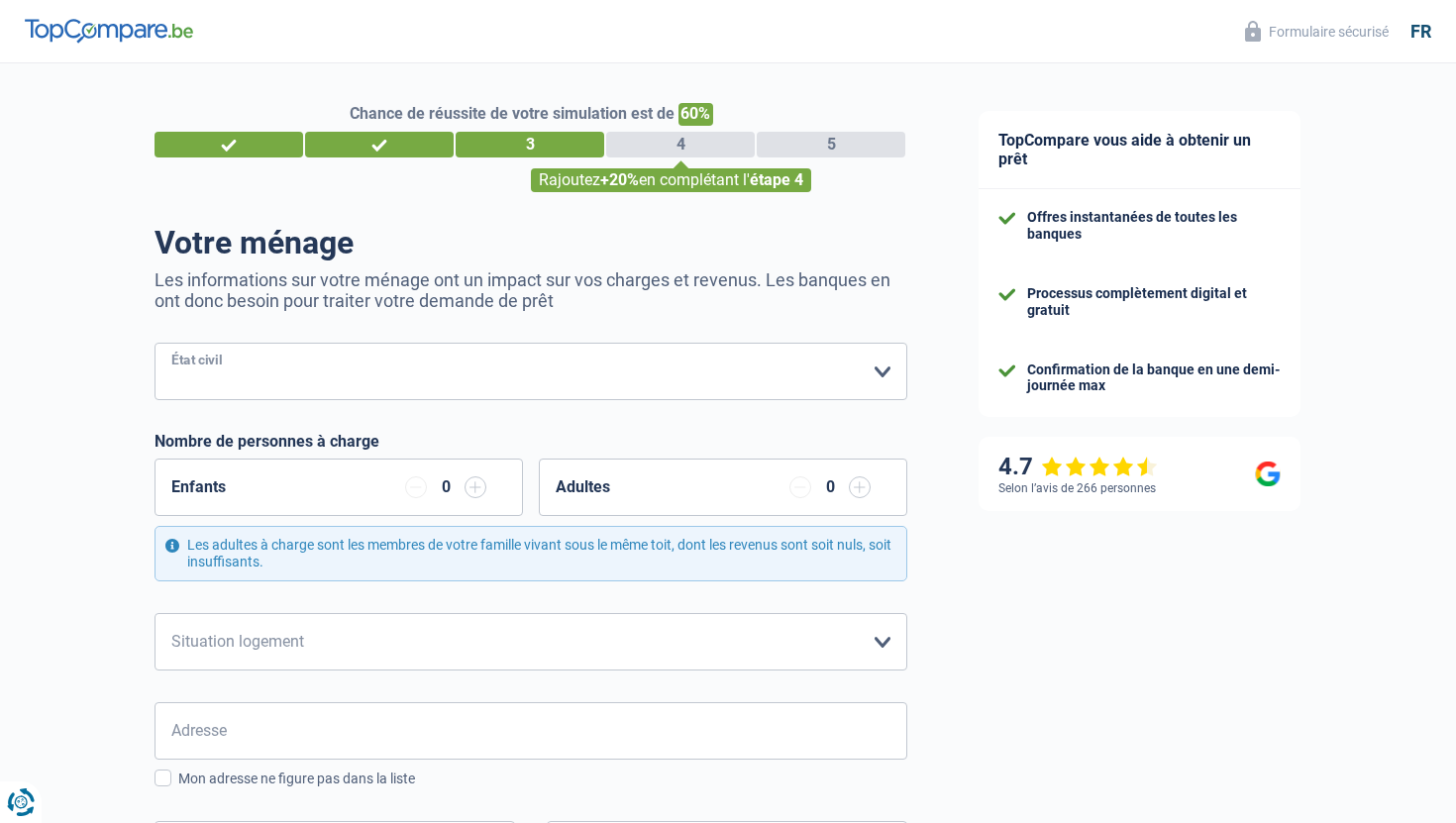 click on "Célibataire Marié(e) Cohabitant(e) légal(e) Divorcé(e) Veuf(ve) Séparé (de fait)
Veuillez sélectionner une option" at bounding box center (531, 371) 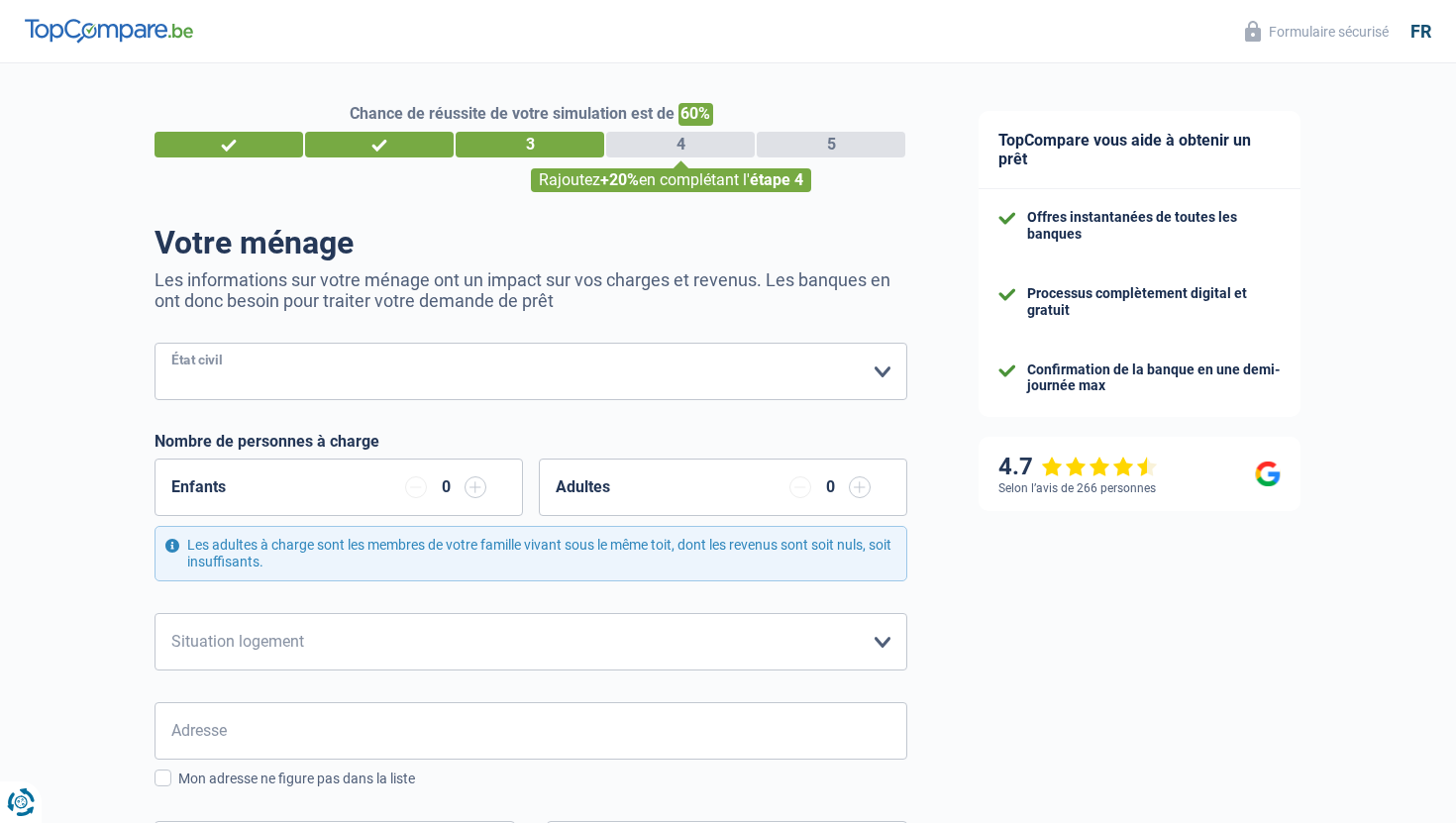 select on "single" 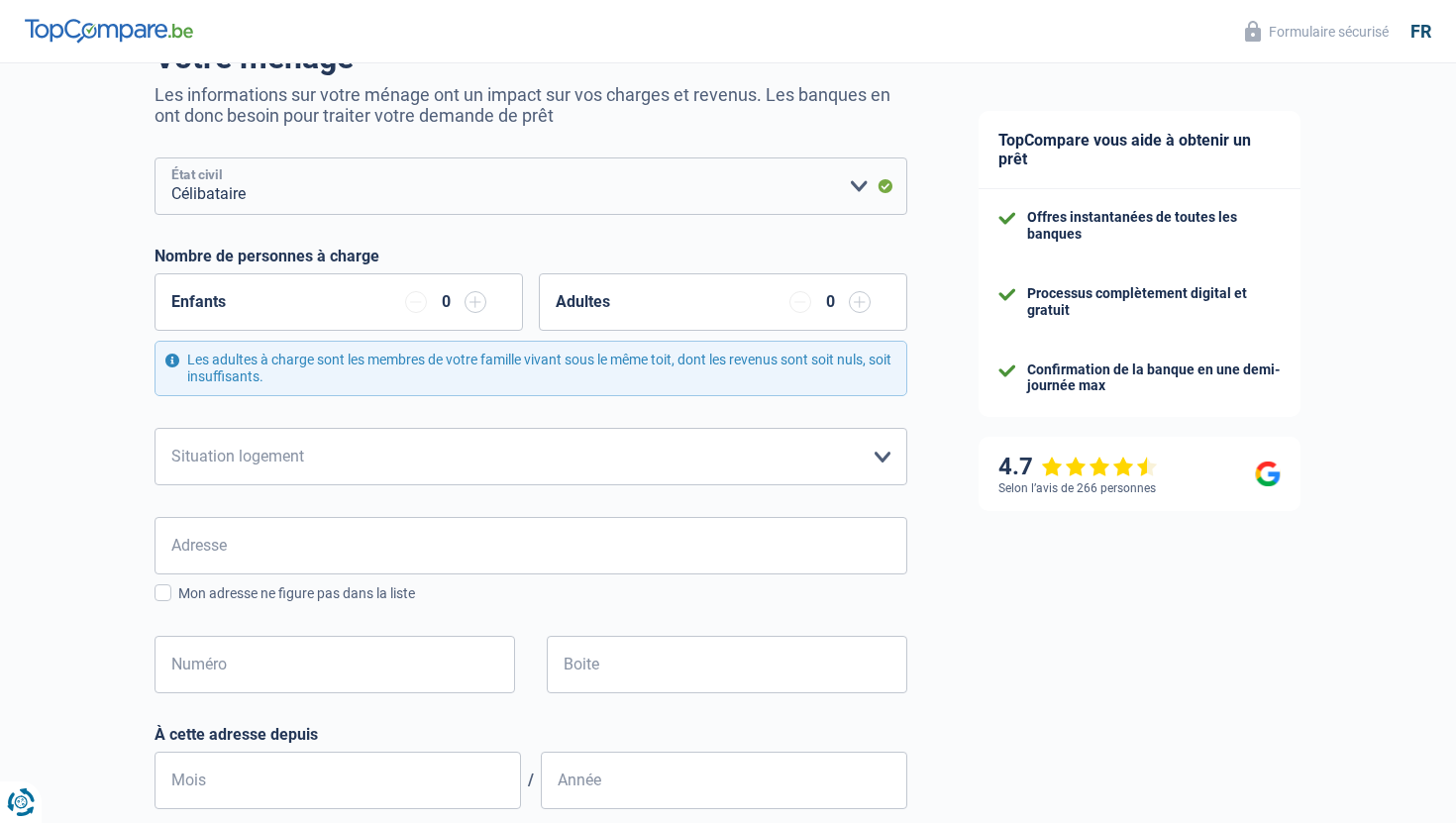 scroll, scrollTop: 187, scrollLeft: 0, axis: vertical 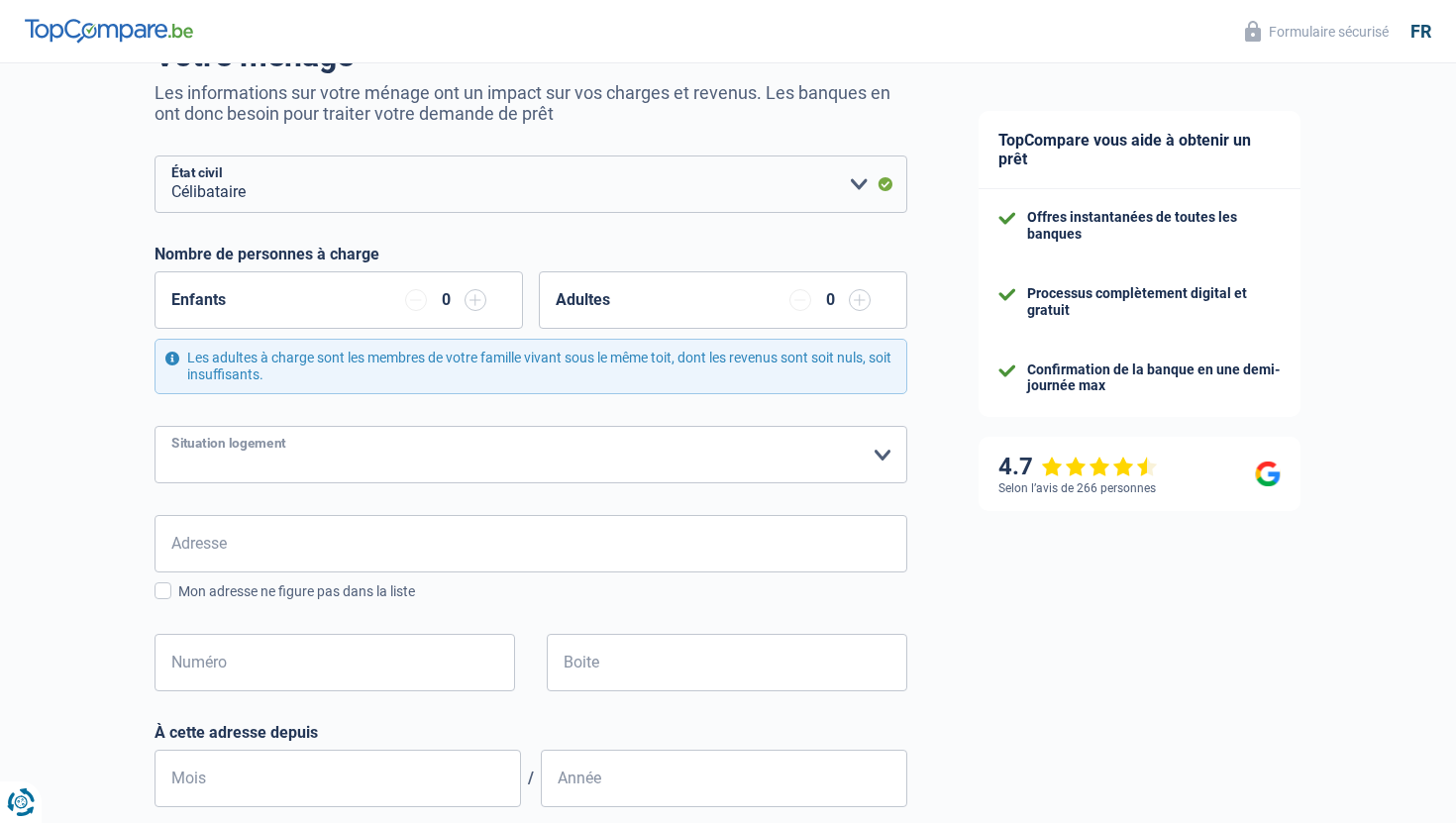 click on "Locataire Propriétaire avec prêt hypothécaire Propriétaire sans prêt hypothécaire Logé(e) par la famille Concierge
Veuillez sélectionner une option" at bounding box center (531, 455) 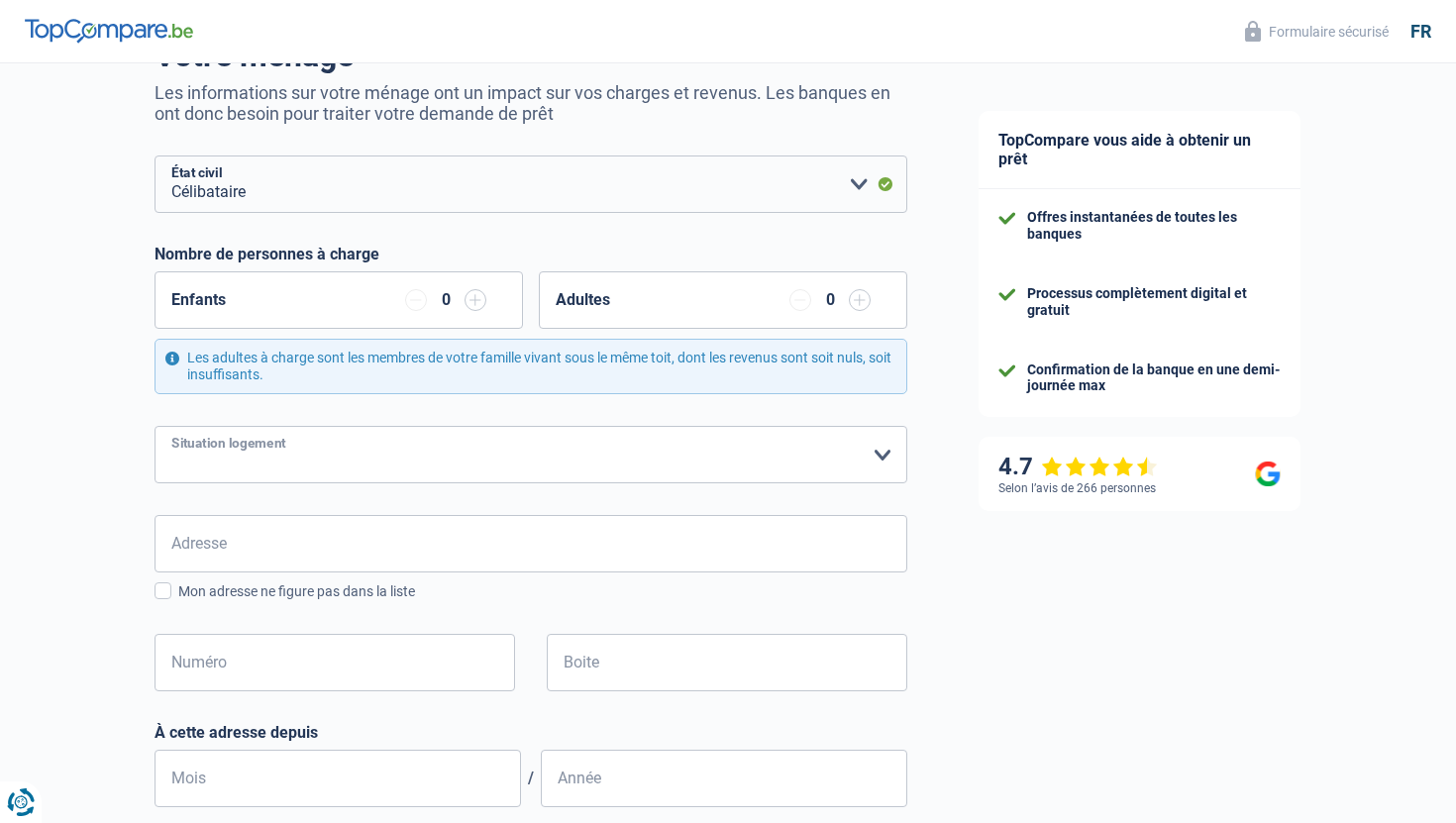 select on "rents" 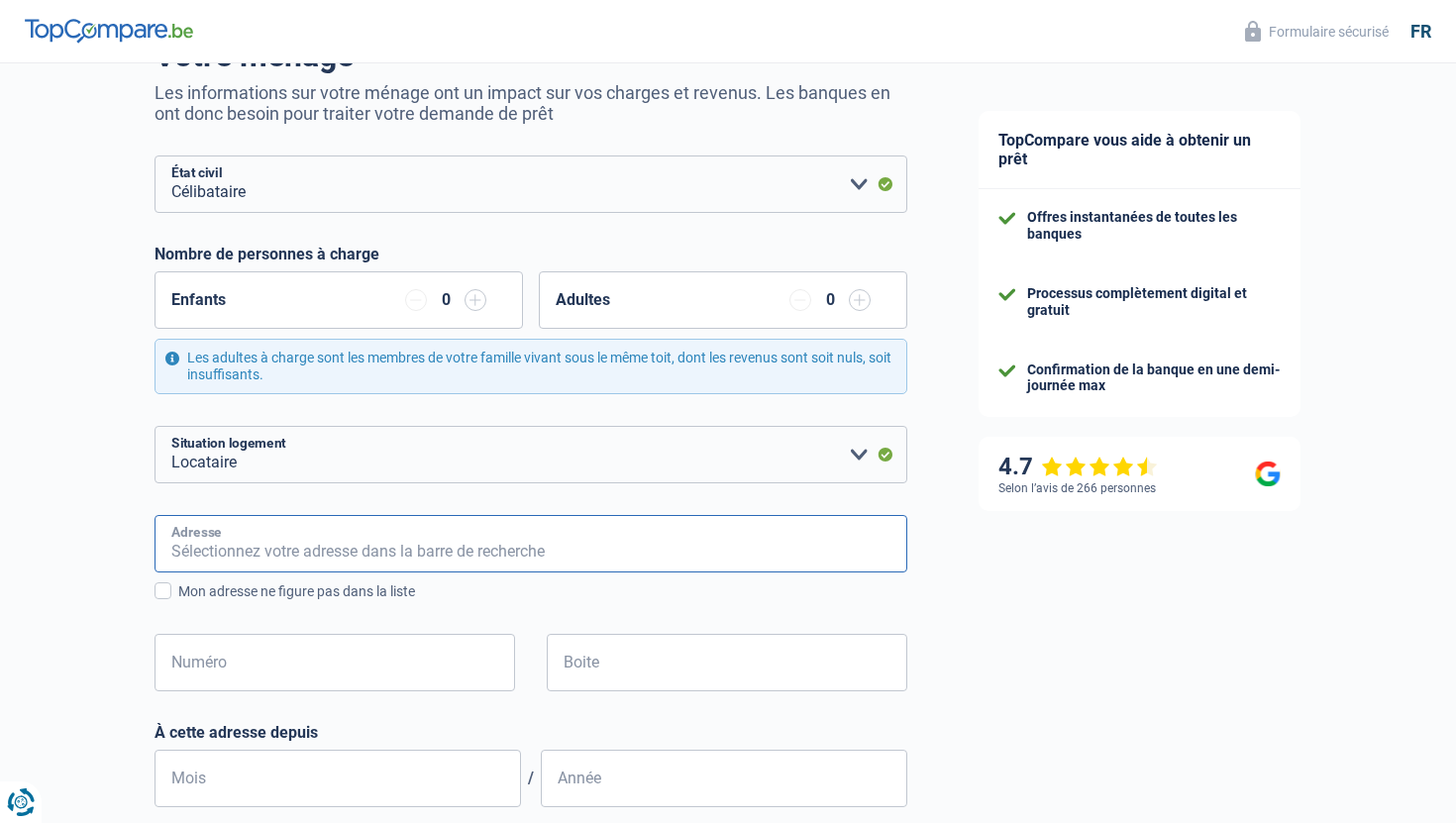 click on "Adresse" at bounding box center (531, 544) 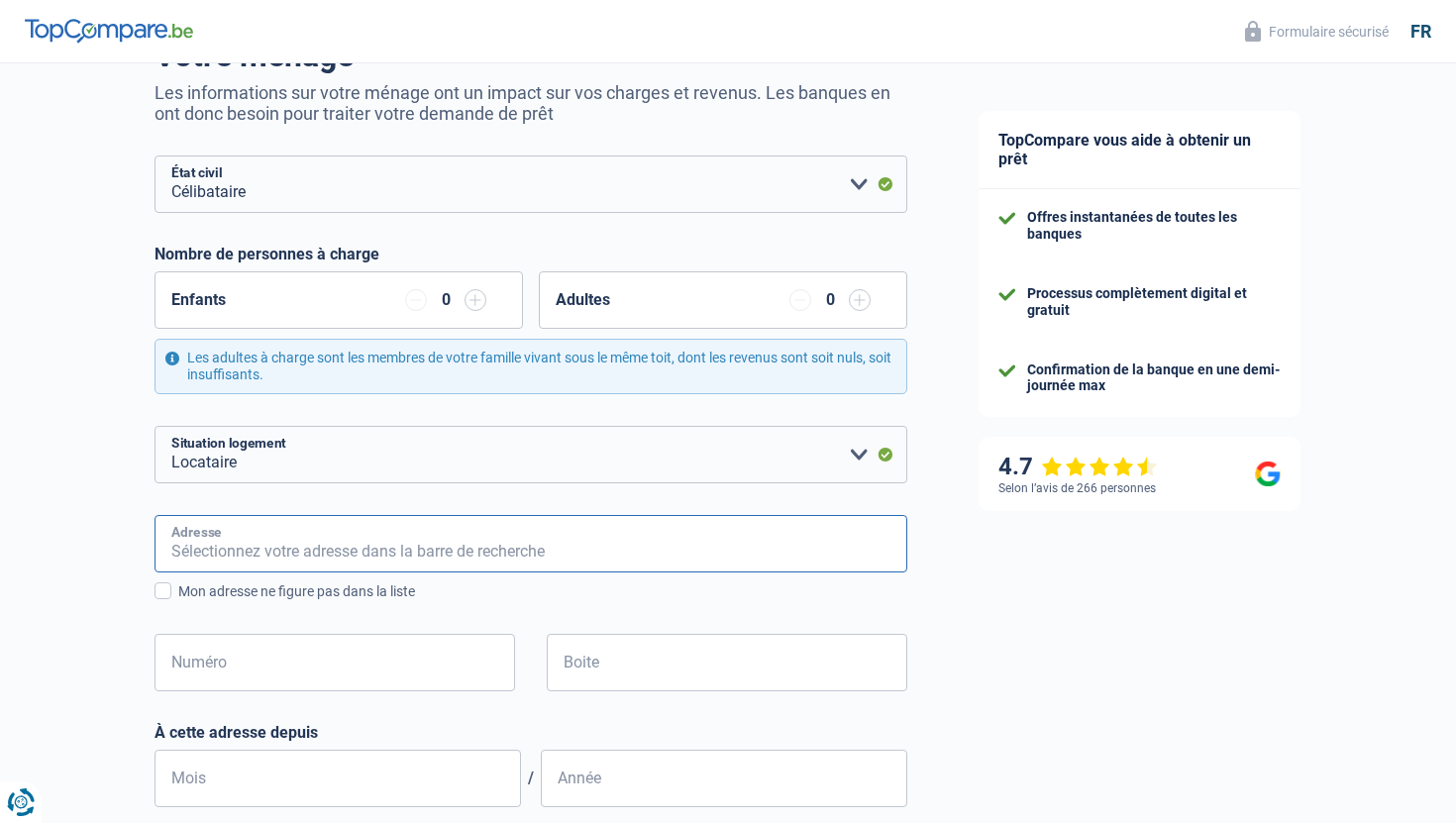 type on "rue Stevin 34" 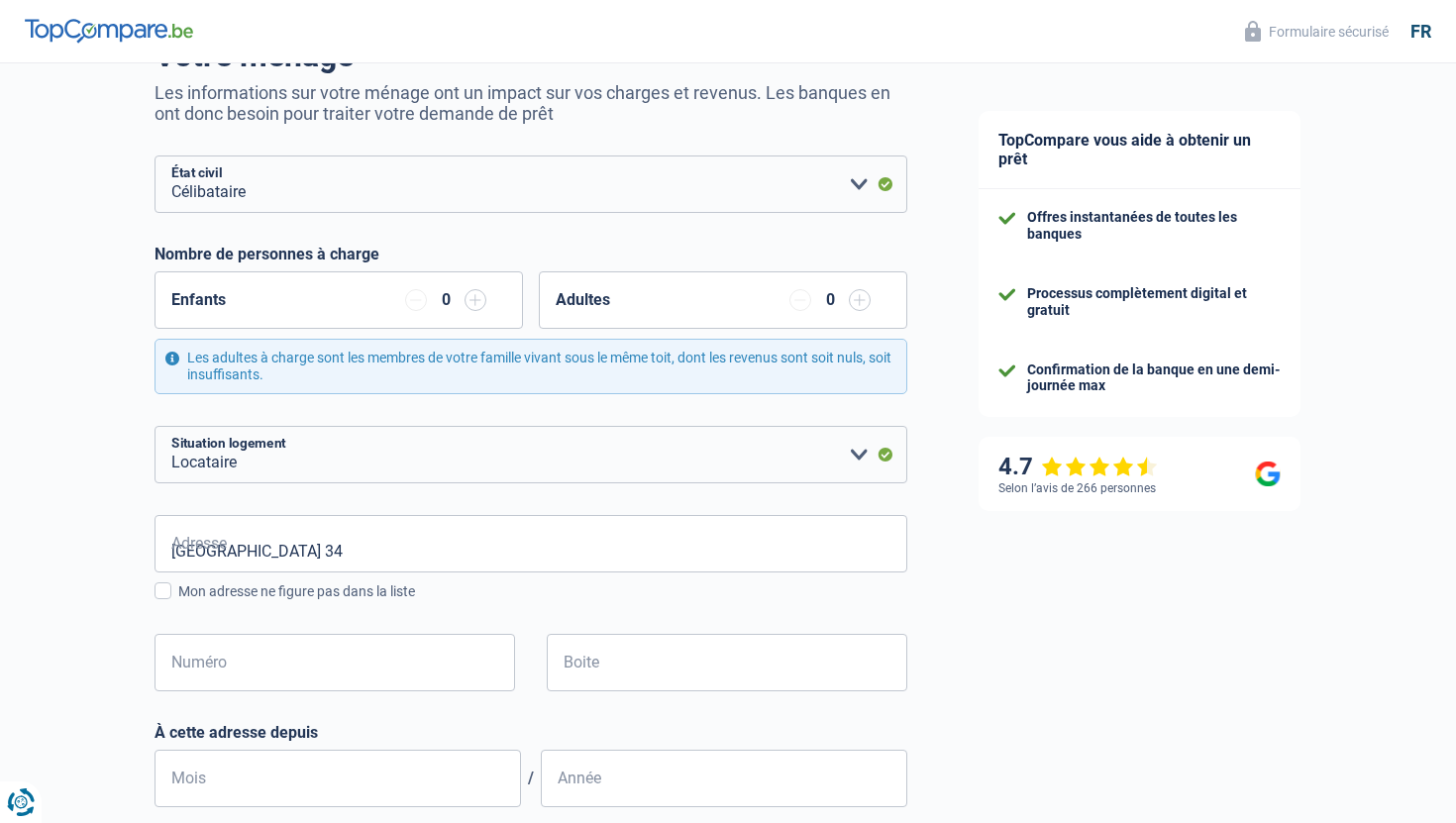 type on "Belgique" 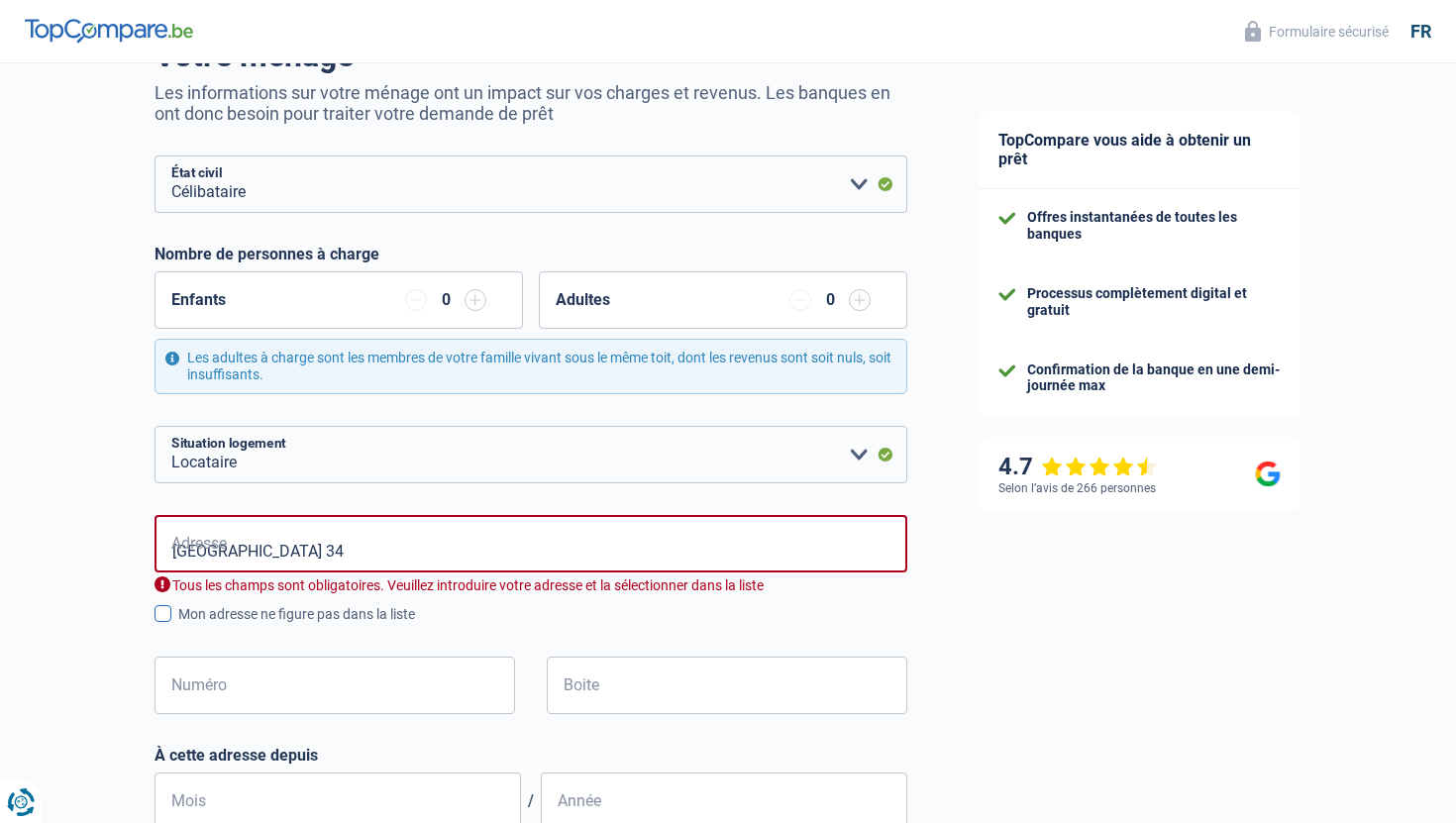type on "Belgique" 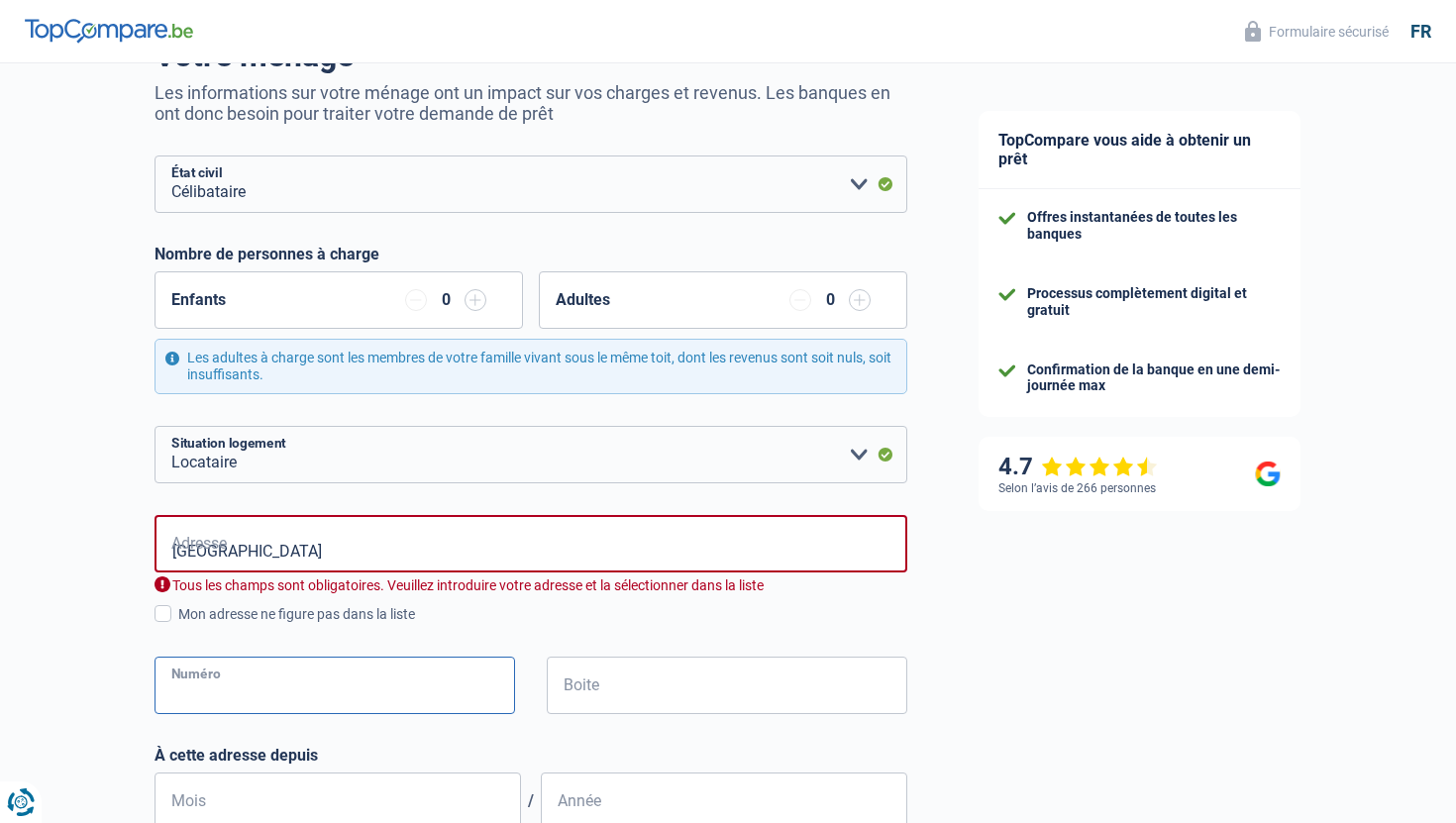 click on "Numéro" at bounding box center [335, 685] 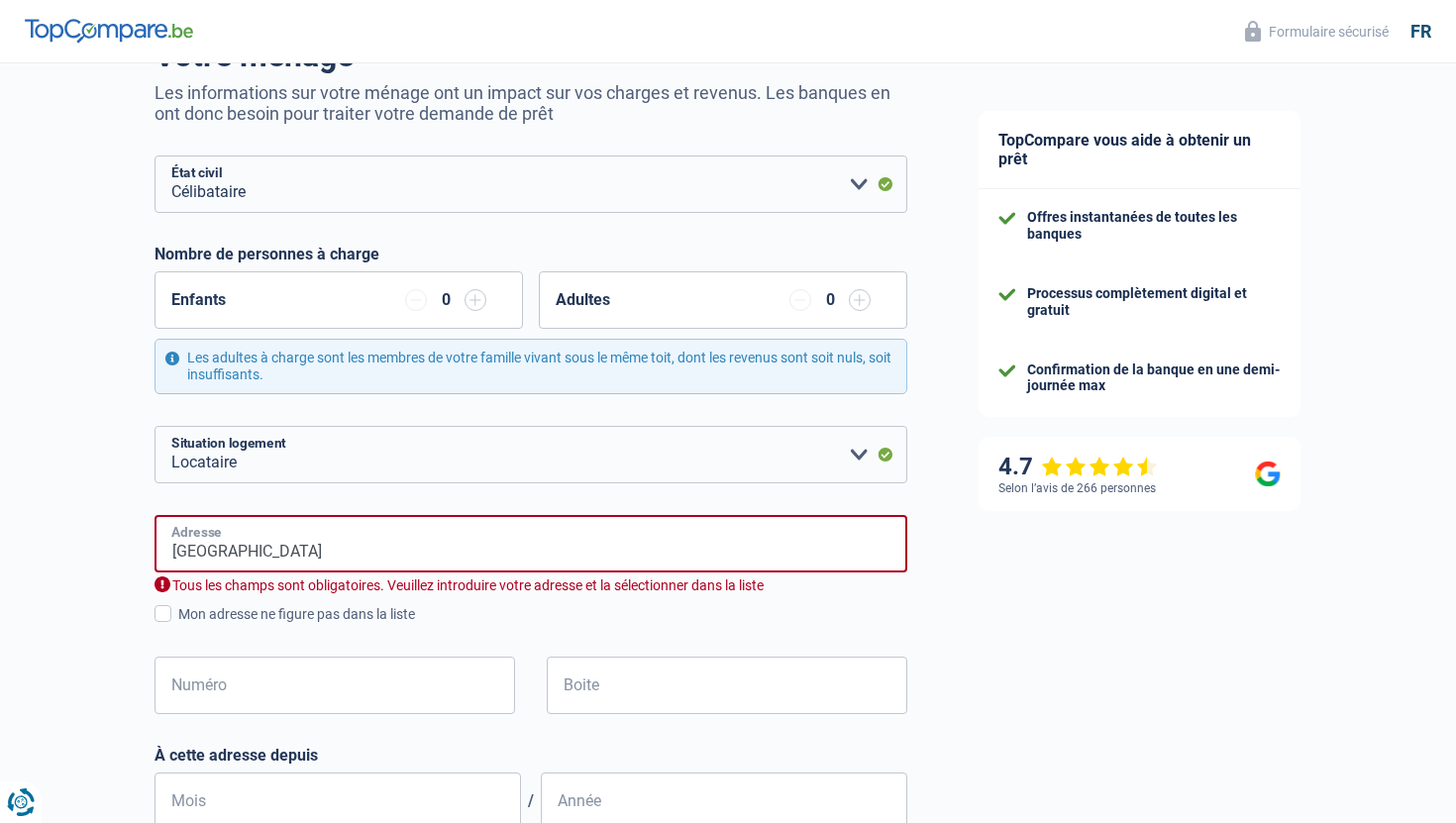 click on "rue Stevin" at bounding box center (531, 544) 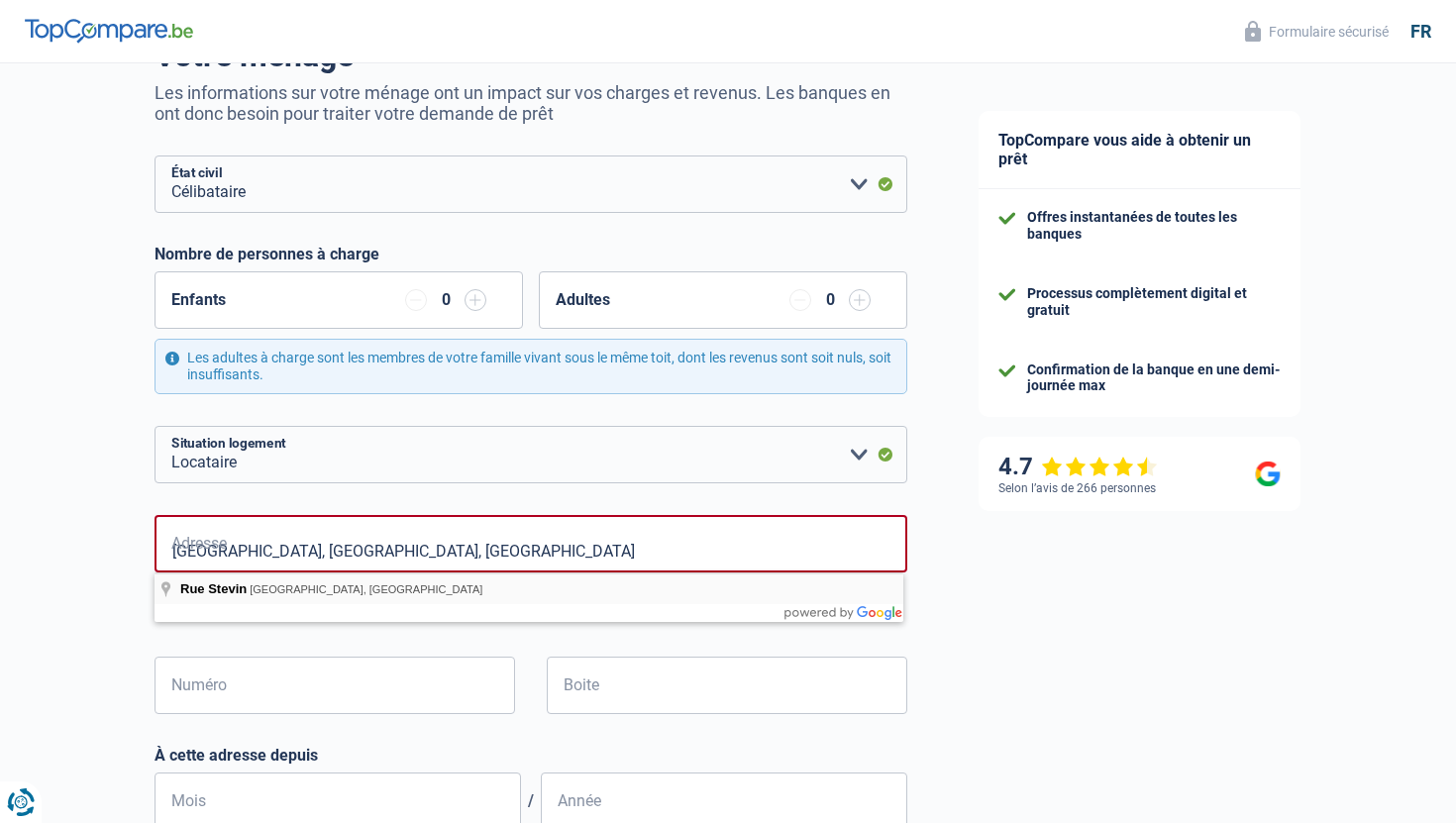 type on "Rue Stevin, 1000, Bruxelles, BE" 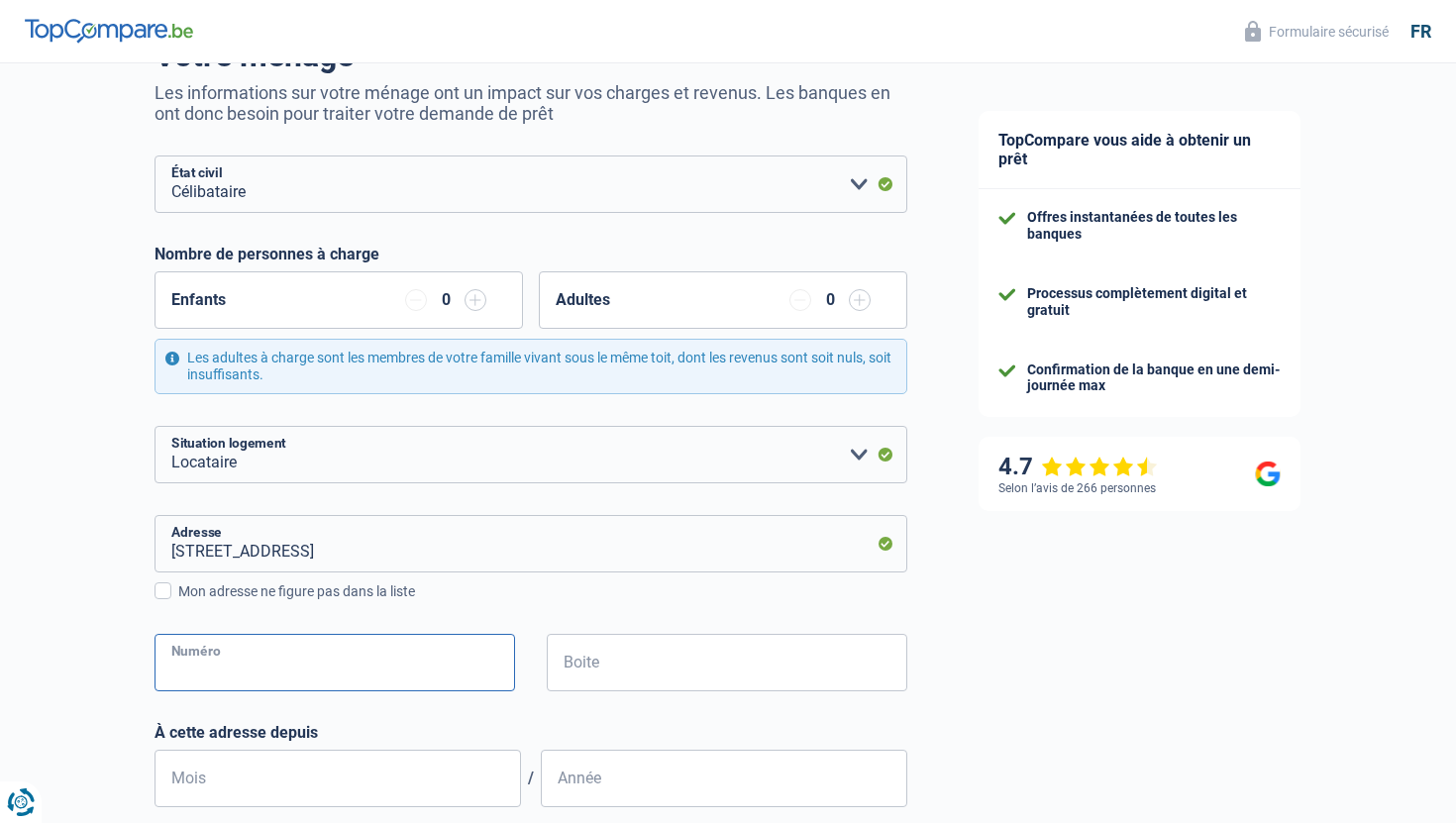 click on "Numéro" at bounding box center [335, 663] 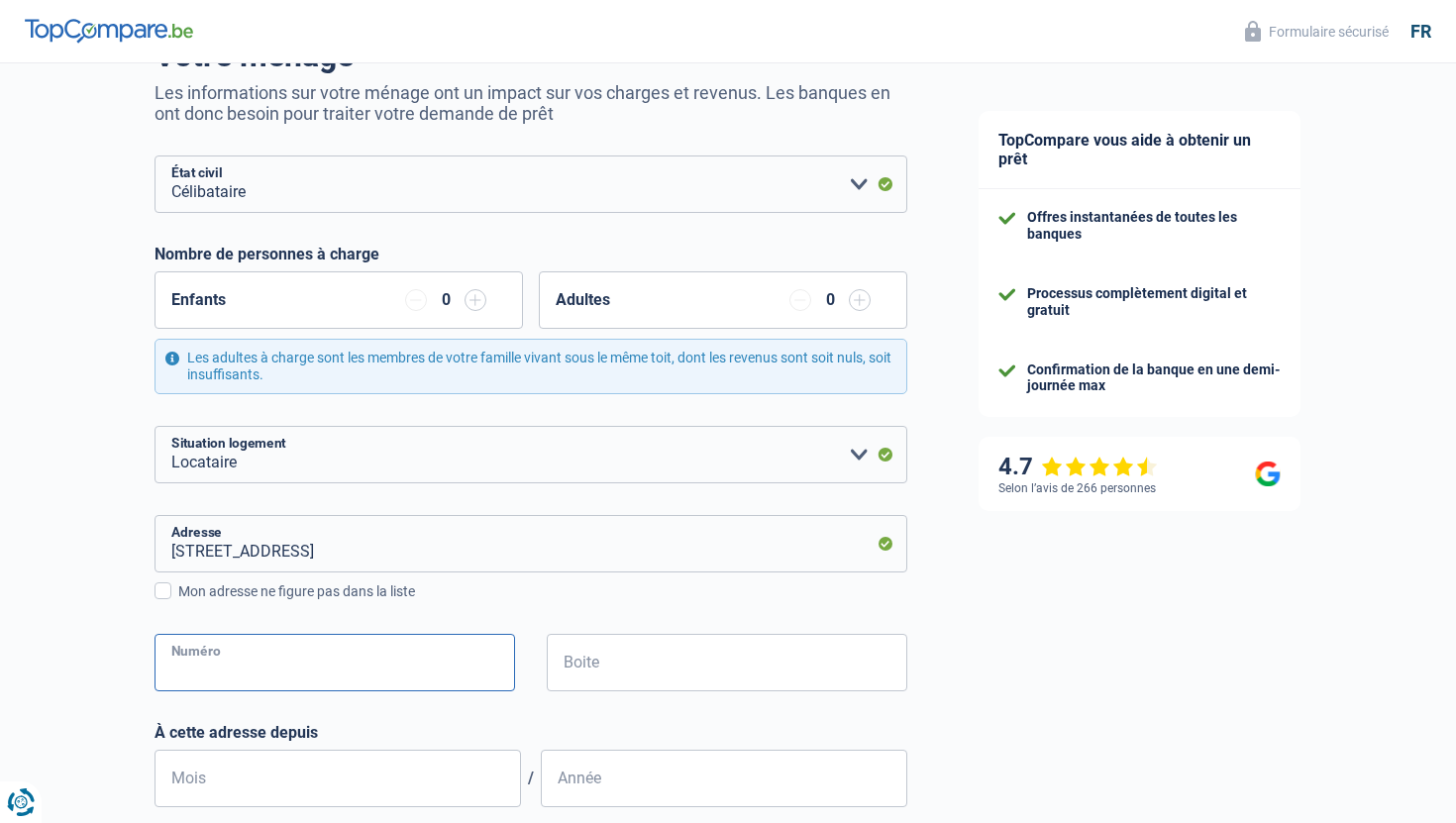 type on "34" 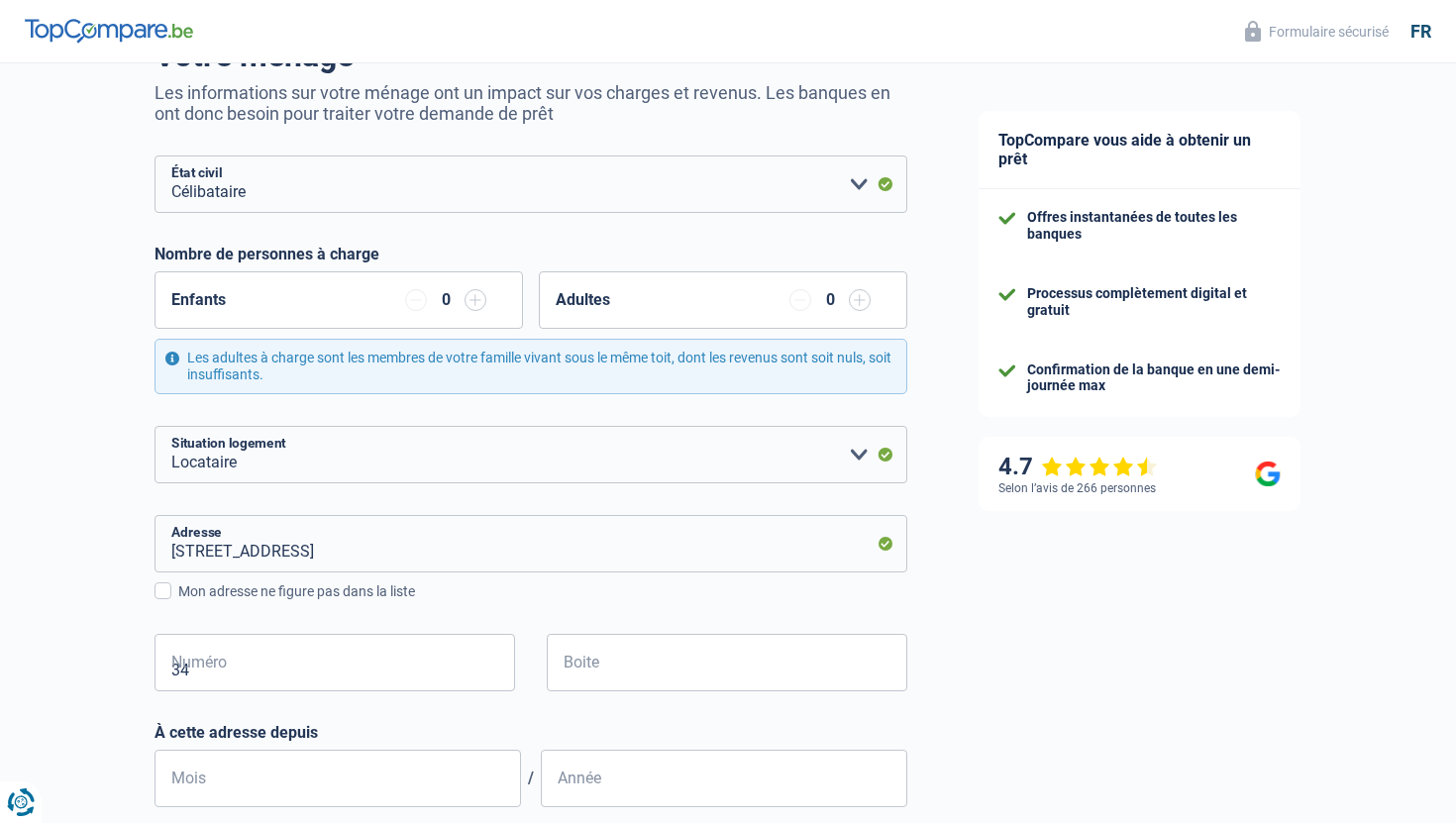 type on "bruxelles" 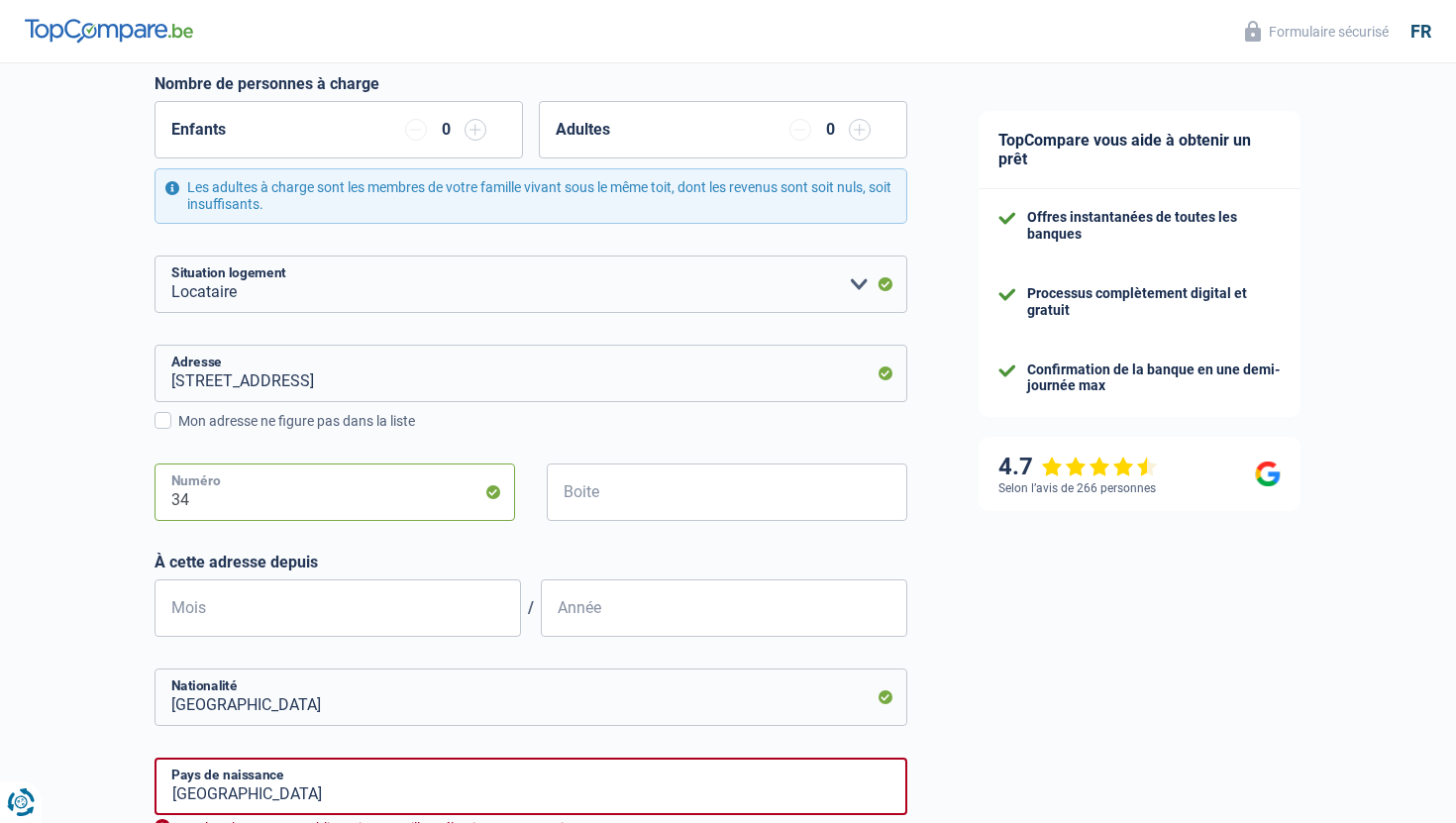 scroll, scrollTop: 359, scrollLeft: 0, axis: vertical 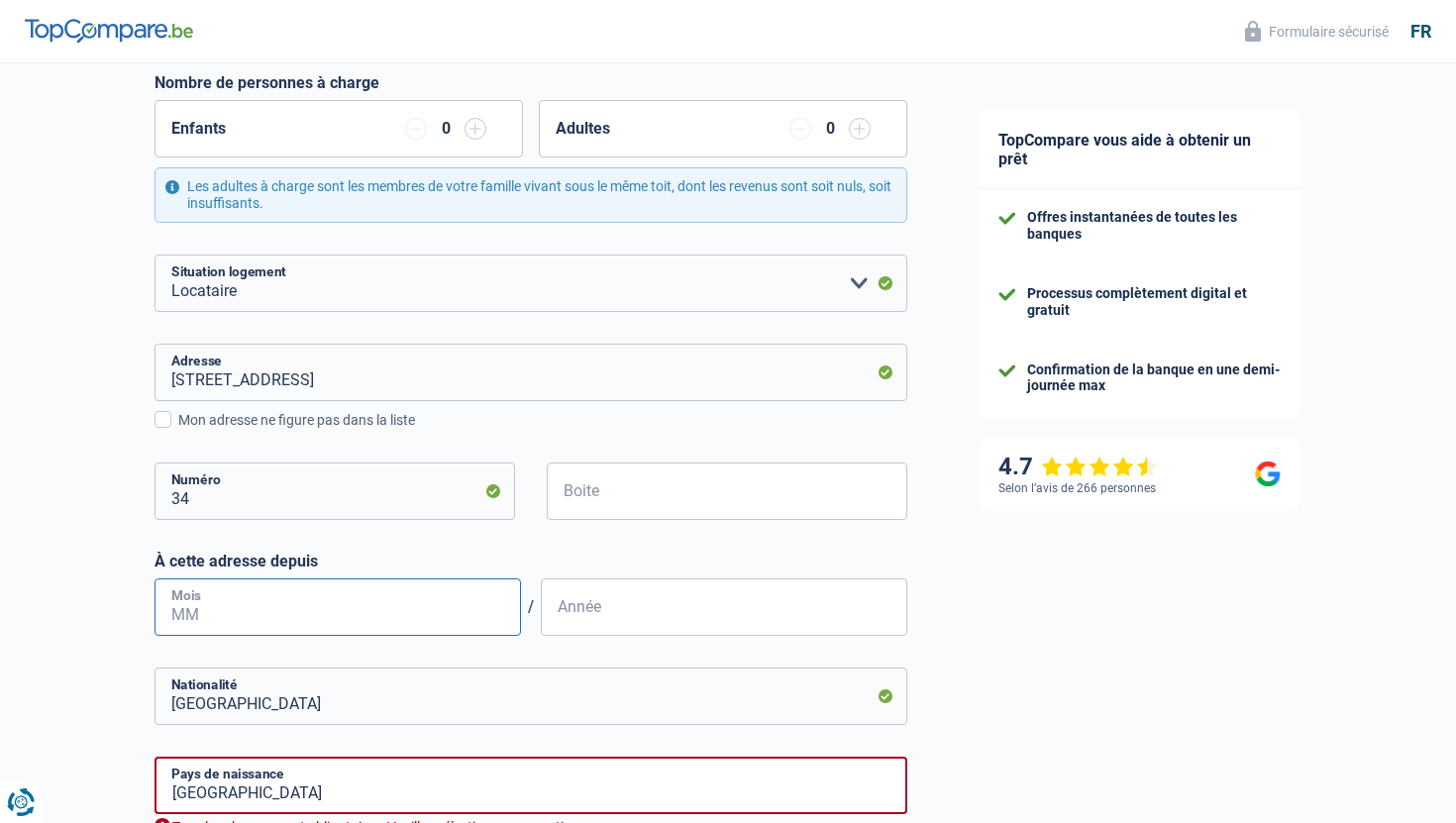 click on "Mois" at bounding box center [338, 607] 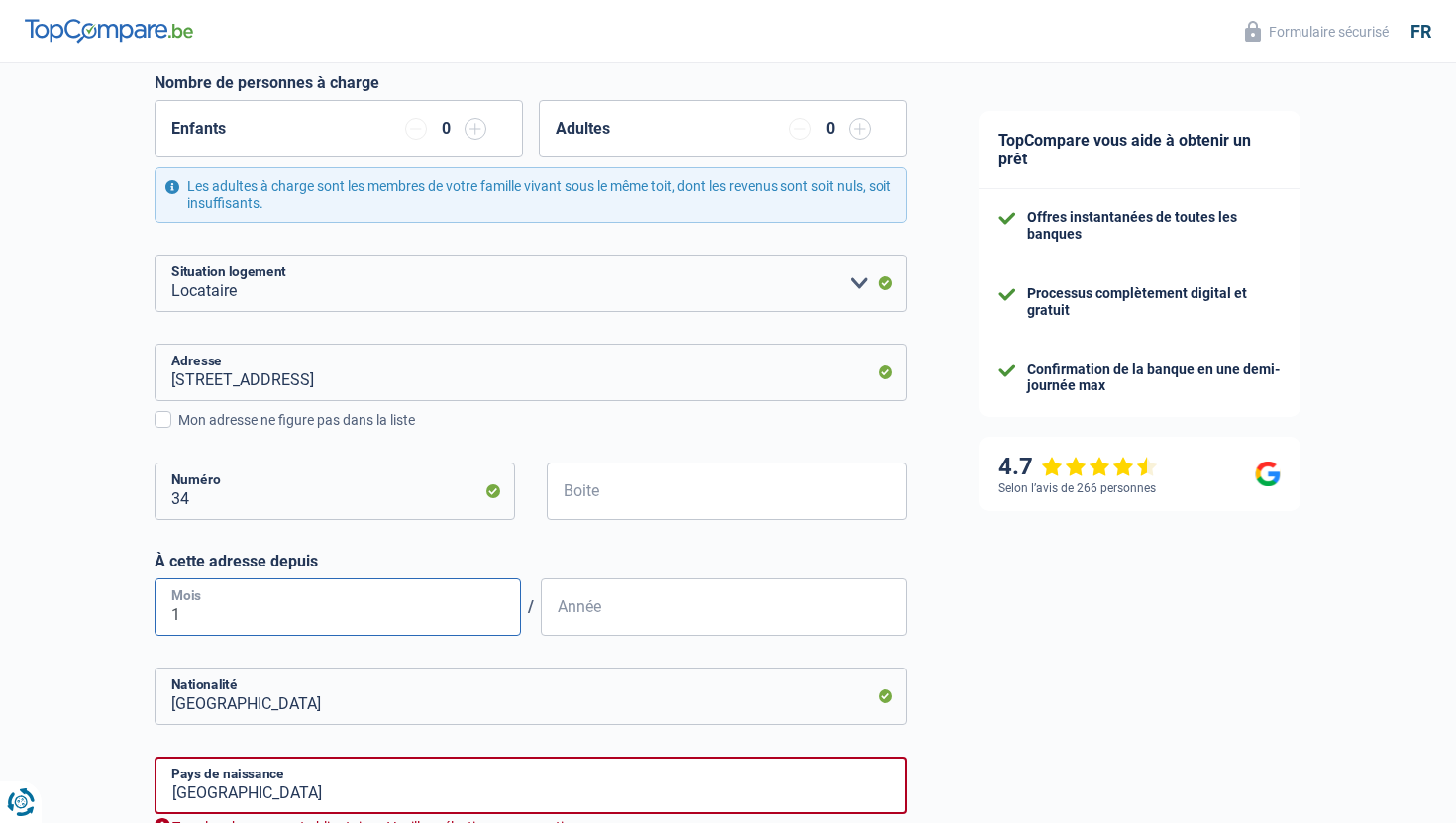 type on "11" 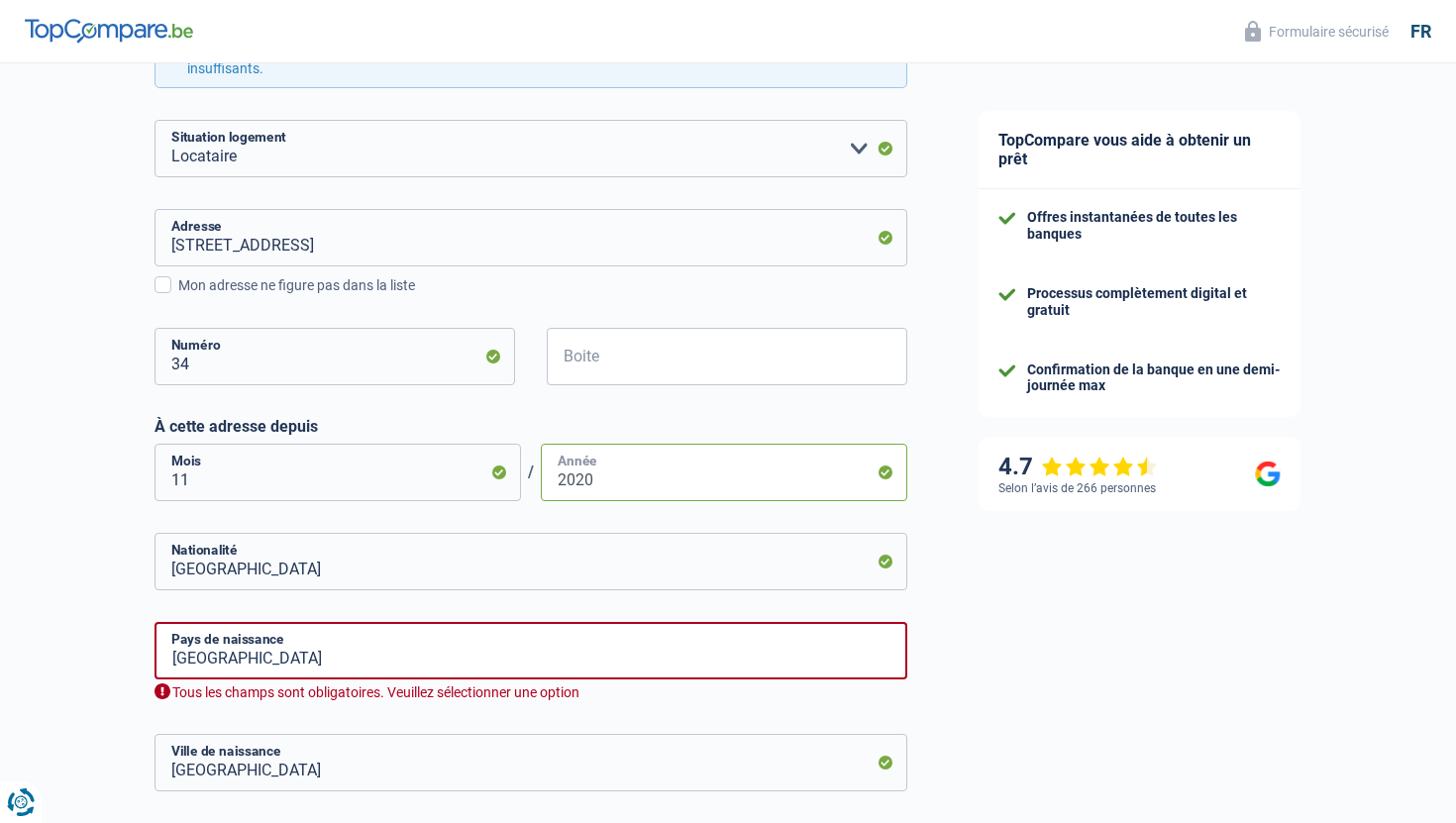 scroll, scrollTop: 497, scrollLeft: 0, axis: vertical 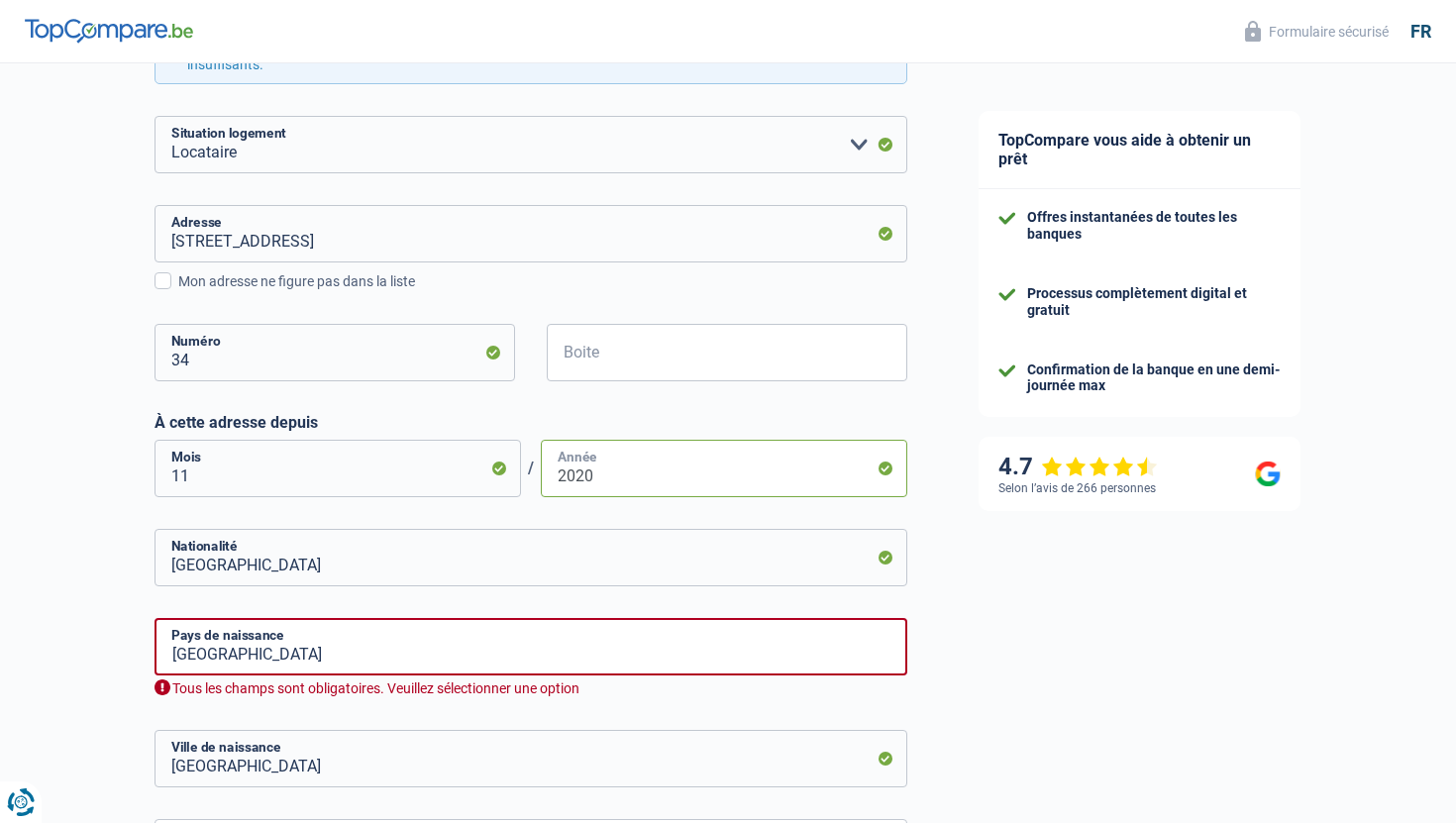 type on "2020" 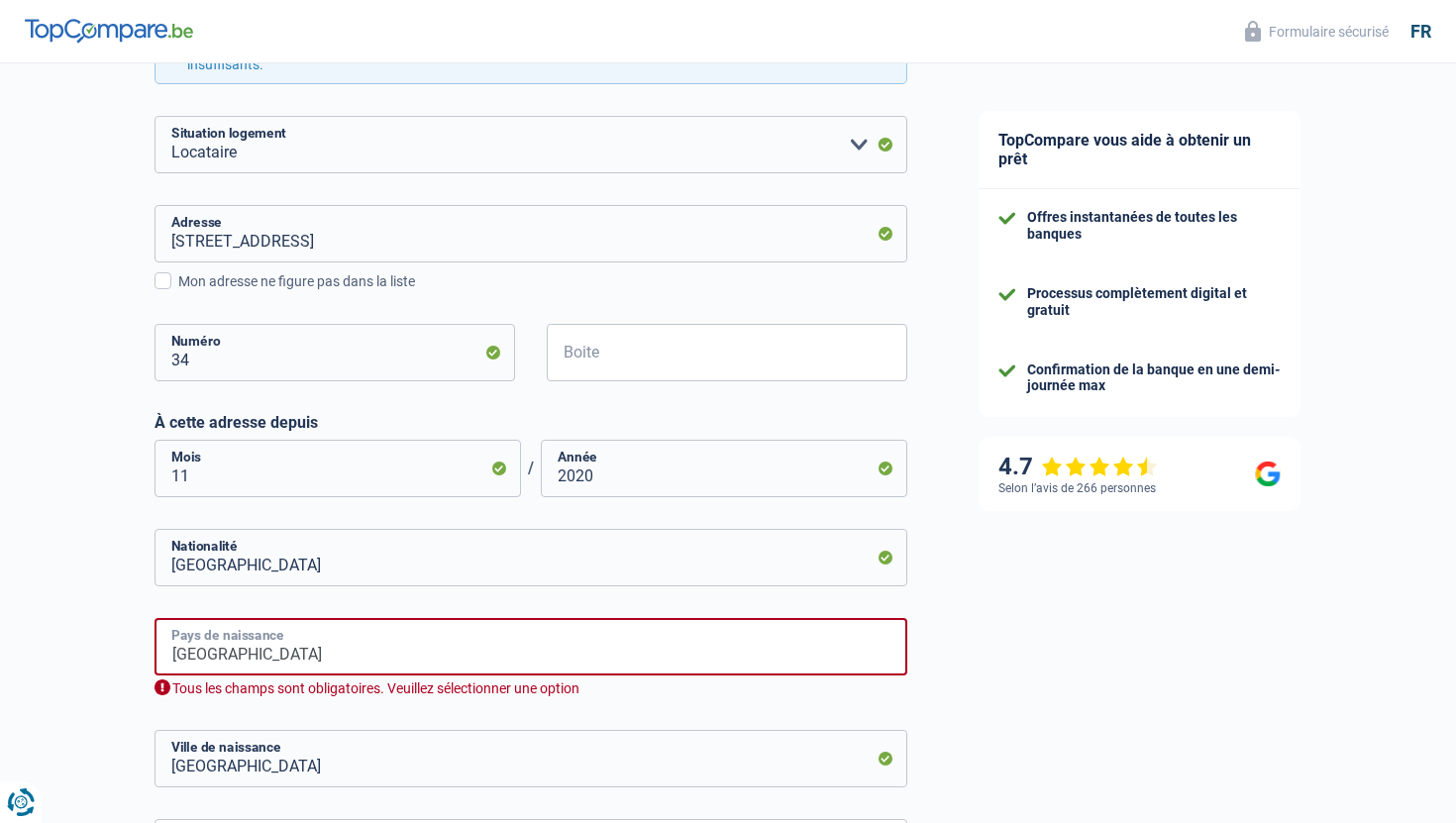 click on "Belgique" at bounding box center [531, 647] 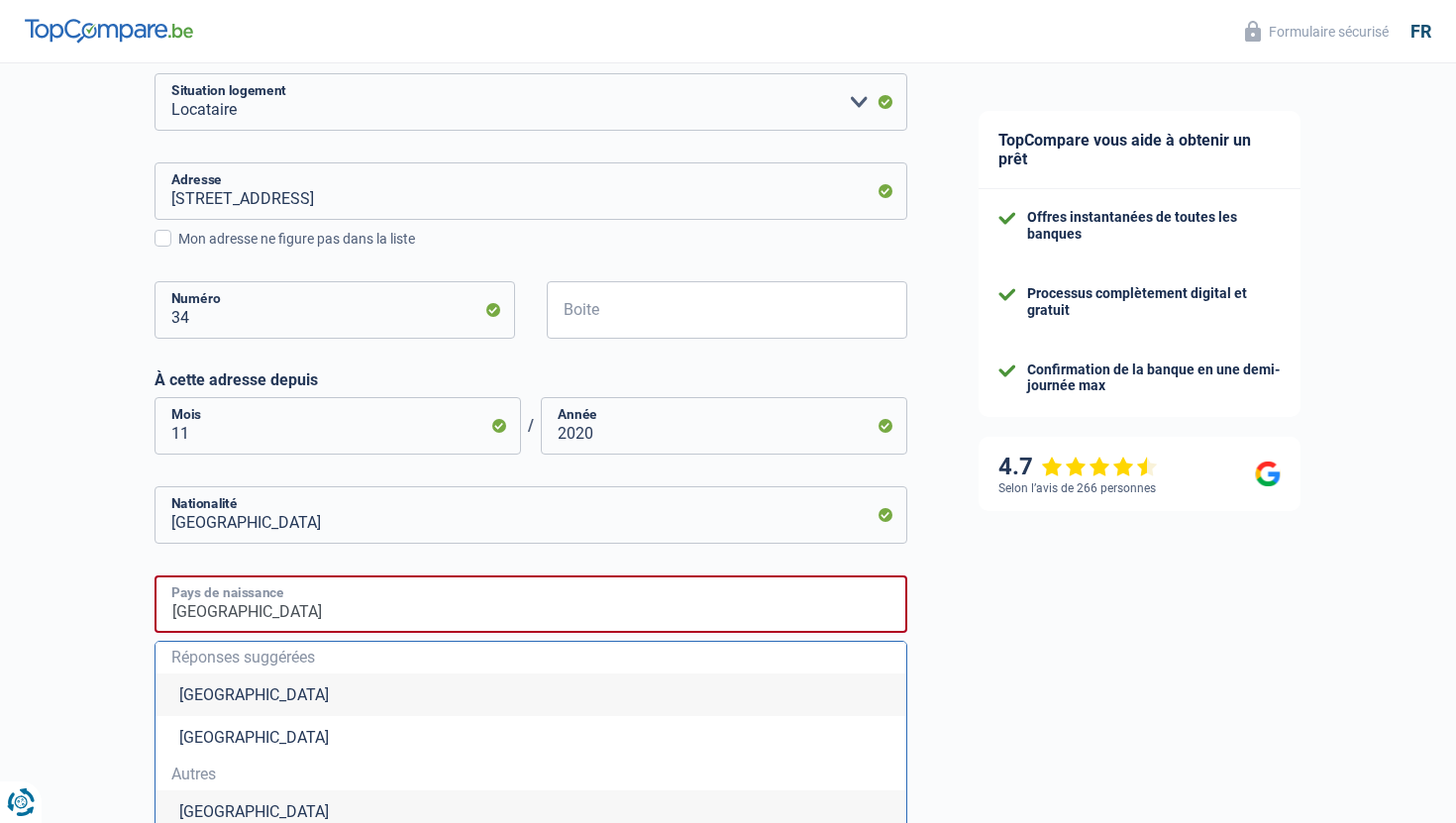 scroll, scrollTop: 547, scrollLeft: 0, axis: vertical 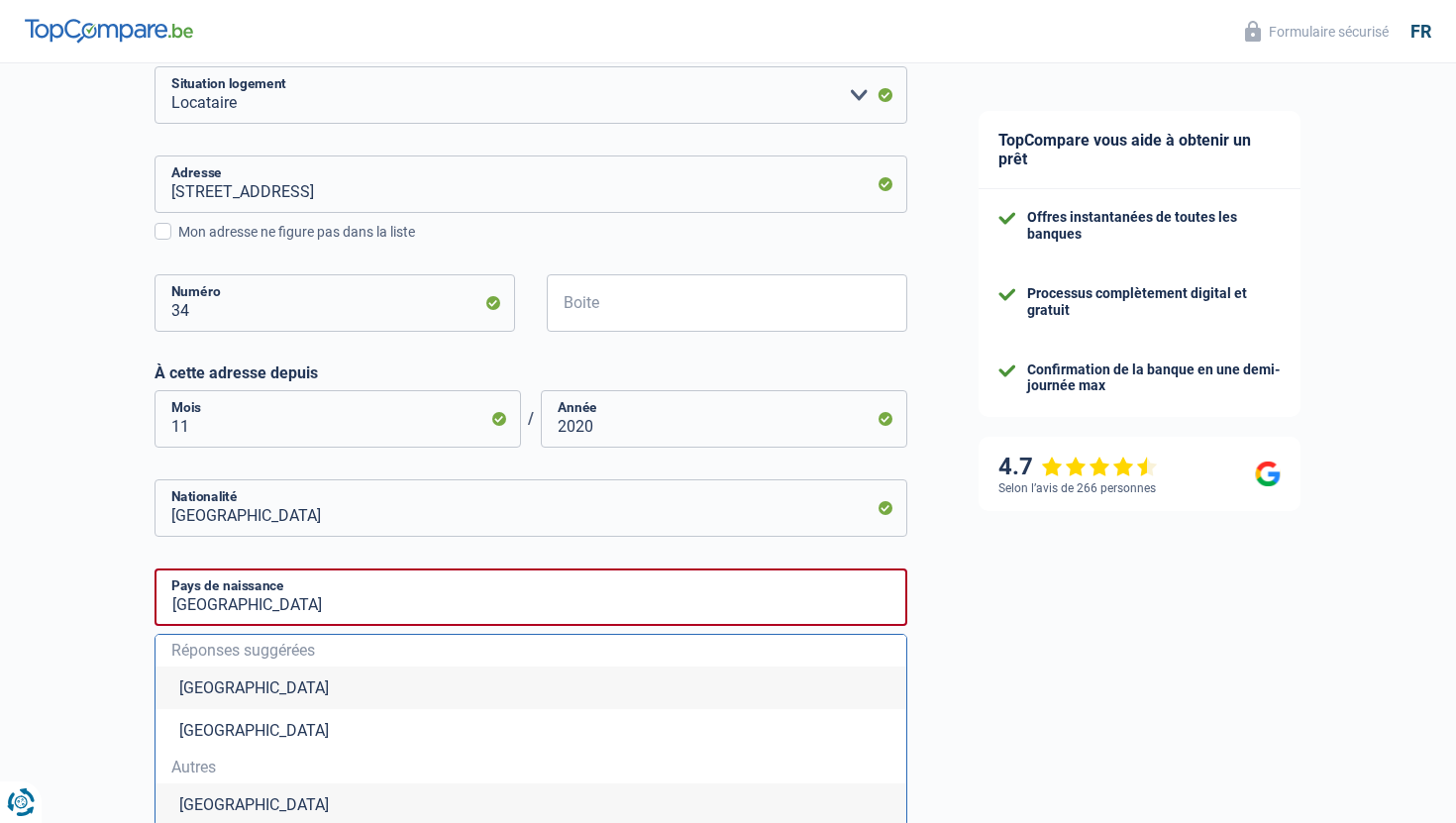 click on "Belgique" at bounding box center (531, 687) 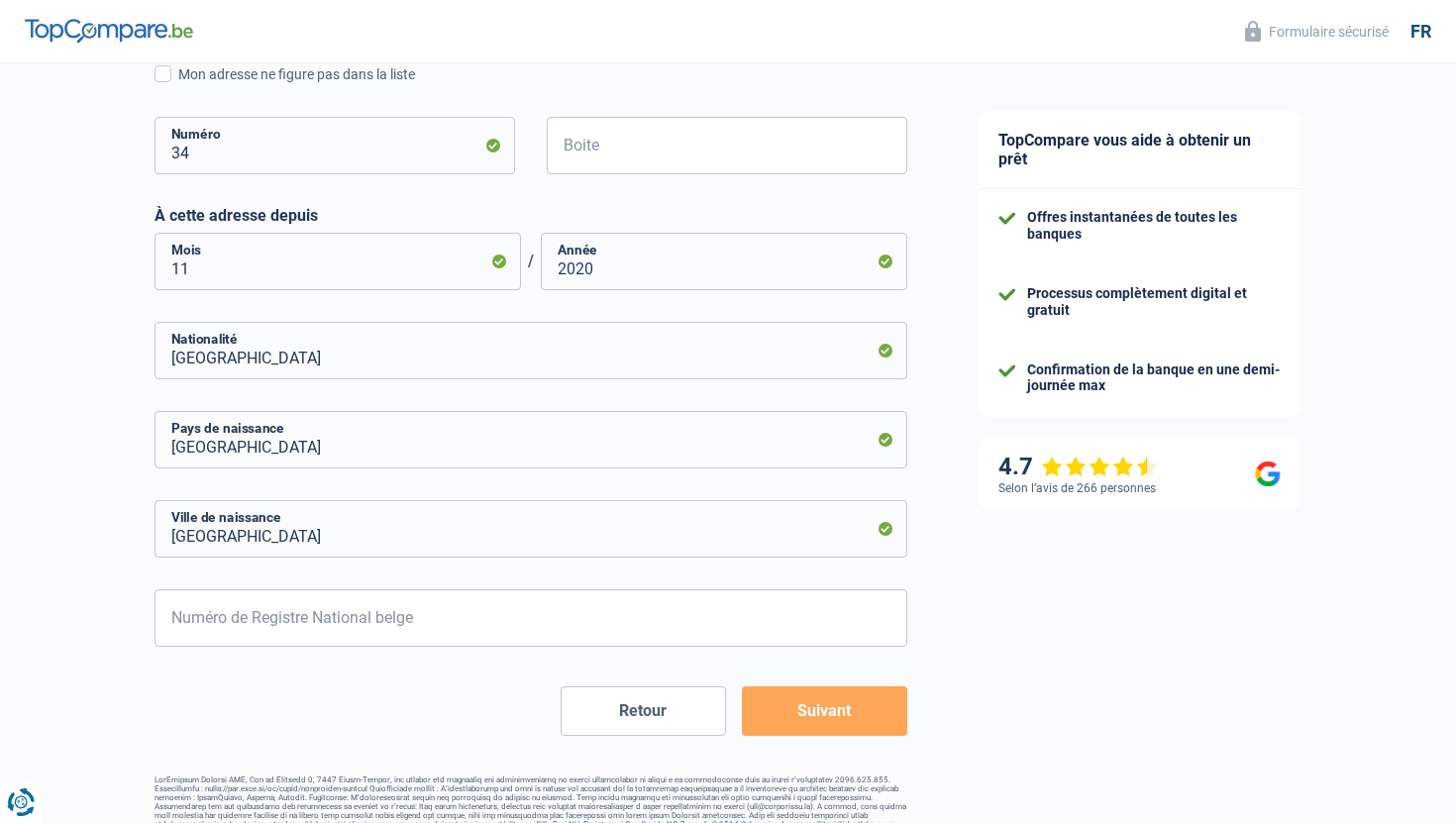 scroll, scrollTop: 720, scrollLeft: 0, axis: vertical 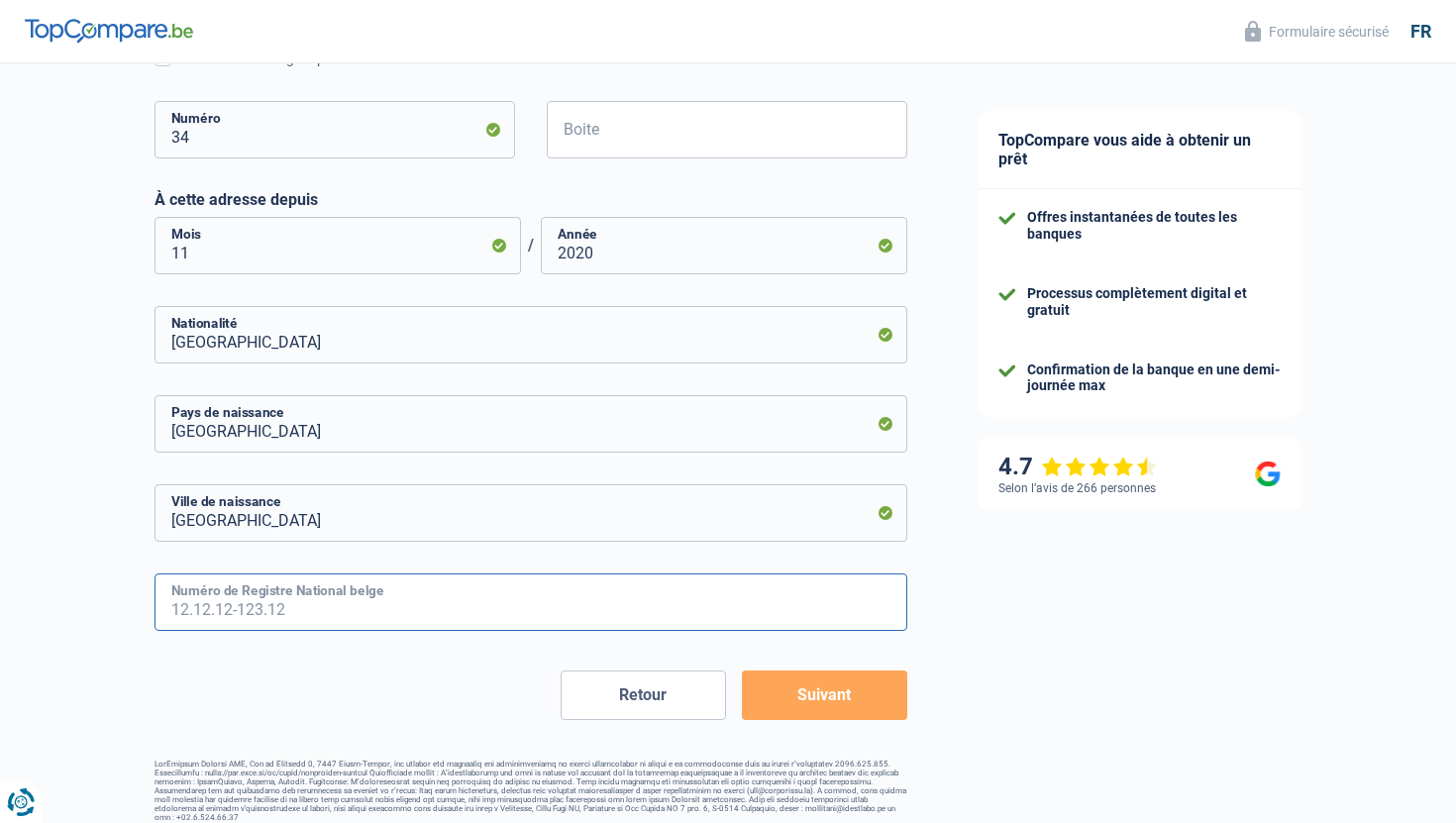 click on "Numéro de Registre National belge" at bounding box center [531, 602] 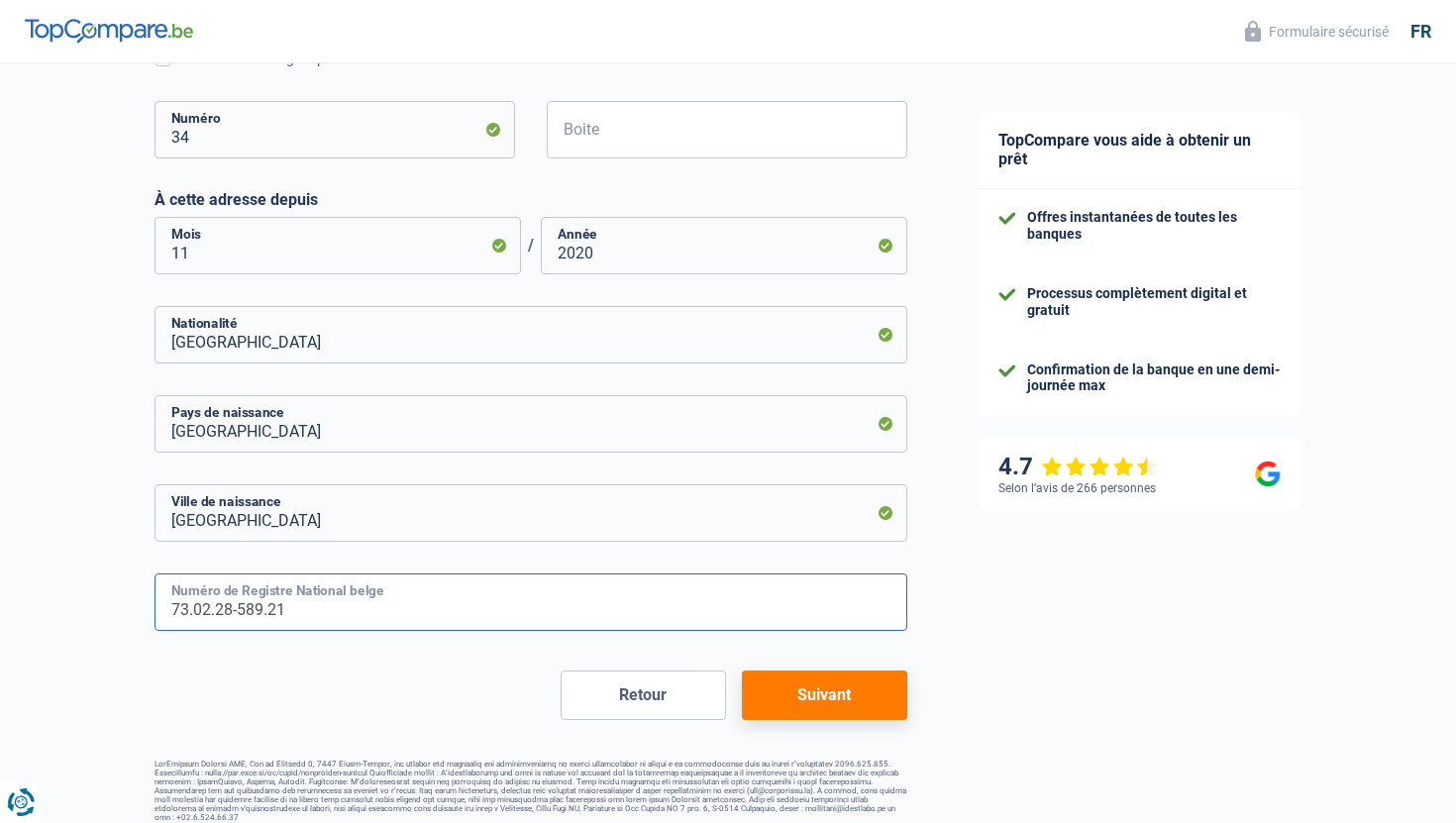 type on "73.02.28-589.21" 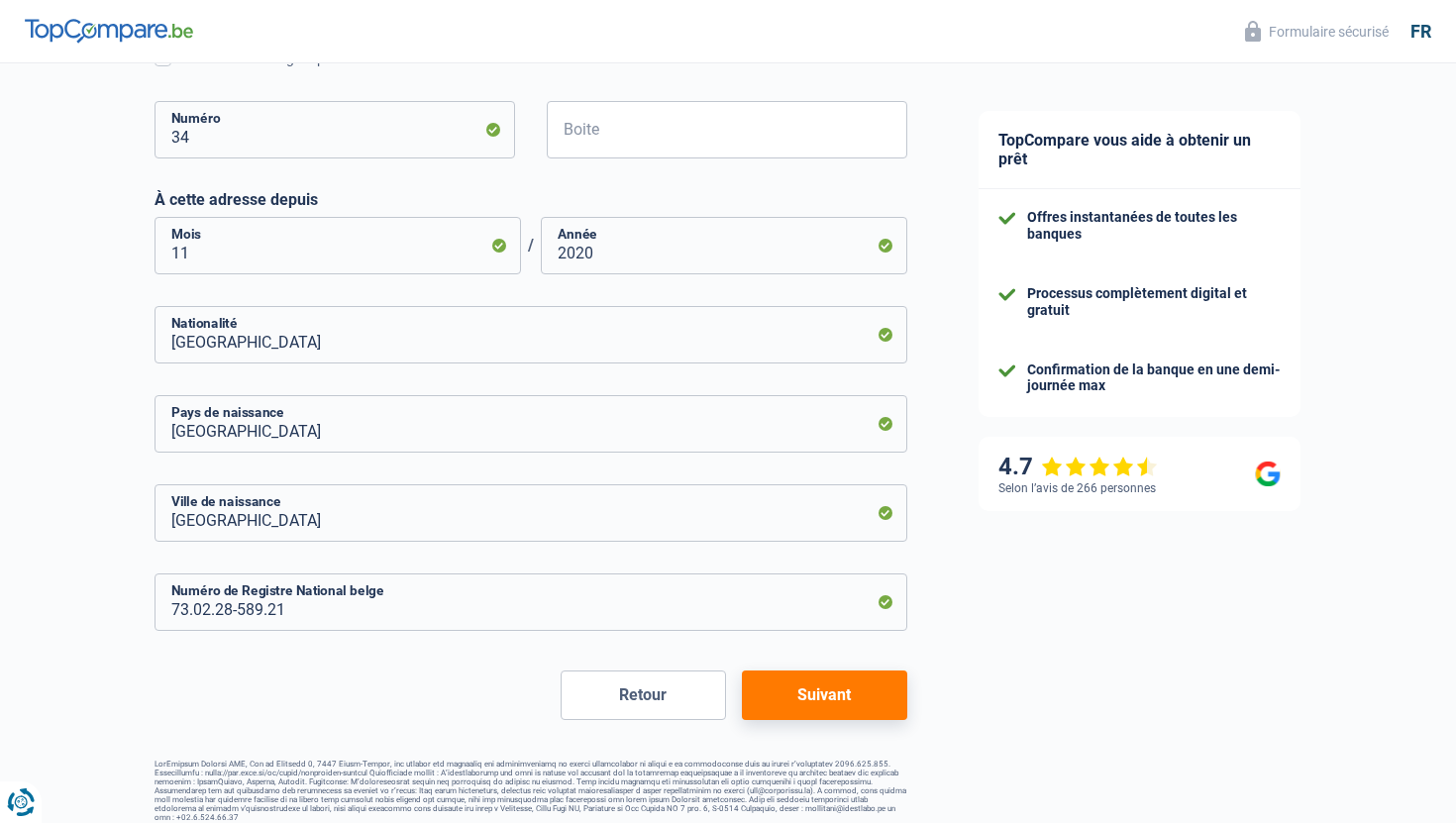click on "Suivant" at bounding box center (824, 695) 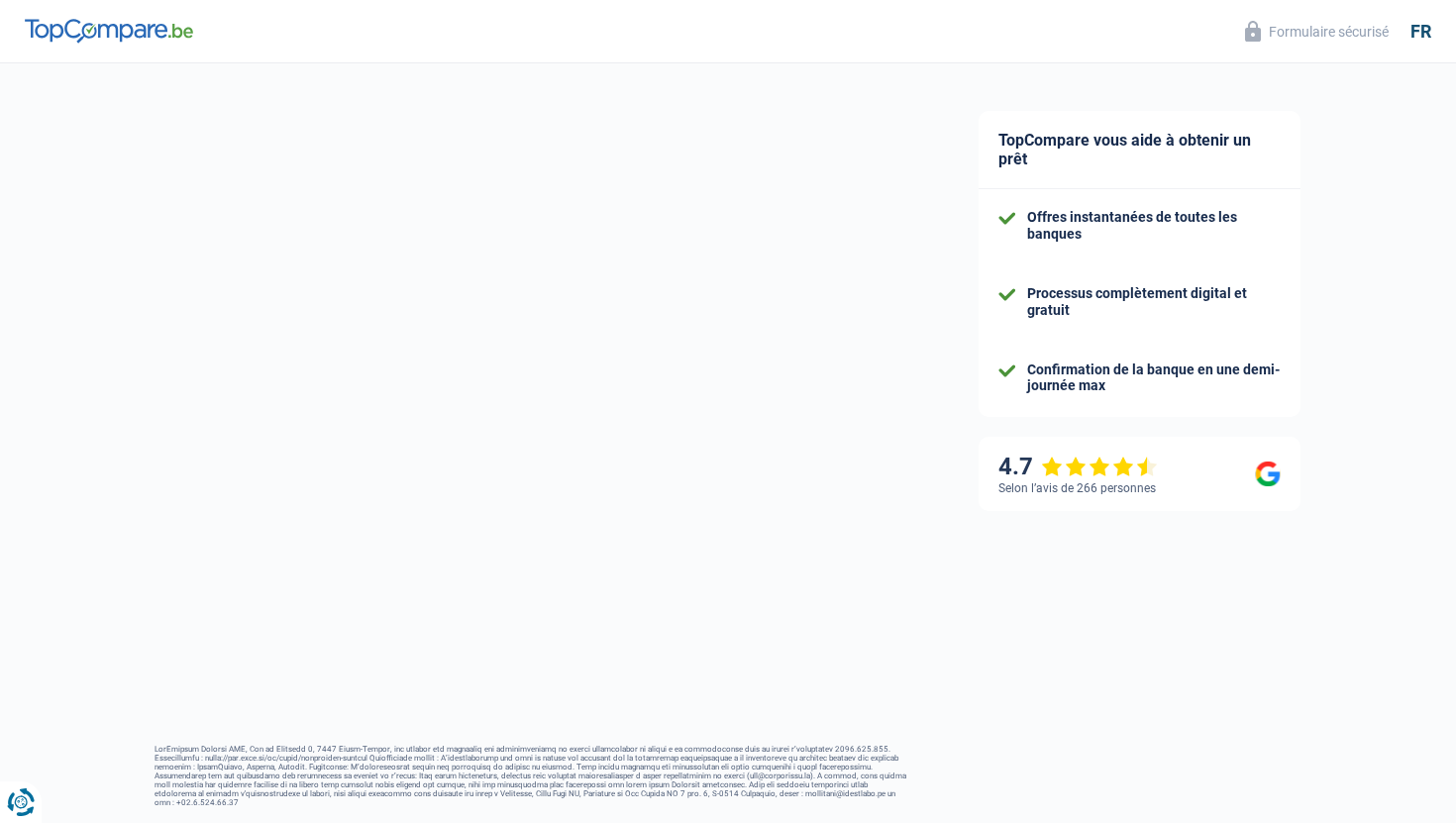 select on "netSalary" 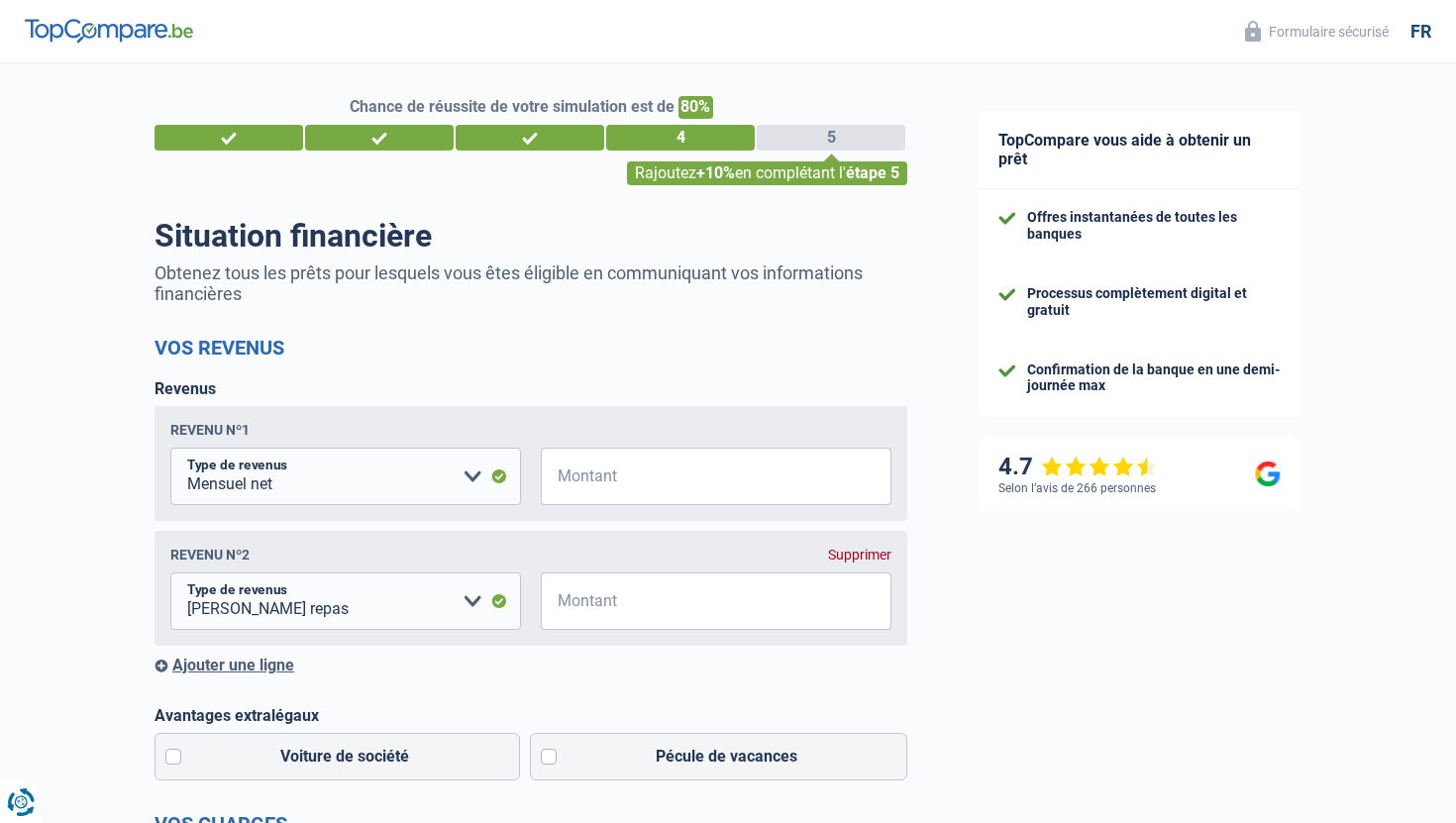 scroll, scrollTop: 0, scrollLeft: 0, axis: both 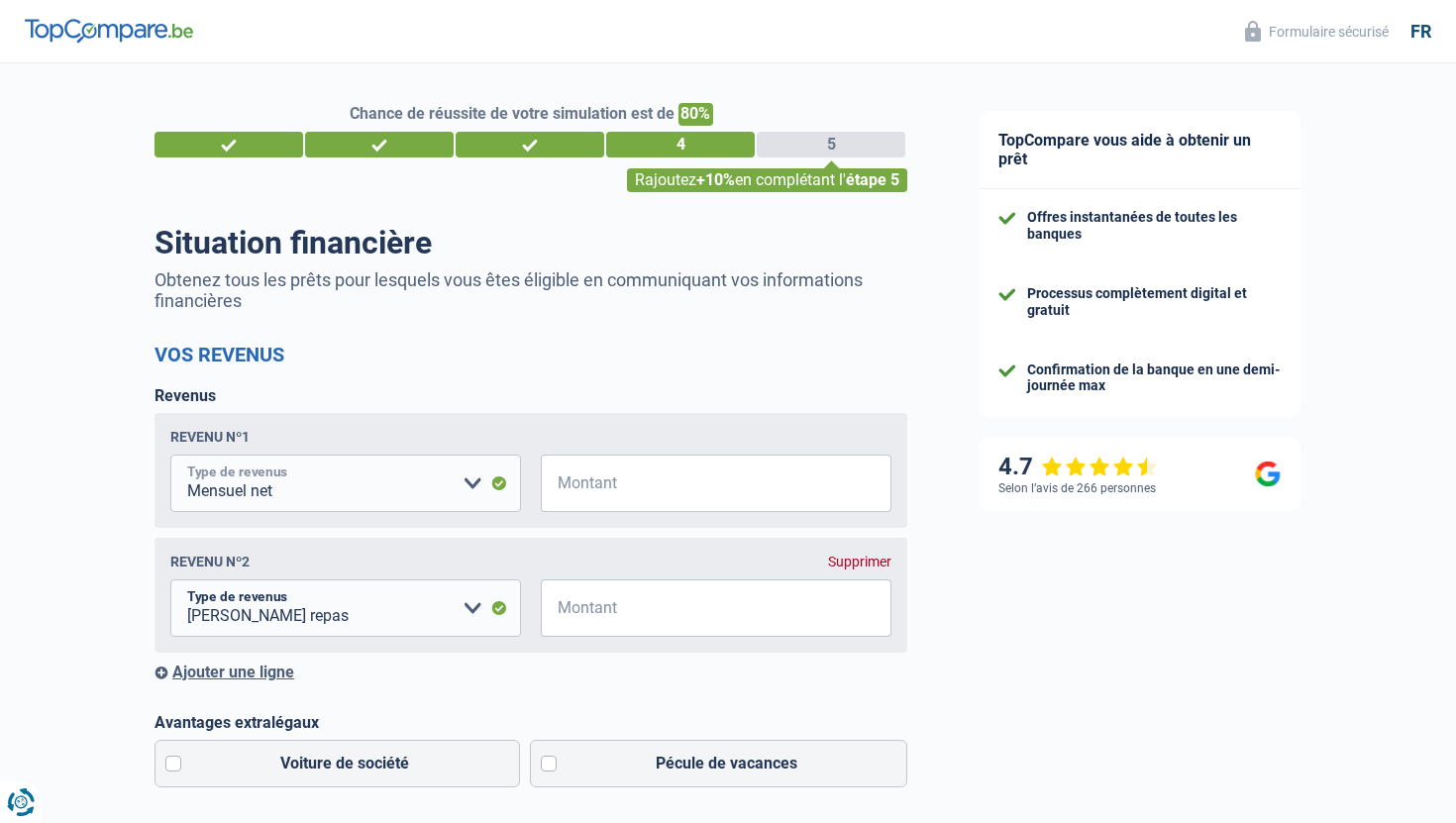 click on "Allocation d'handicap Allocations chômage Allocations familiales Chèques repas Complément d'entreprise Indemnité mutuelle Indépendant complémentaire Mensuel net Pension Pension alimentaire Pension d'invalidité Revenu d'intégration sociale Revenus locatifs Autres revenus
Veuillez sélectionner une option" at bounding box center (346, 483) 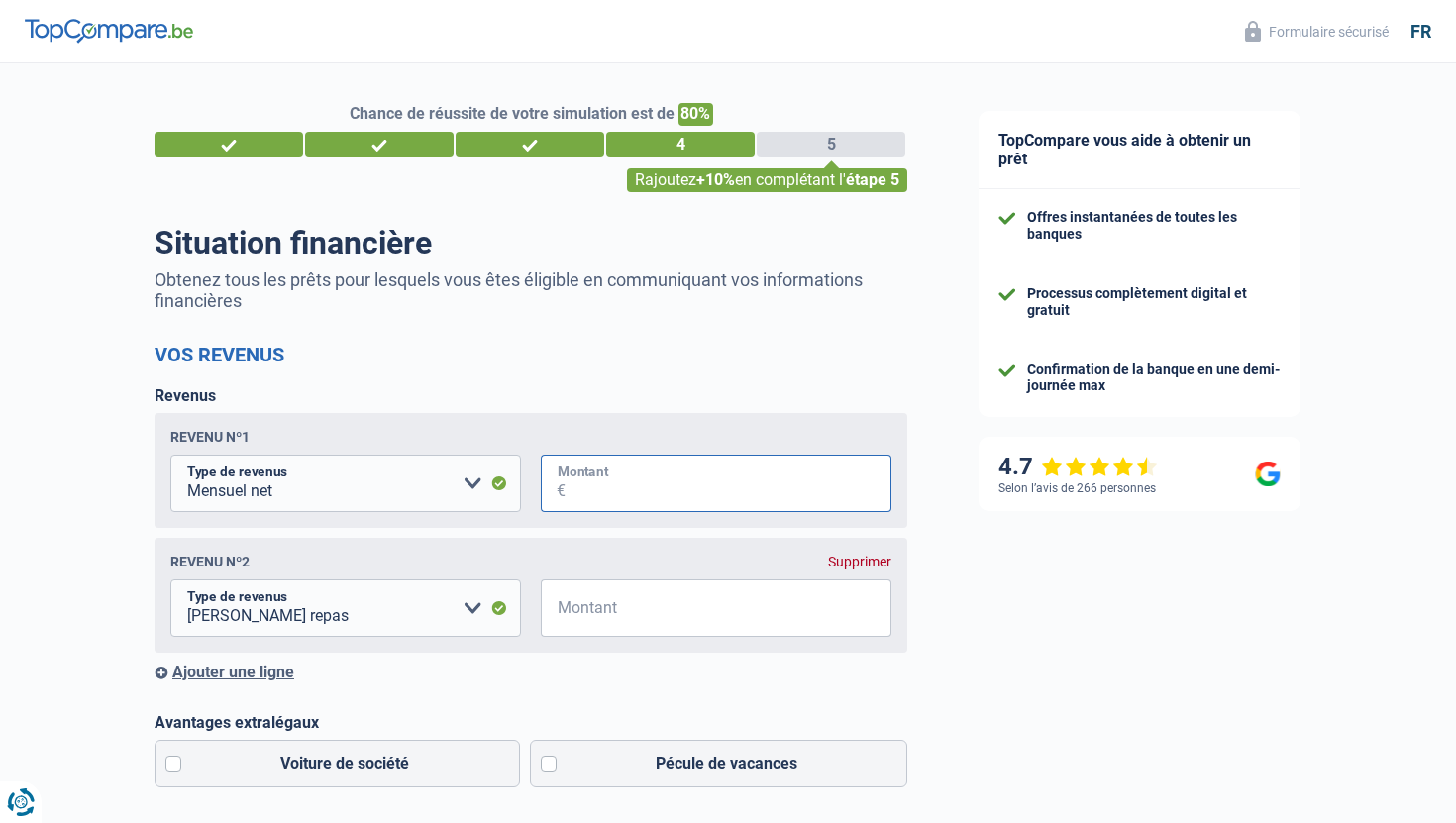 click on "Montant" at bounding box center [728, 483] 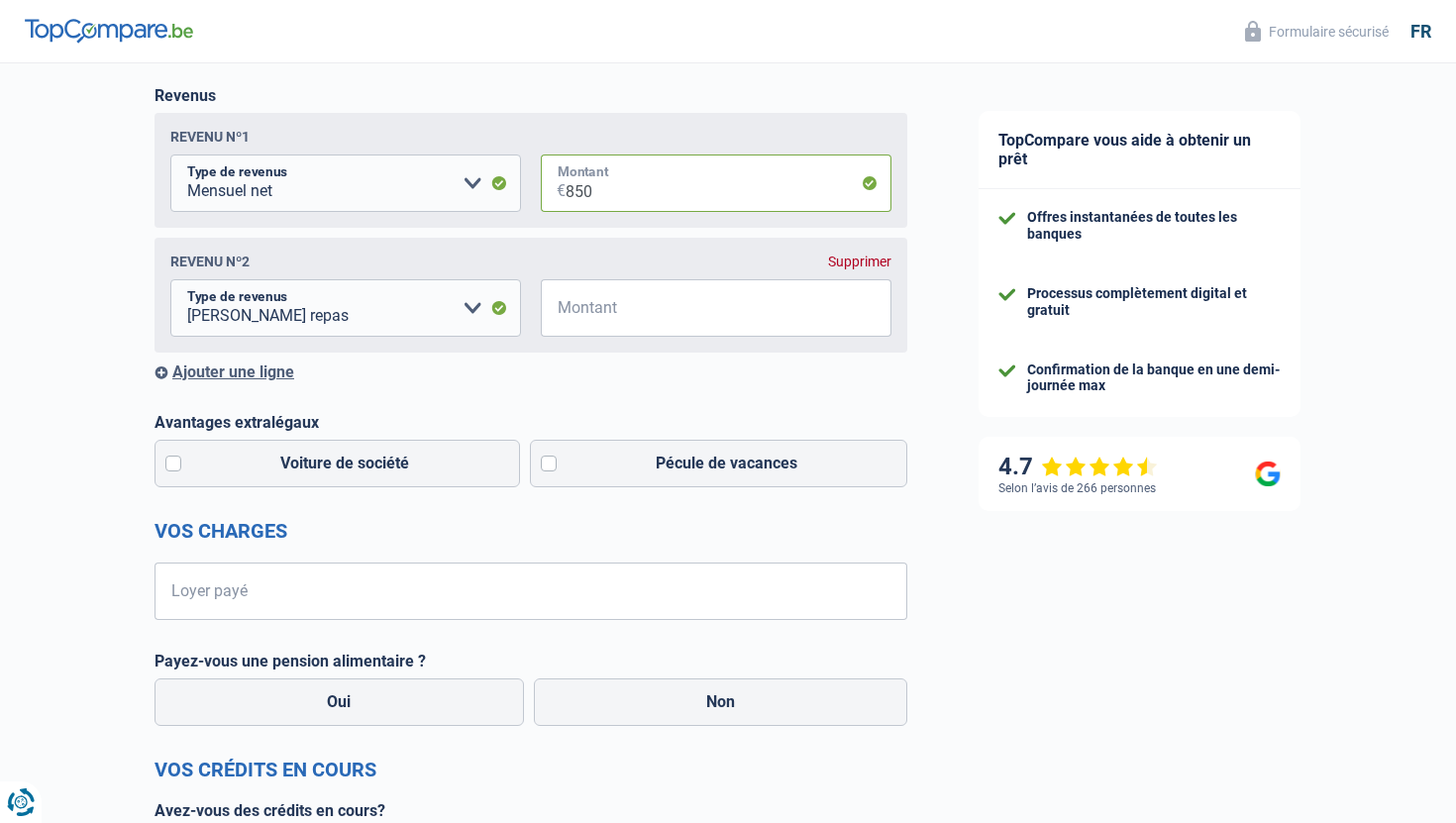 scroll, scrollTop: 311, scrollLeft: 0, axis: vertical 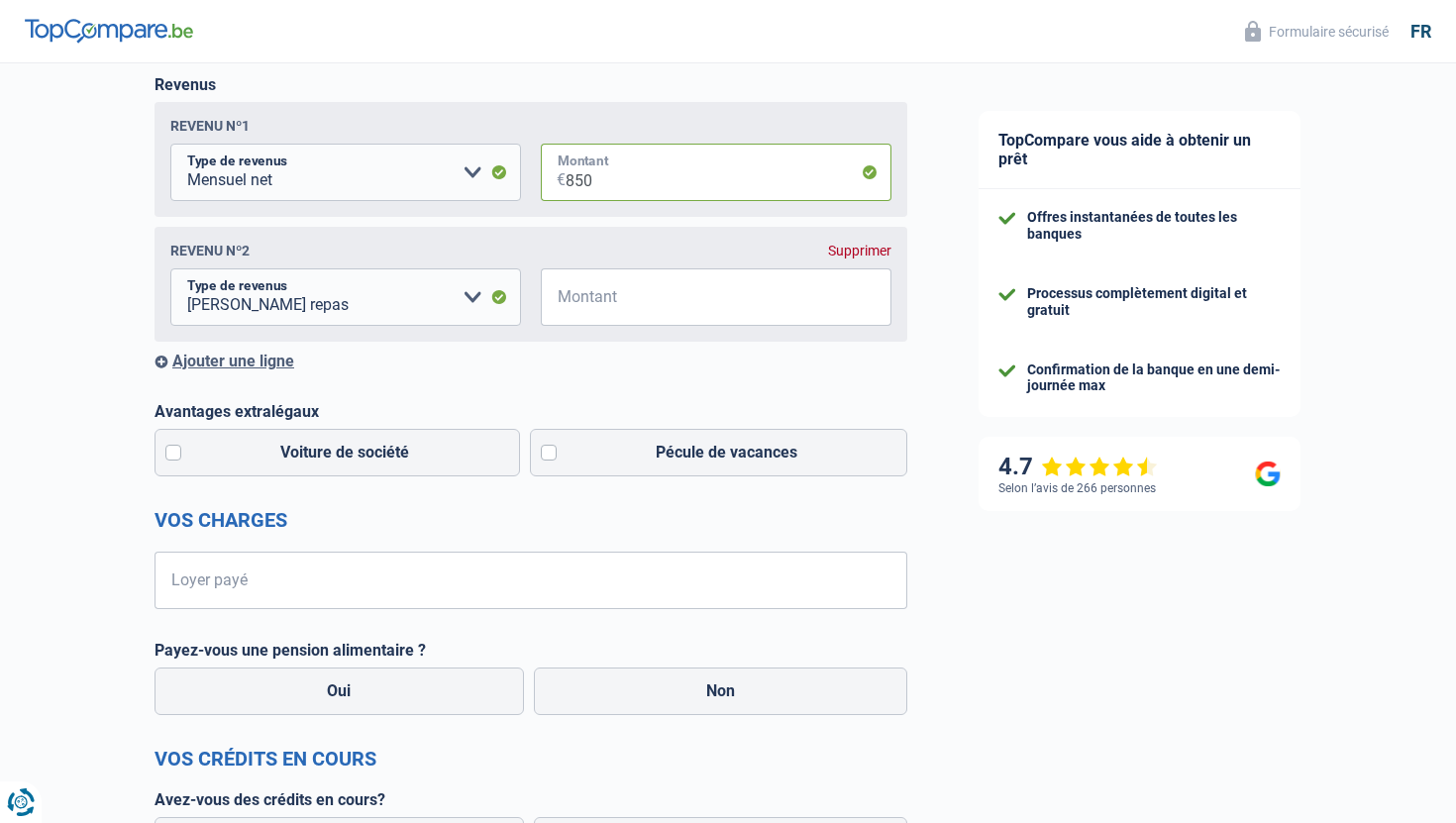 type on "850" 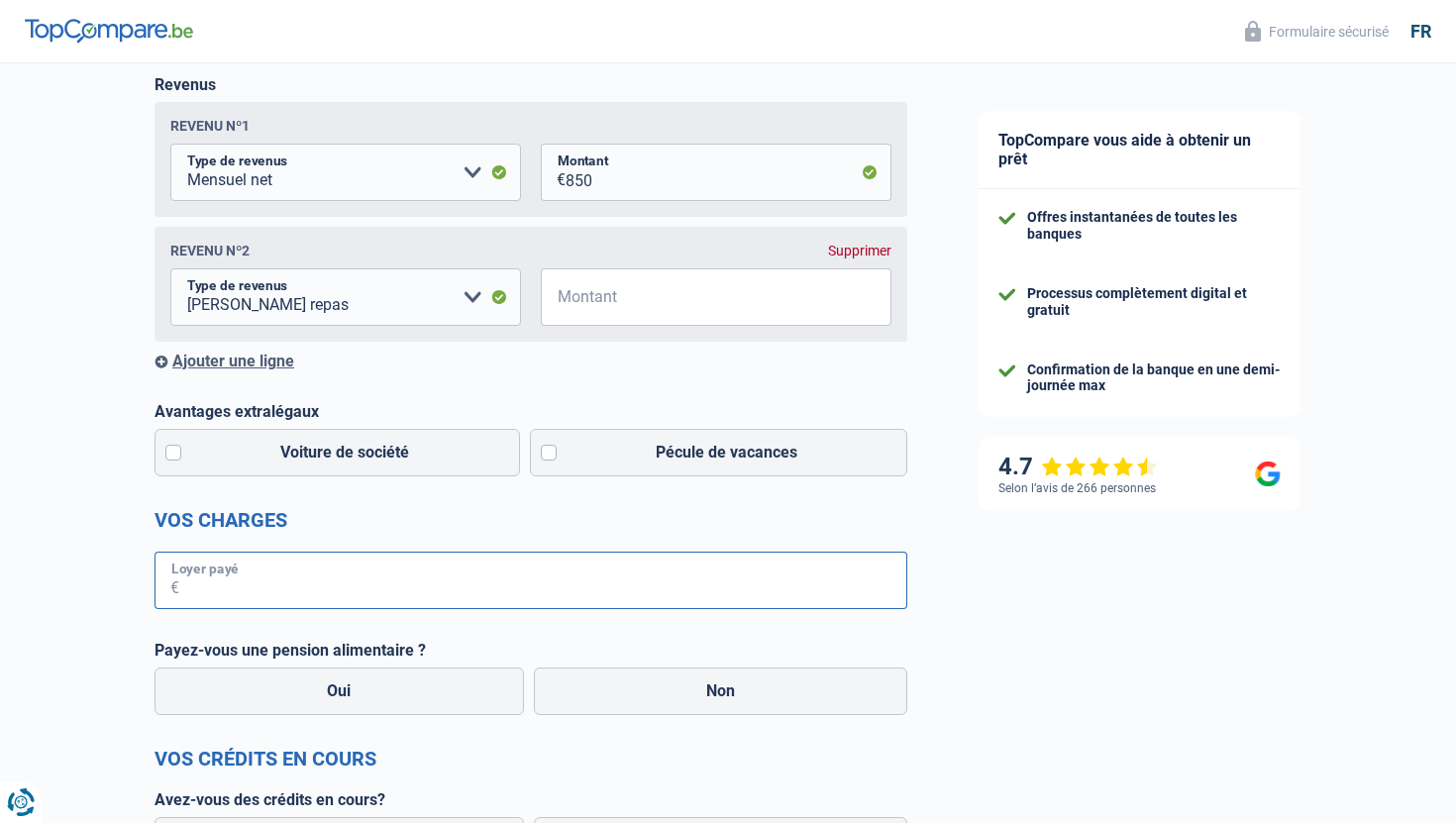 click on "Loyer payé" at bounding box center (543, 580) 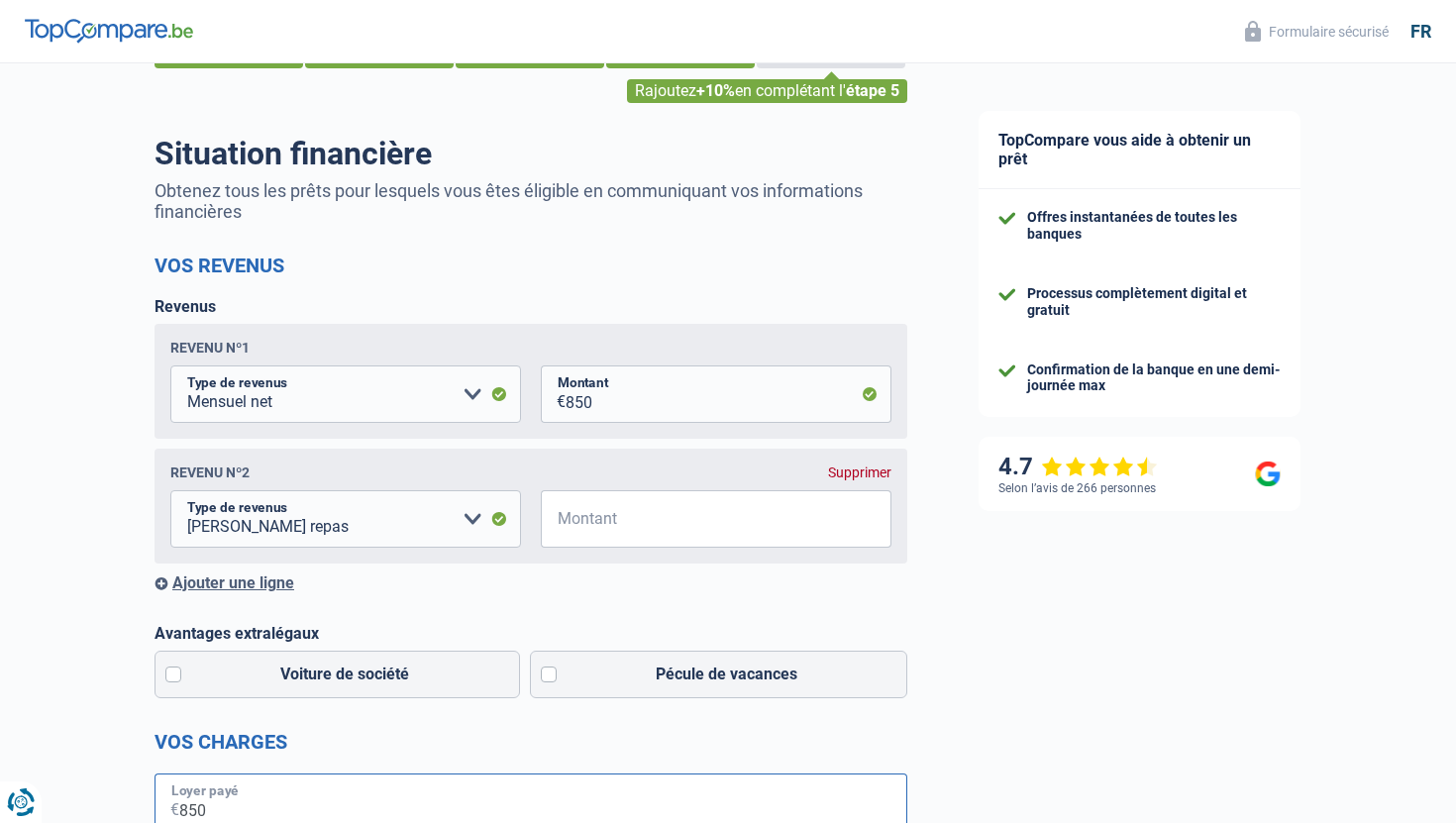 scroll, scrollTop: 85, scrollLeft: 0, axis: vertical 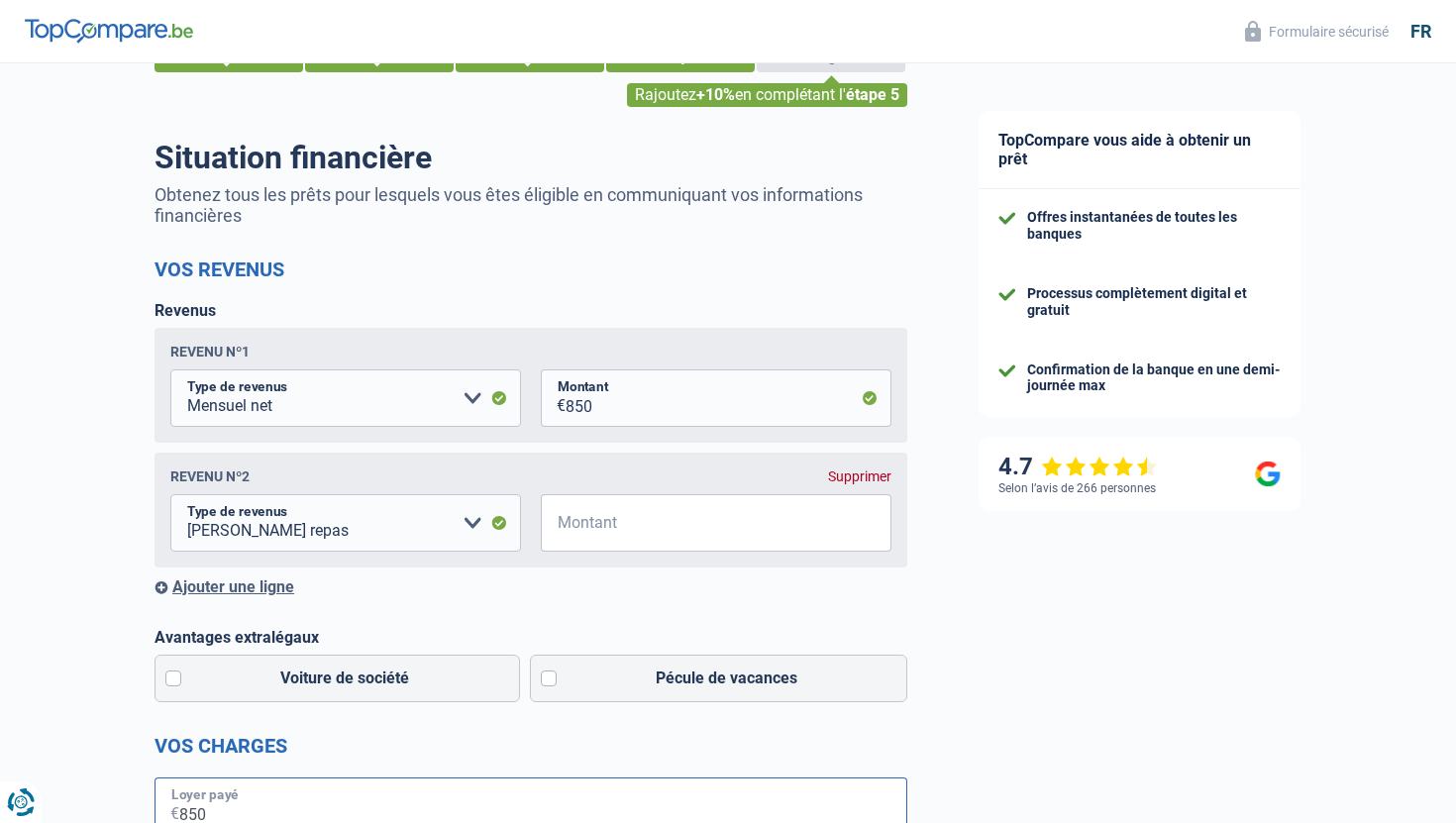 type on "850" 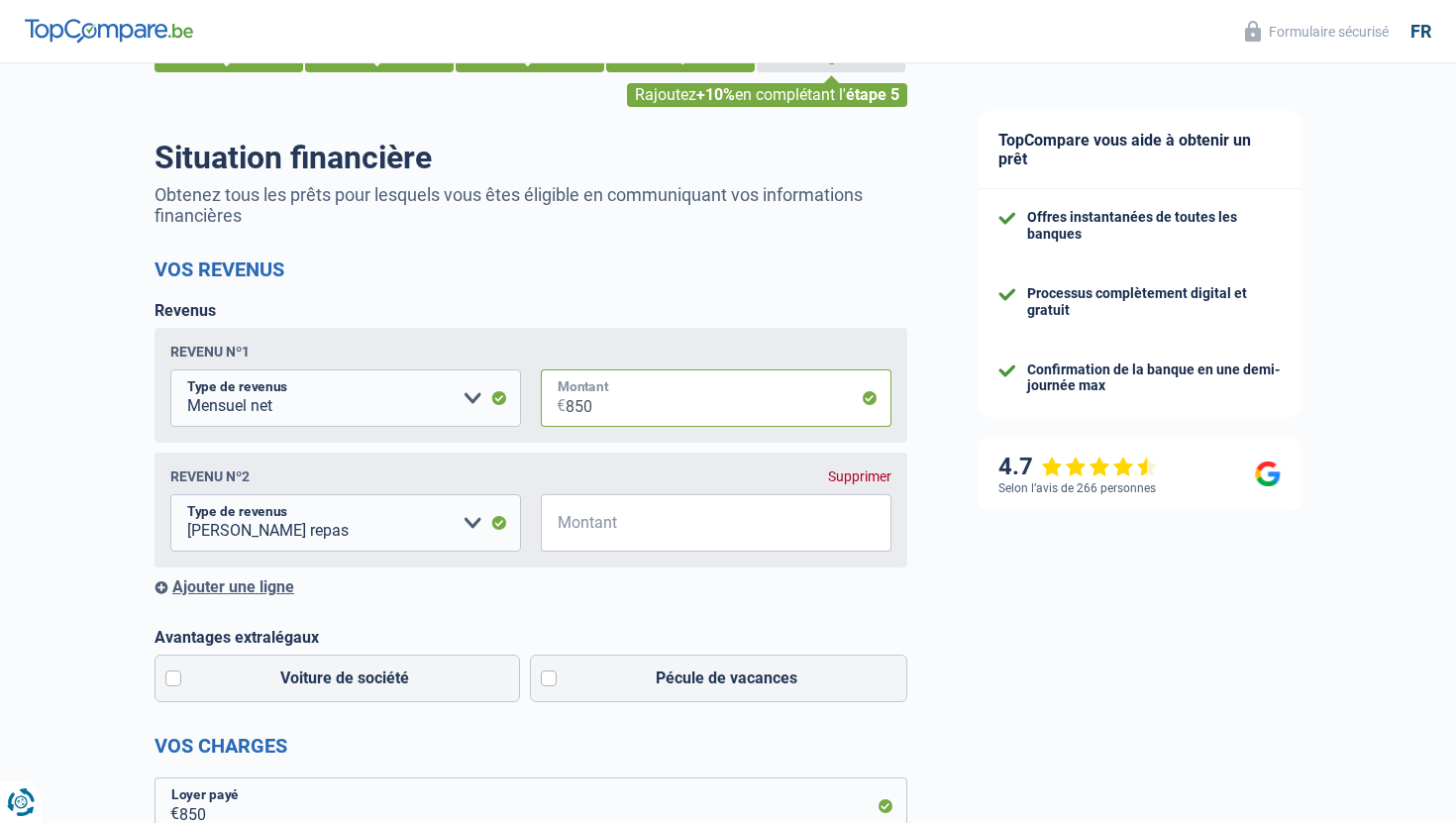 drag, startPoint x: 599, startPoint y: 409, endPoint x: 558, endPoint y: 409, distance: 41 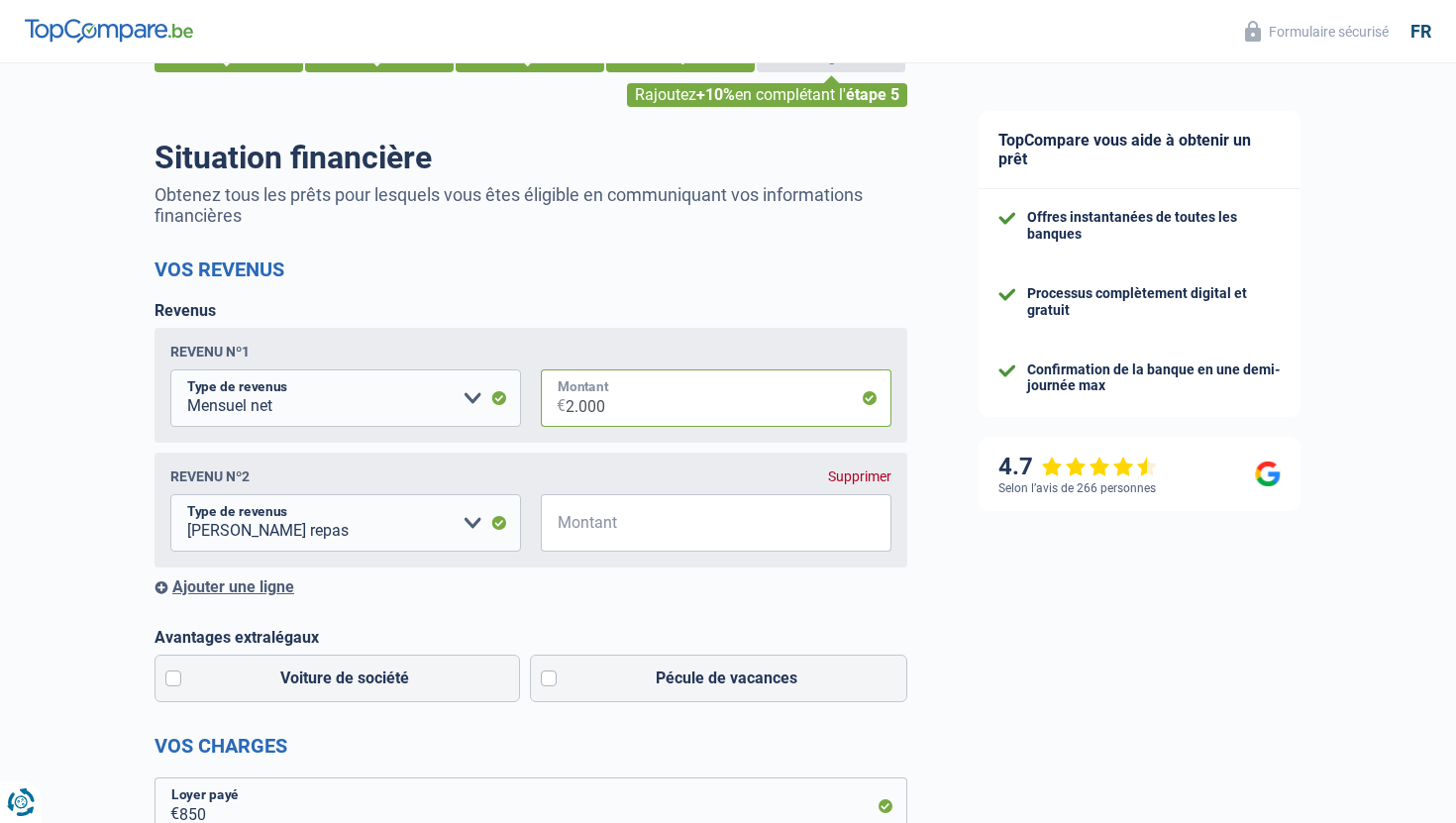 type on "2.000" 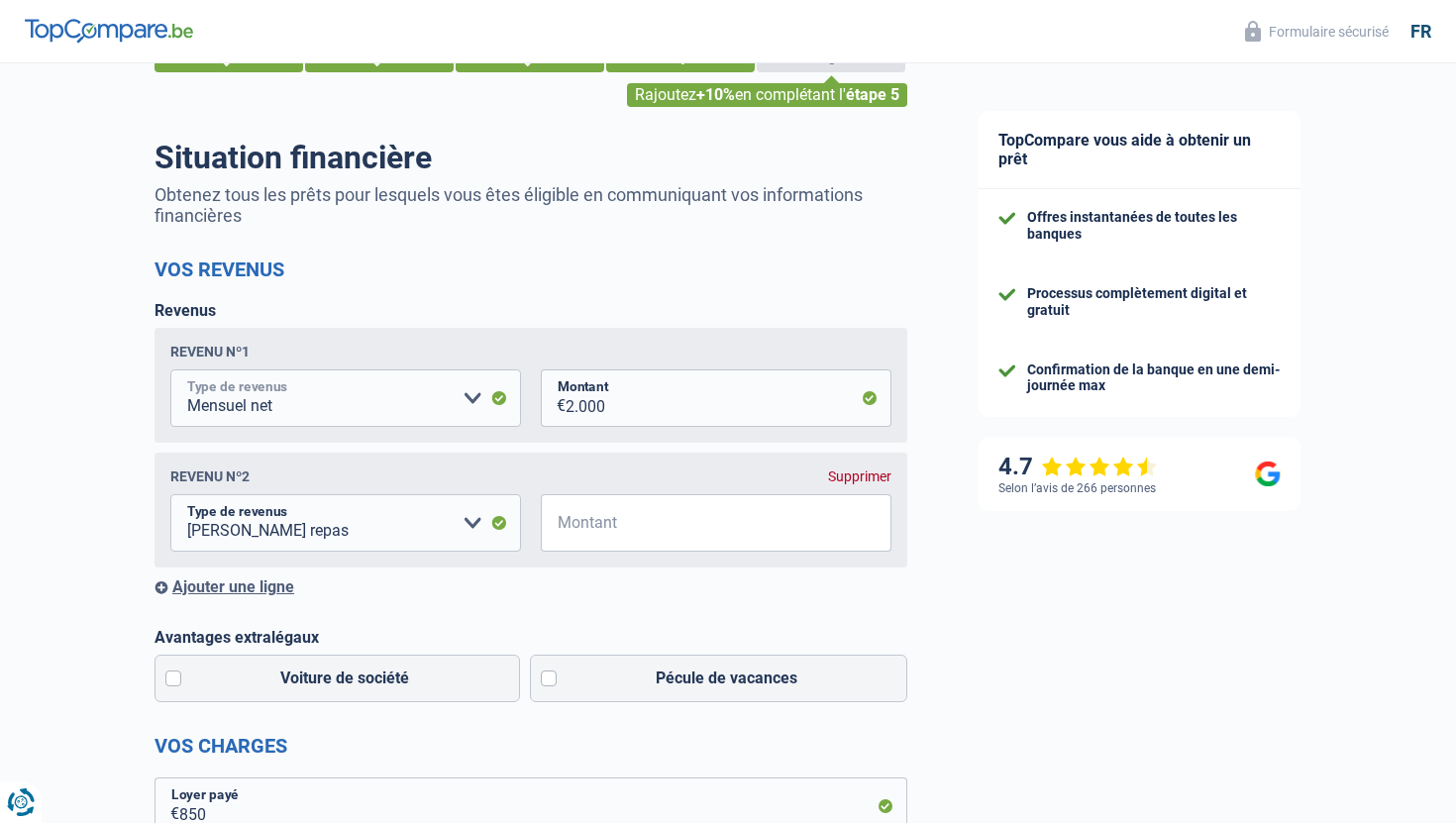 click on "Allocation d'handicap Allocations chômage Allocations familiales Chèques repas Complément d'entreprise Indemnité mutuelle Indépendant complémentaire Mensuel net Pension Pension alimentaire Pension d'invalidité Revenu d'intégration sociale Revenus locatifs Autres revenus
Veuillez sélectionner une option" at bounding box center (346, 398) 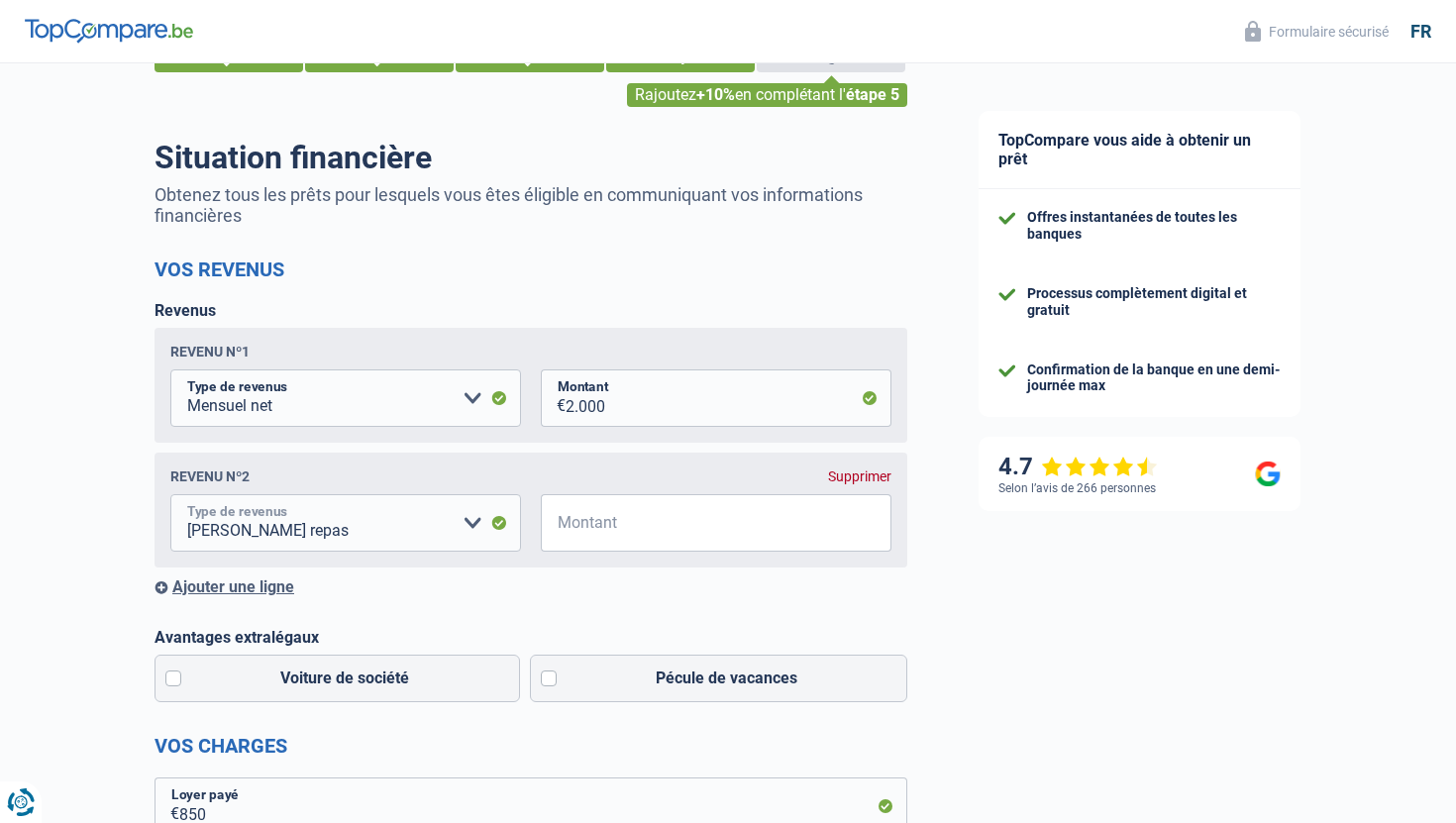 click on "Allocation d'handicap Allocations chômage Allocations familiales Chèques repas Complément d'entreprise Indemnité mutuelle Indépendant complémentaire Mensuel net Pension Pension alimentaire Pension d'invalidité Revenu d'intégration sociale Revenus locatifs Autres revenus
Veuillez sélectionner une option" at bounding box center (346, 523) 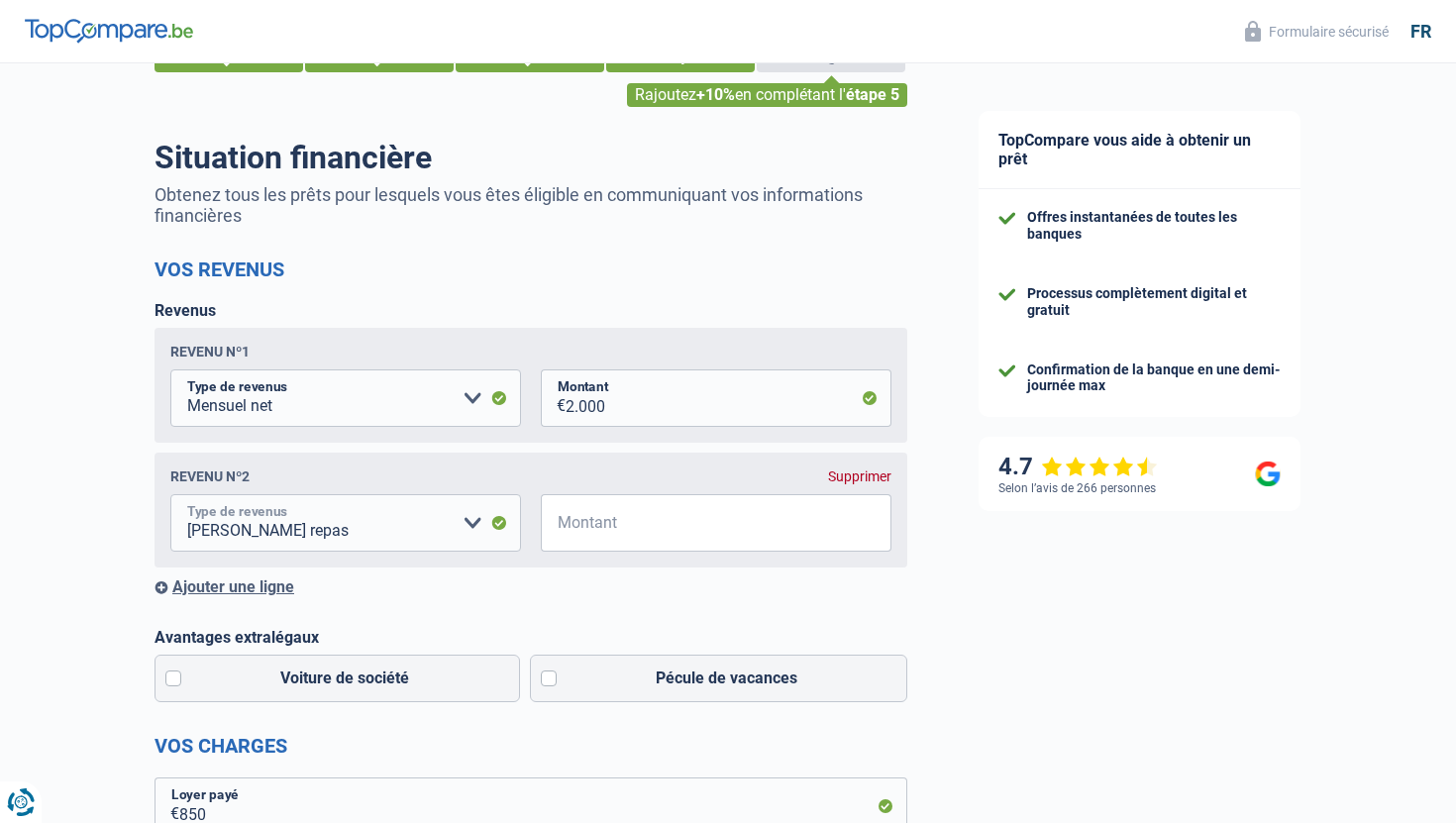 select on "rentalIncome" 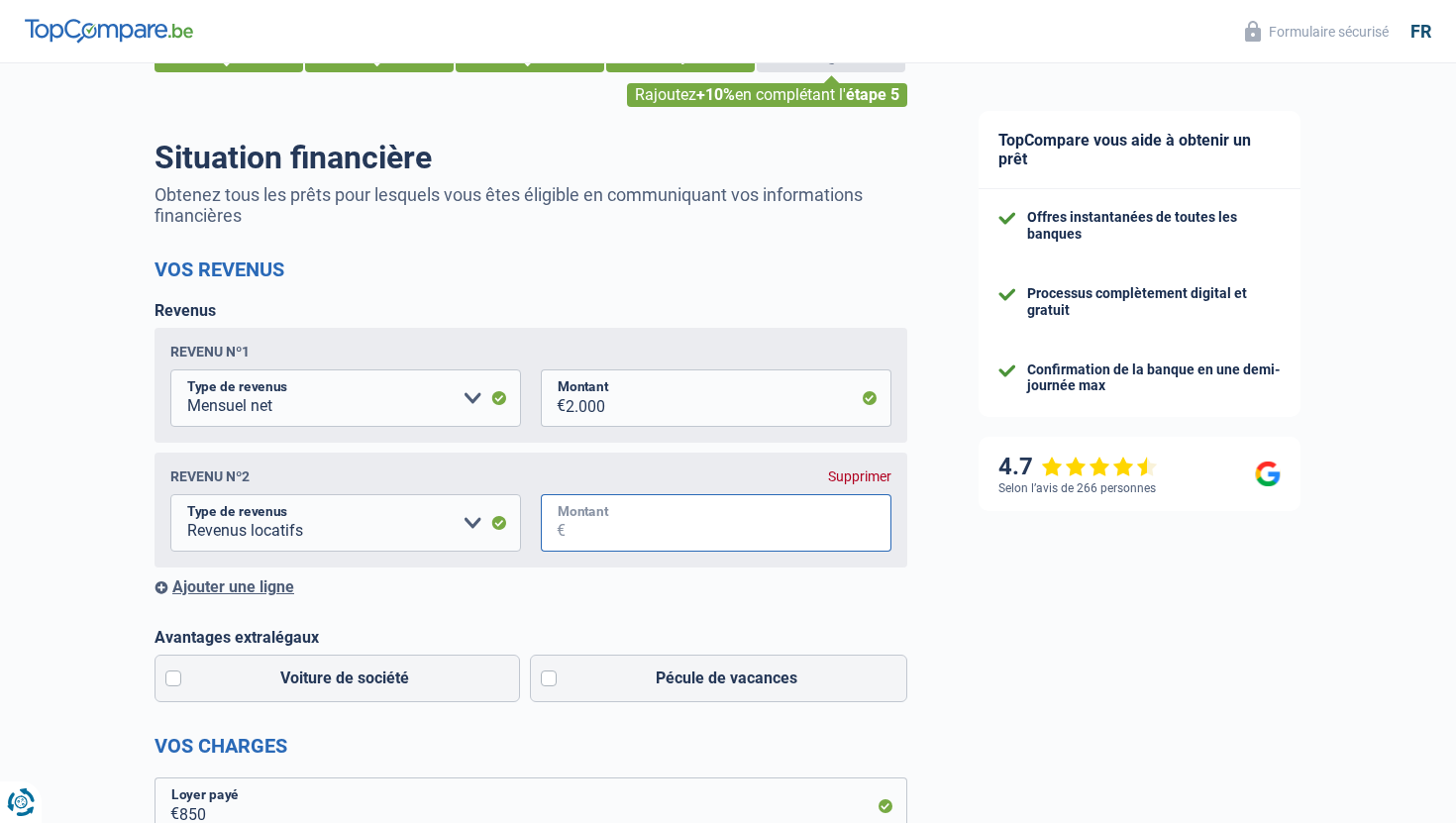 click on "Montant" at bounding box center [728, 523] 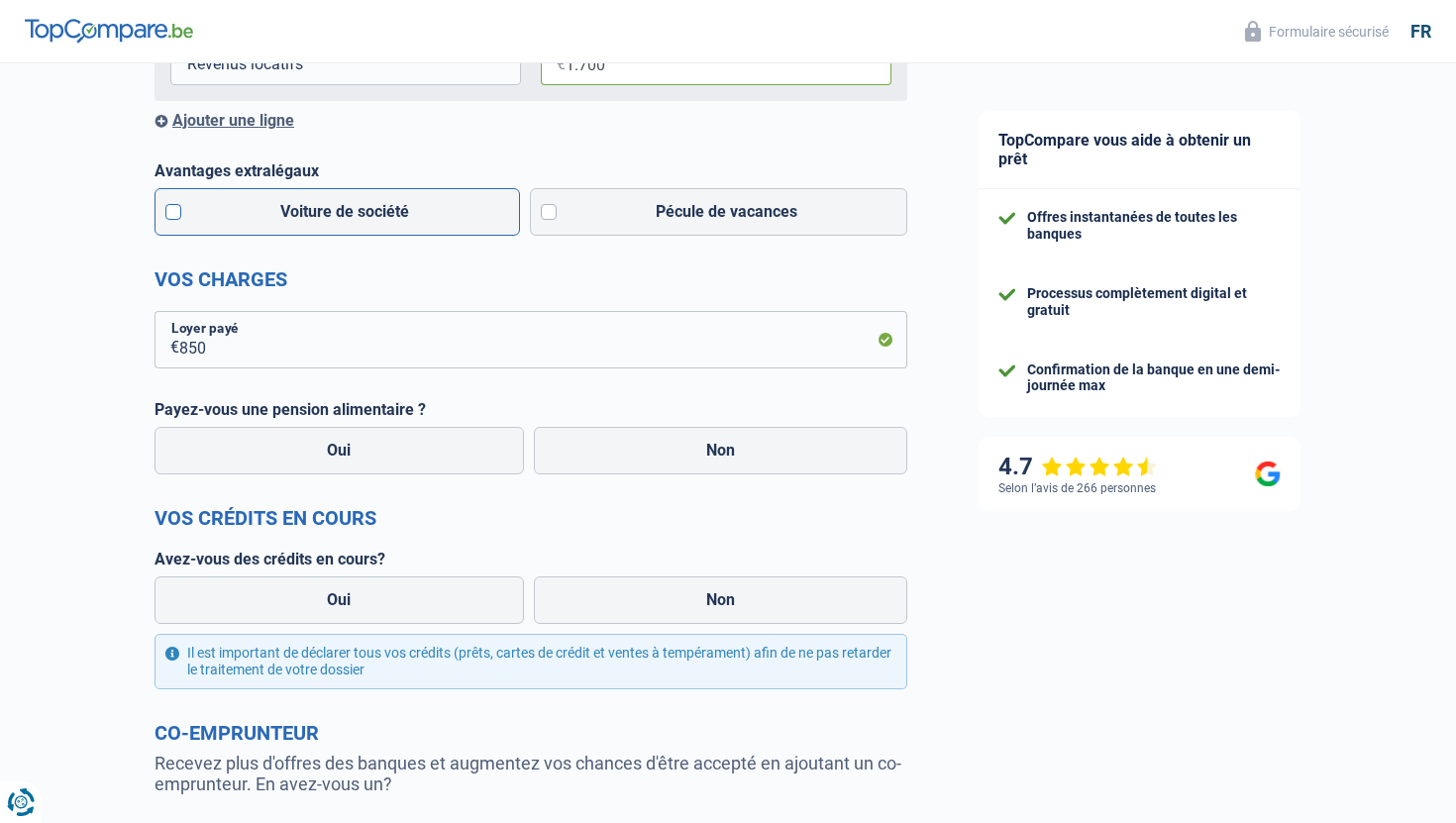 scroll, scrollTop: 560, scrollLeft: 0, axis: vertical 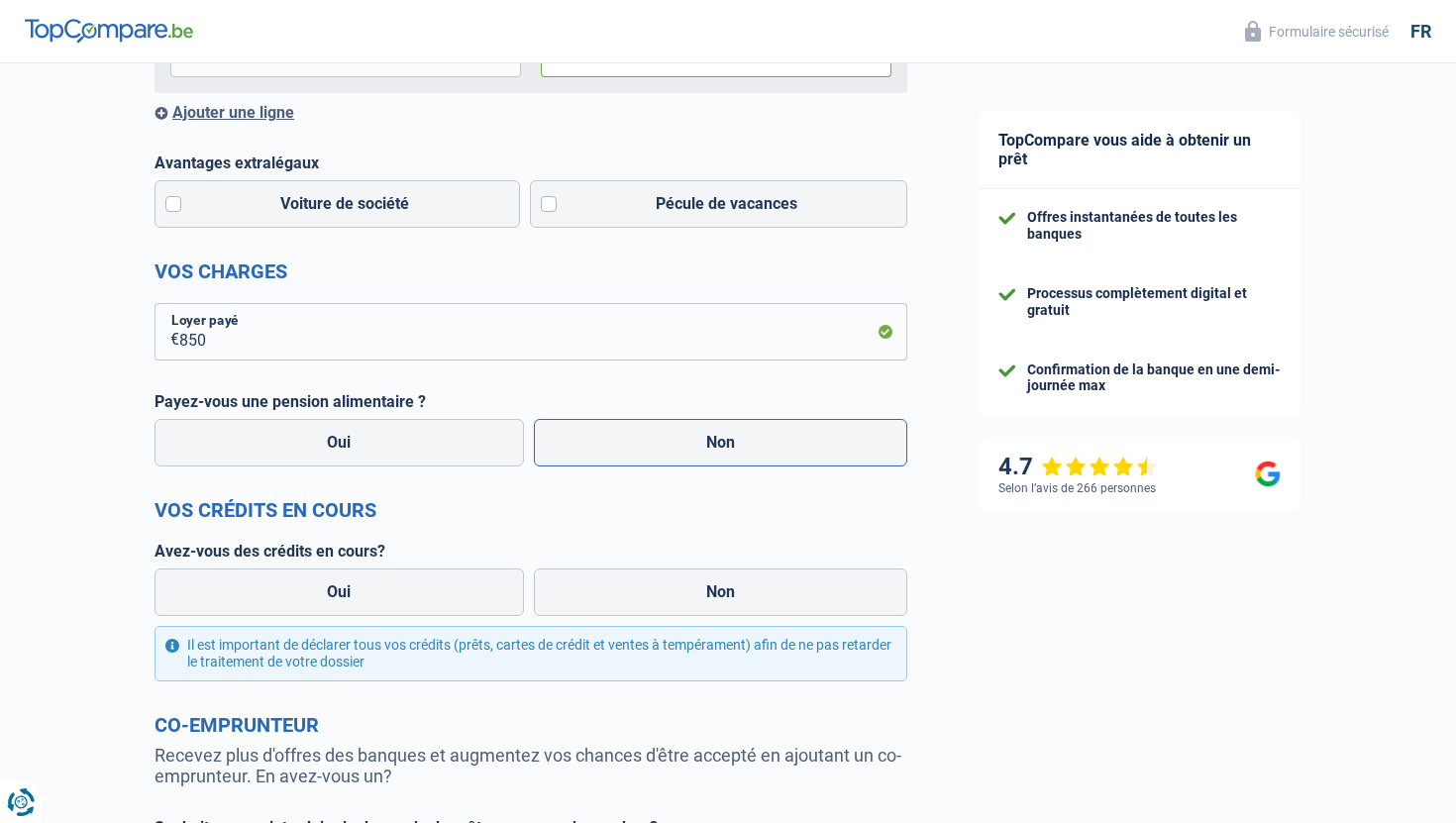 type on "1.700" 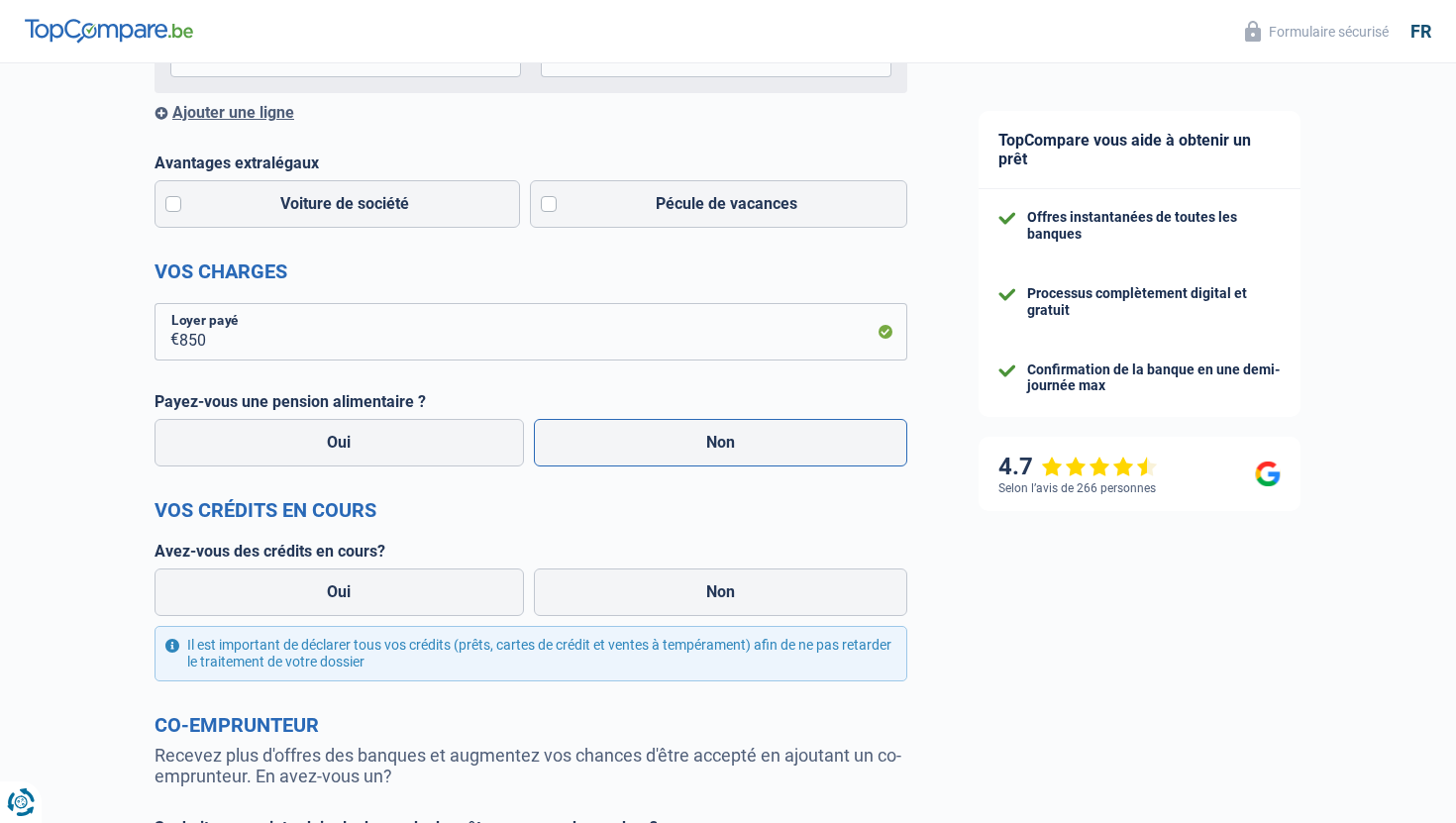 click on "Non" at bounding box center (721, 443) 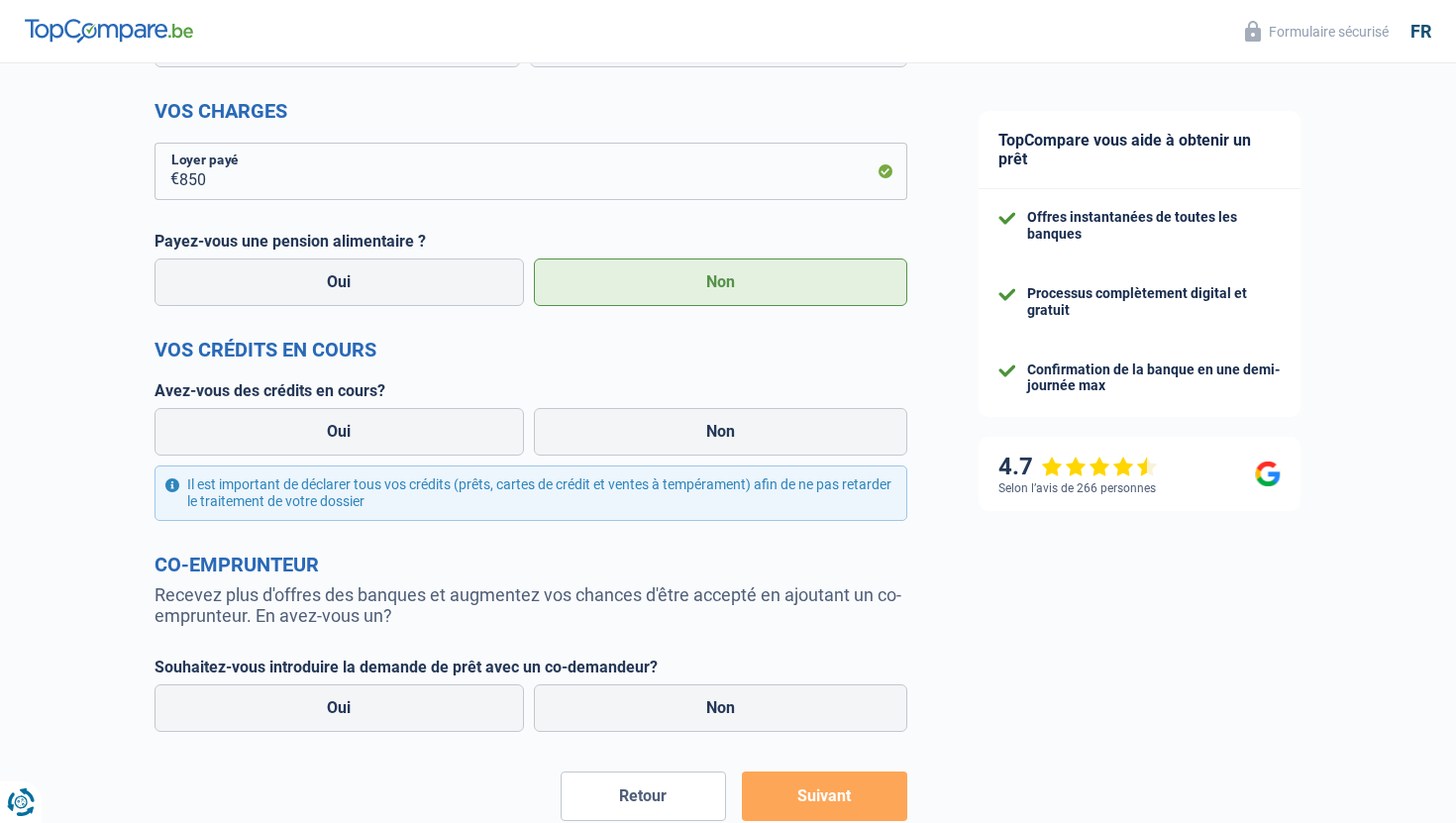 scroll, scrollTop: 721, scrollLeft: 0, axis: vertical 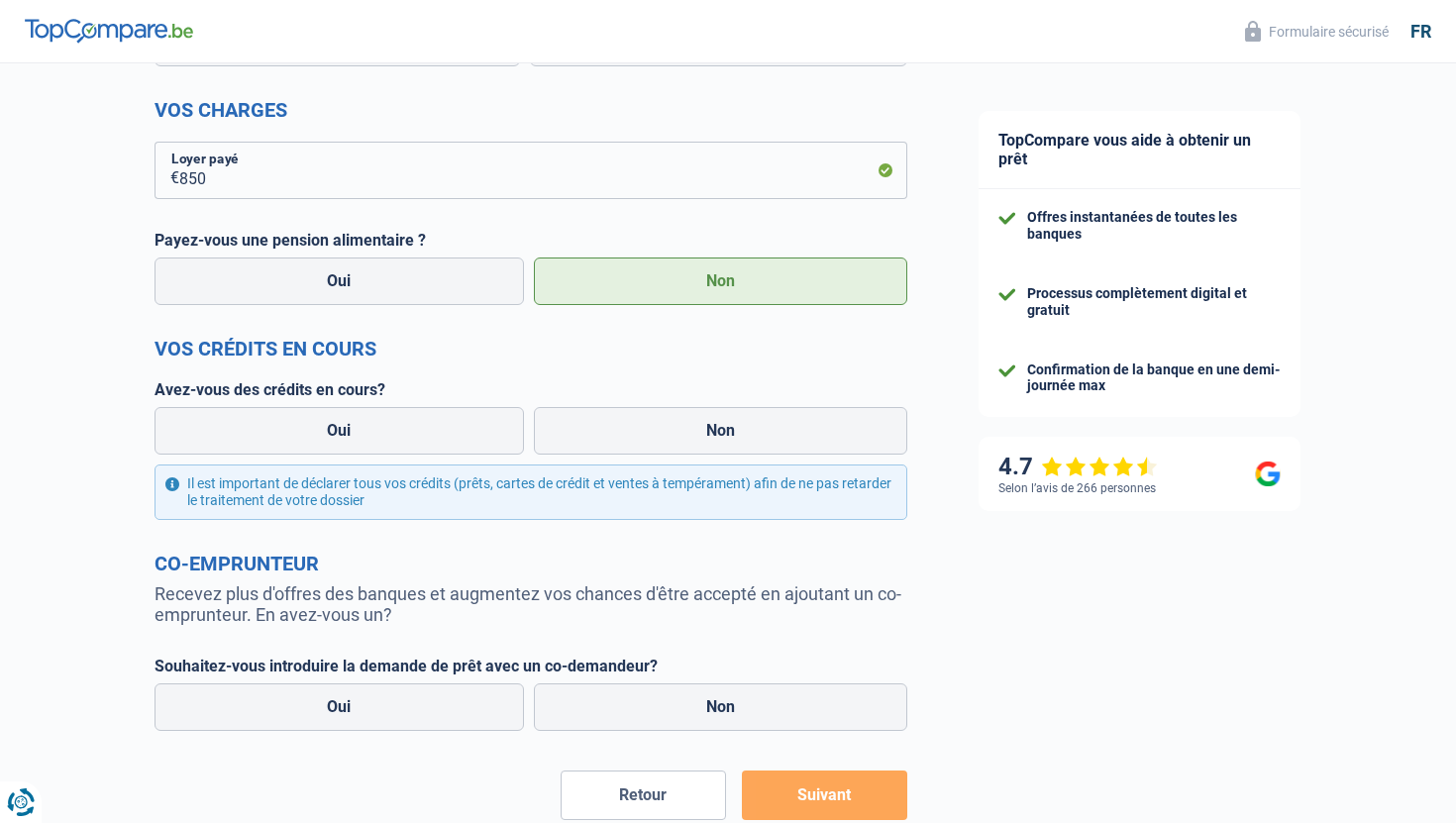 click on "Oui
Non" at bounding box center (531, 431) 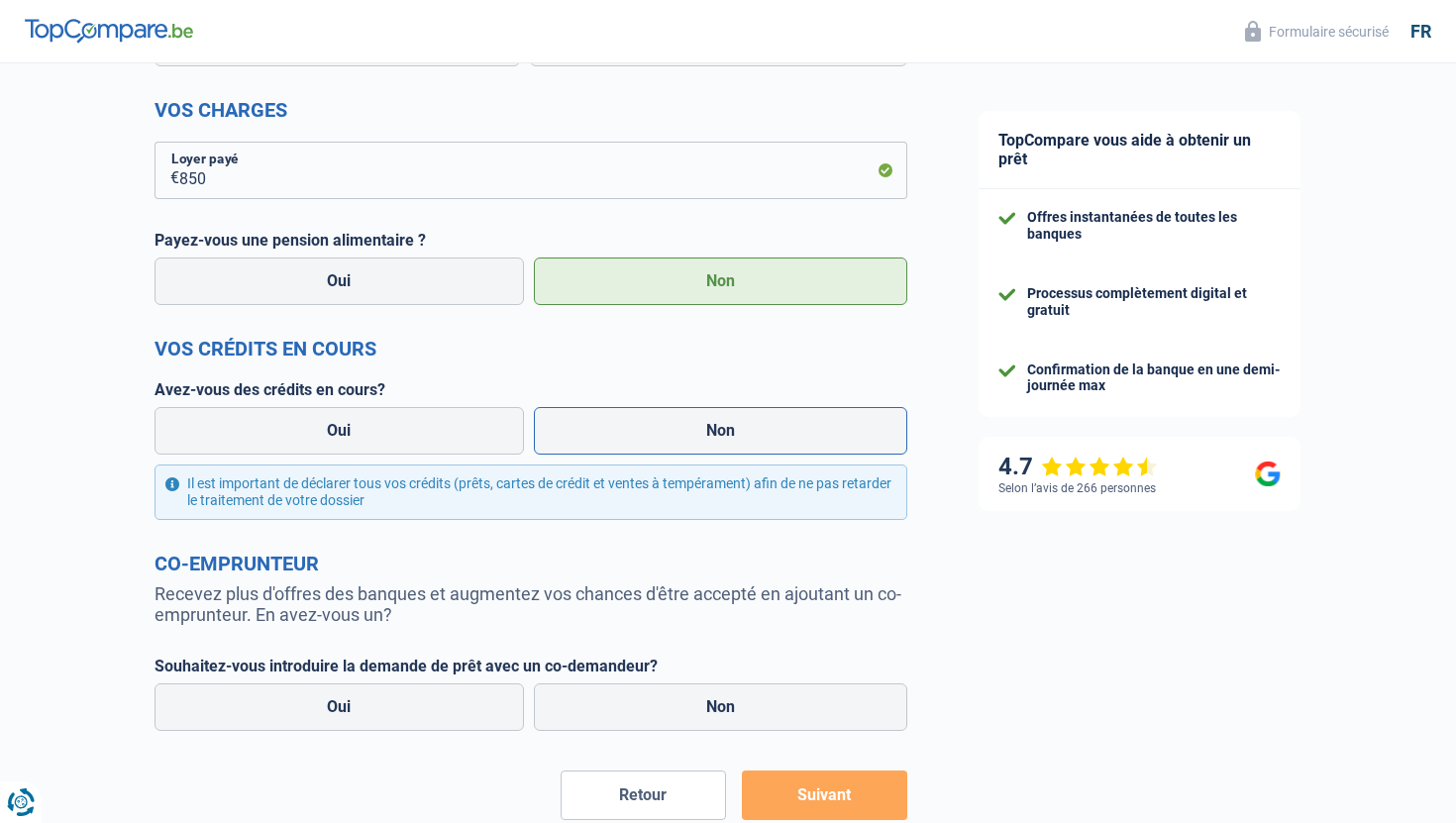 click on "Non" at bounding box center (721, 431) 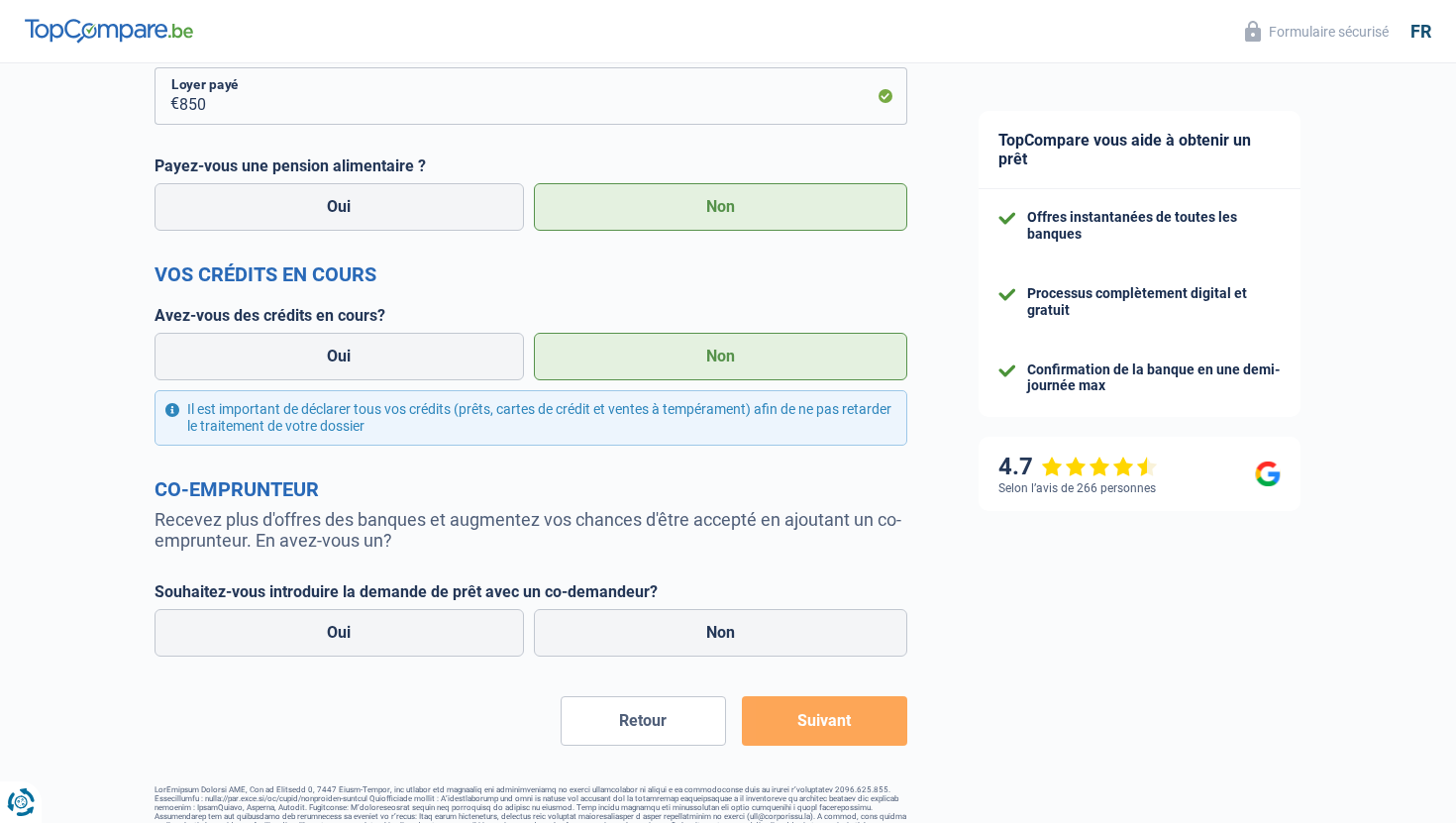 scroll, scrollTop: 831, scrollLeft: 0, axis: vertical 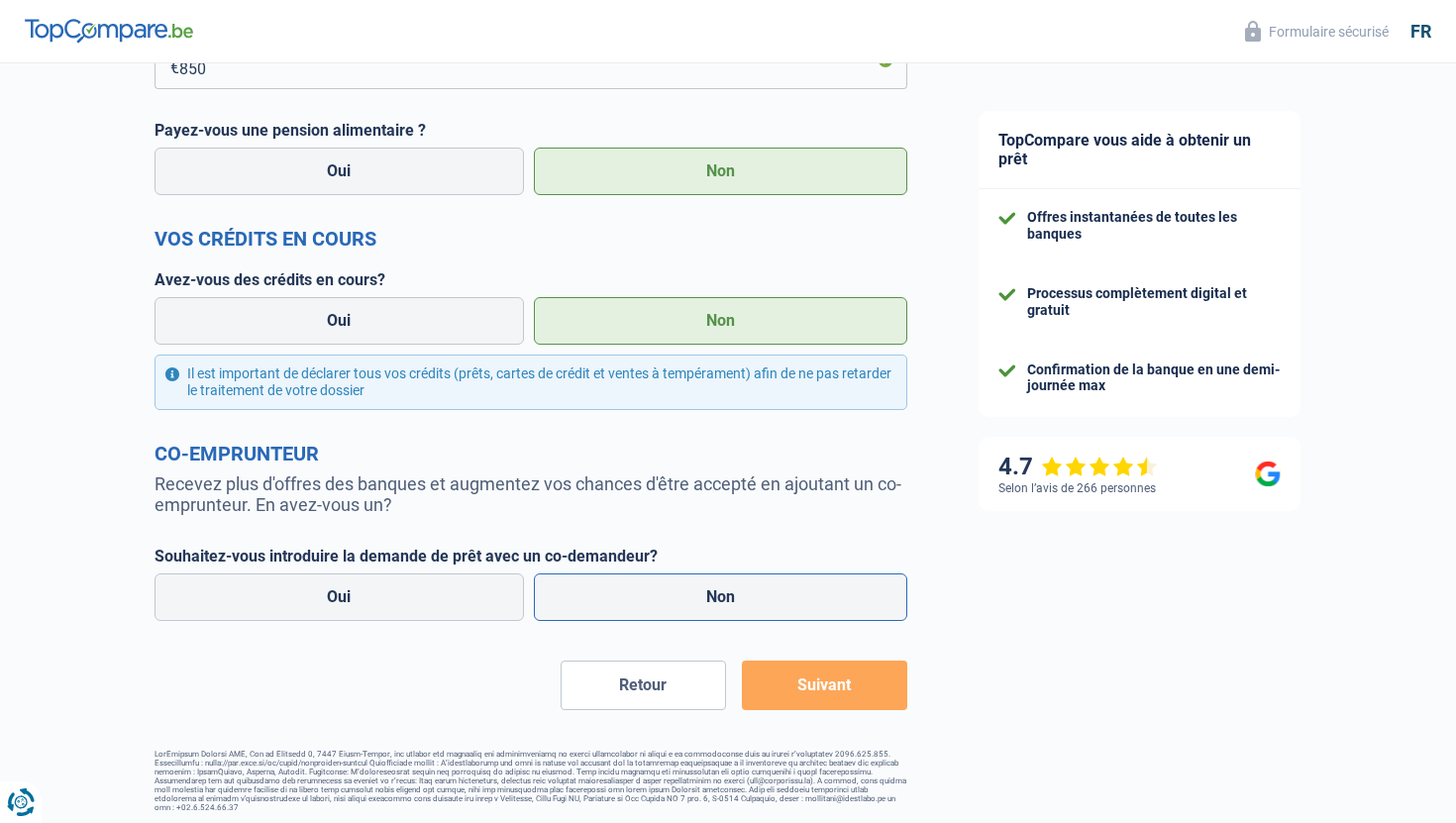 click on "Non" at bounding box center (721, 597) 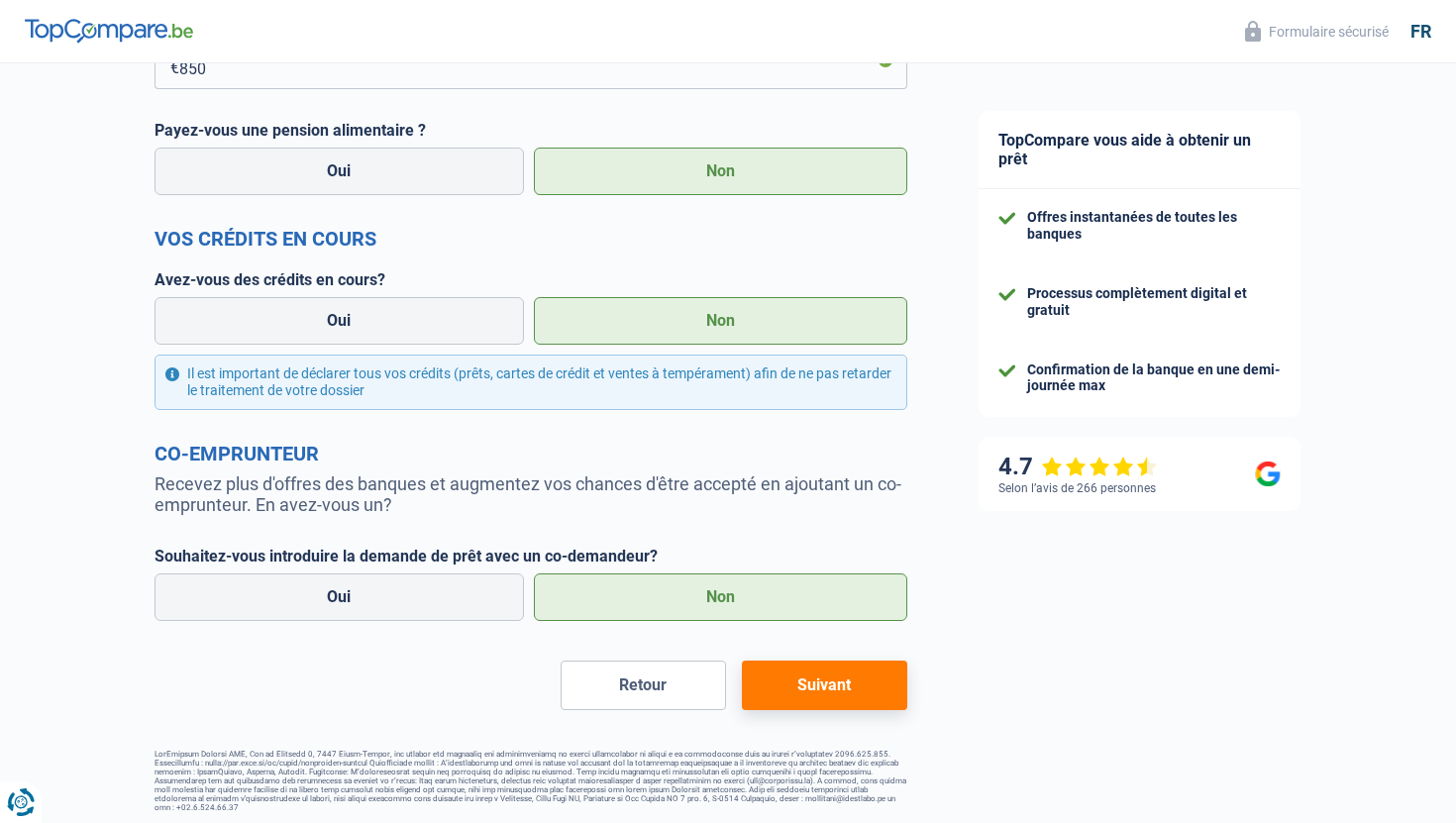 click on "Suivant" at bounding box center [824, 685] 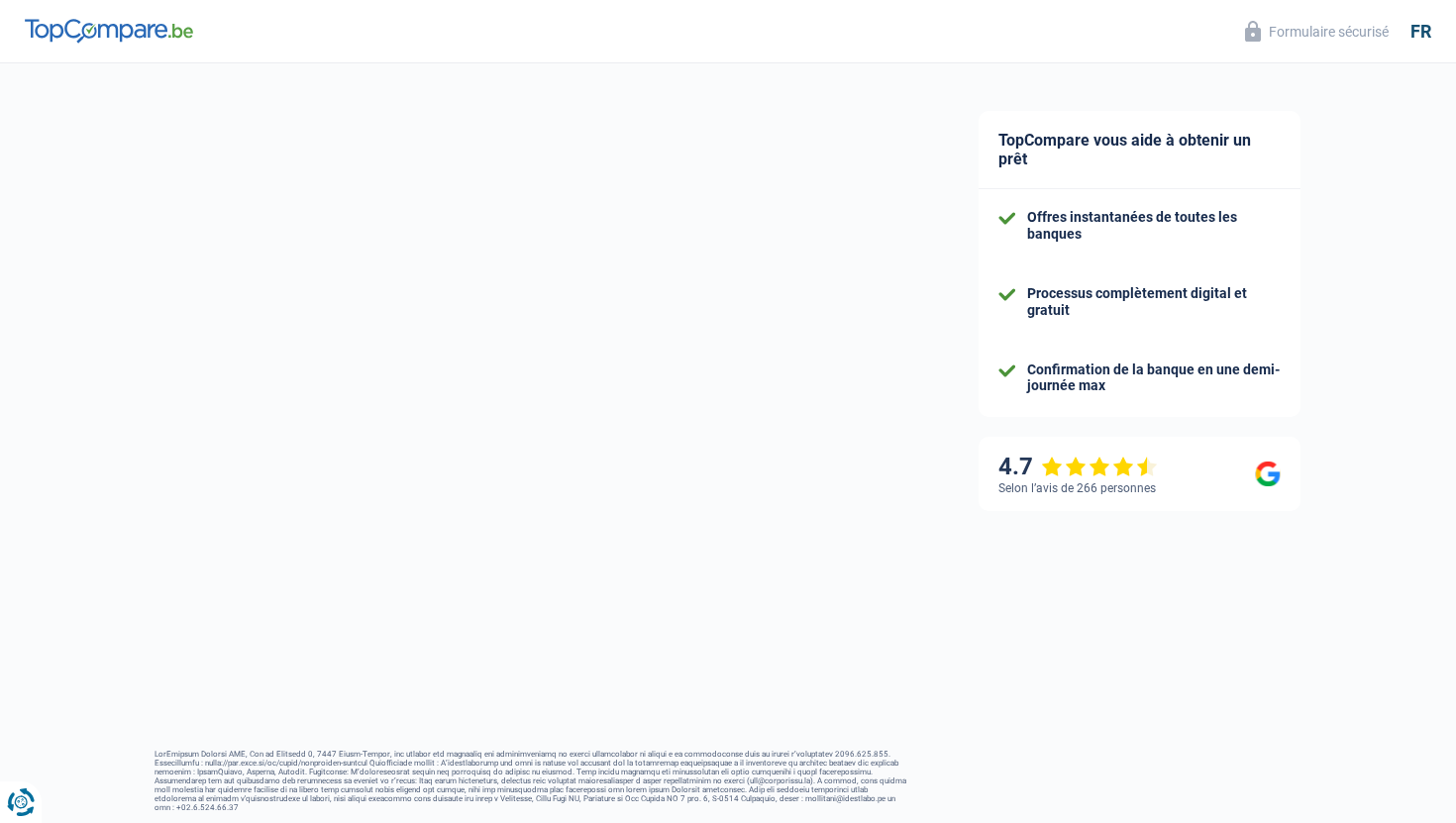 scroll, scrollTop: 141, scrollLeft: 0, axis: vertical 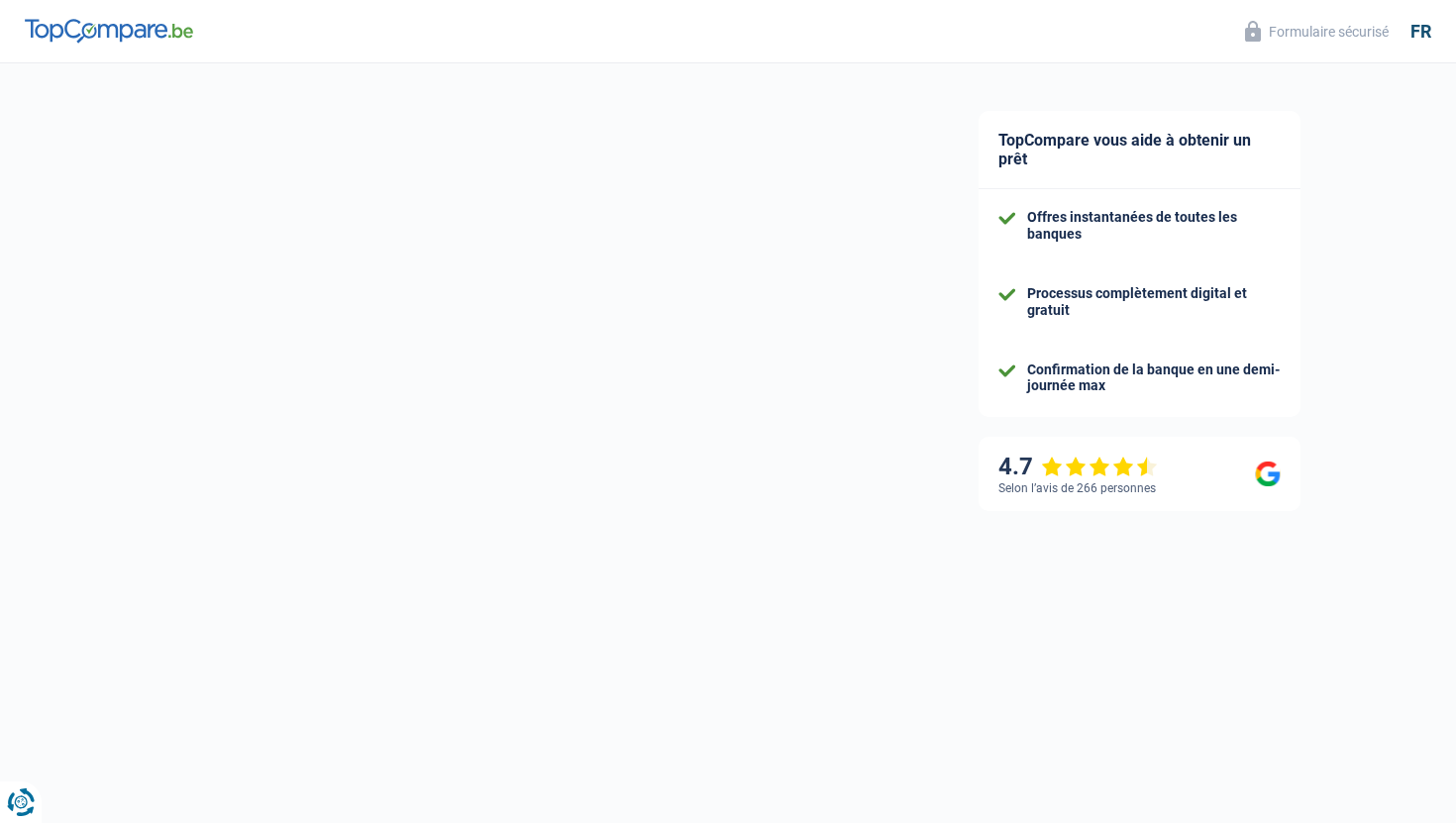 select on "120" 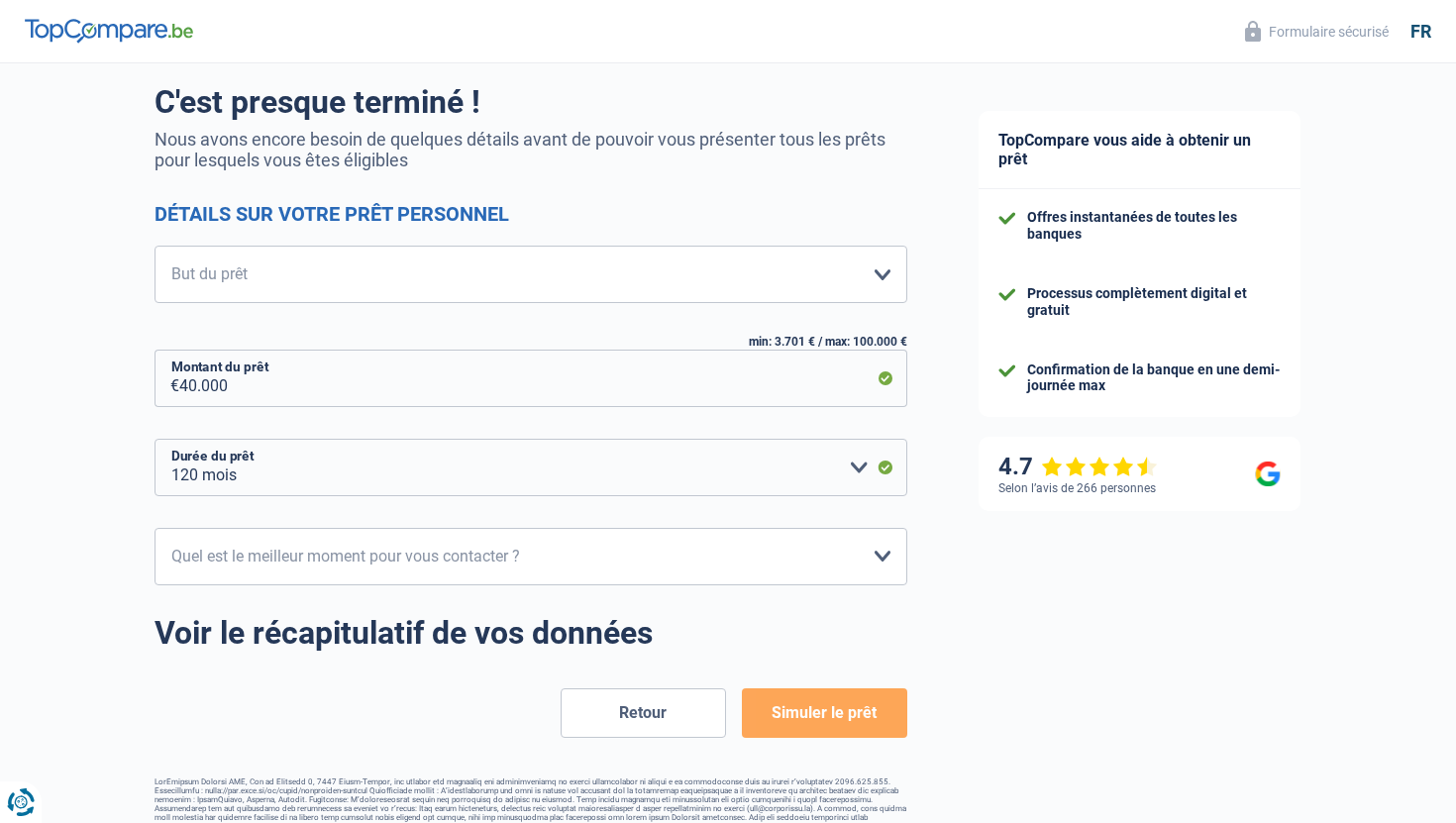 scroll, scrollTop: 0, scrollLeft: 0, axis: both 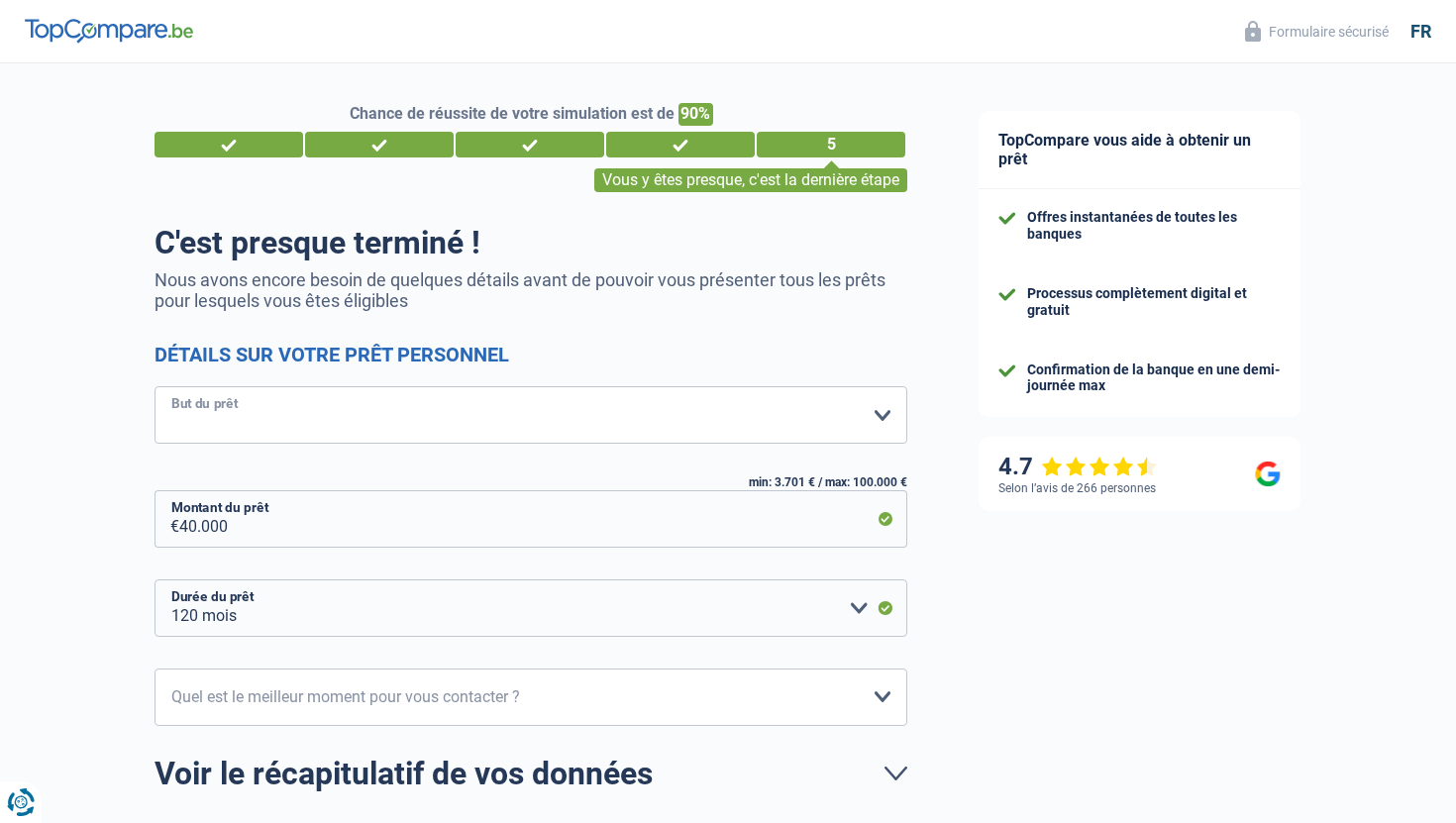 click on "Confort maison: meubles, textile, peinture, électroménager, outillage non-professionnel Hifi, multimédia, gsm, ordinateur Aménagement: frais d'installation, déménagement Evénement familial: naissance, mariage, divorce, communion, décès Frais médicaux Frais d'études Frais permis de conduire Loisirs: voyage, sport, musique Rafraîchissement: petits travaux maison et jardin Frais judiciaires Réparation voiture Prêt voiture Rénovation bien à l'étranger Autre
Veuillez sélectionner une option" at bounding box center [531, 415] 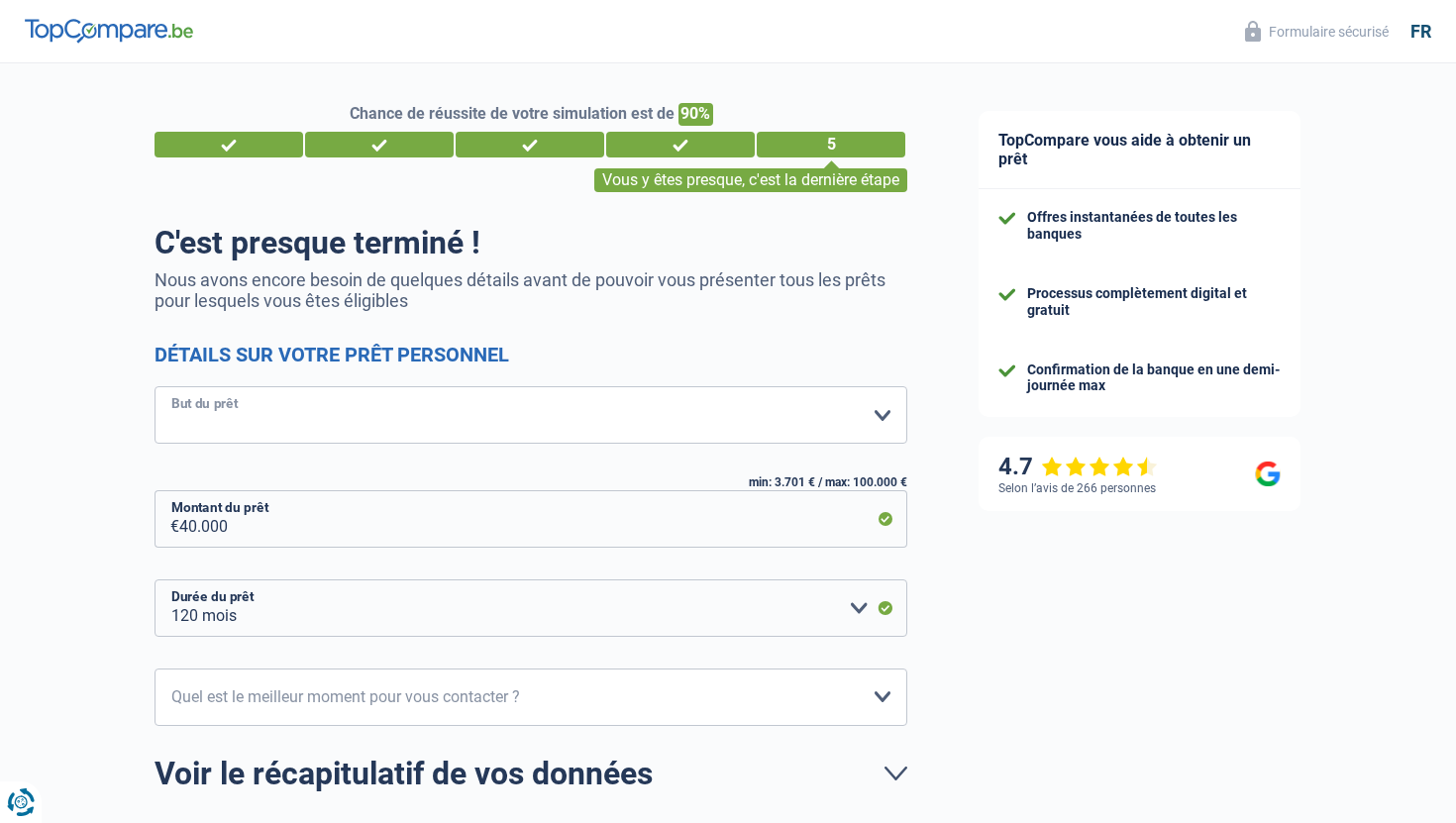 click on "Confort maison: meubles, textile, peinture, électroménager, outillage non-professionnel Hifi, multimédia, gsm, ordinateur Aménagement: frais d'installation, déménagement Evénement familial: naissance, mariage, divorce, communion, décès Frais médicaux Frais d'études Frais permis de conduire Loisirs: voyage, sport, musique Rafraîchissement: petits travaux maison et jardin Frais judiciaires Réparation voiture Prêt voiture Rénovation bien à l'étranger Autre
Veuillez sélectionner une option" at bounding box center [531, 415] 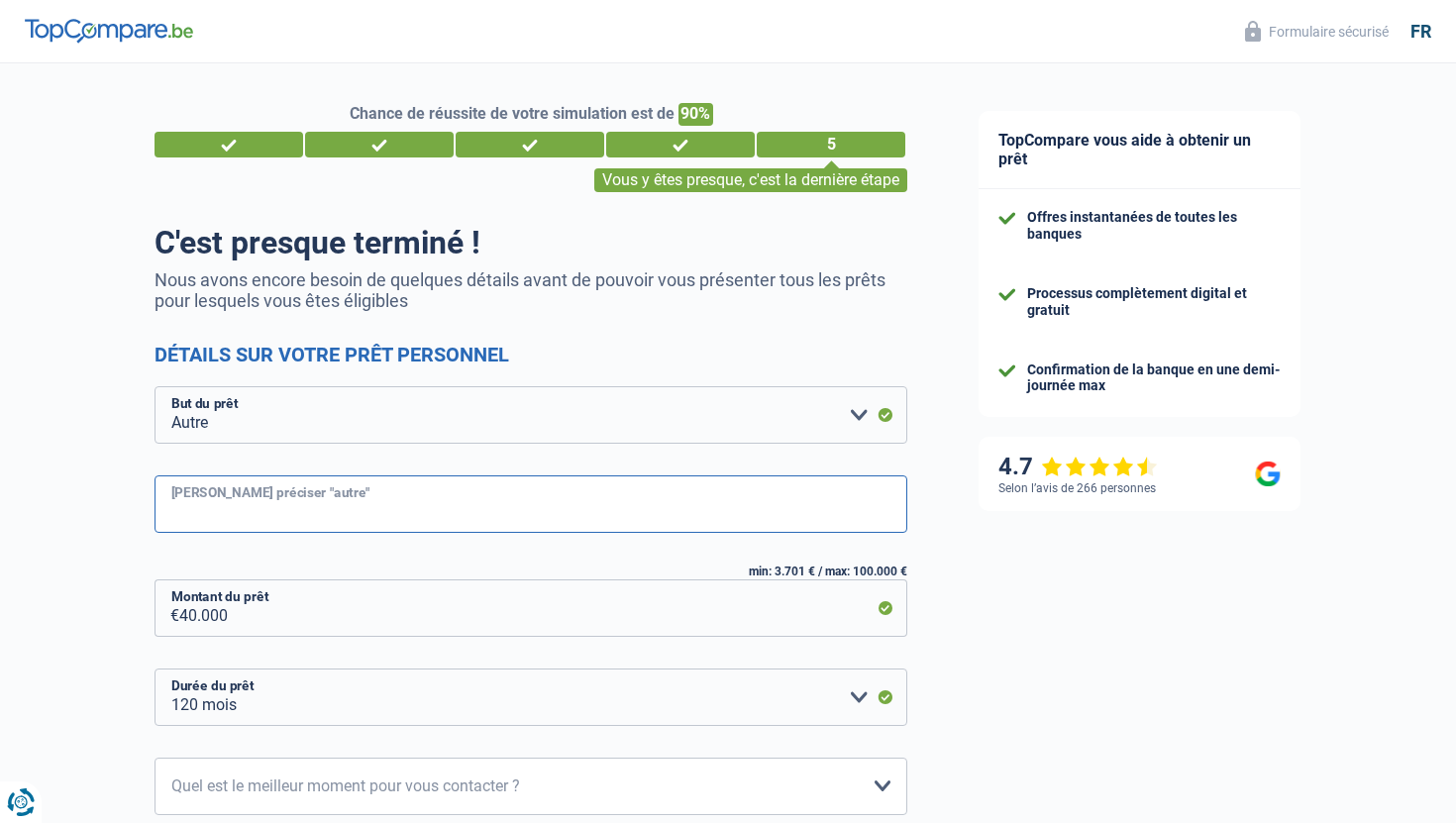 click on "Veuillez préciser "autre"" at bounding box center [531, 504] 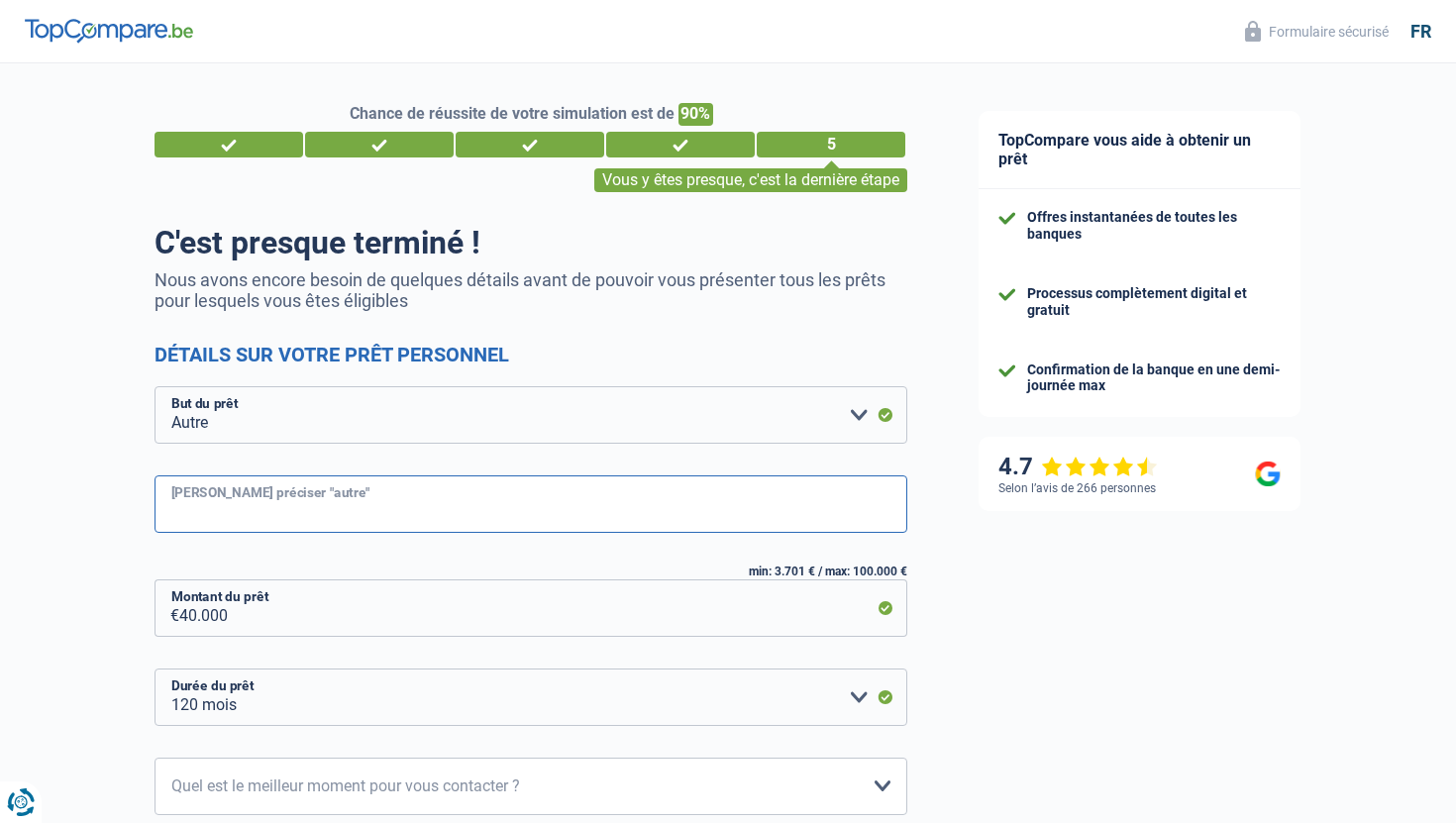 click on "Veuillez préciser "autre"" at bounding box center [531, 504] 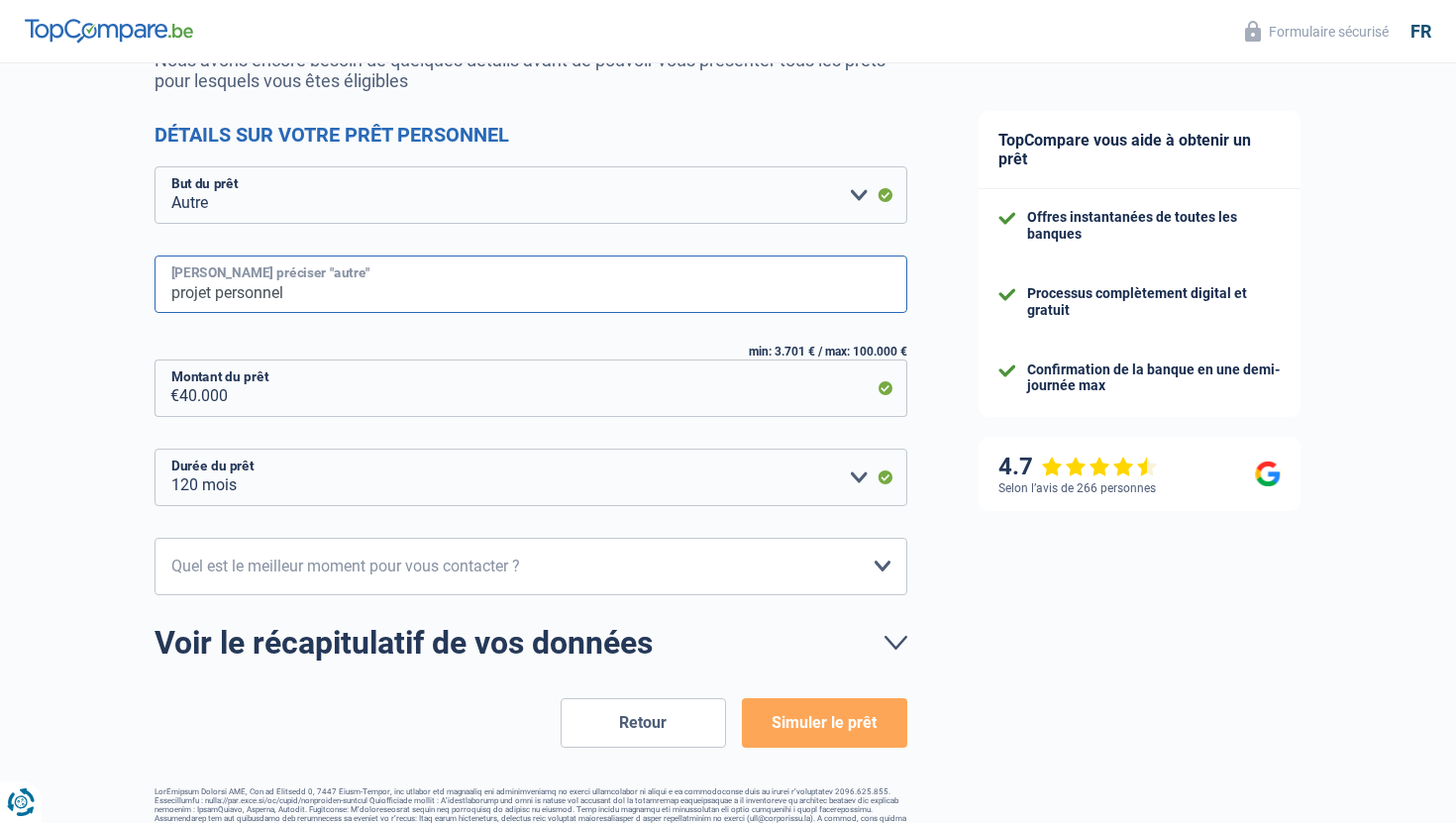 scroll, scrollTop: 256, scrollLeft: 0, axis: vertical 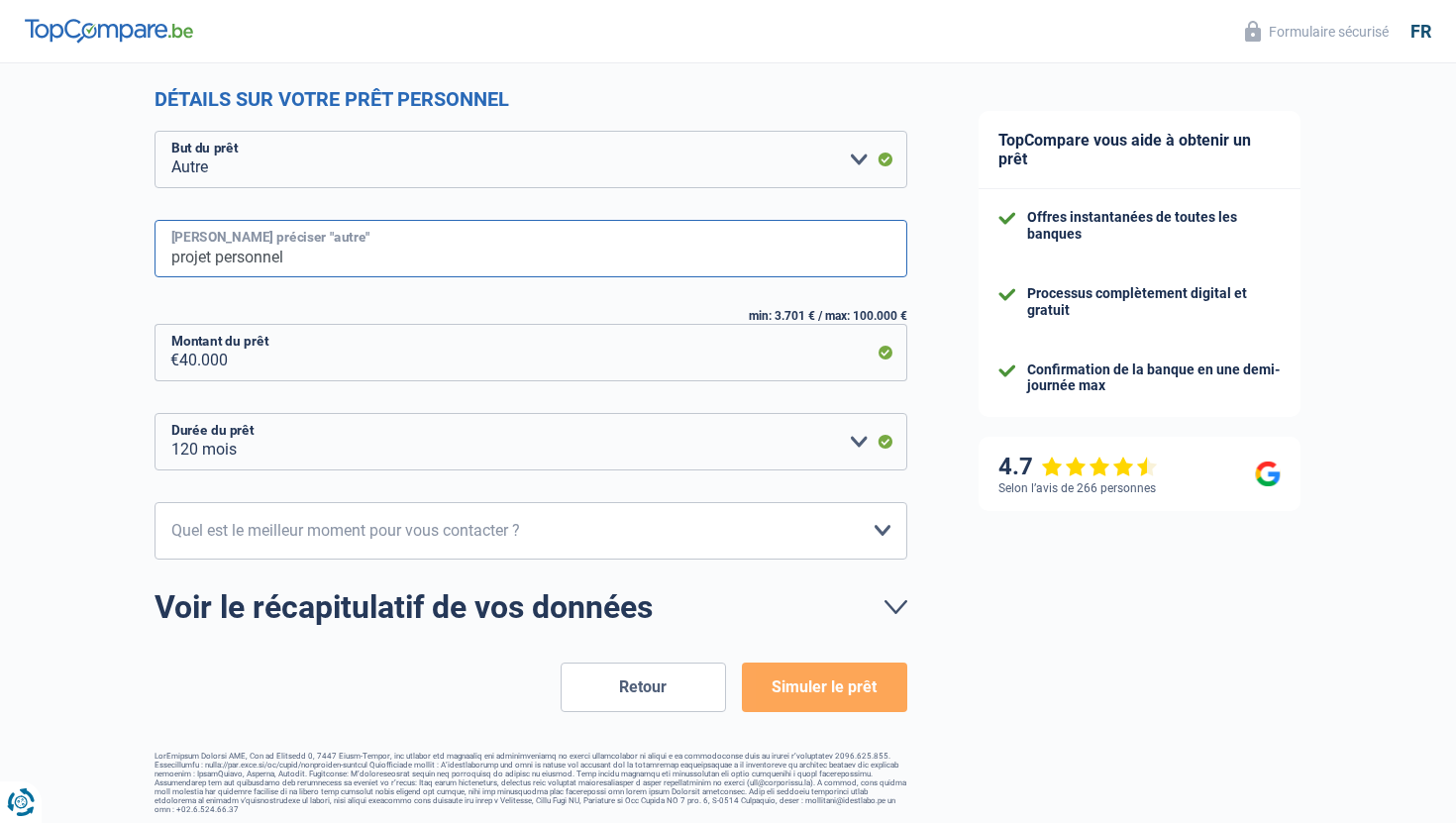 type on "projet personnel" 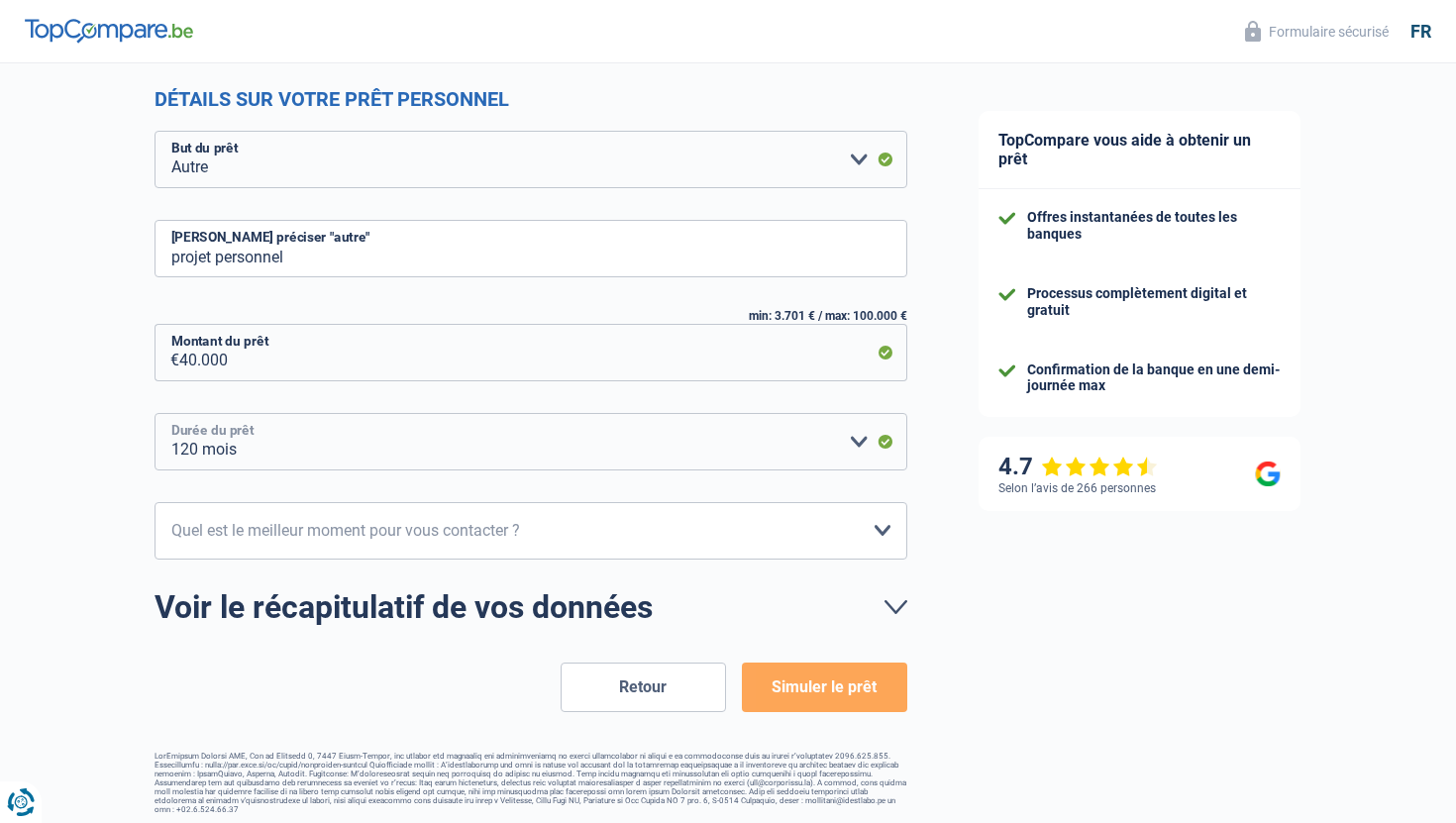click on "12 mois 18 mois 24 mois 30 mois 36 mois 42 mois 48 mois 60 mois 72 mois 84 mois 96 mois 120 mois
Veuillez sélectionner une option" at bounding box center (531, 442) 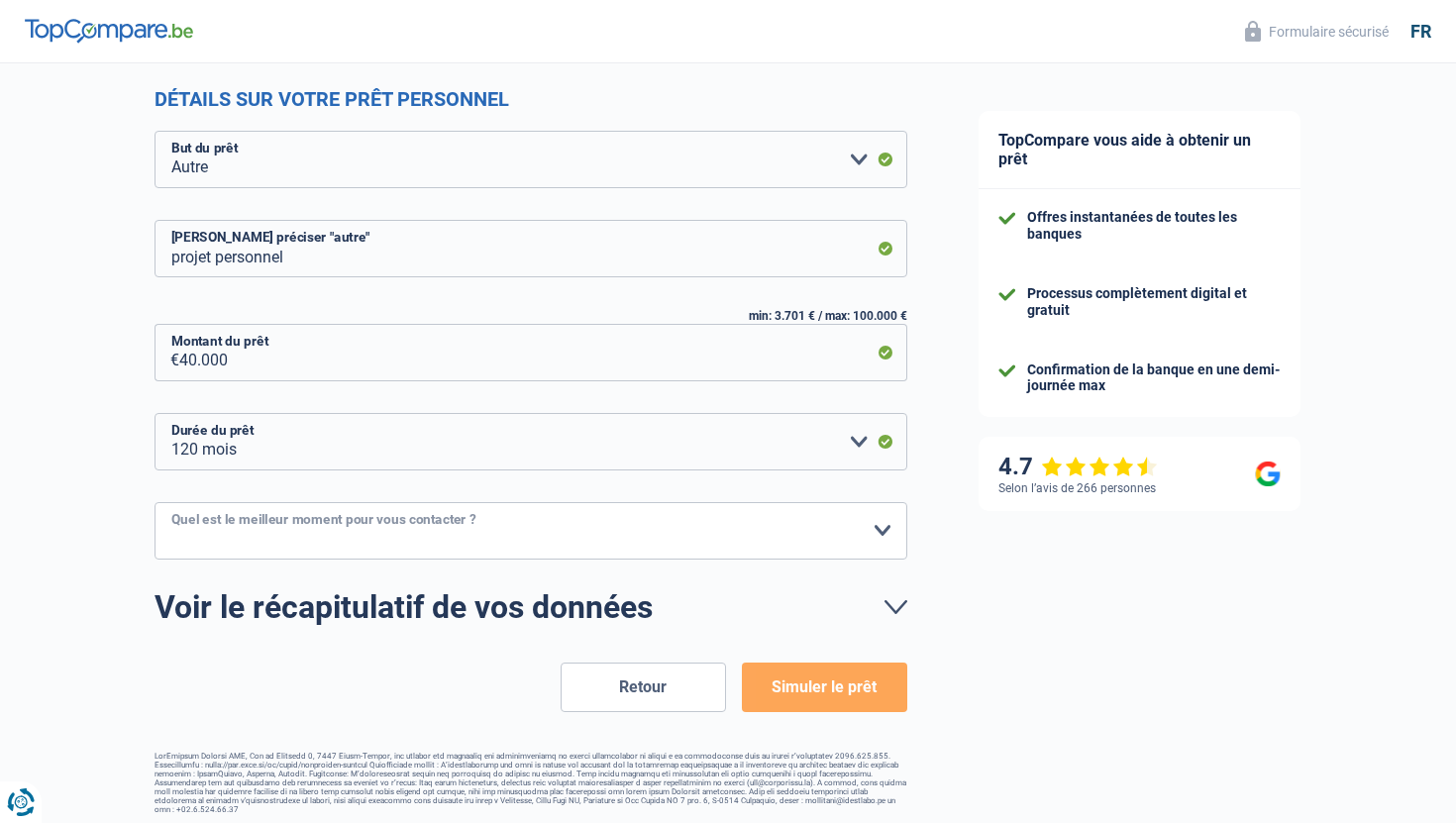 click on "10h-12h 12h-14h 14h-16h 16h-18h
Veuillez sélectionner une option" at bounding box center [531, 531] 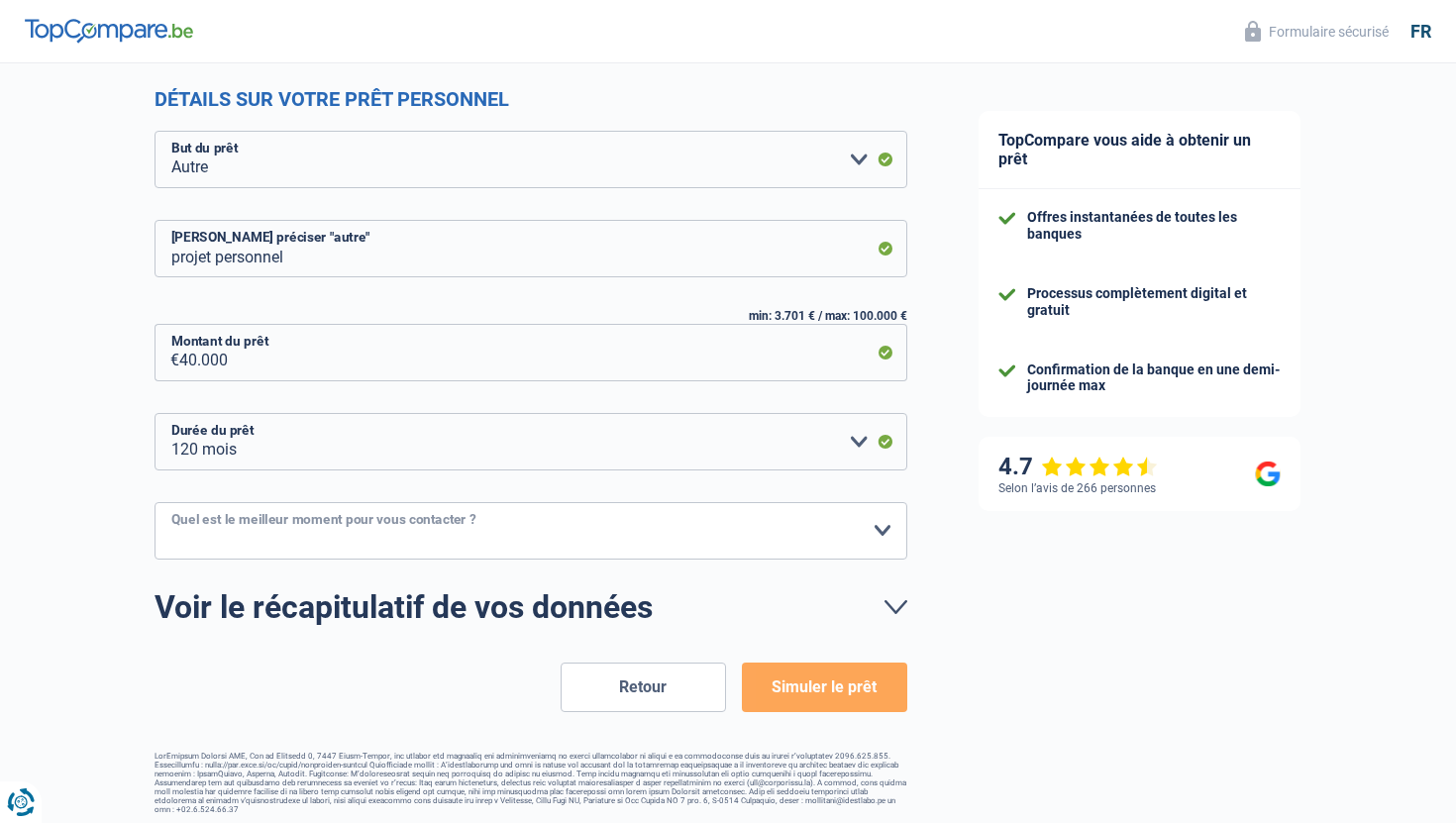 select on "14-16" 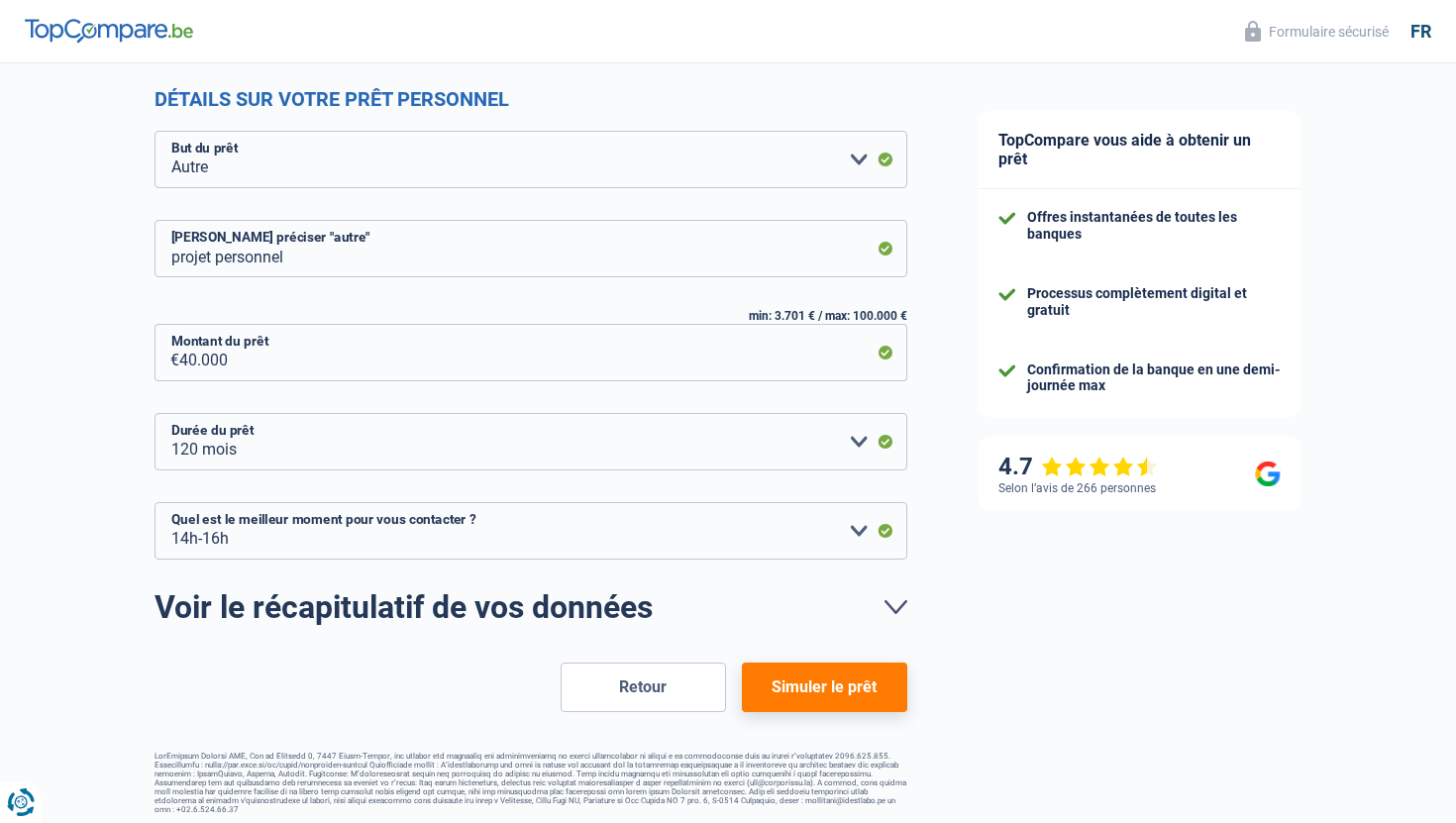 click on "Simuler le prêt" at bounding box center (824, 687) 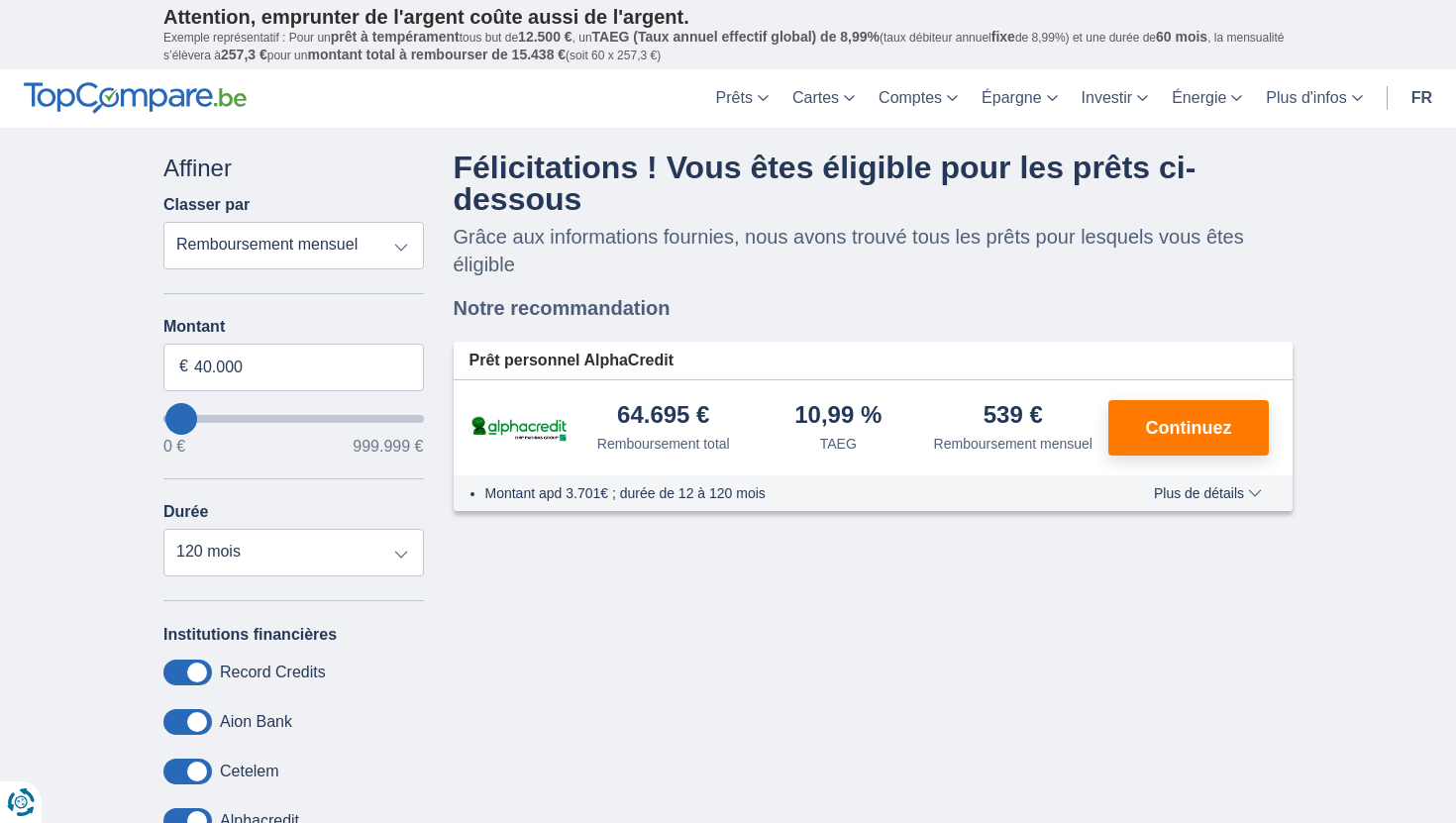 scroll, scrollTop: 0, scrollLeft: 0, axis: both 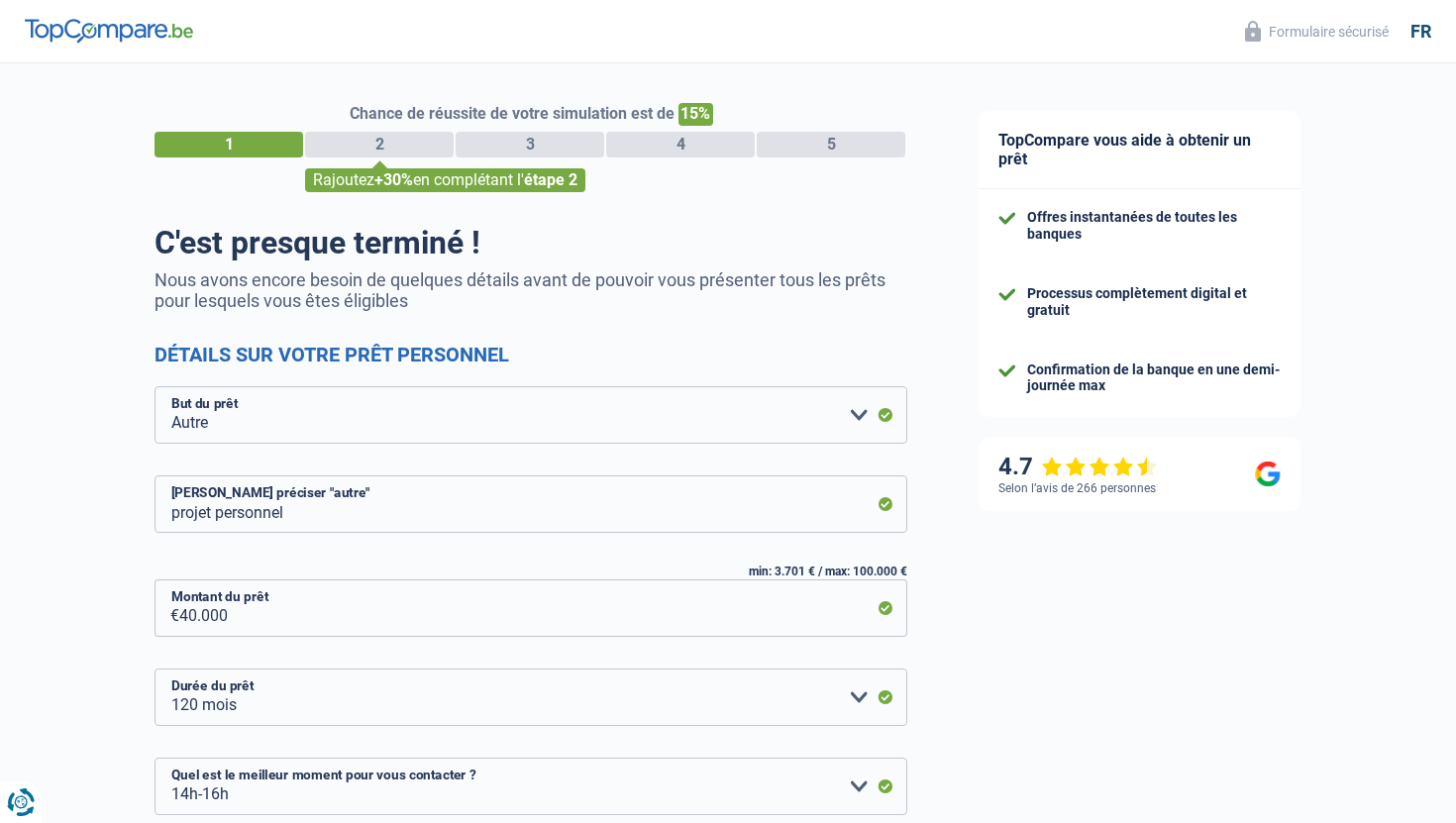select on "other" 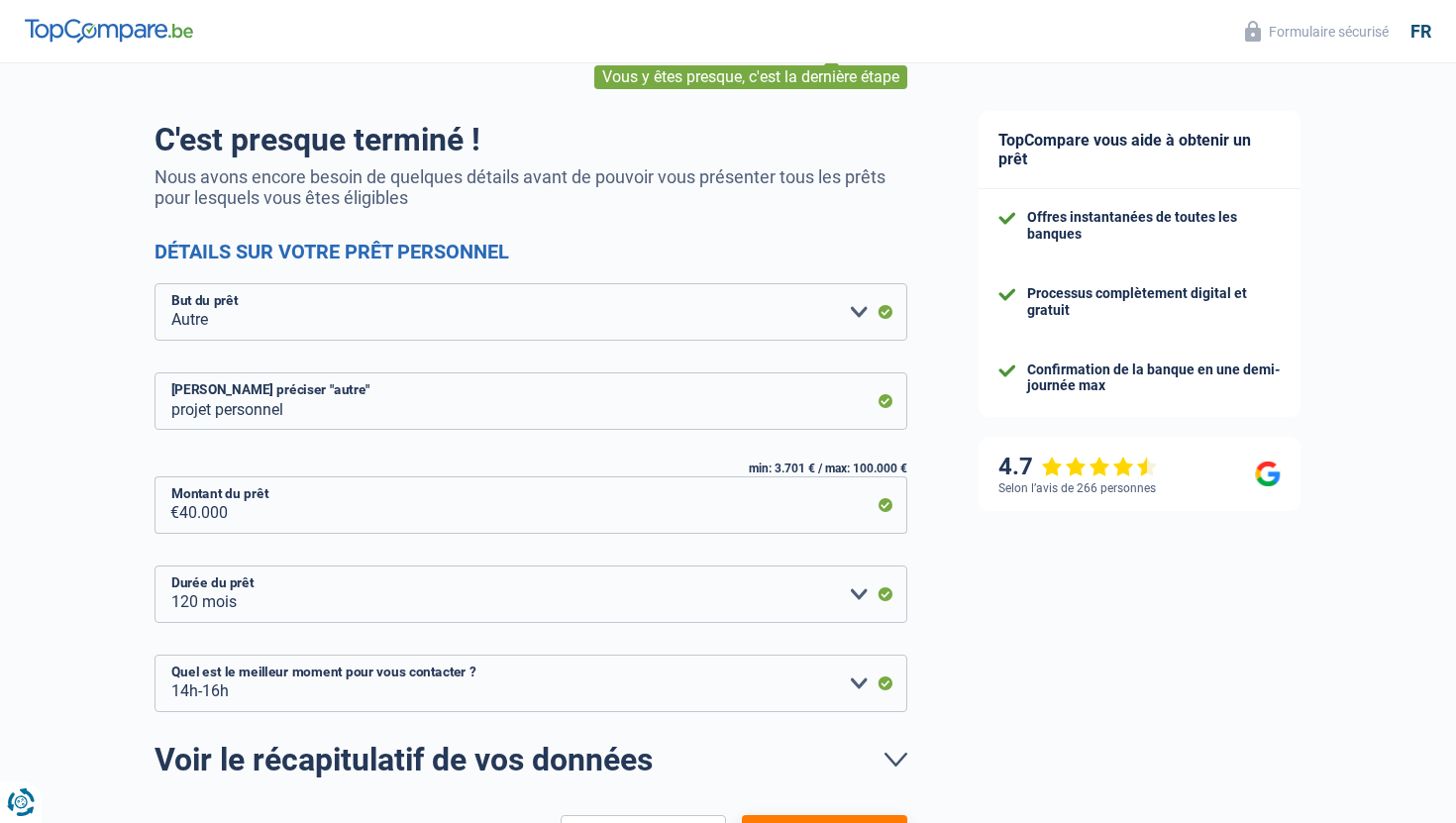 scroll, scrollTop: 256, scrollLeft: 0, axis: vertical 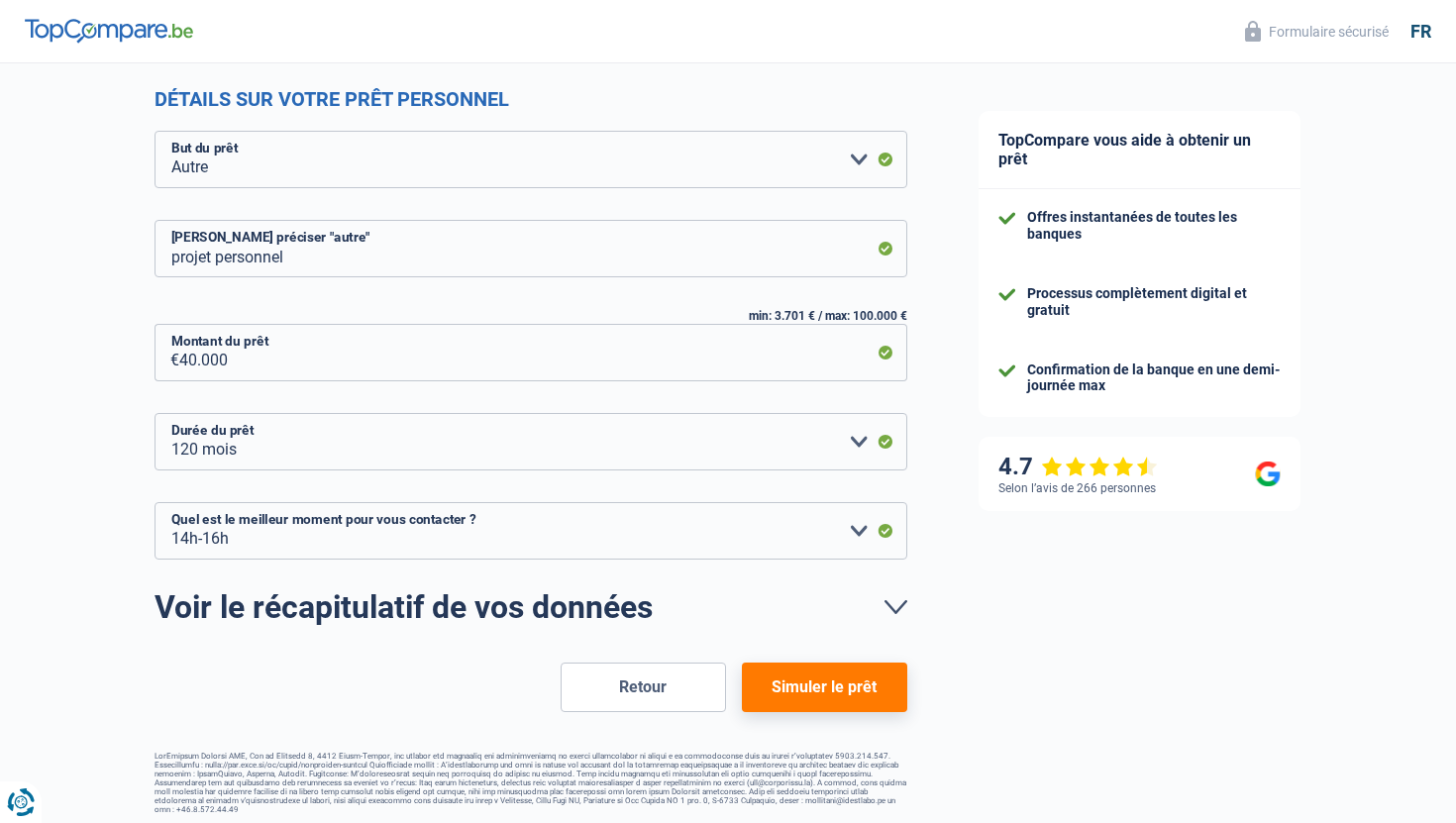 click on "Voir le récapitulatif de vos données" at bounding box center (531, 607) 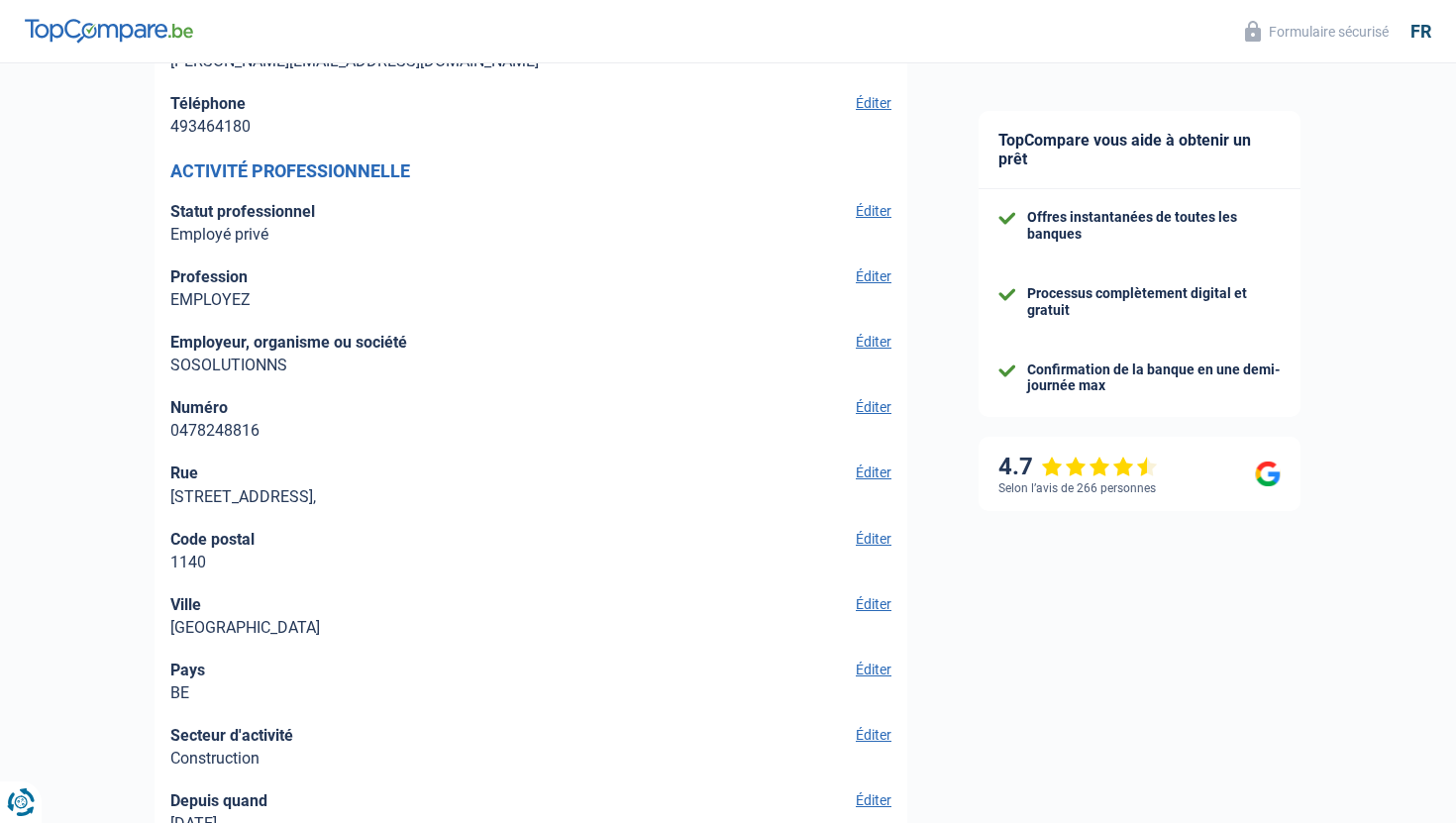 scroll, scrollTop: 1125, scrollLeft: 0, axis: vertical 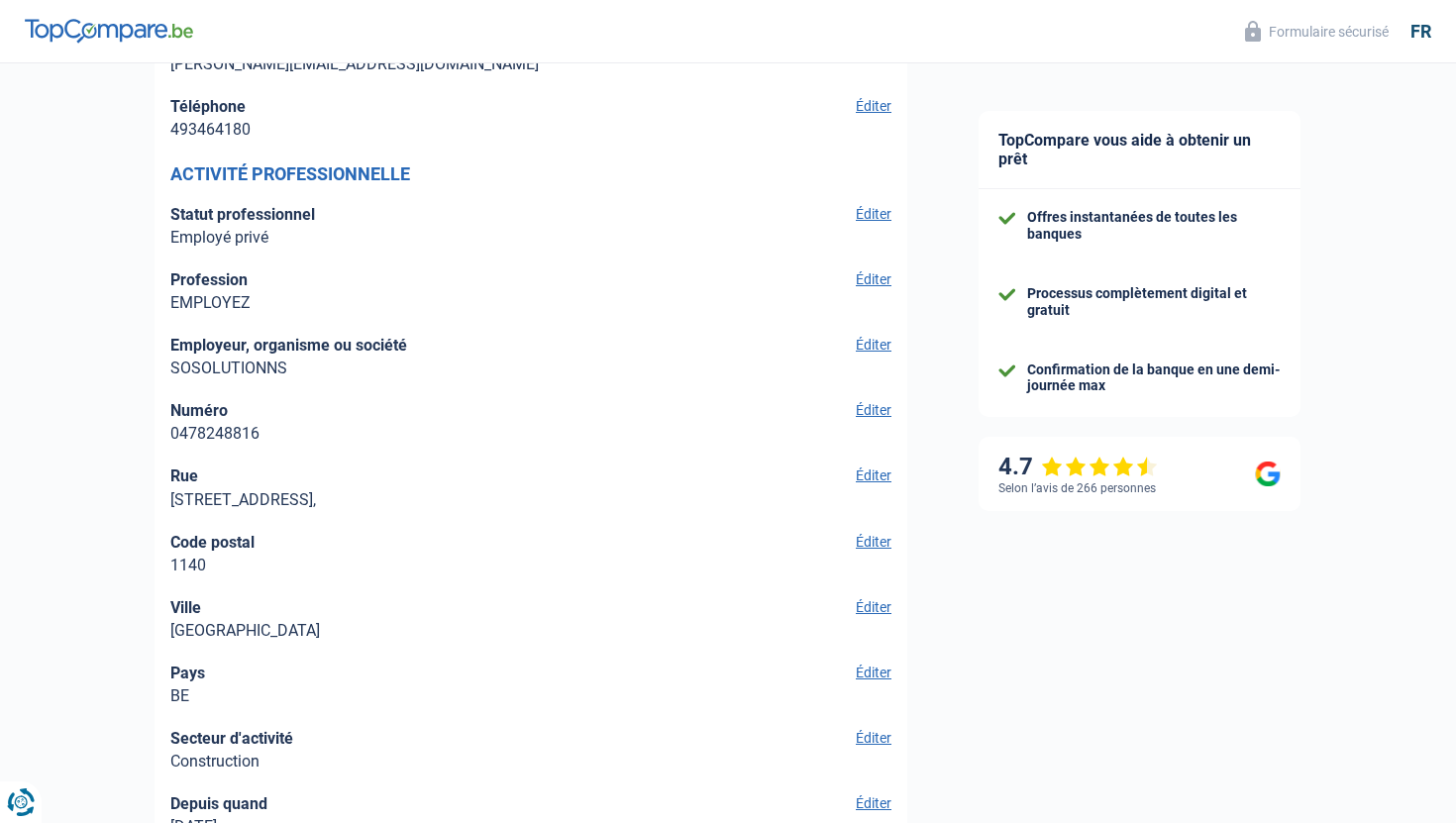 drag, startPoint x: 170, startPoint y: 433, endPoint x: 319, endPoint y: 431, distance: 149.01342 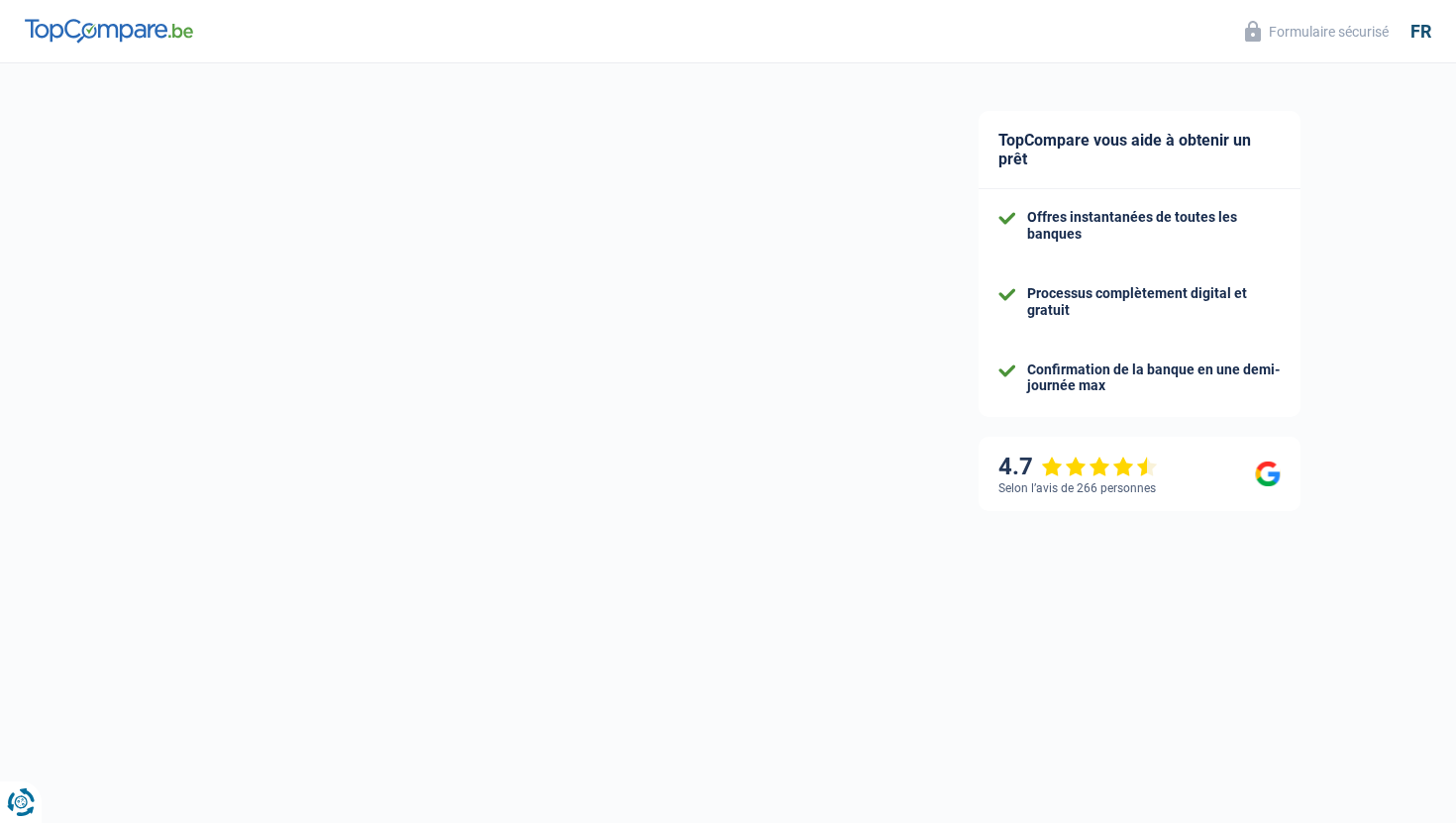 select on "privateEmployee" 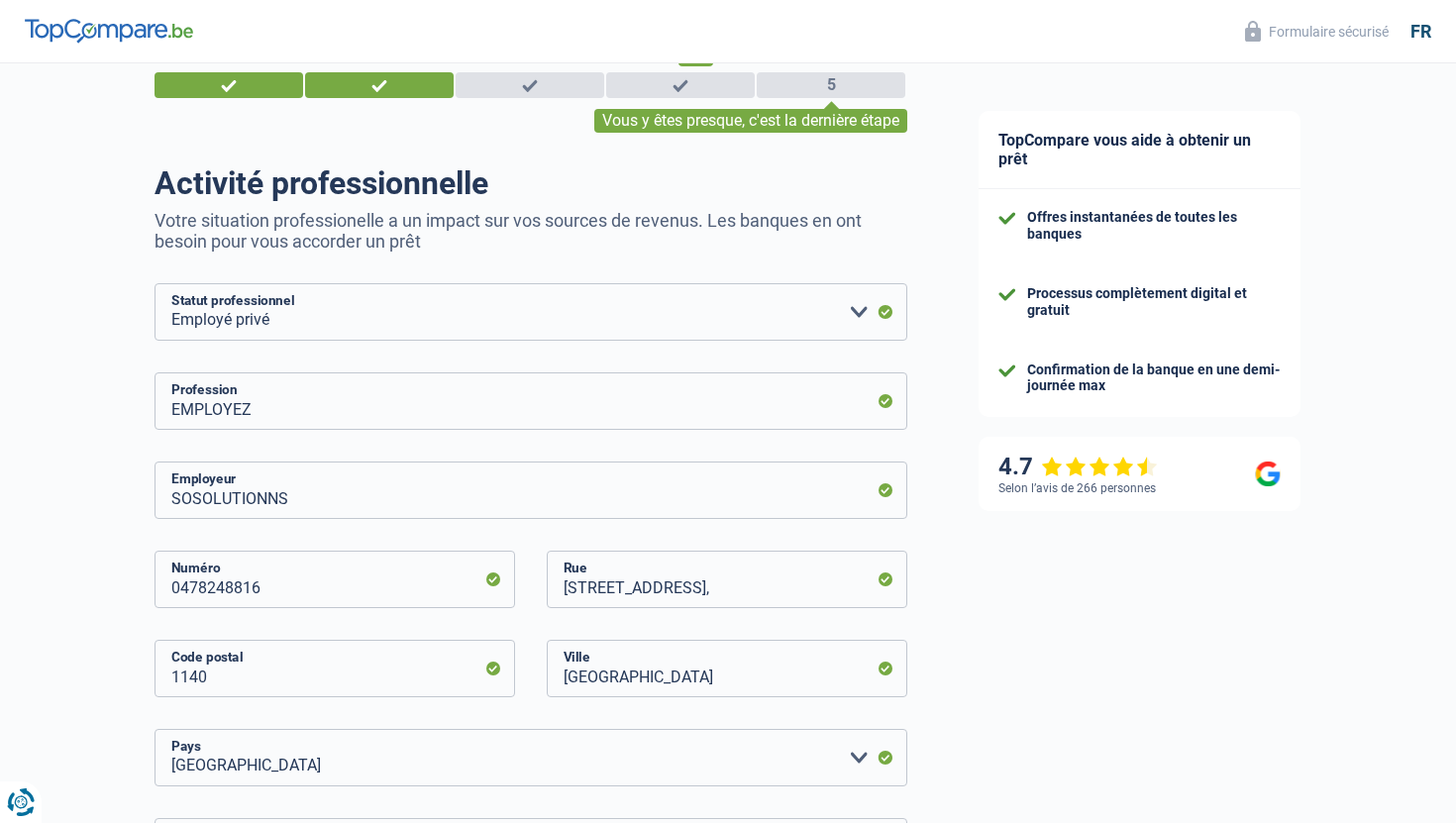 scroll, scrollTop: 0, scrollLeft: 0, axis: both 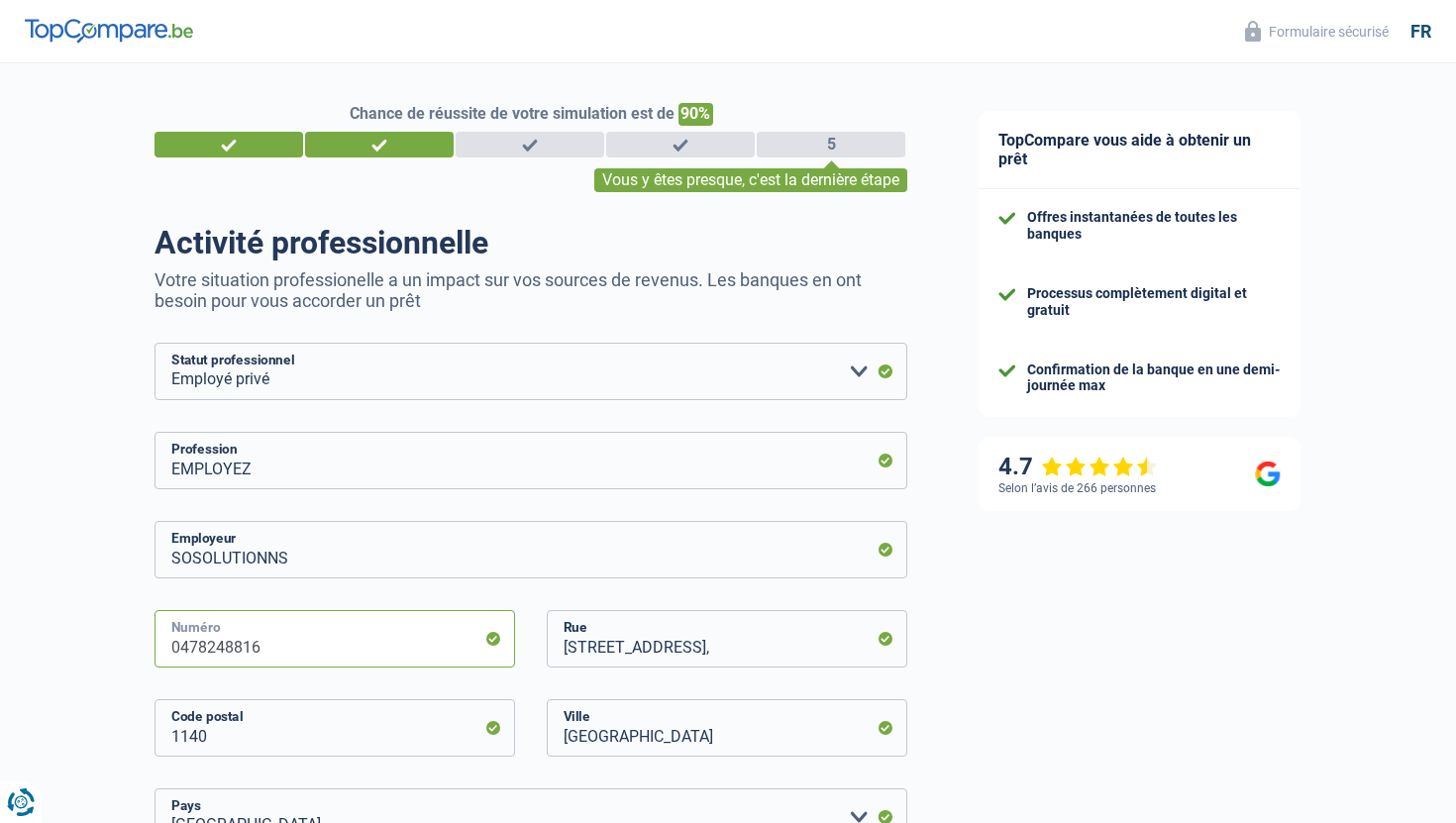 drag, startPoint x: 282, startPoint y: 655, endPoint x: 151, endPoint y: 651, distance: 131.06105 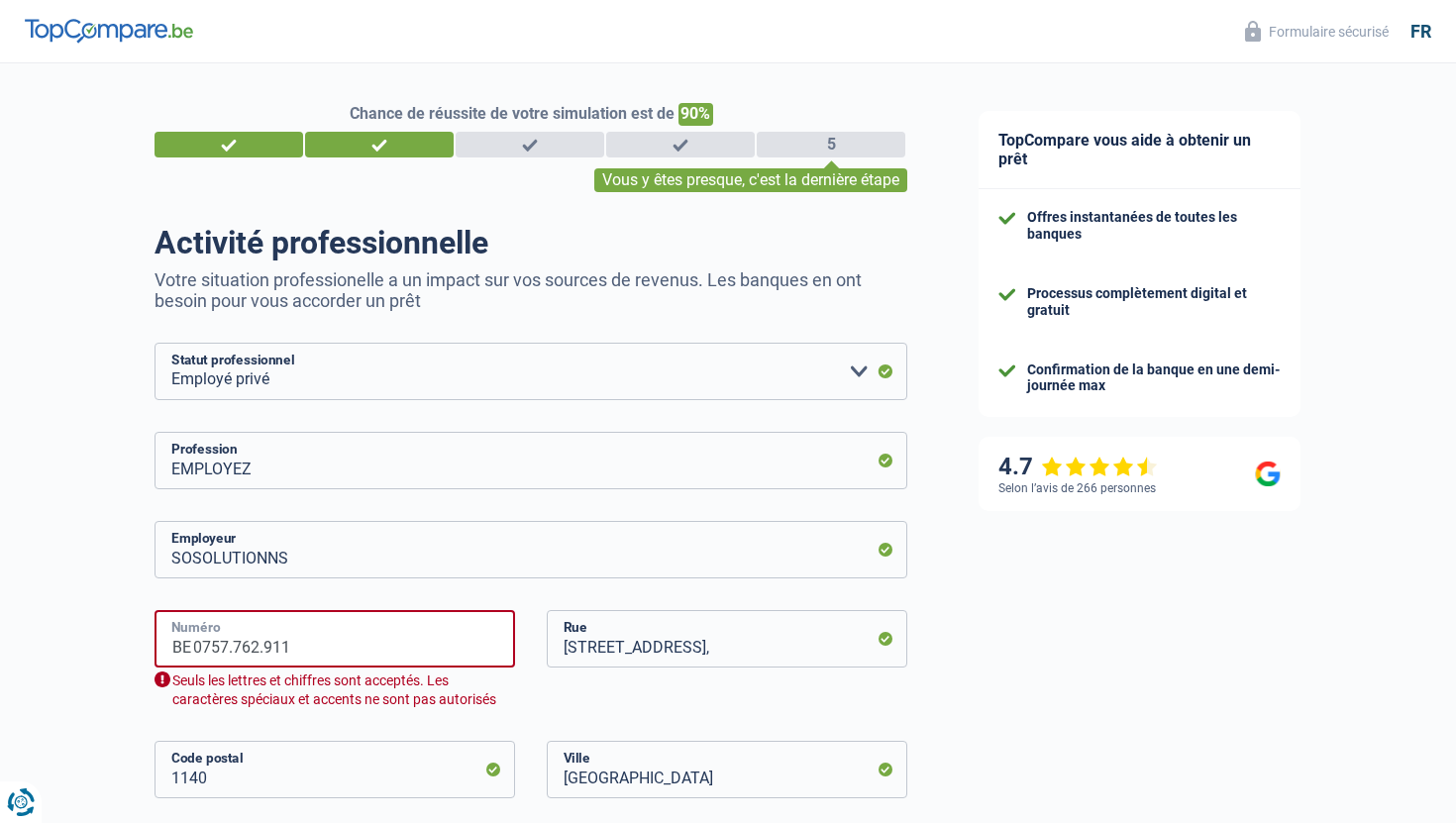 type on "0478248816" 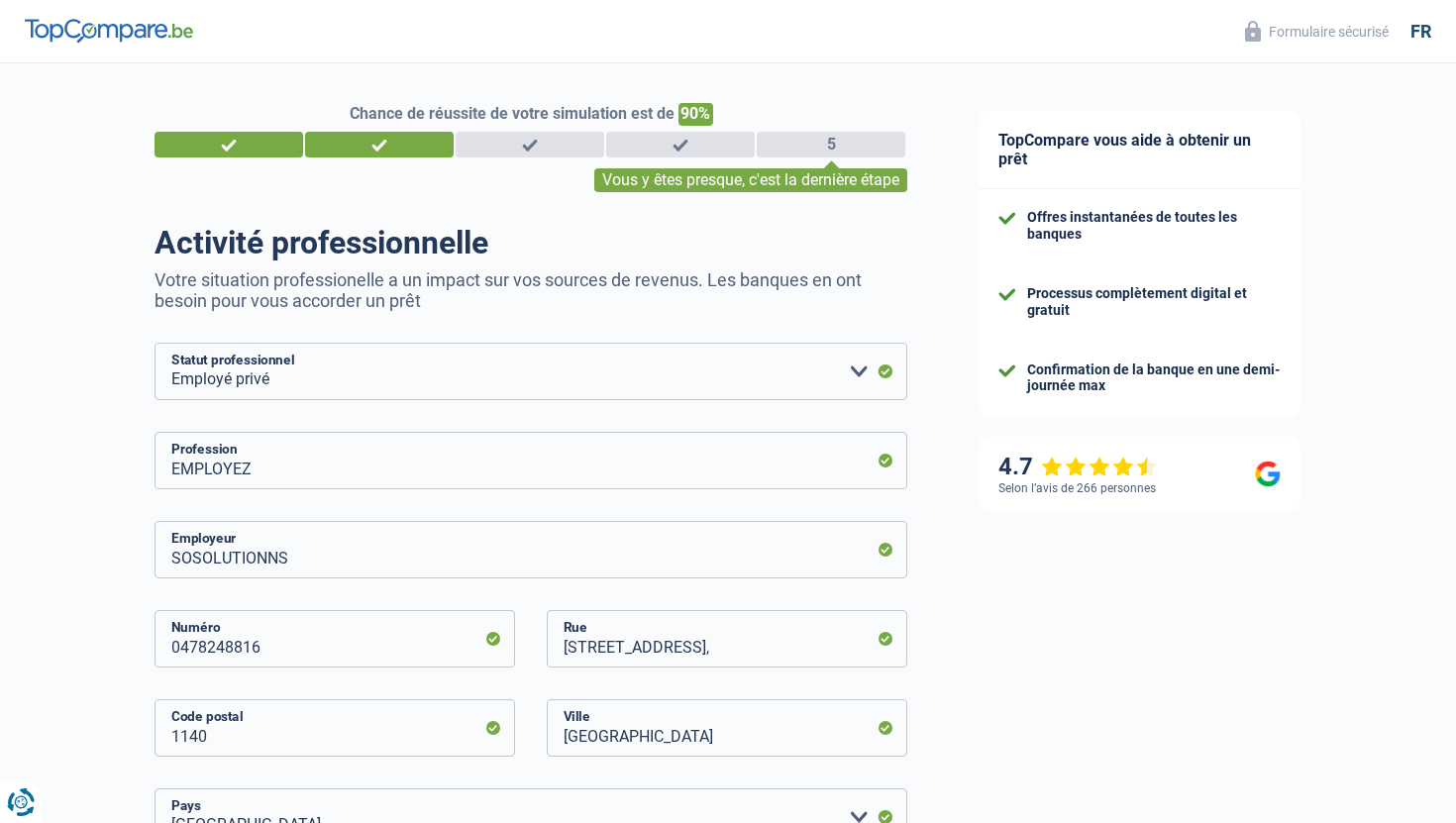click on "[GEOGRAPHIC_DATA][STREET_ADDRESS]" at bounding box center (726, 655) 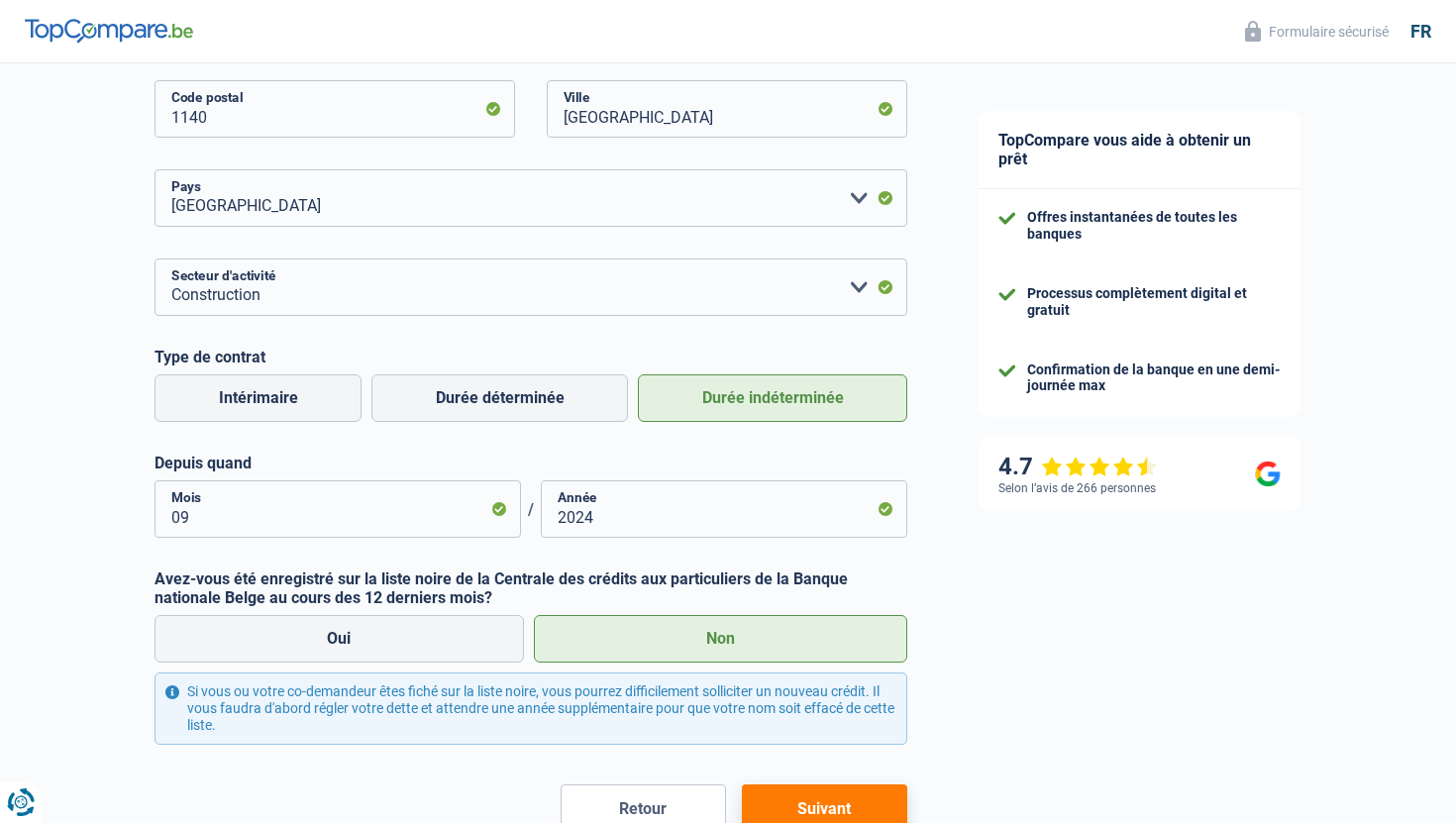 scroll, scrollTop: 741, scrollLeft: 0, axis: vertical 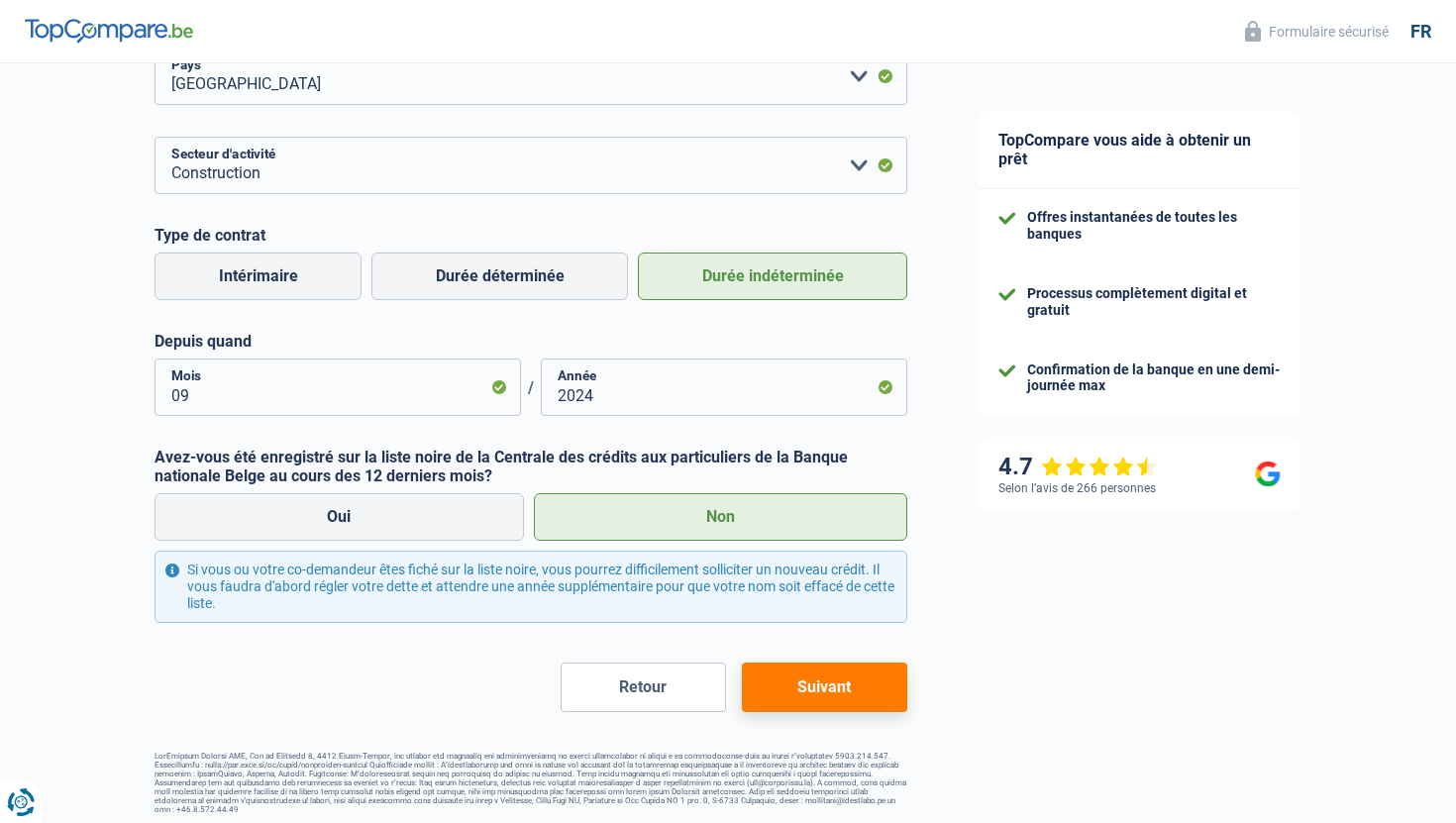 click on "Suivant" at bounding box center (824, 687) 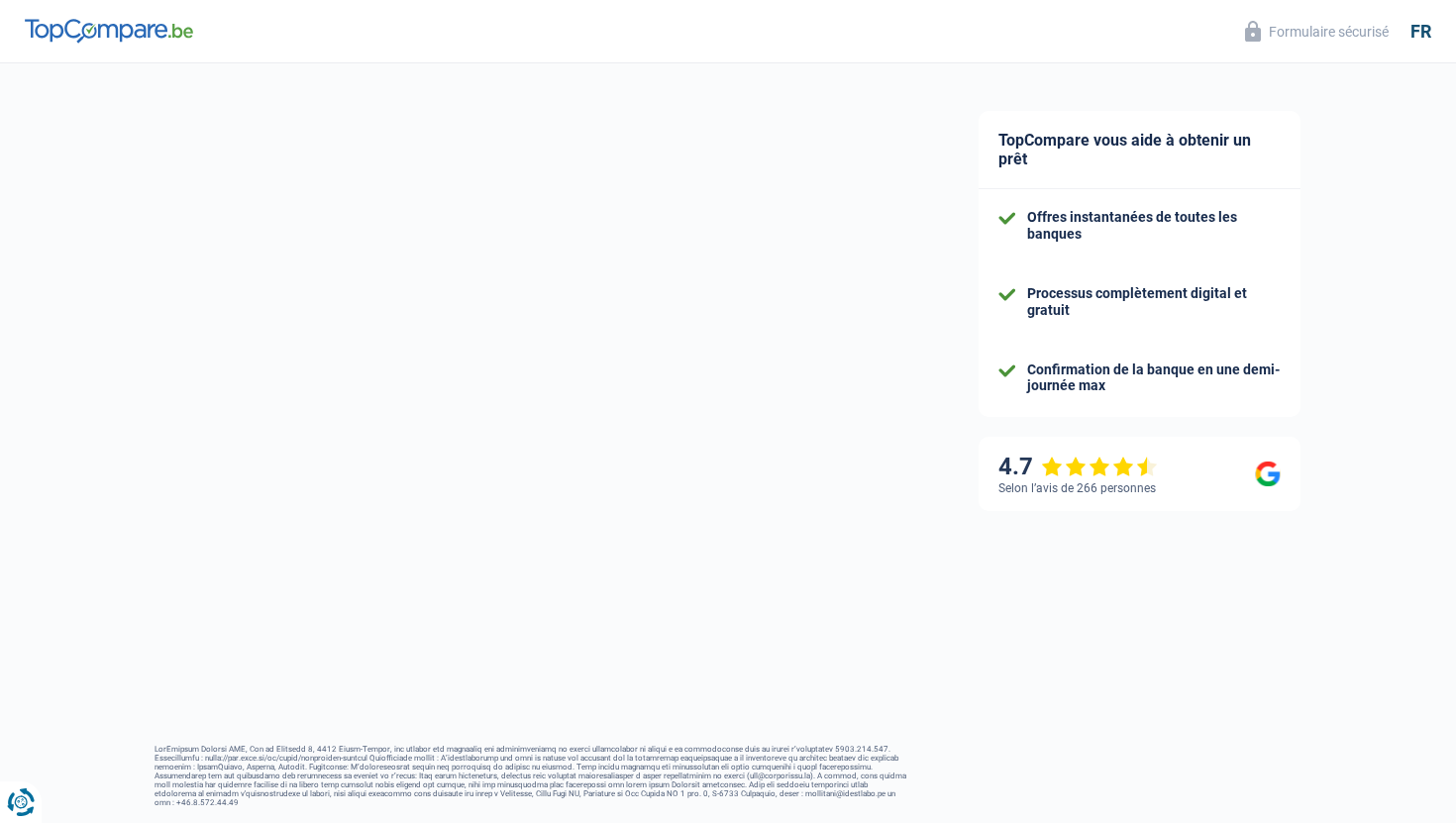 select on "single" 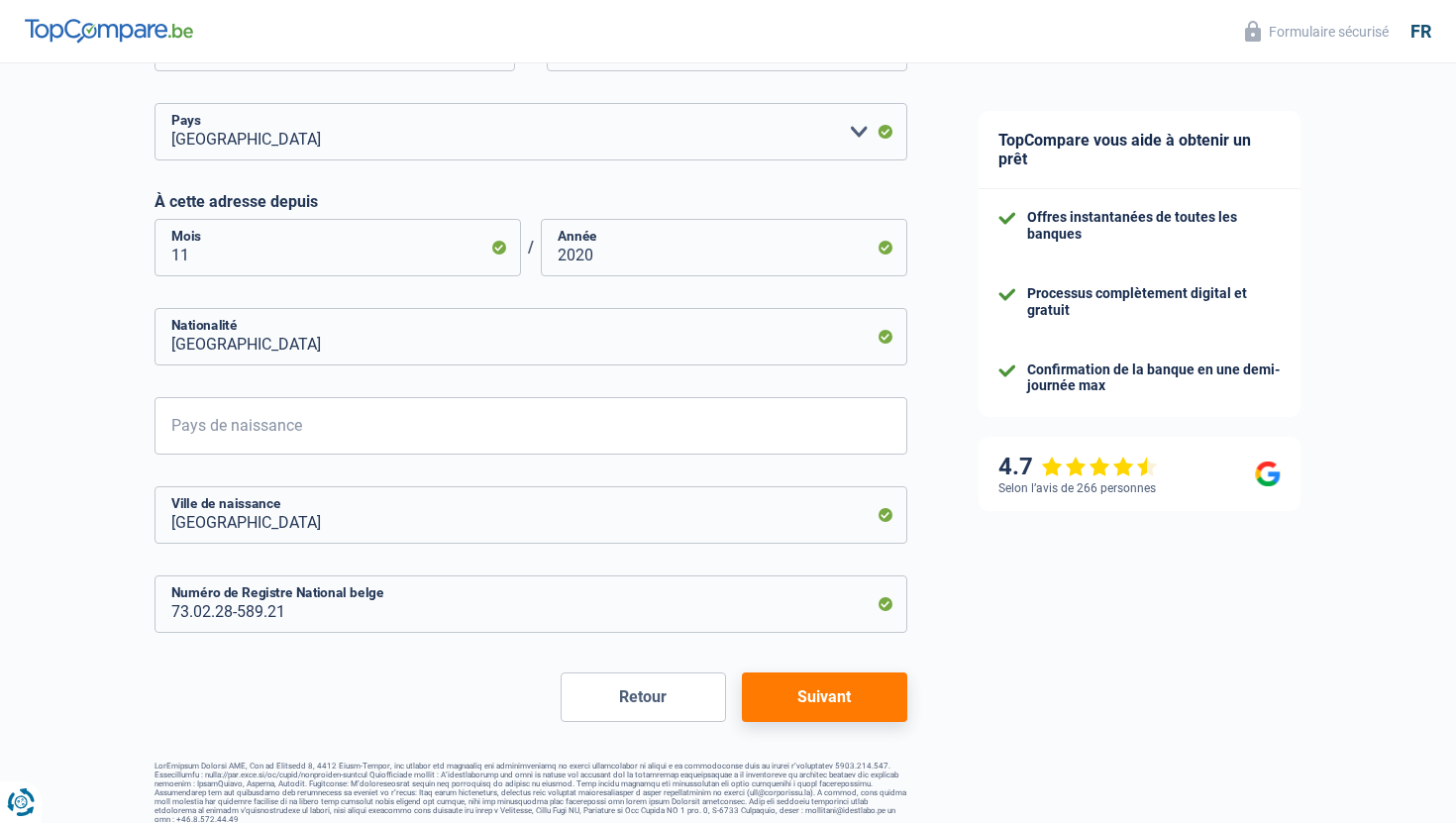 scroll, scrollTop: 877, scrollLeft: 0, axis: vertical 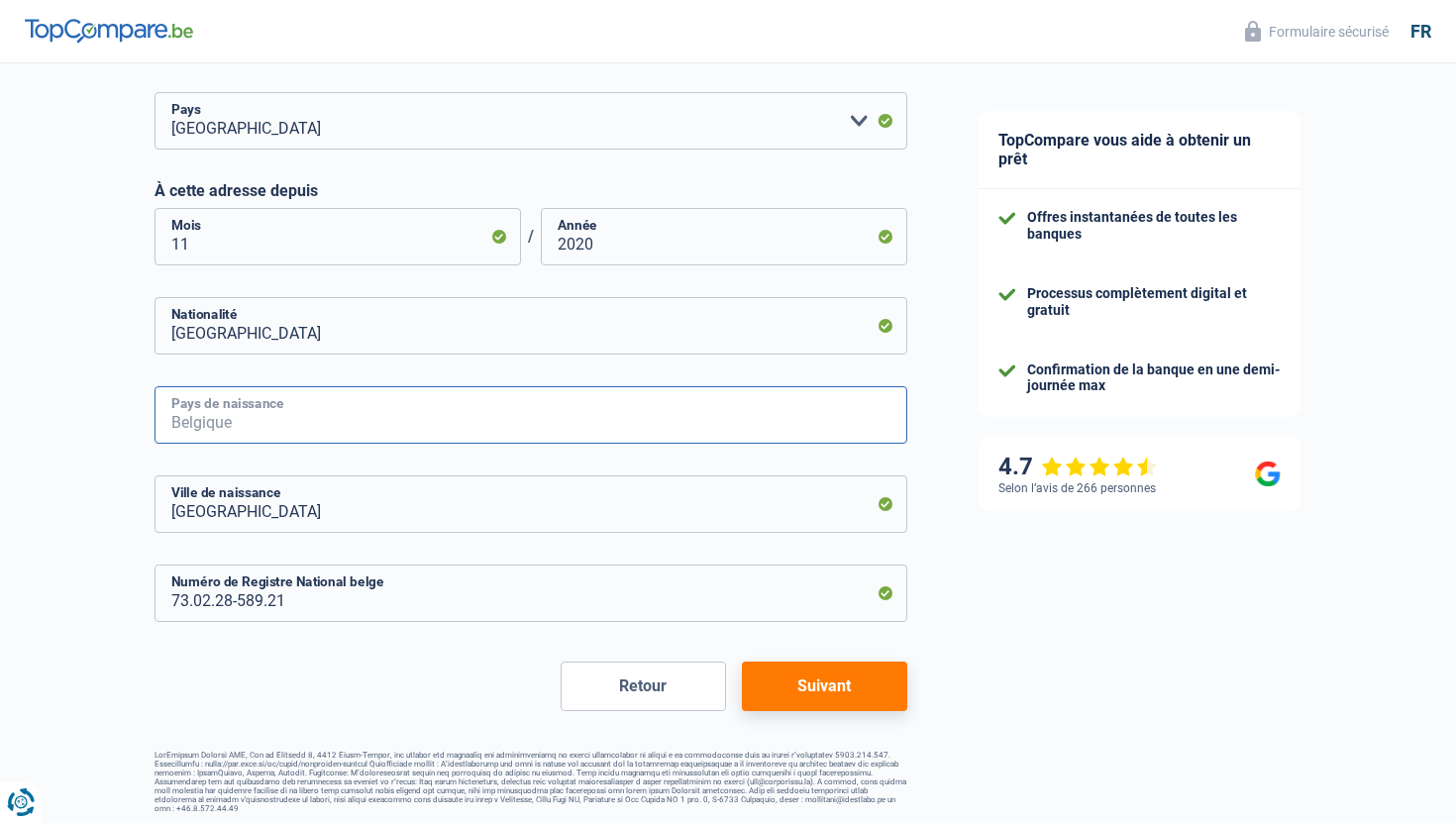 click on "Pays de naissance" at bounding box center [531, 415] 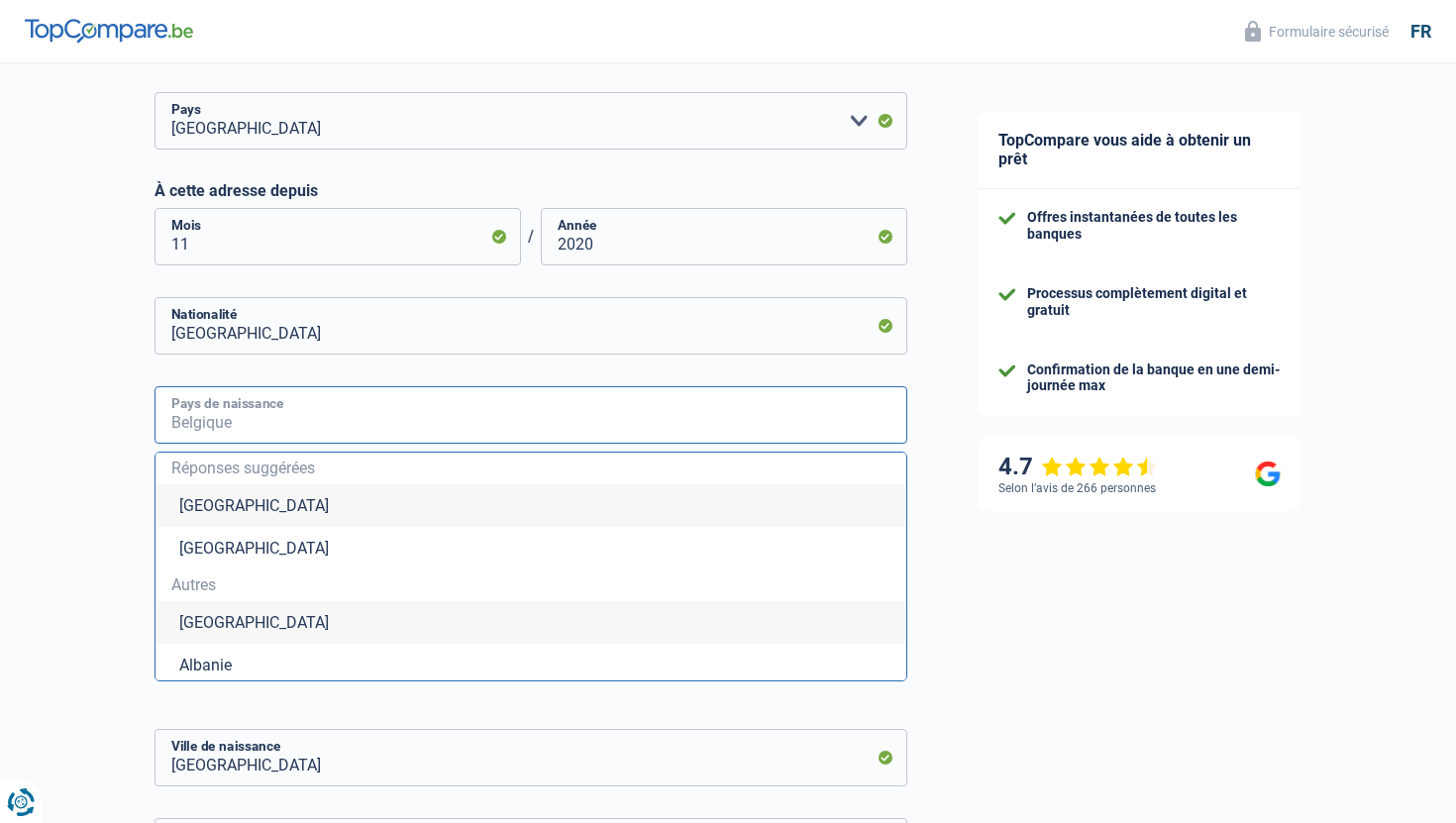 type on "[GEOGRAPHIC_DATA]" 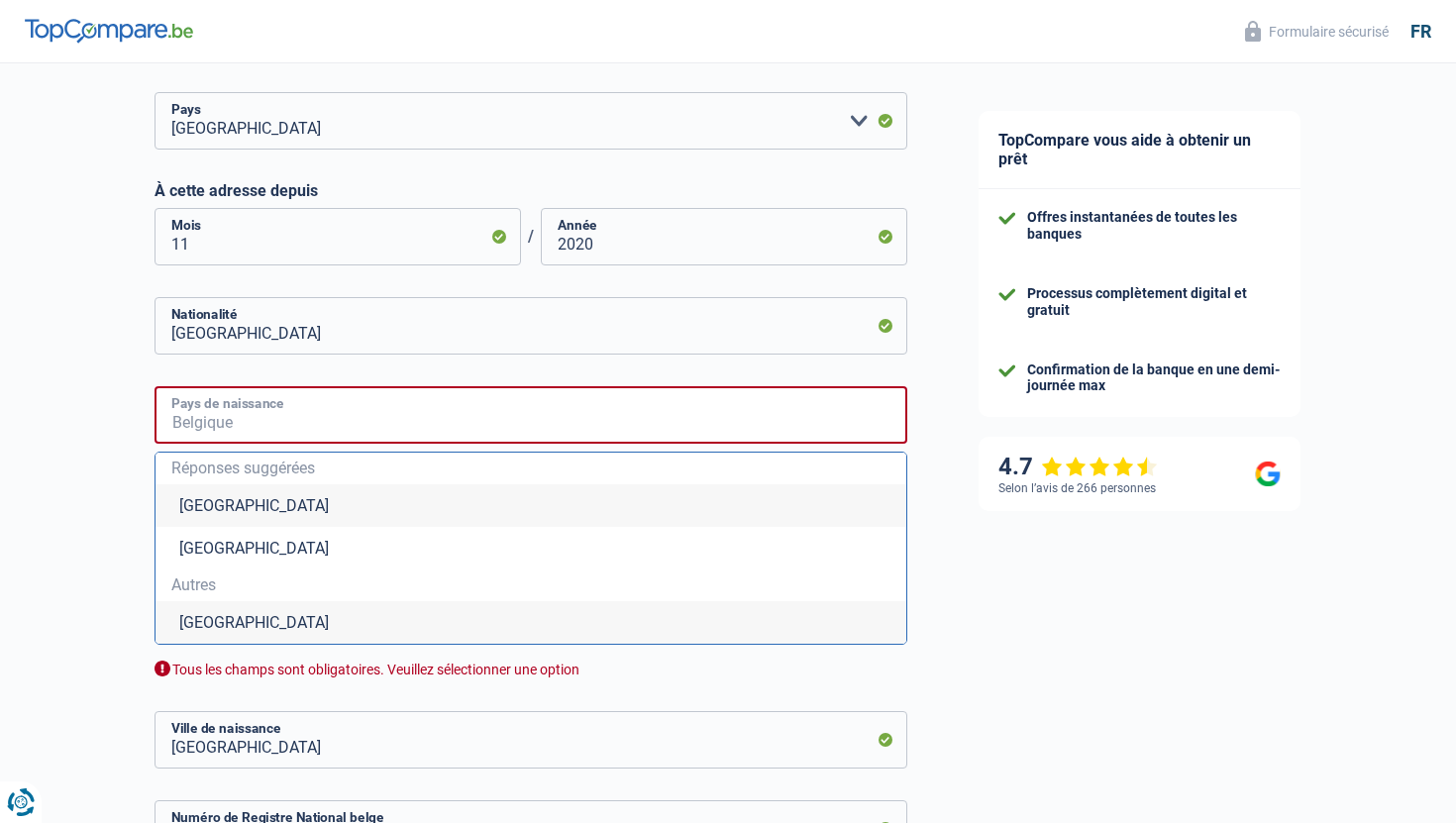 type on "[GEOGRAPHIC_DATA]" 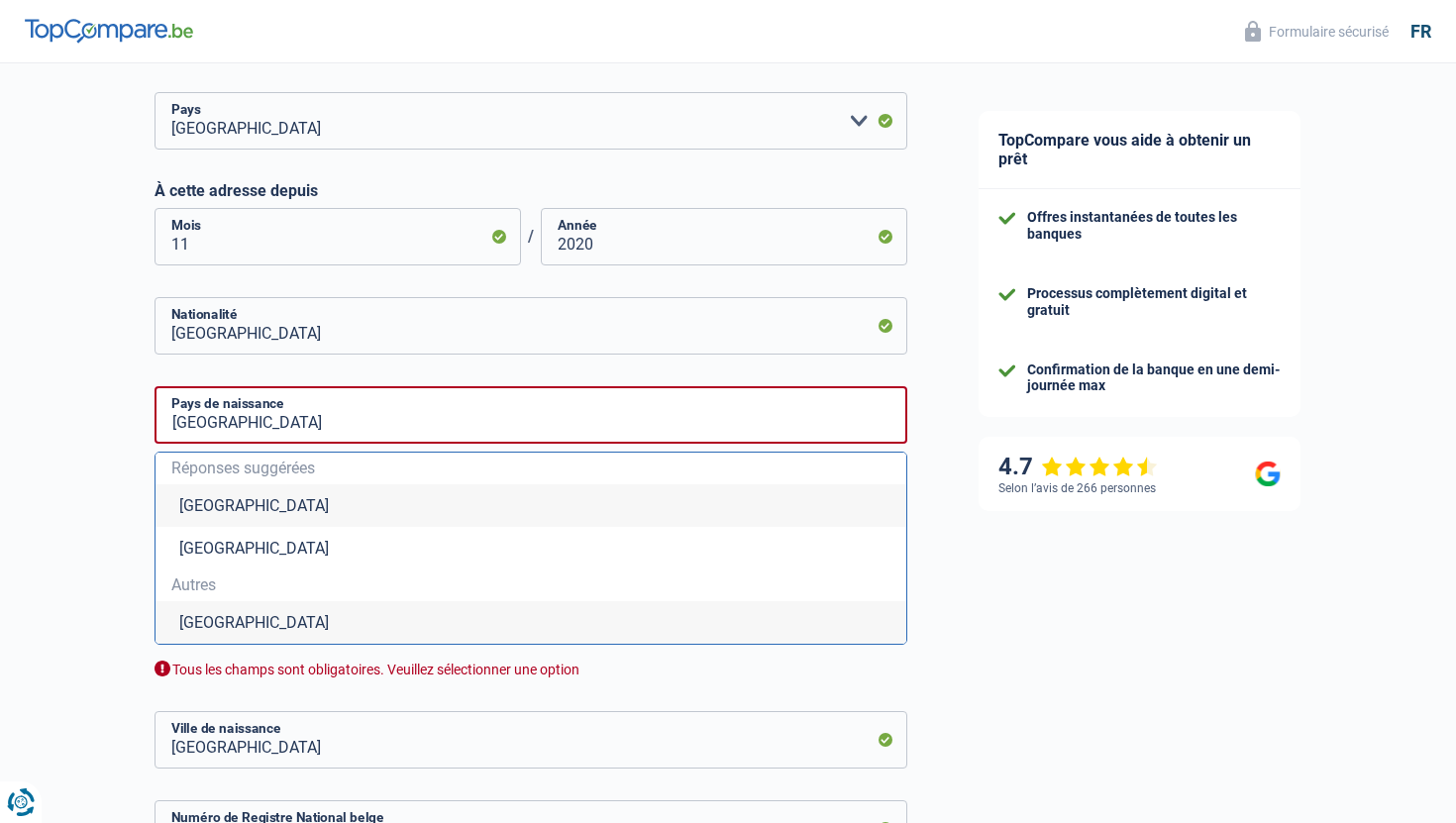 click on "[GEOGRAPHIC_DATA]" at bounding box center [531, 622] 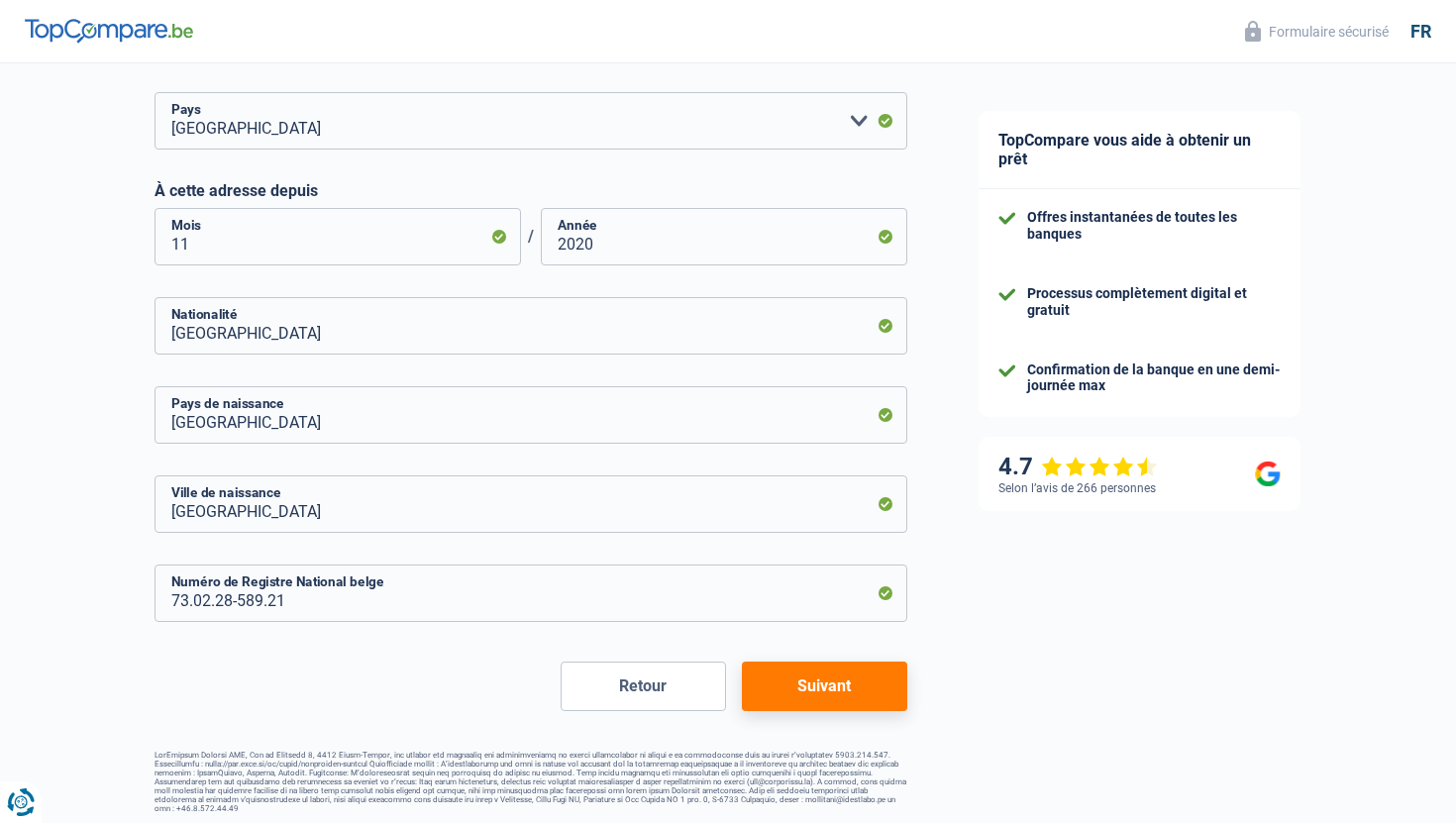 click on "Suivant" at bounding box center (824, 686) 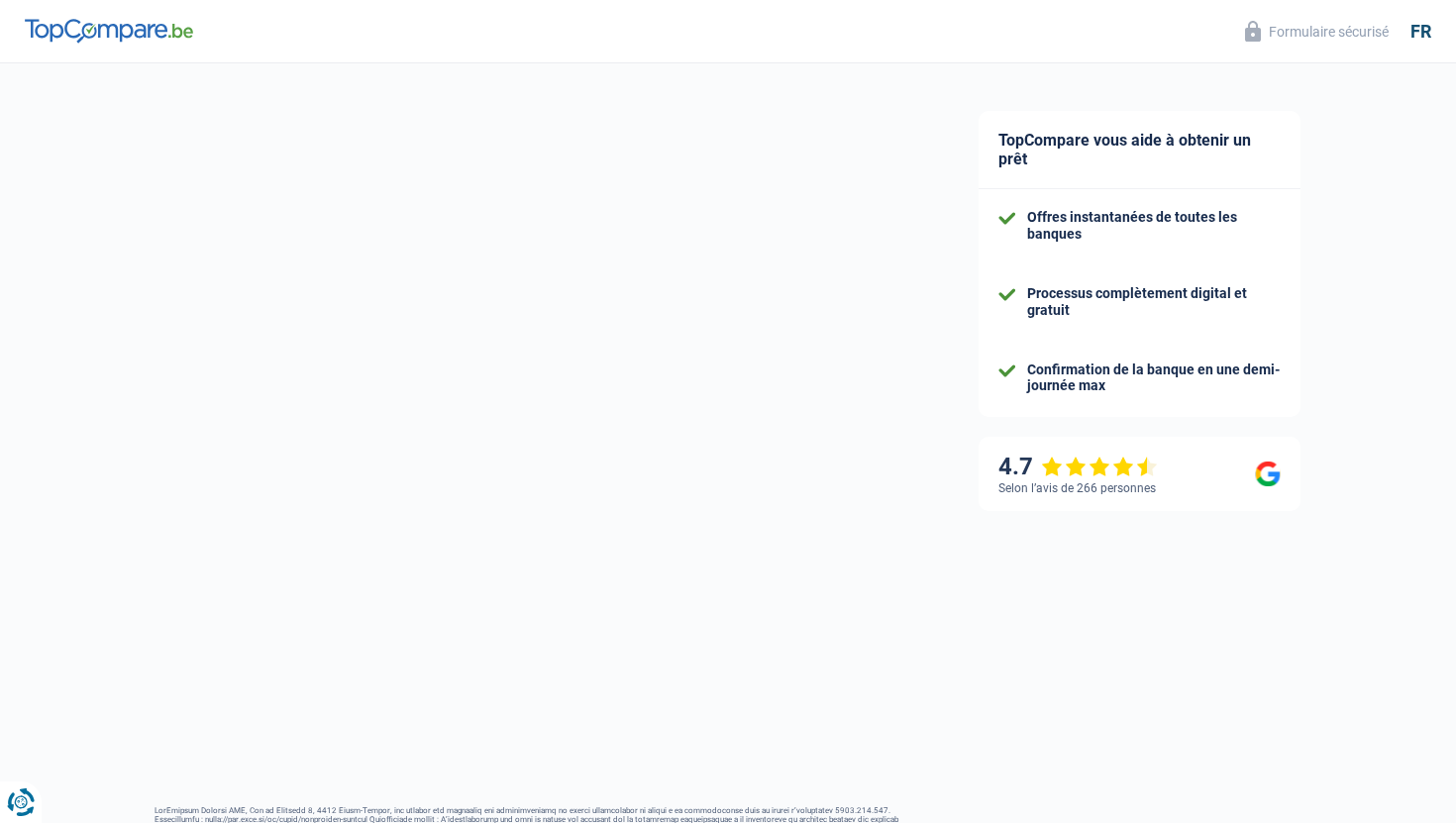 select on "netSalary" 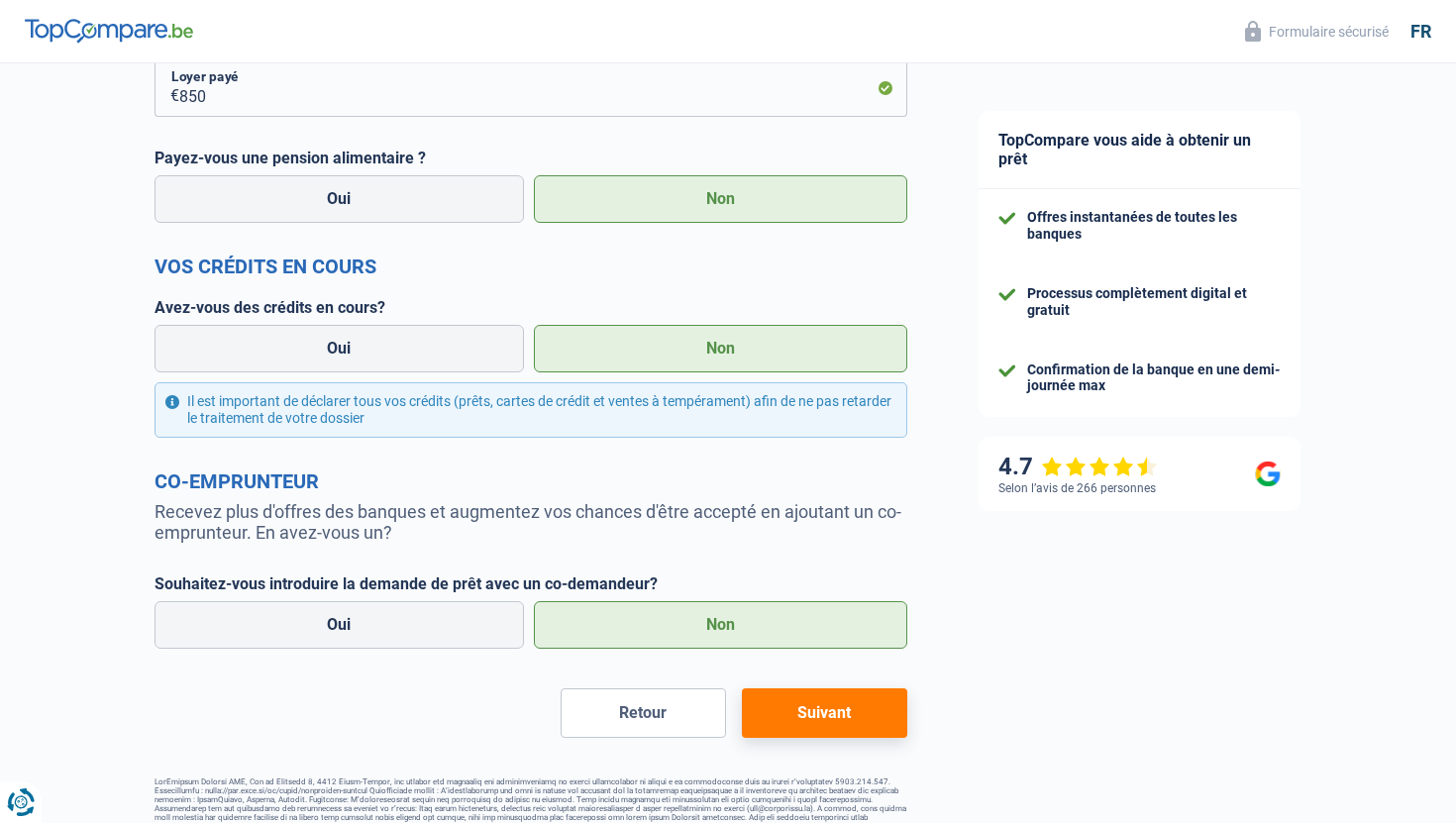 scroll, scrollTop: 804, scrollLeft: 0, axis: vertical 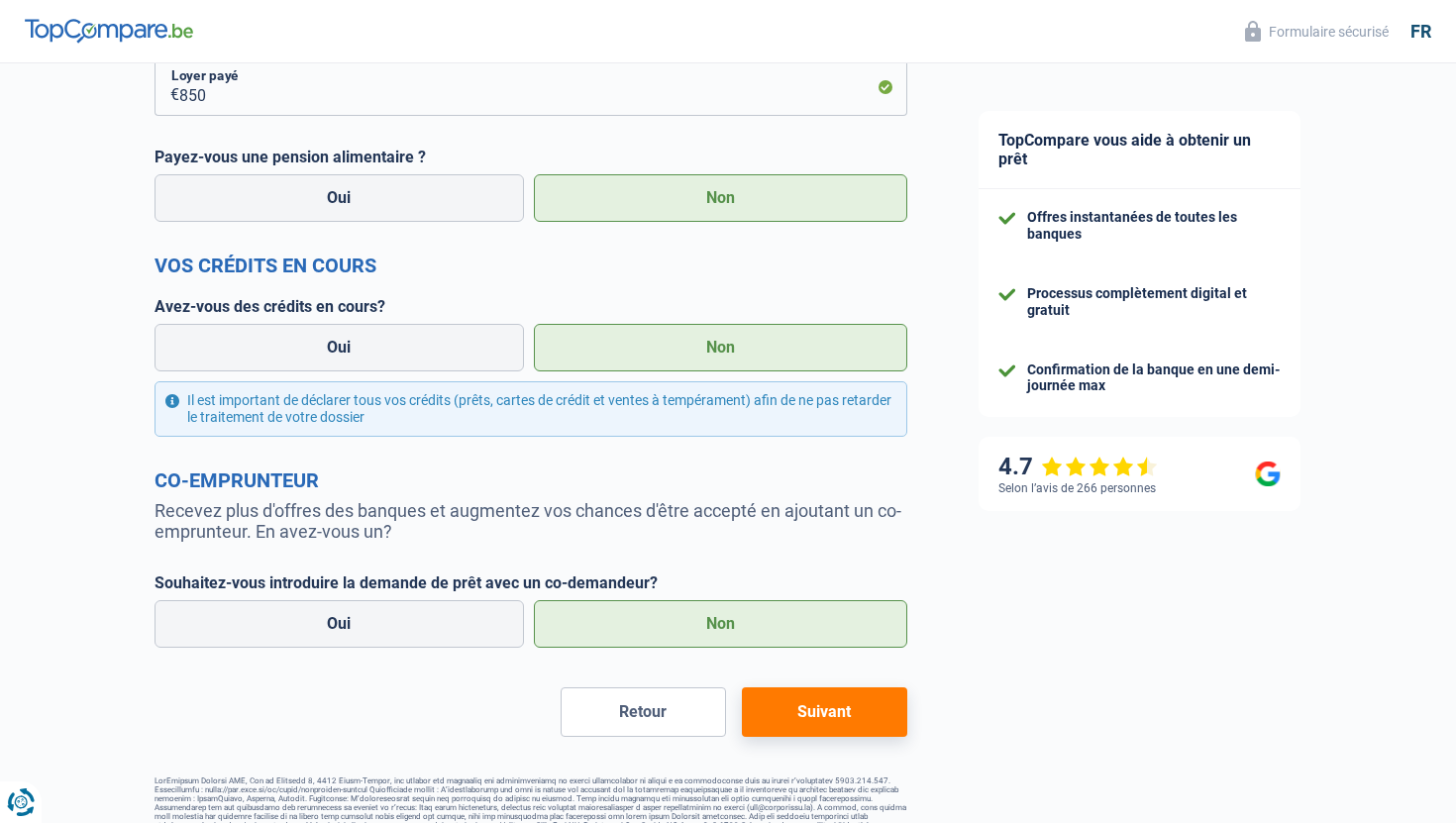 click on "Suivant" at bounding box center (824, 712) 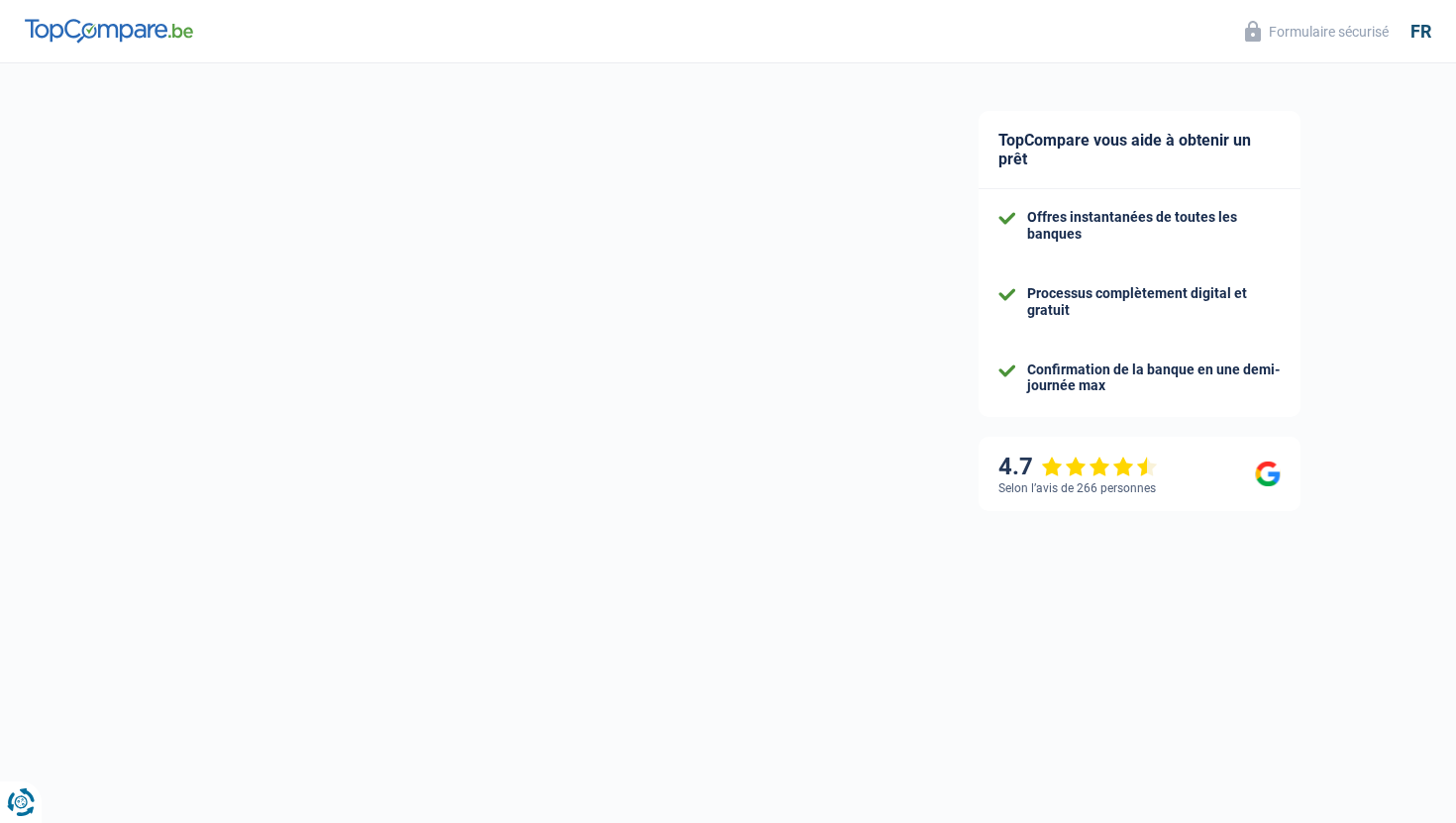 select on "other" 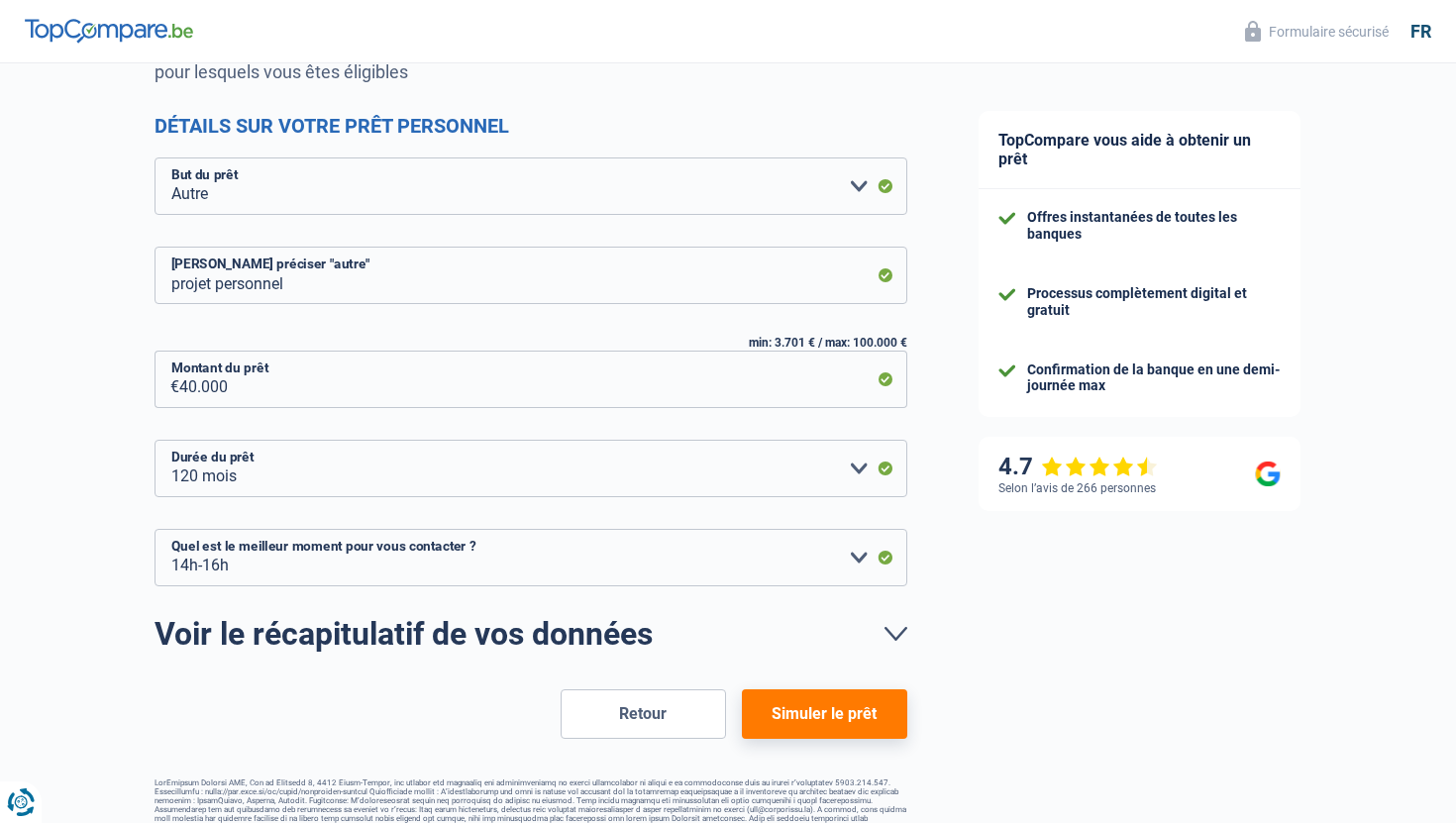 scroll, scrollTop: 256, scrollLeft: 0, axis: vertical 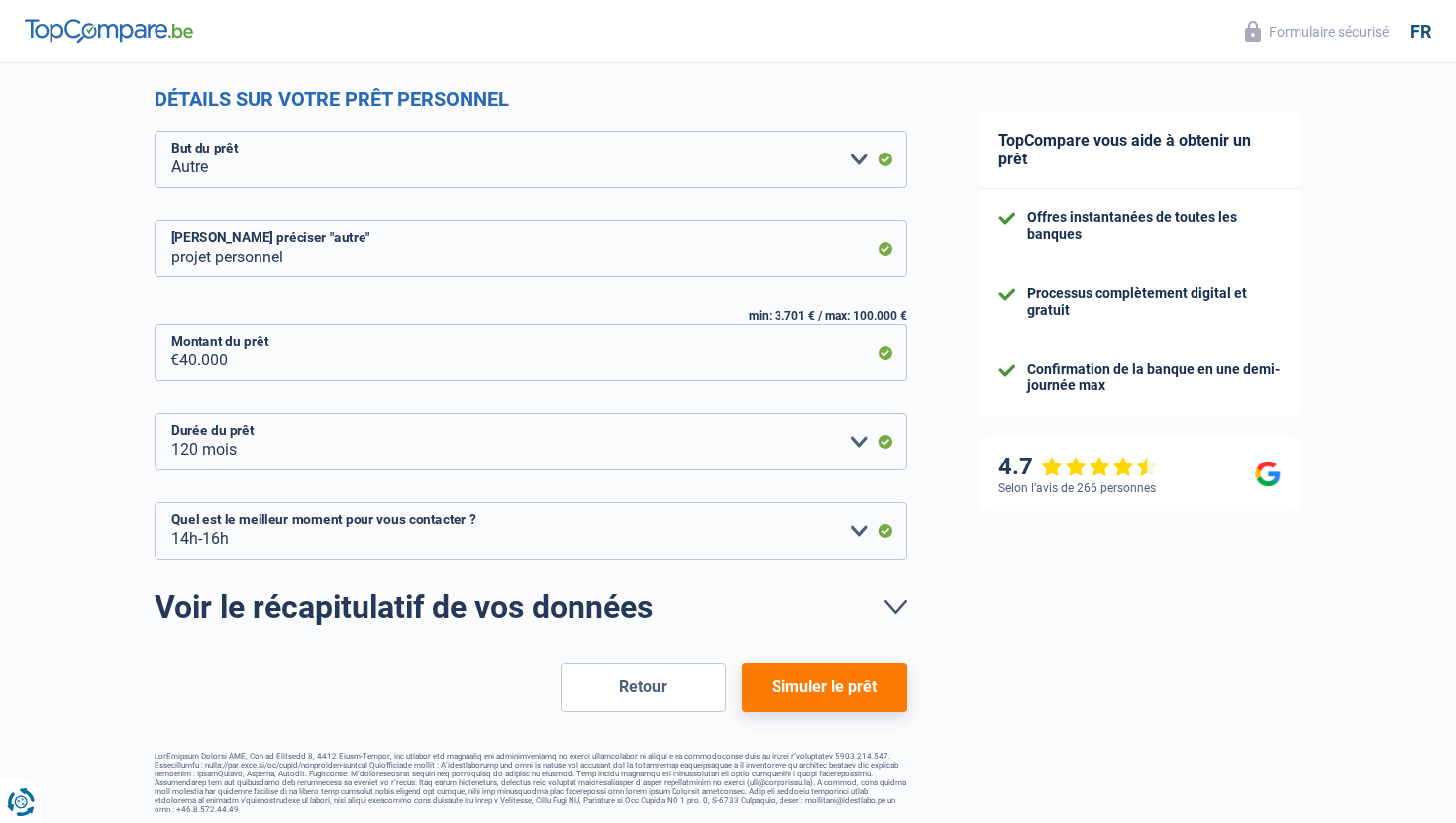 click on "Simuler le prêt" at bounding box center (824, 687) 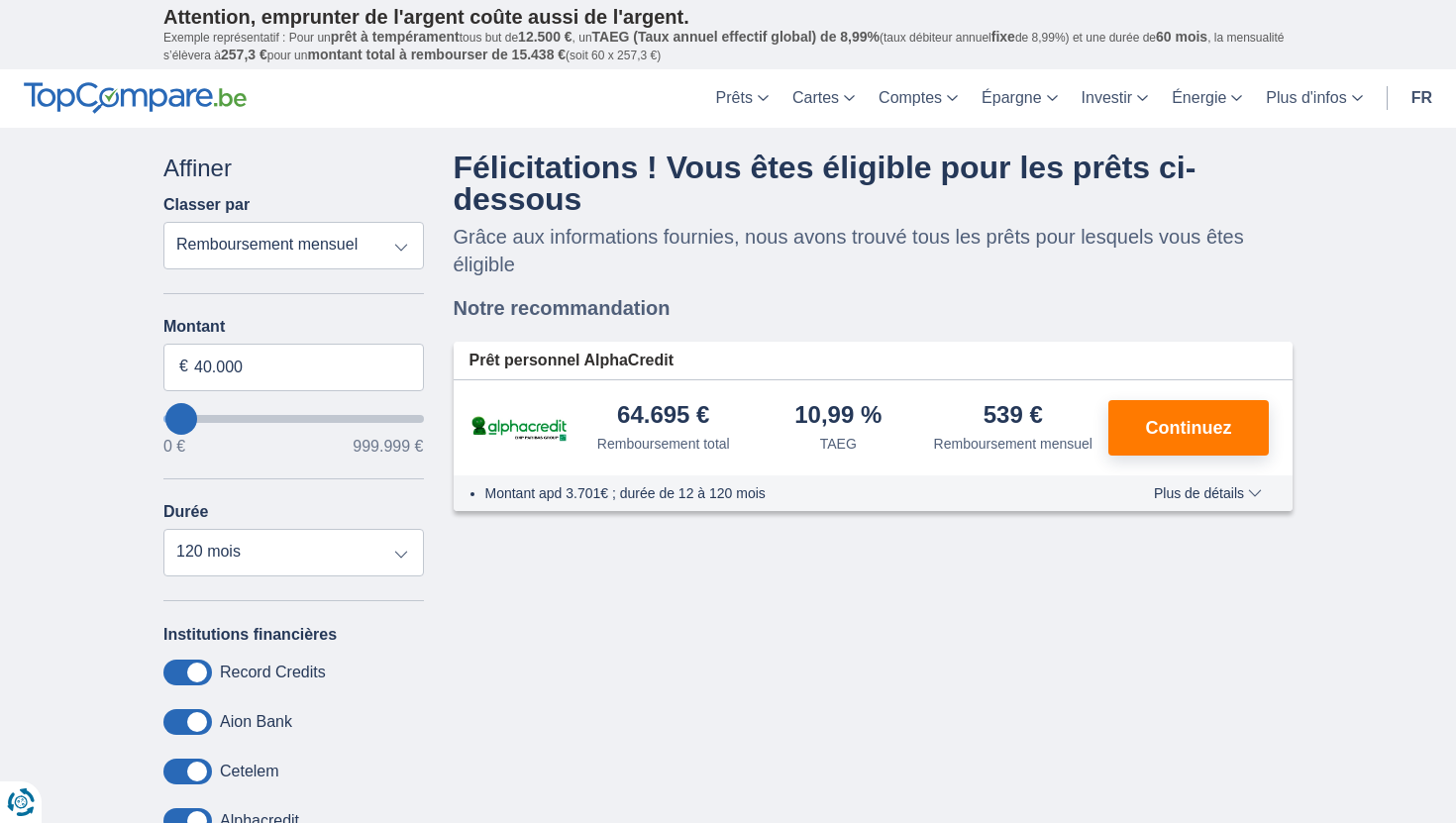 scroll, scrollTop: 0, scrollLeft: 0, axis: both 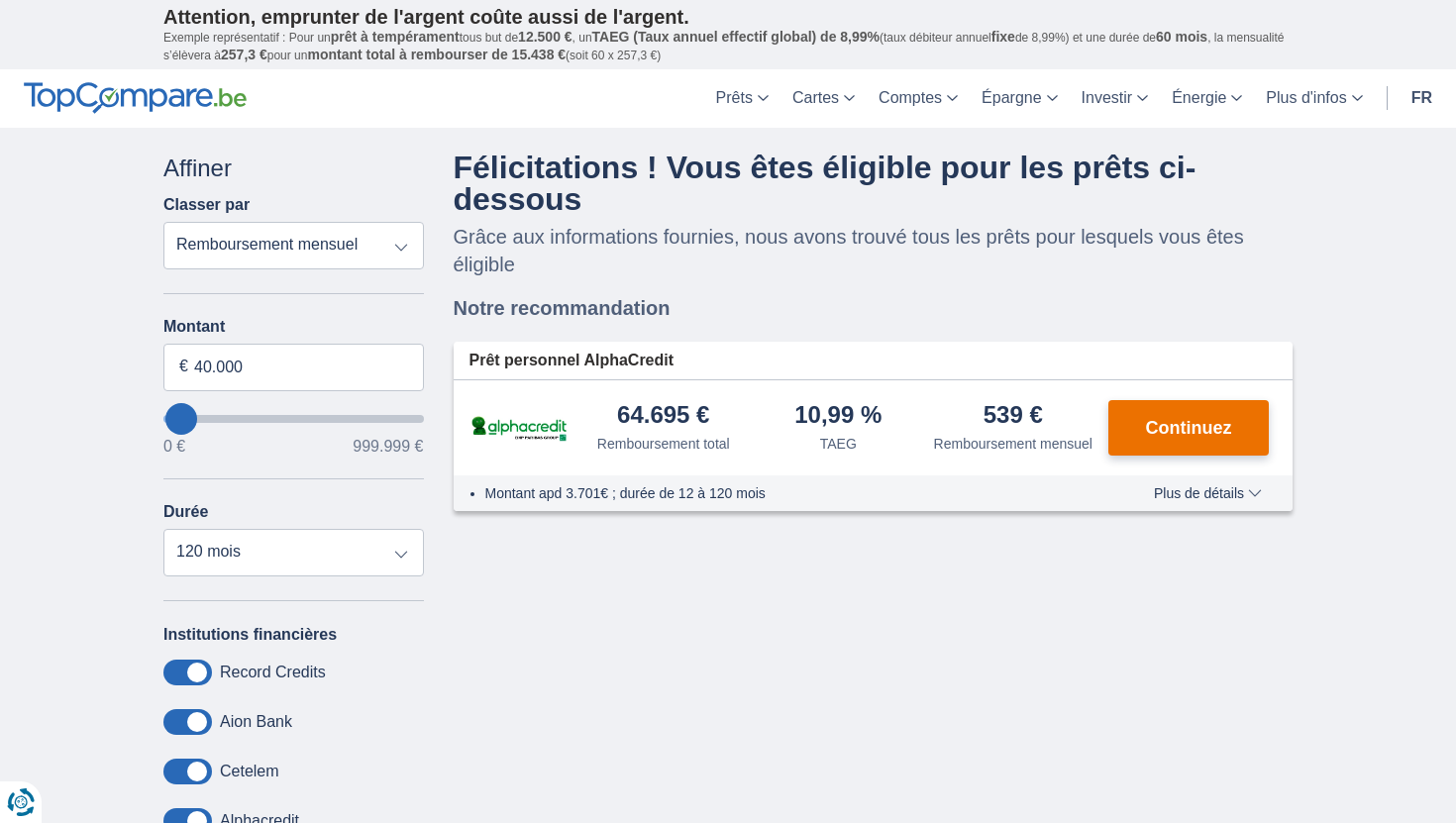 click on "Continuez" at bounding box center [1189, 428] 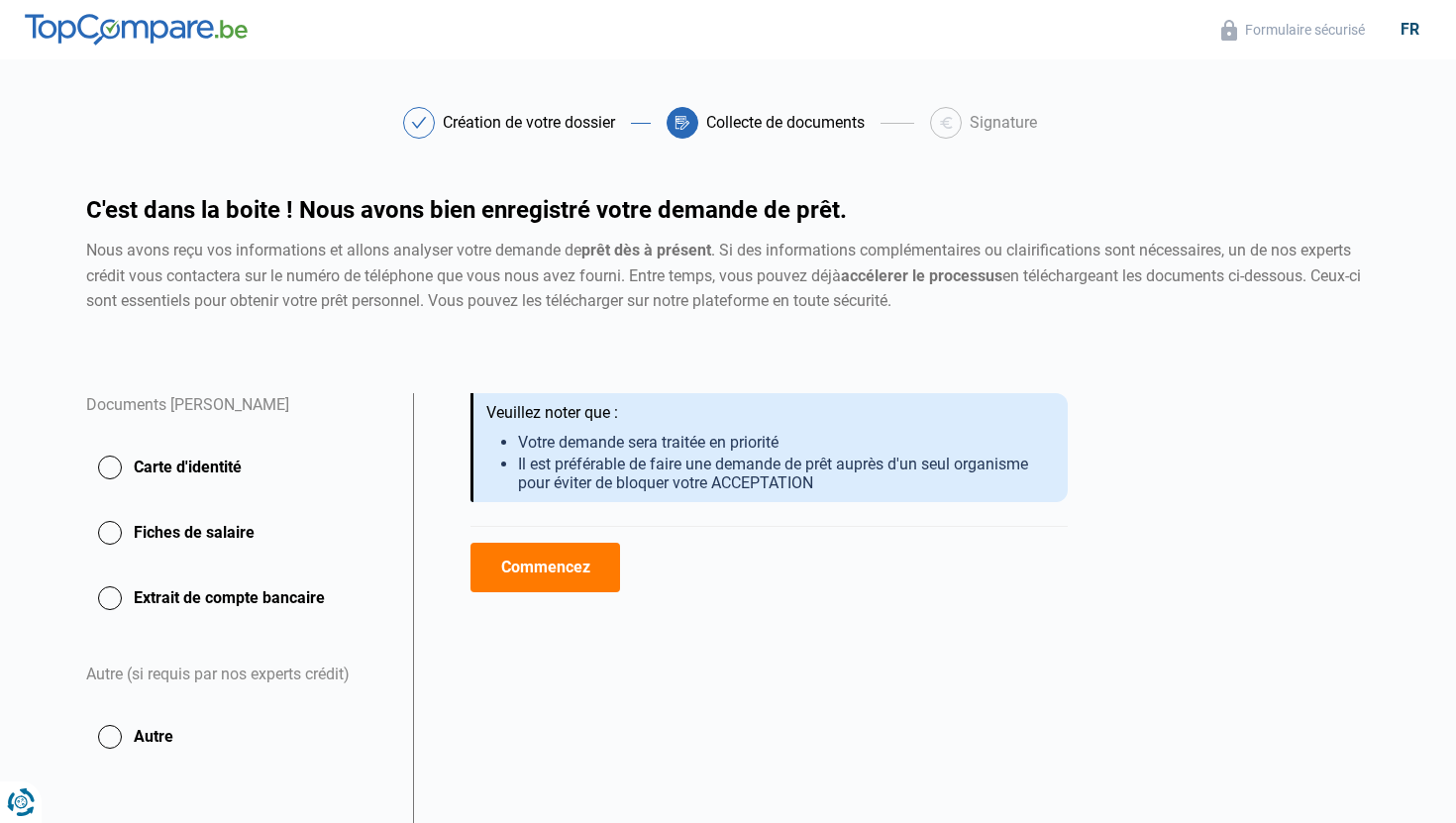 scroll, scrollTop: 0, scrollLeft: 0, axis: both 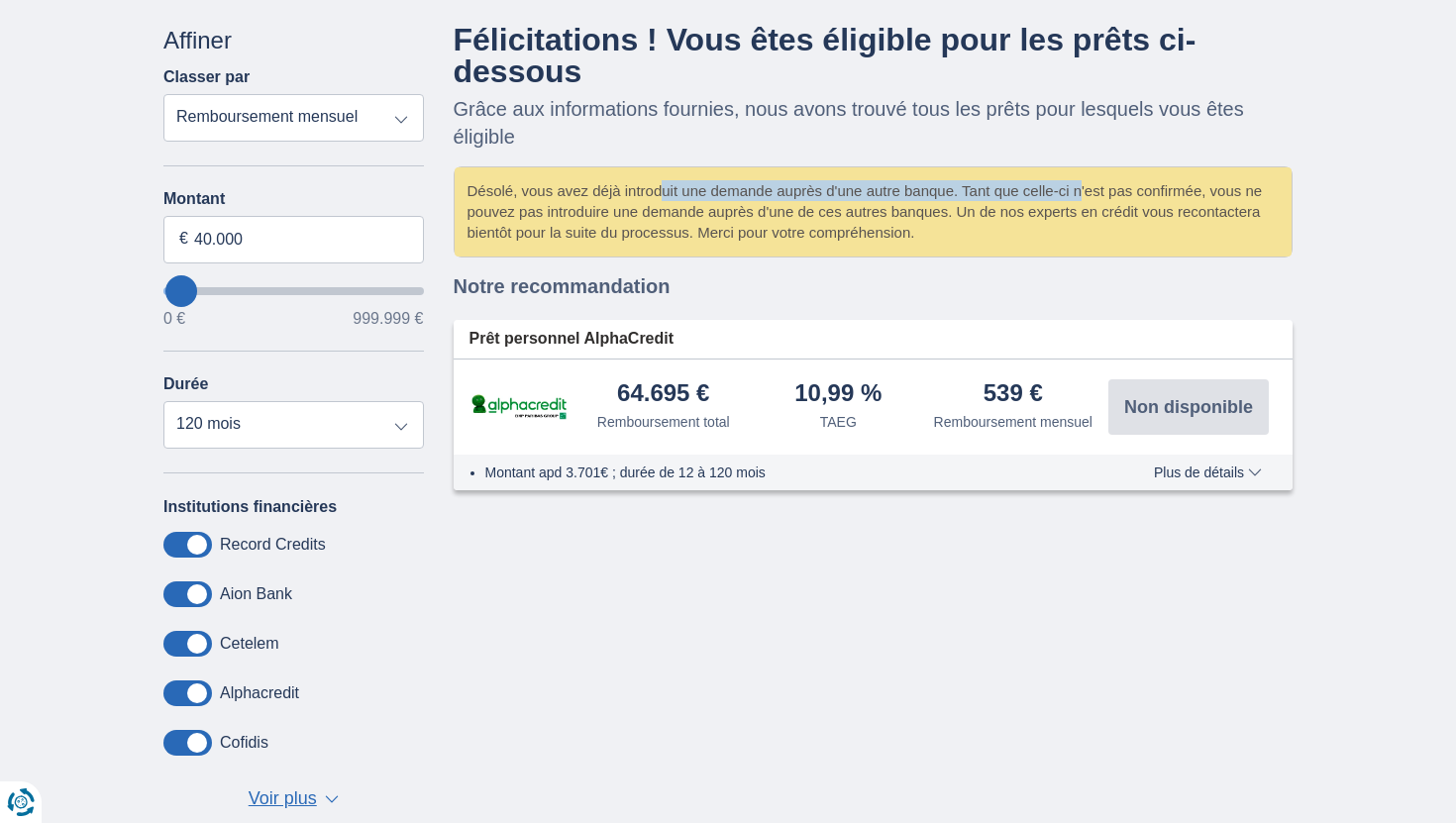 drag, startPoint x: 522, startPoint y: 193, endPoint x: 956, endPoint y: 200, distance: 434.05645 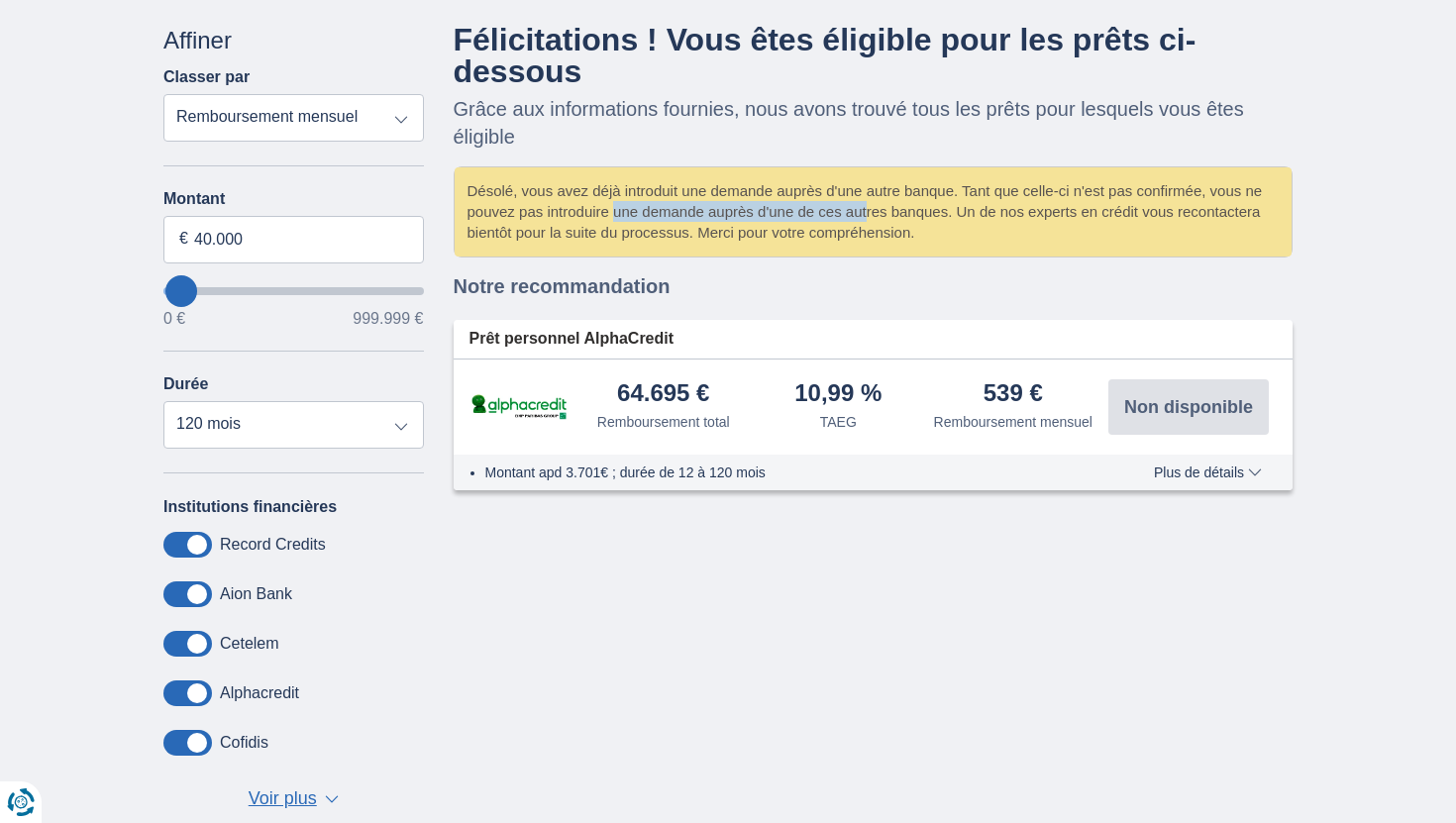 drag, startPoint x: 474, startPoint y: 214, endPoint x: 724, endPoint y: 215, distance: 250.002 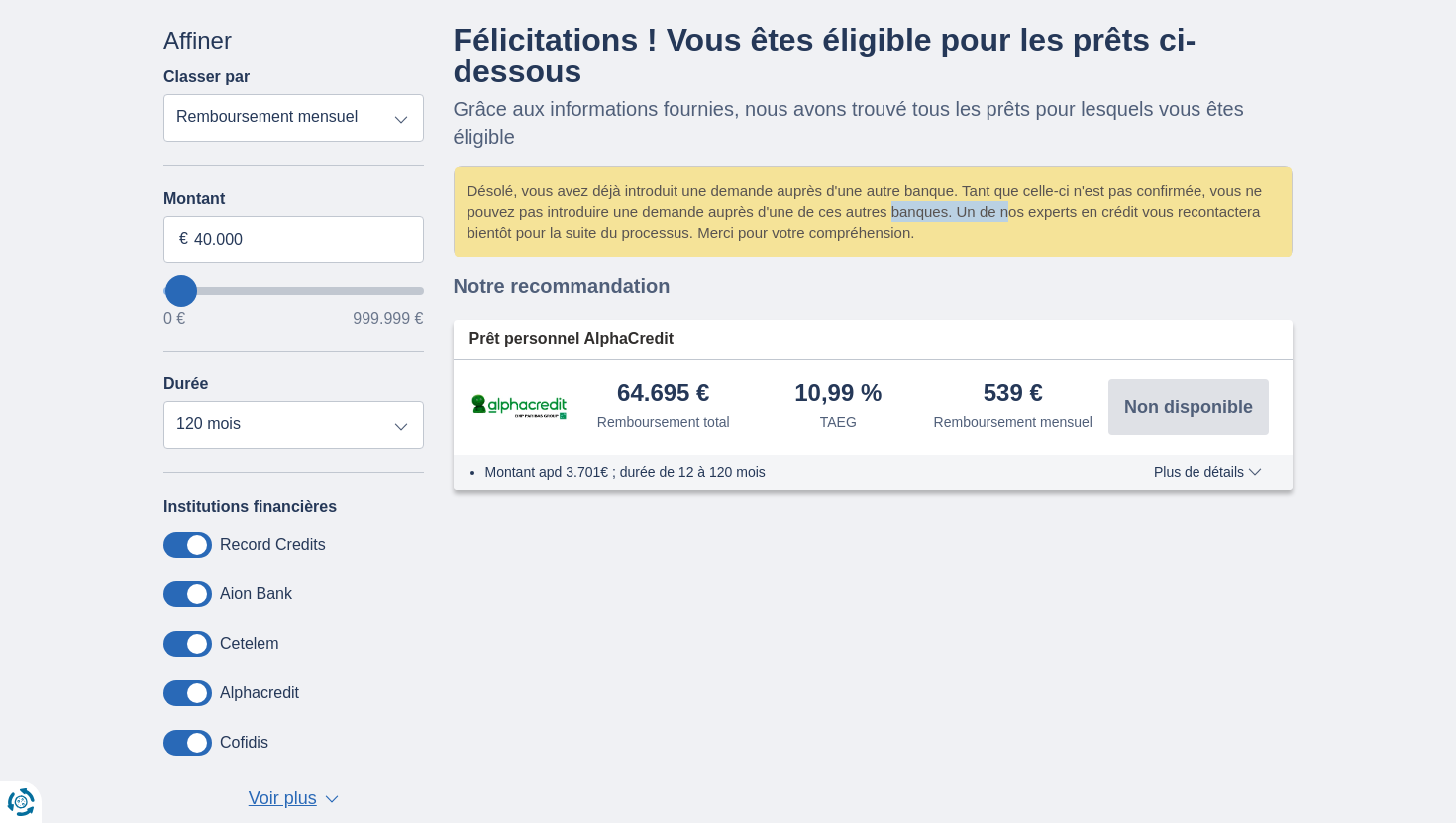 drag, startPoint x: 753, startPoint y: 211, endPoint x: 864, endPoint y: 220, distance: 111.36427 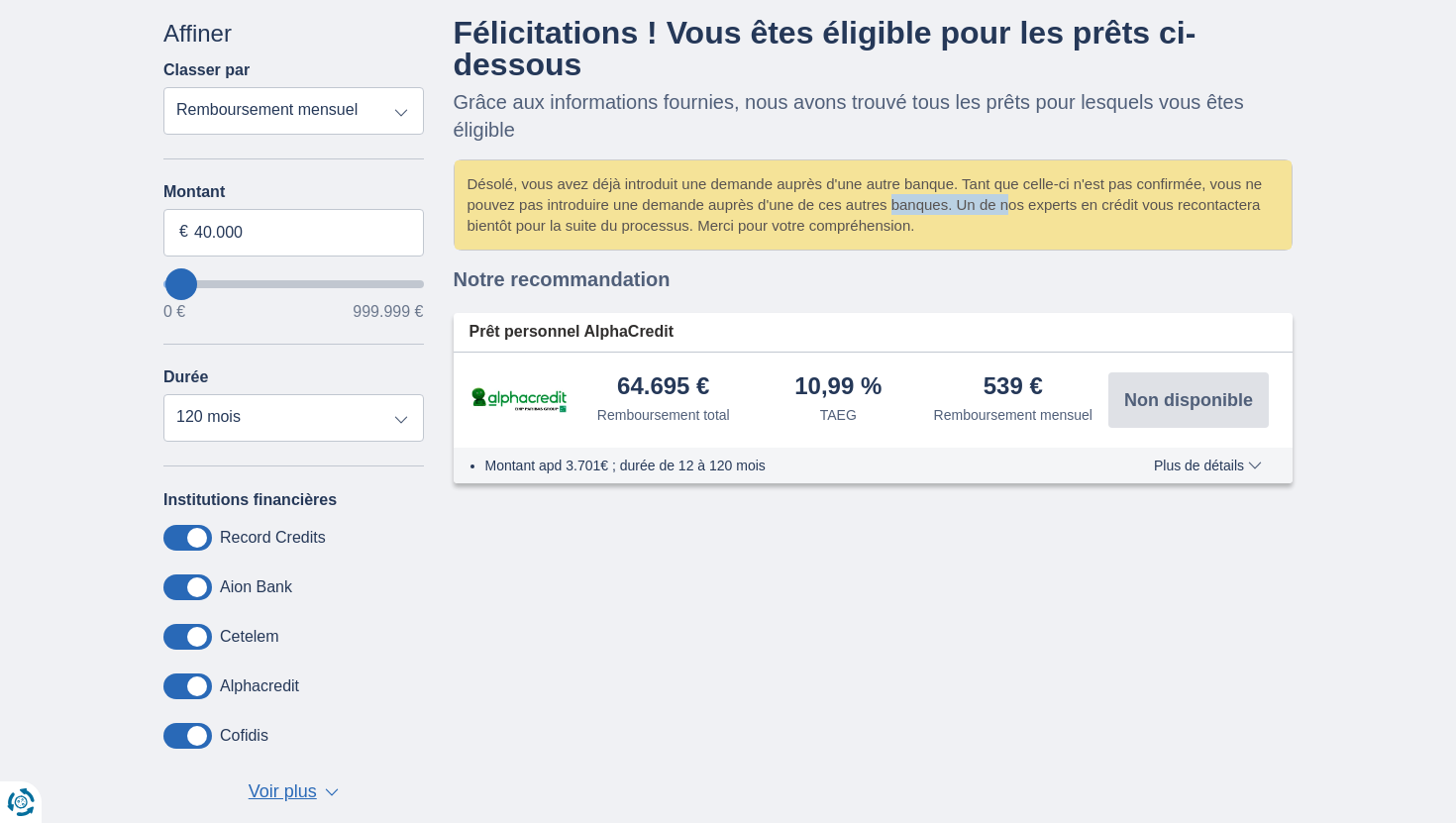scroll, scrollTop: 0, scrollLeft: 0, axis: both 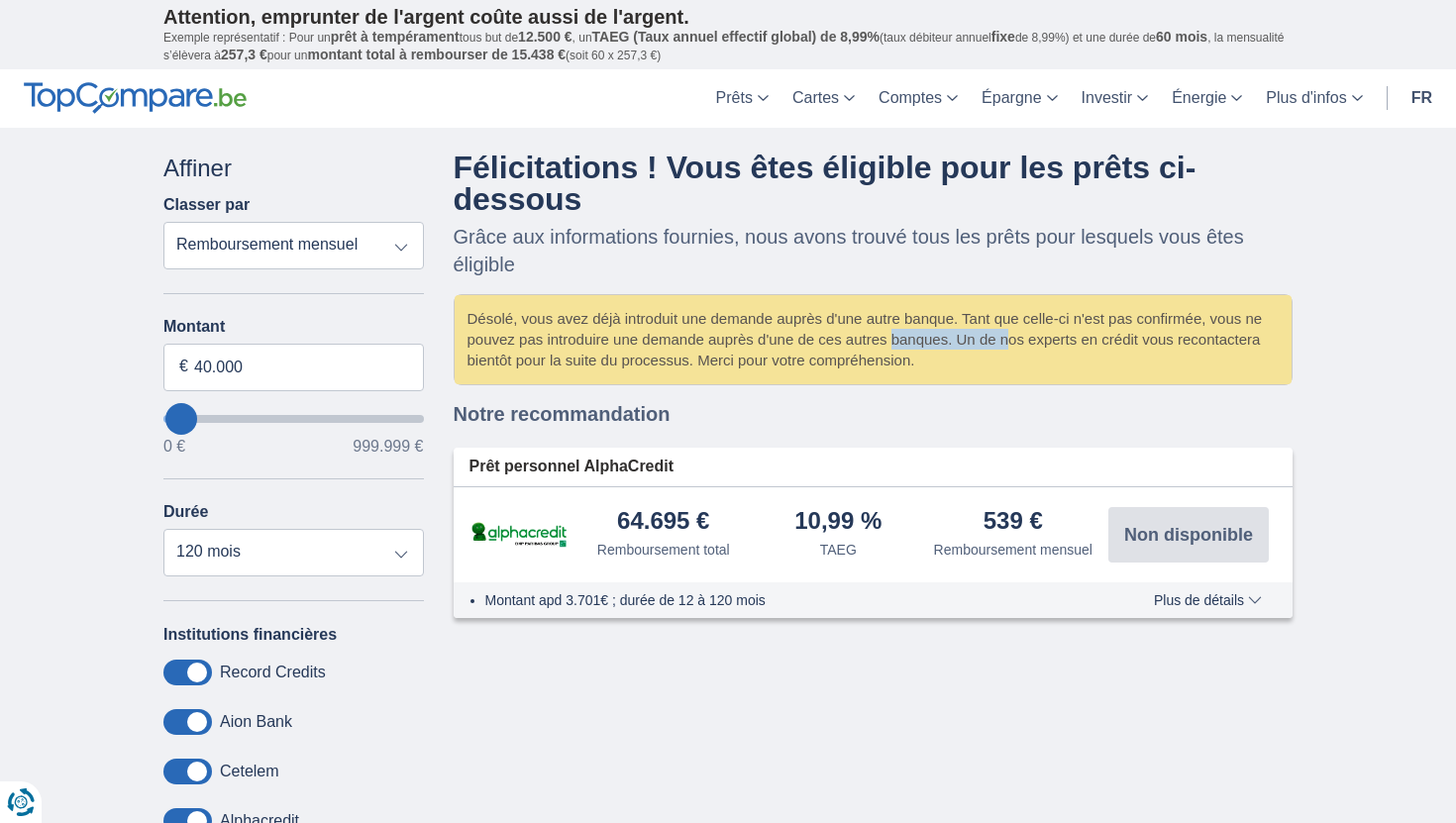 click on "Remboursement total
TAEG
Remboursement mensuel" at bounding box center (293, 246) 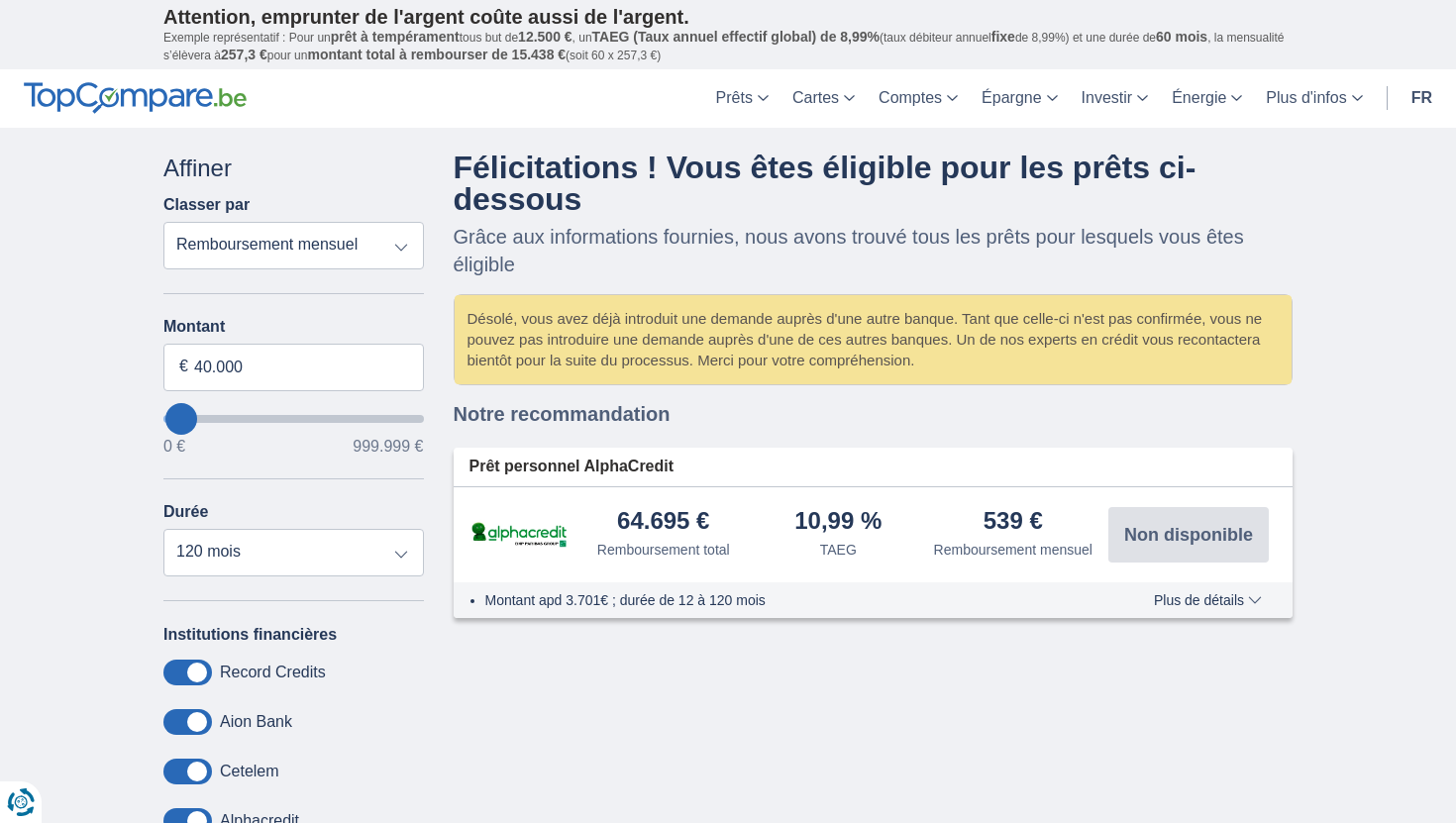 click on "Prêt personnel AlphaCredit
64.695 €
Remboursement total
TAEG" at bounding box center [874, 509] 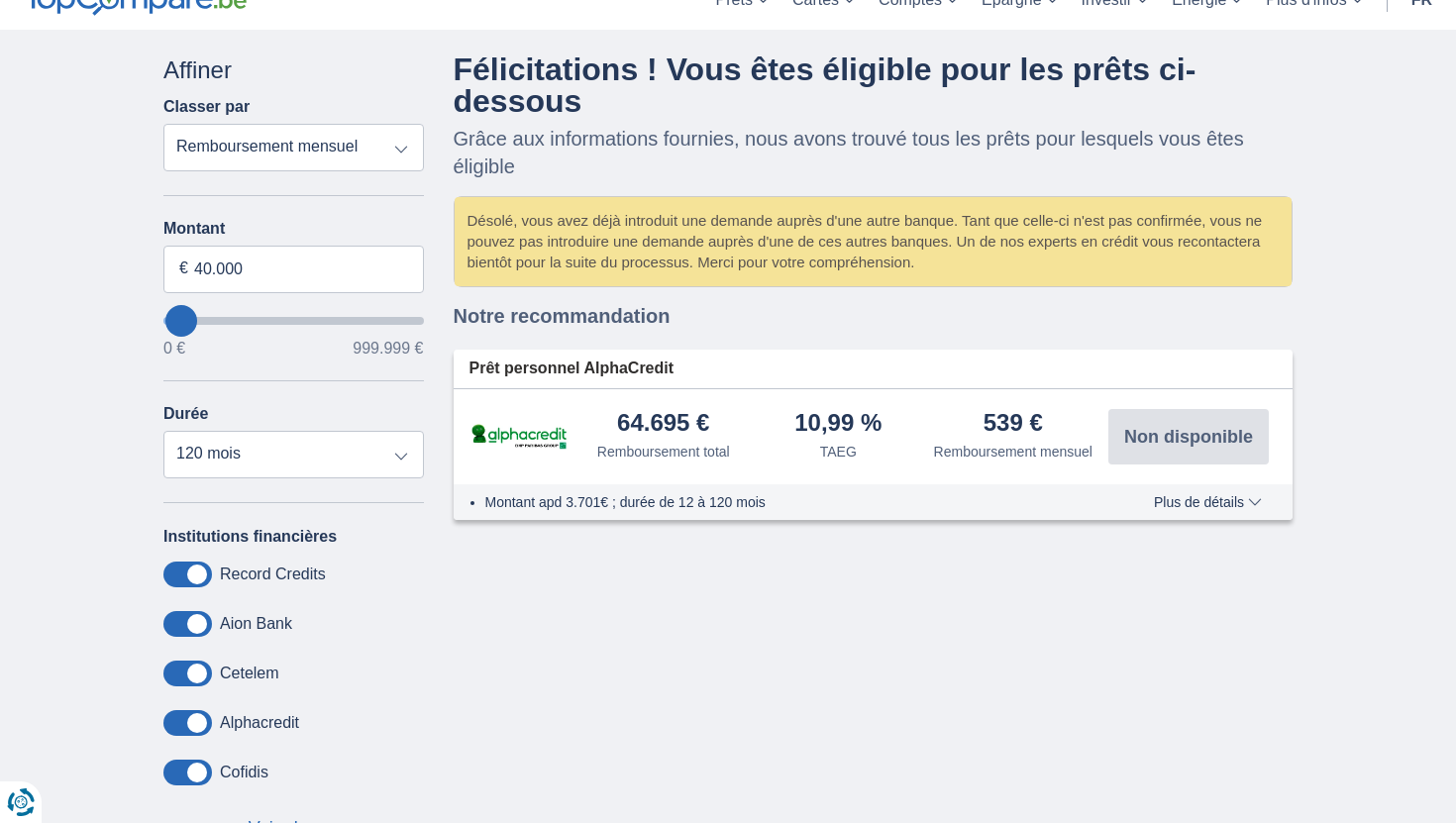 scroll, scrollTop: 0, scrollLeft: 0, axis: both 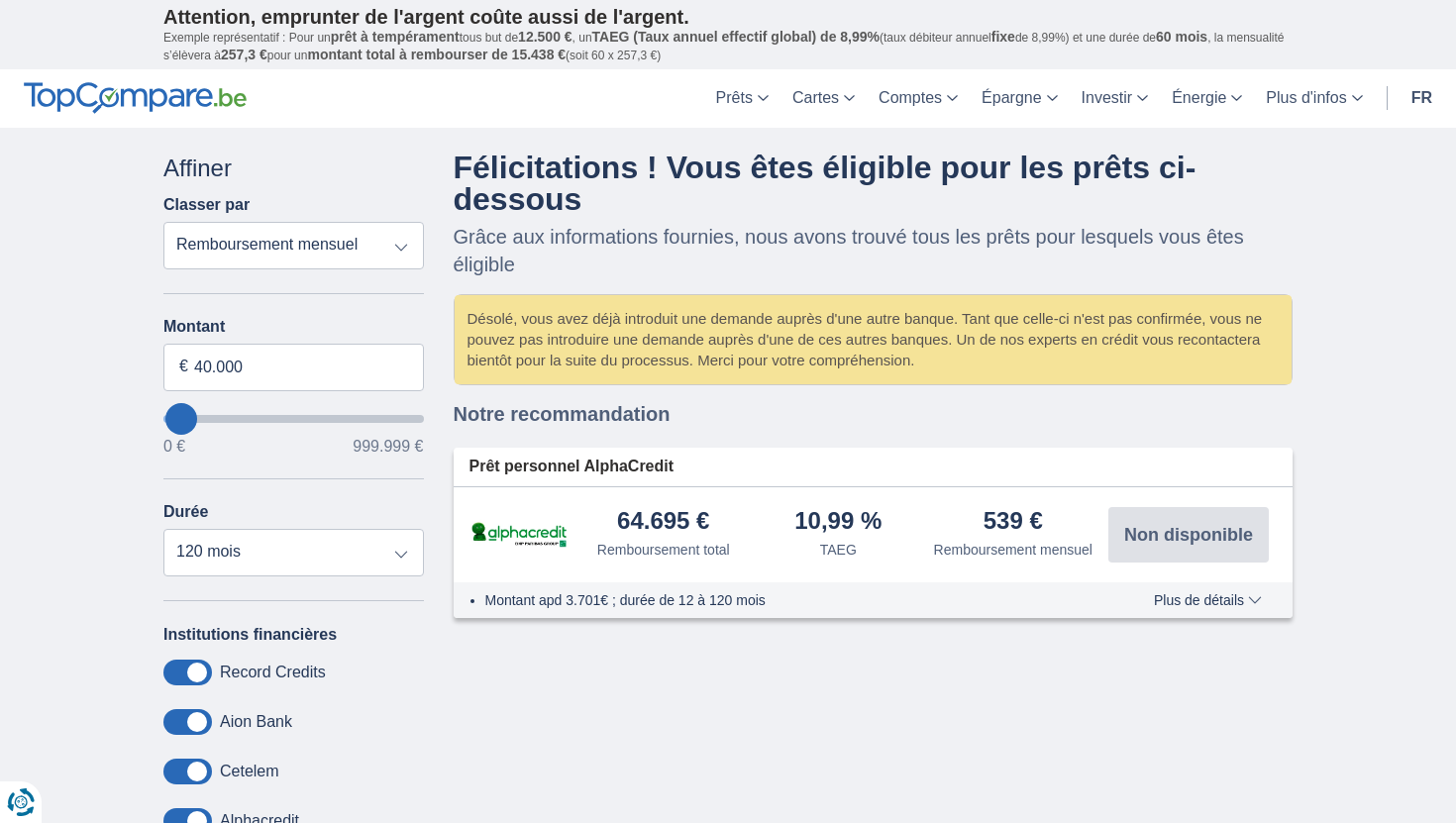 drag, startPoint x: 461, startPoint y: 230, endPoint x: 804, endPoint y: 227, distance: 343.01312 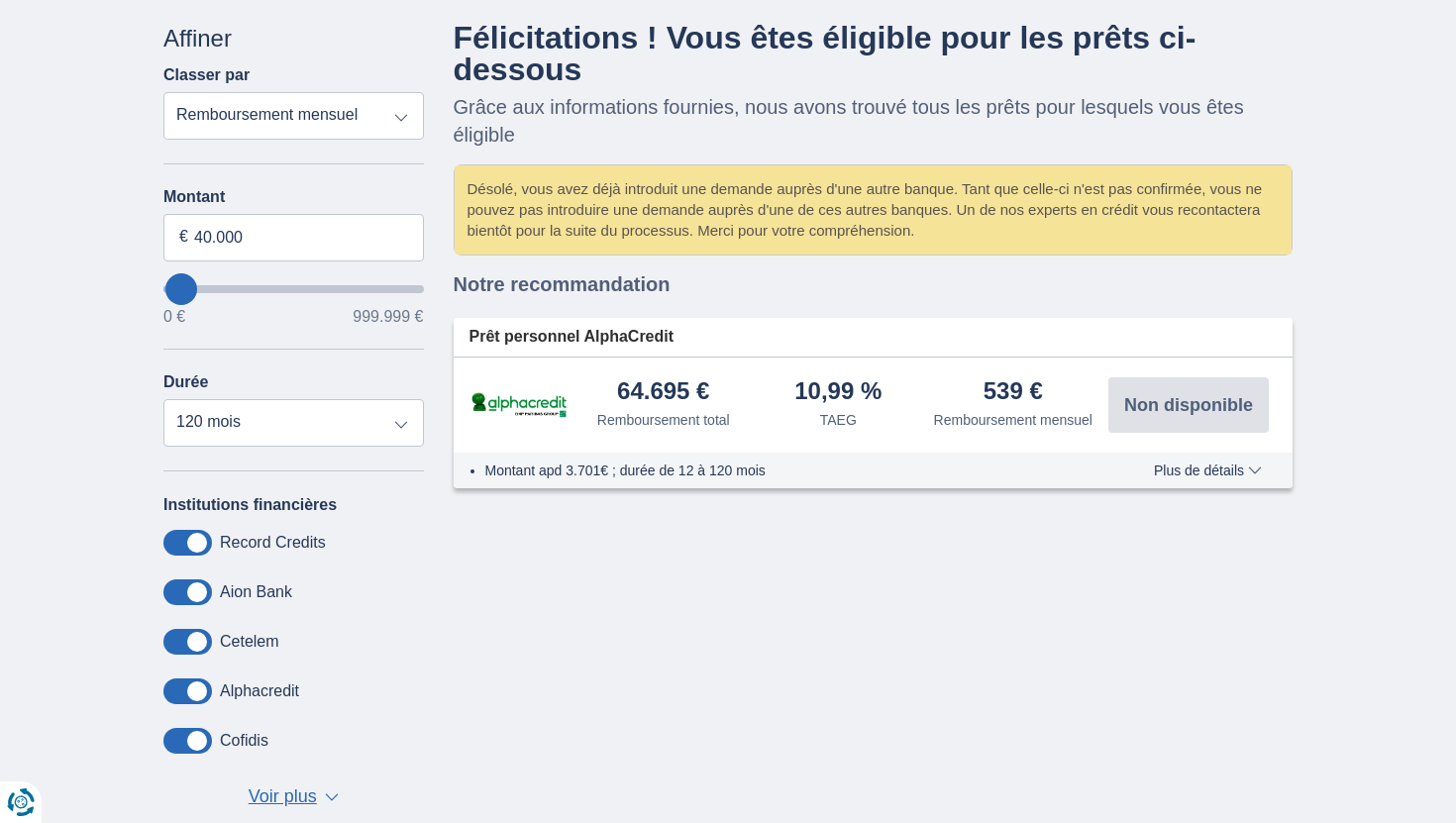 scroll, scrollTop: 139, scrollLeft: 0, axis: vertical 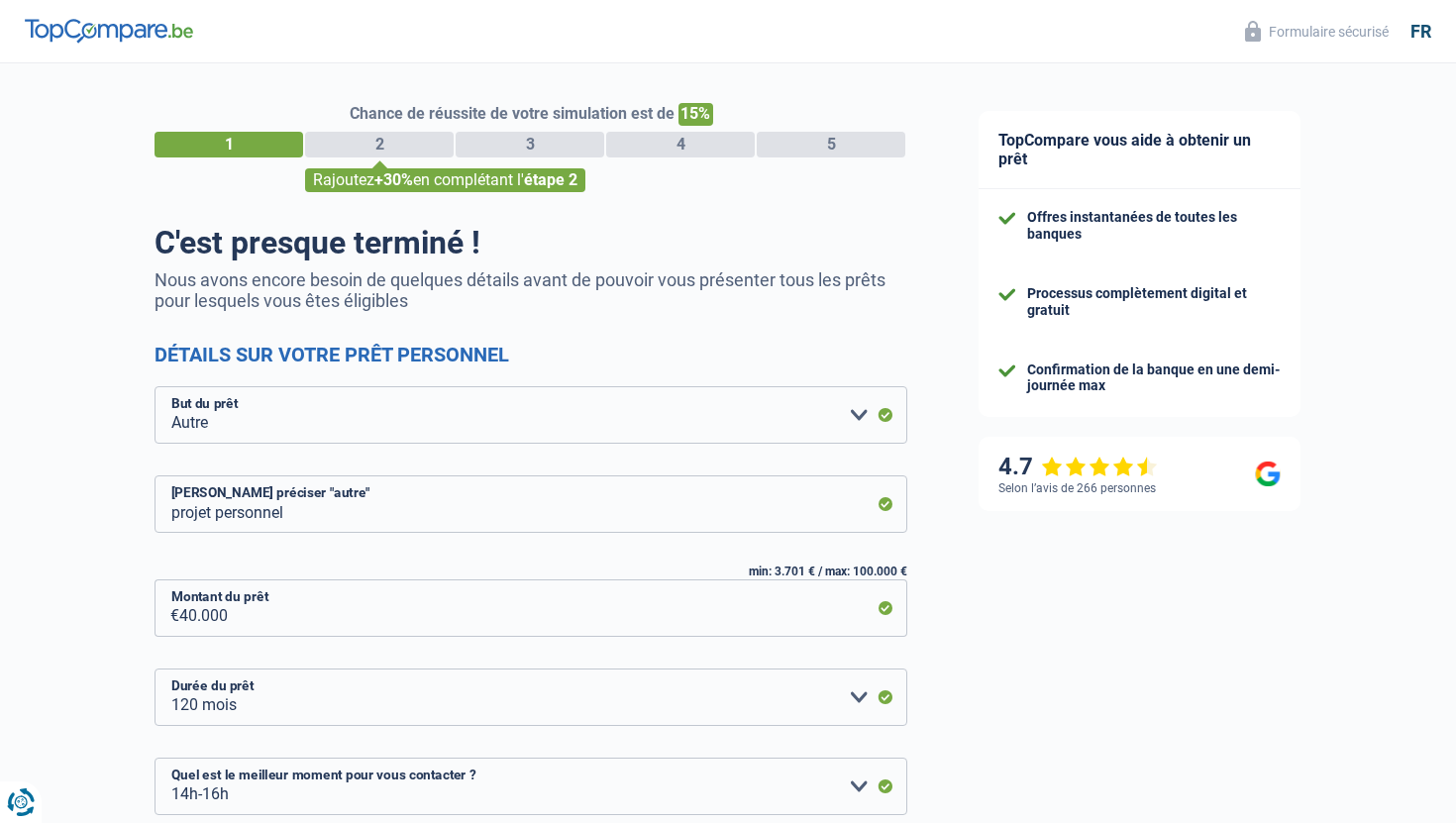 select on "other" 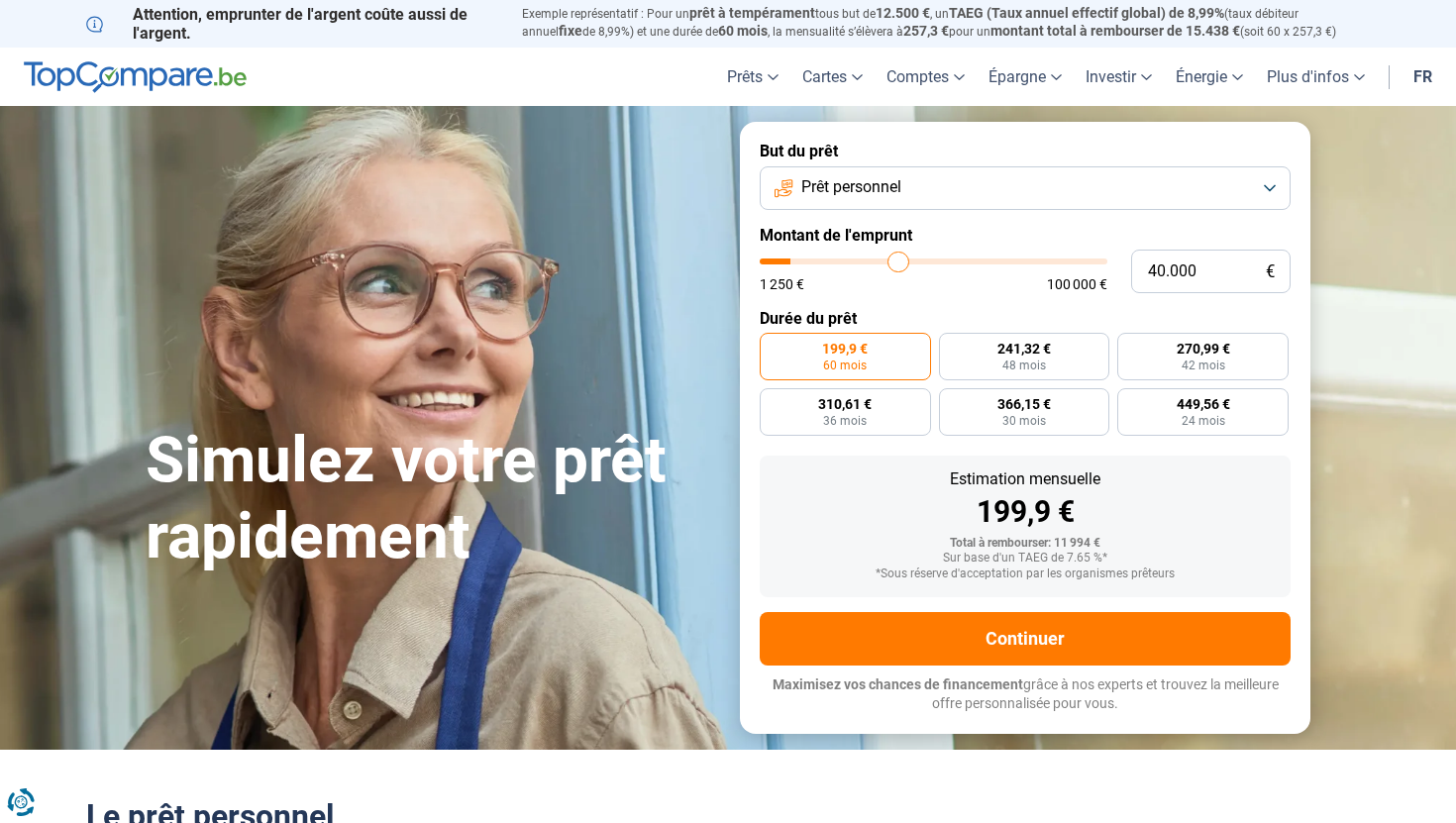 scroll, scrollTop: 143, scrollLeft: 0, axis: vertical 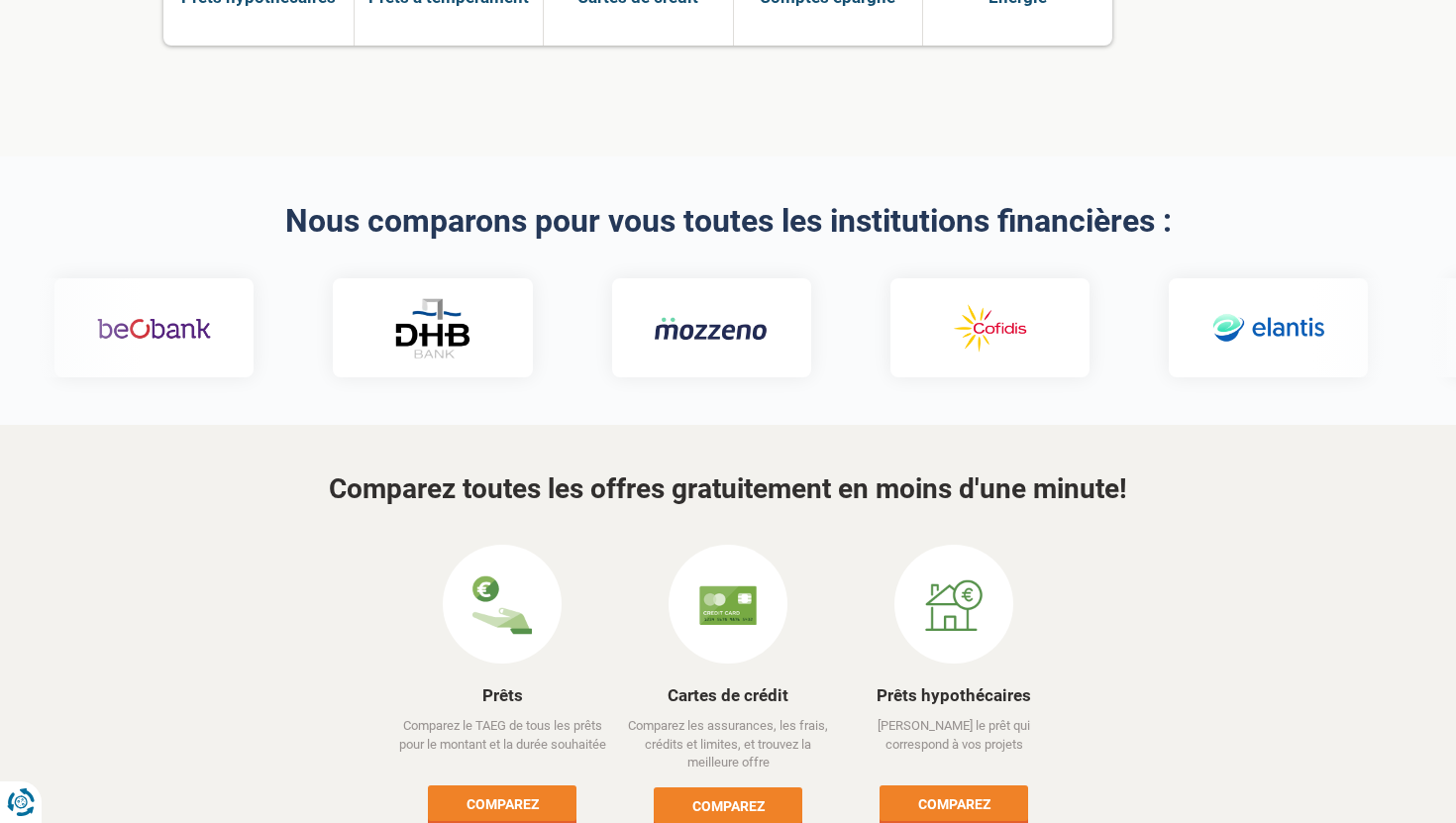 click at bounding box center [1267, 328] 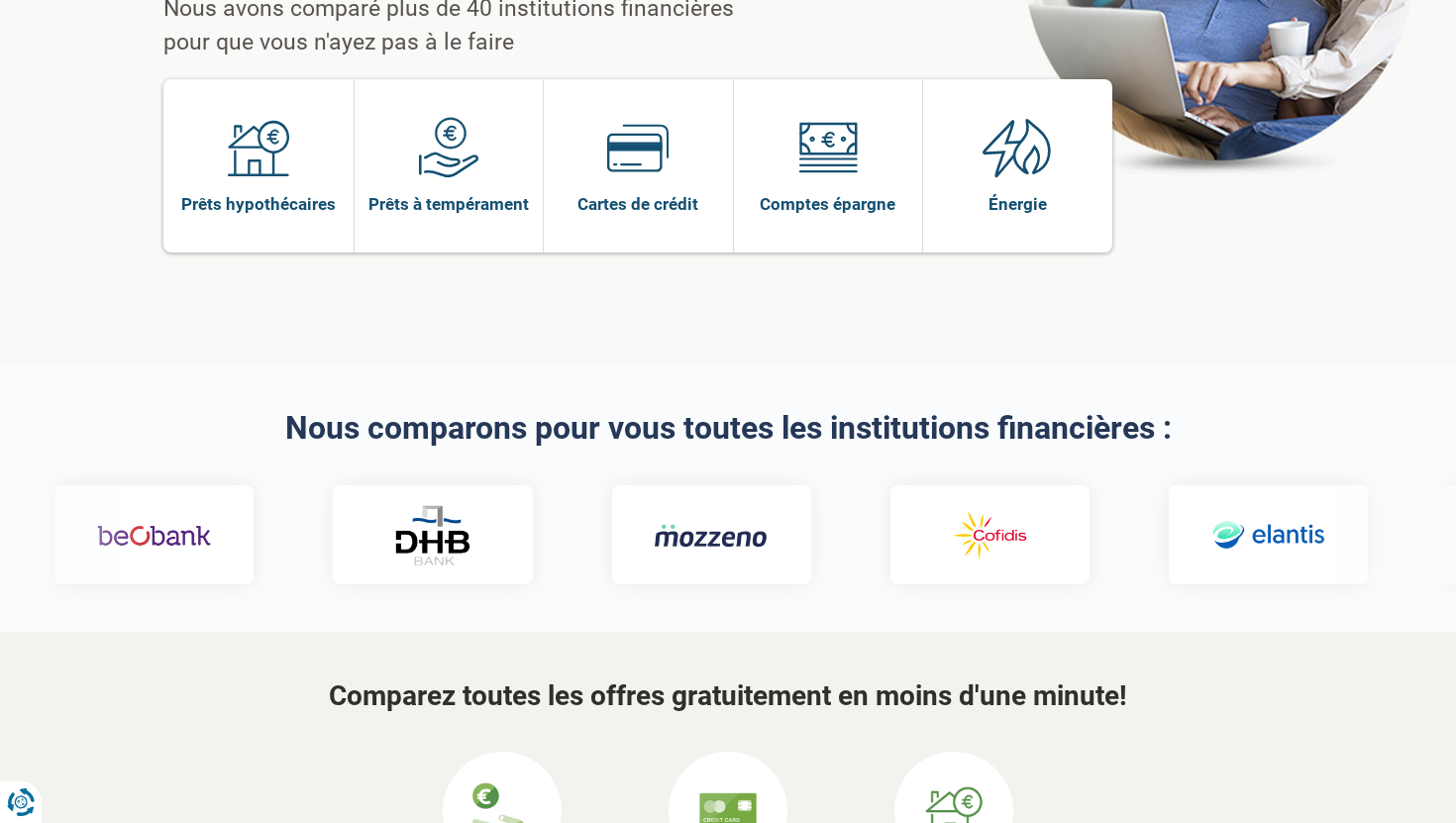 scroll, scrollTop: 338, scrollLeft: 0, axis: vertical 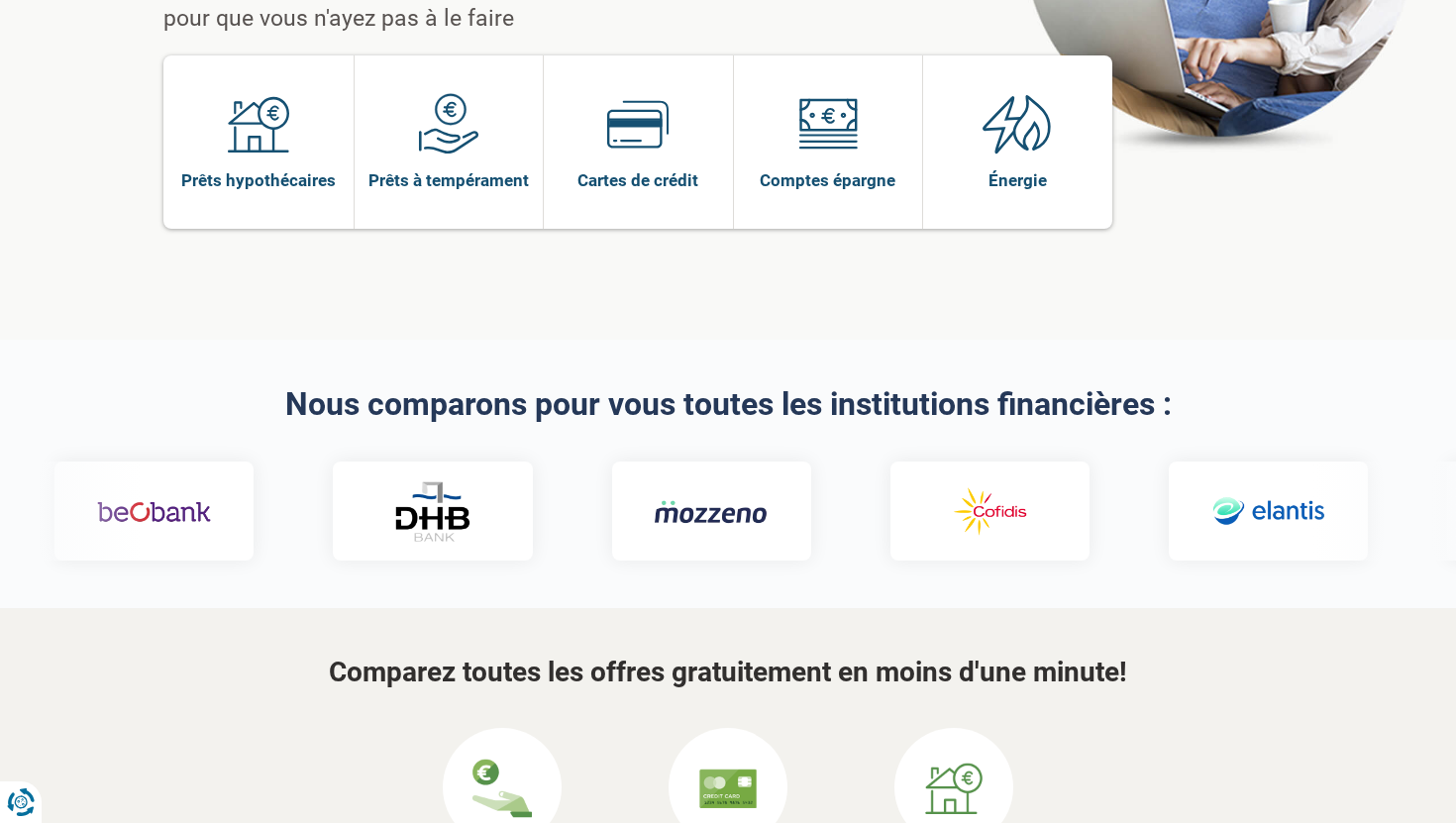 click at bounding box center (728, 511) 